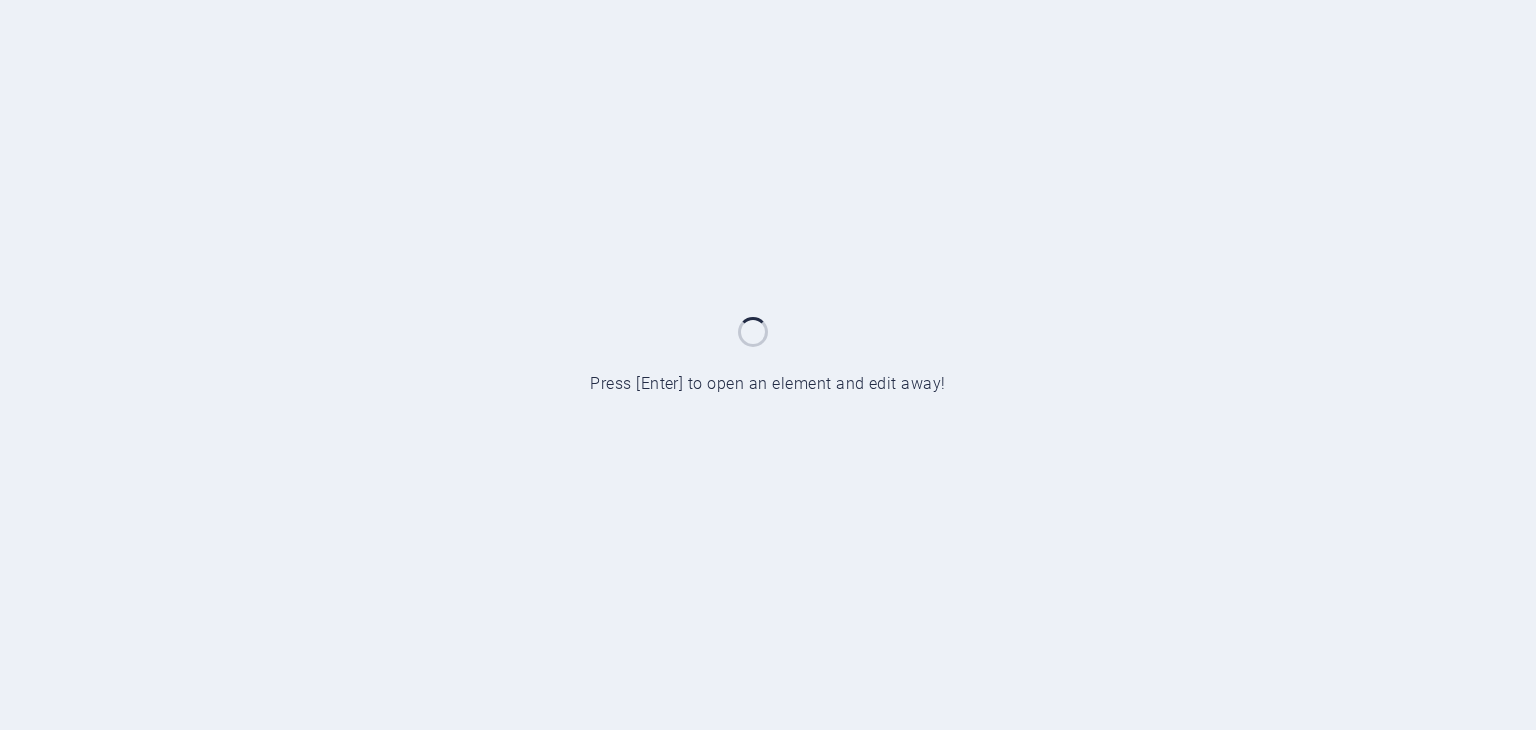scroll, scrollTop: 0, scrollLeft: 0, axis: both 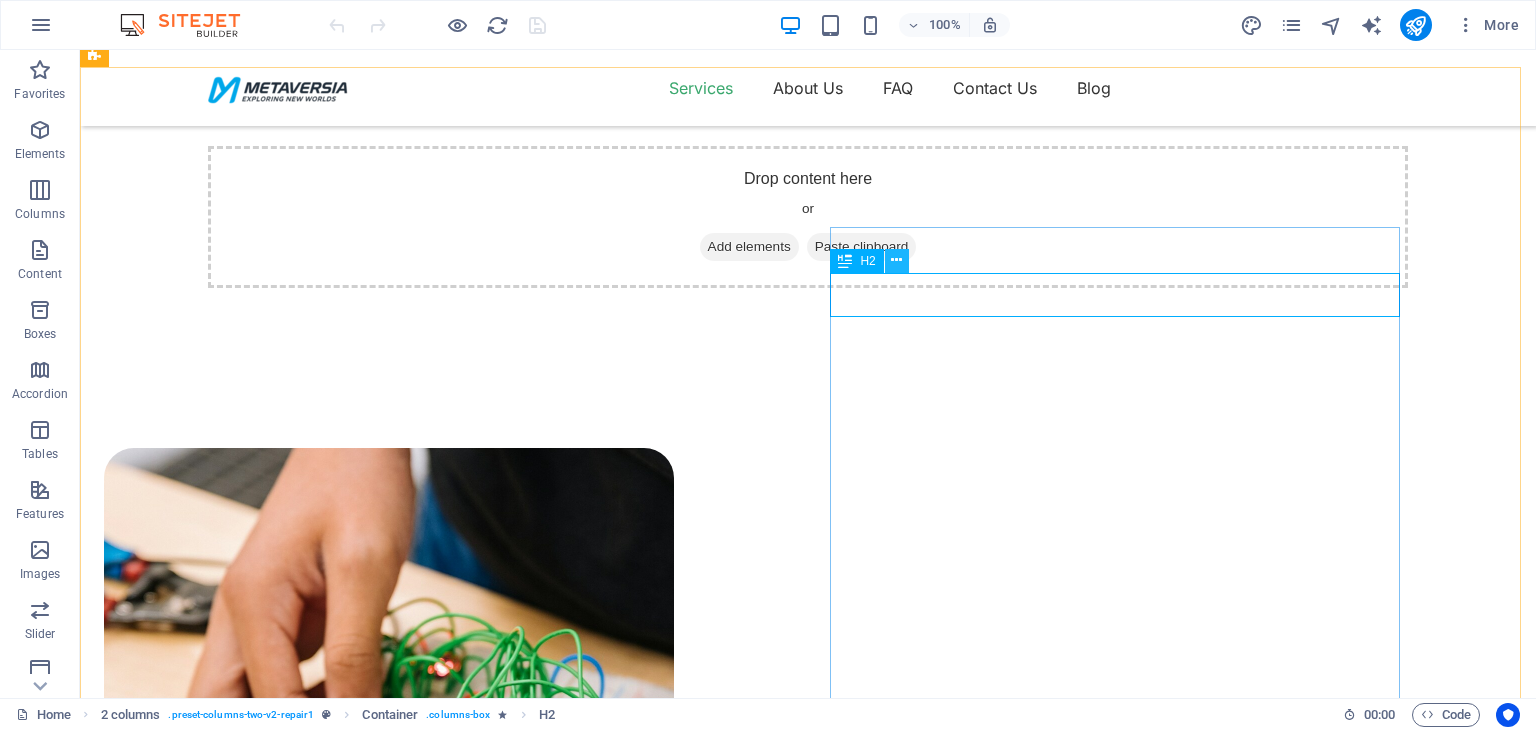 click at bounding box center [896, 260] 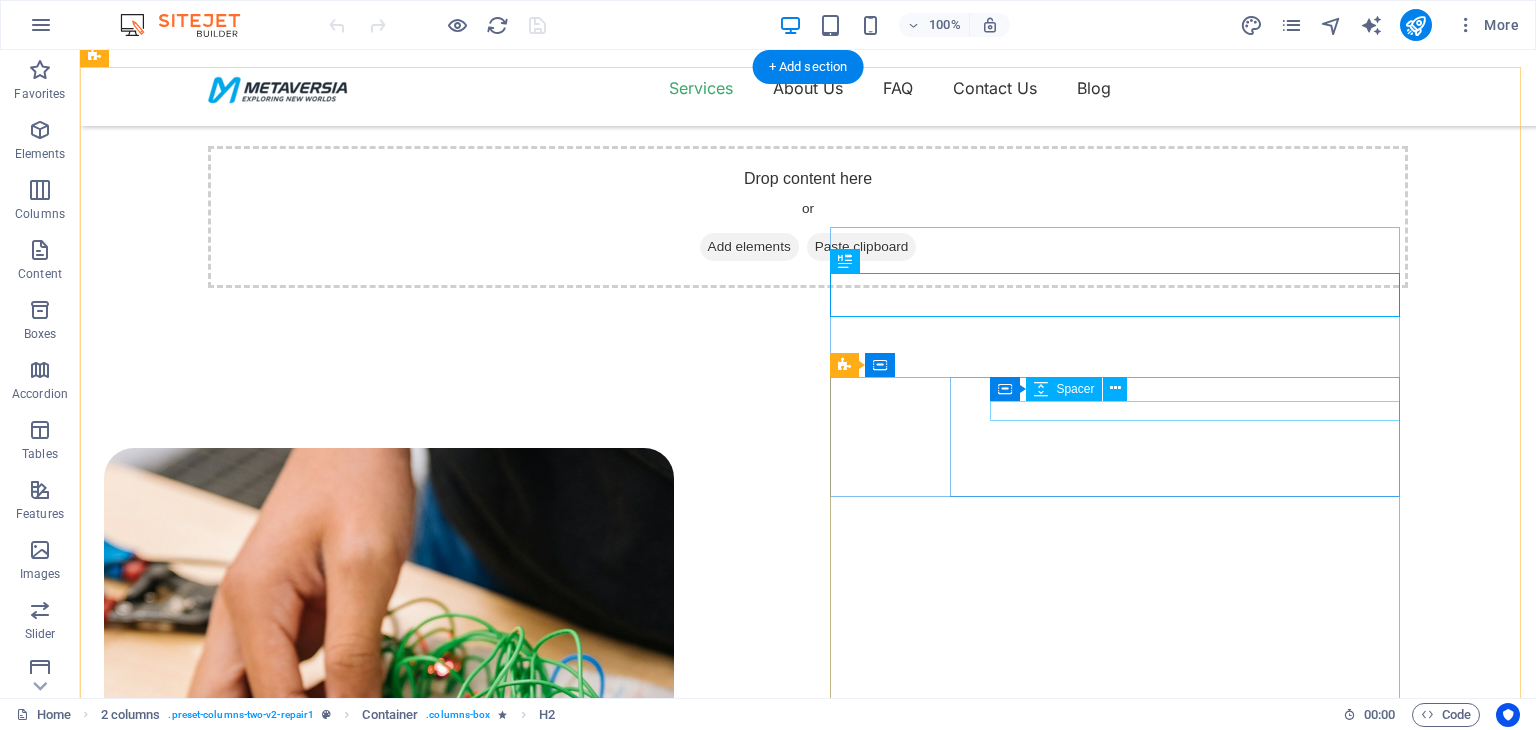 click at bounding box center (409, 1597) 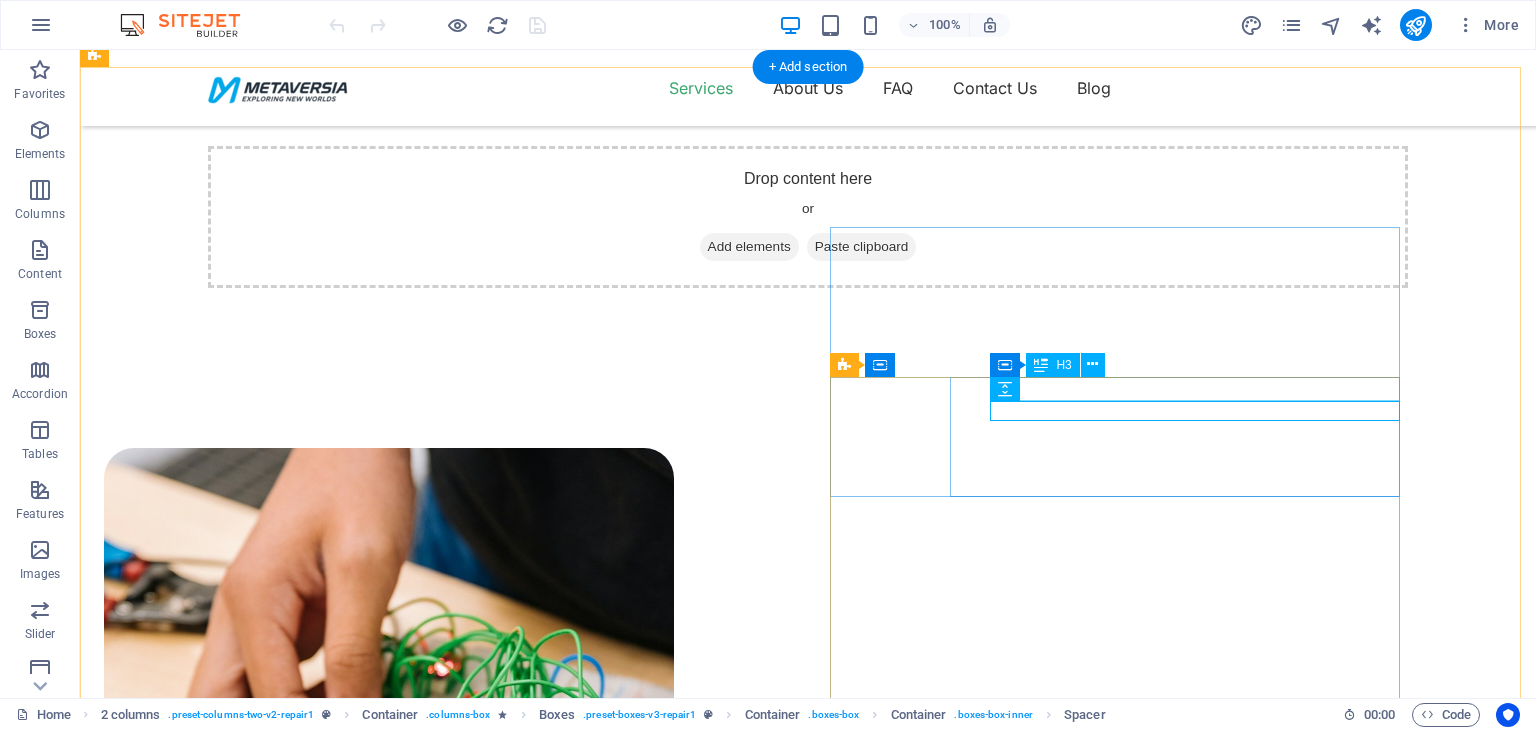 click on "Computer cleaning & repair" at bounding box center [409, 1575] 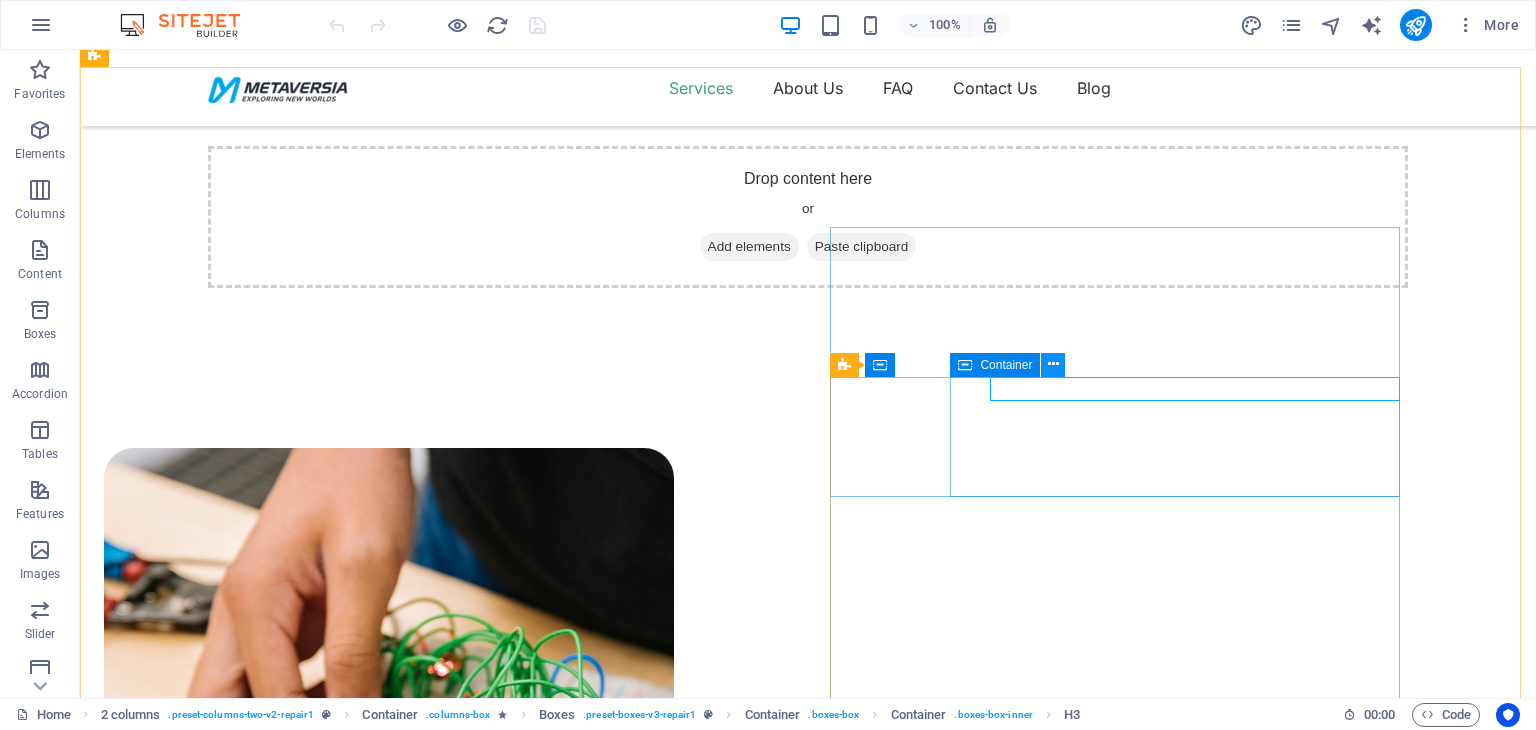 click at bounding box center (1053, 364) 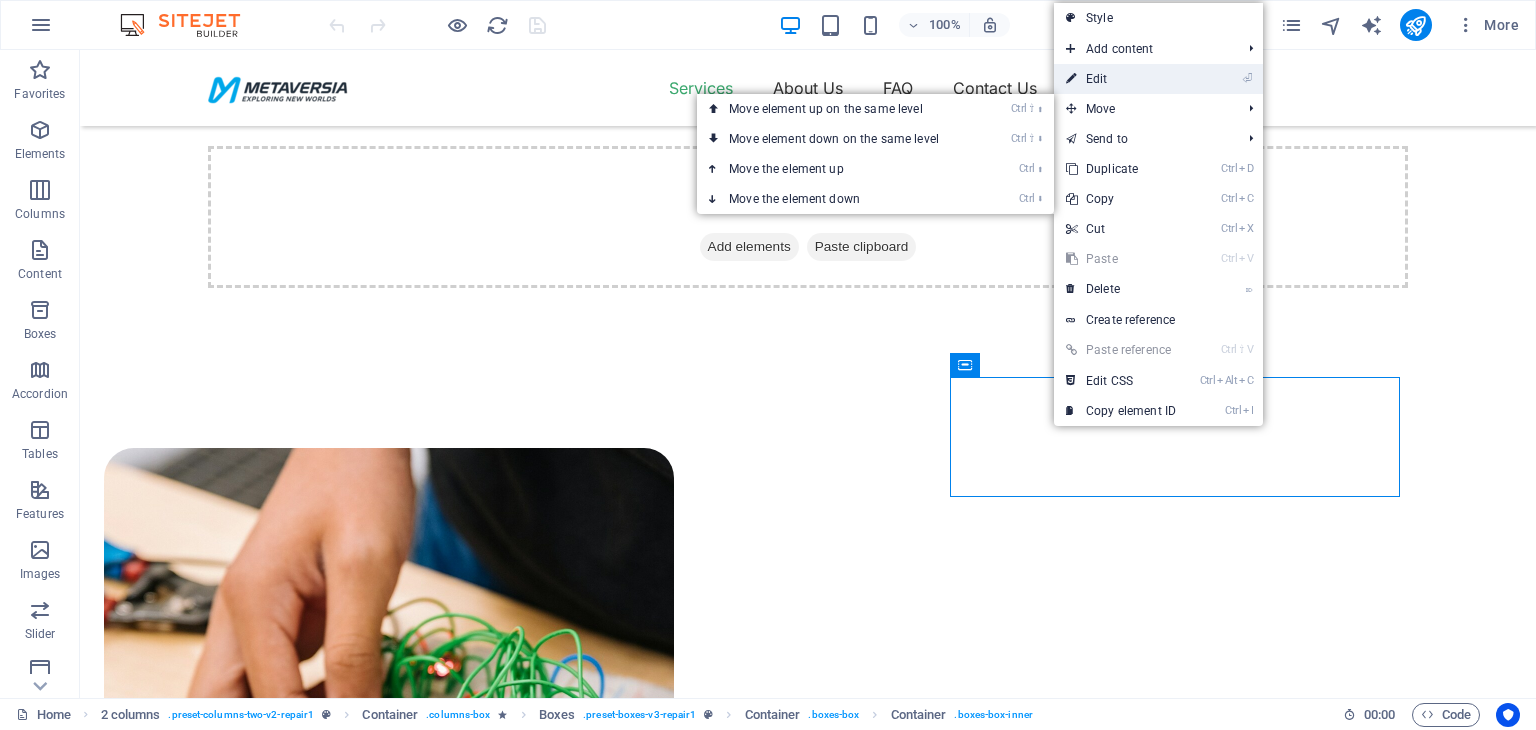click on "⏎  Edit" at bounding box center (1121, 79) 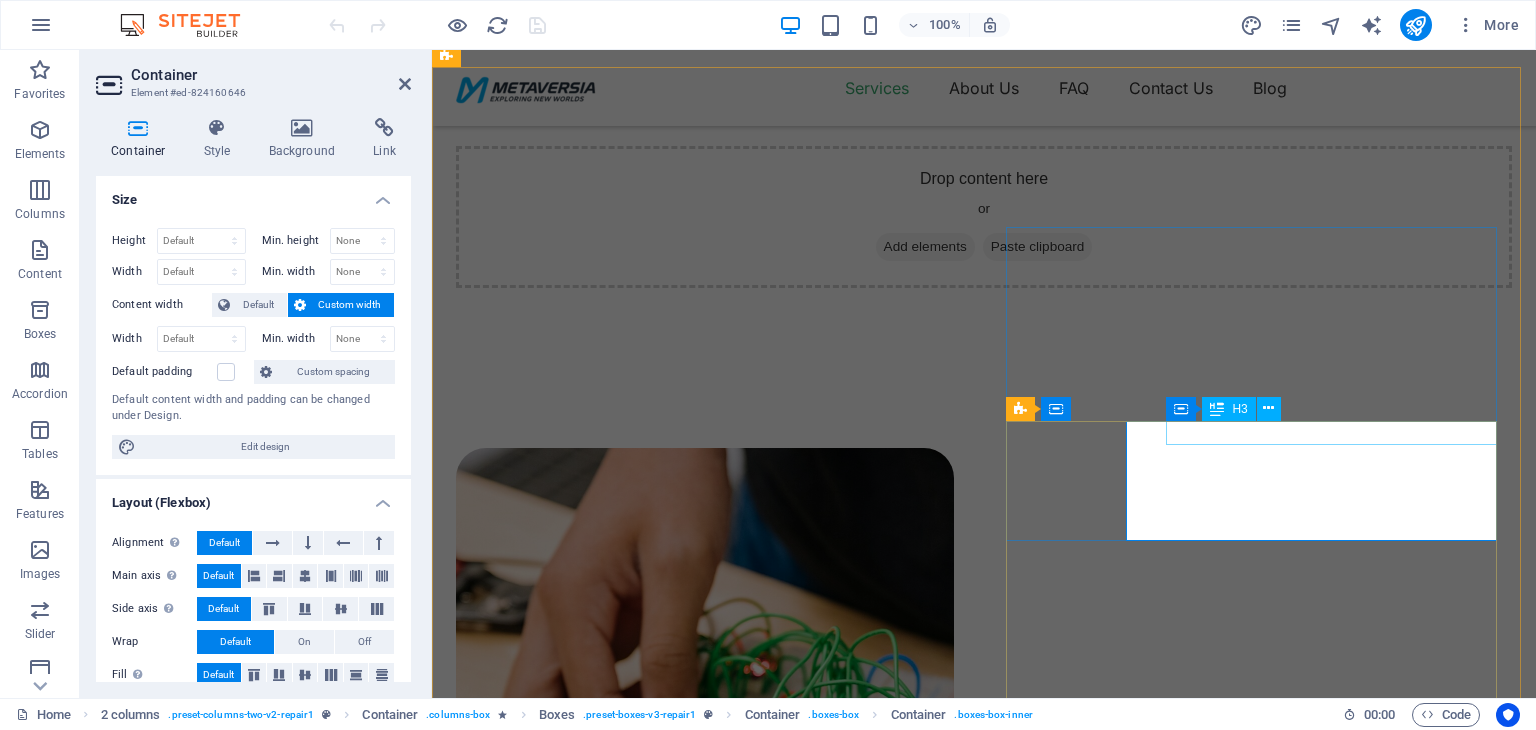 click on "Computer cleaning & repair" at bounding box center (725, 1619) 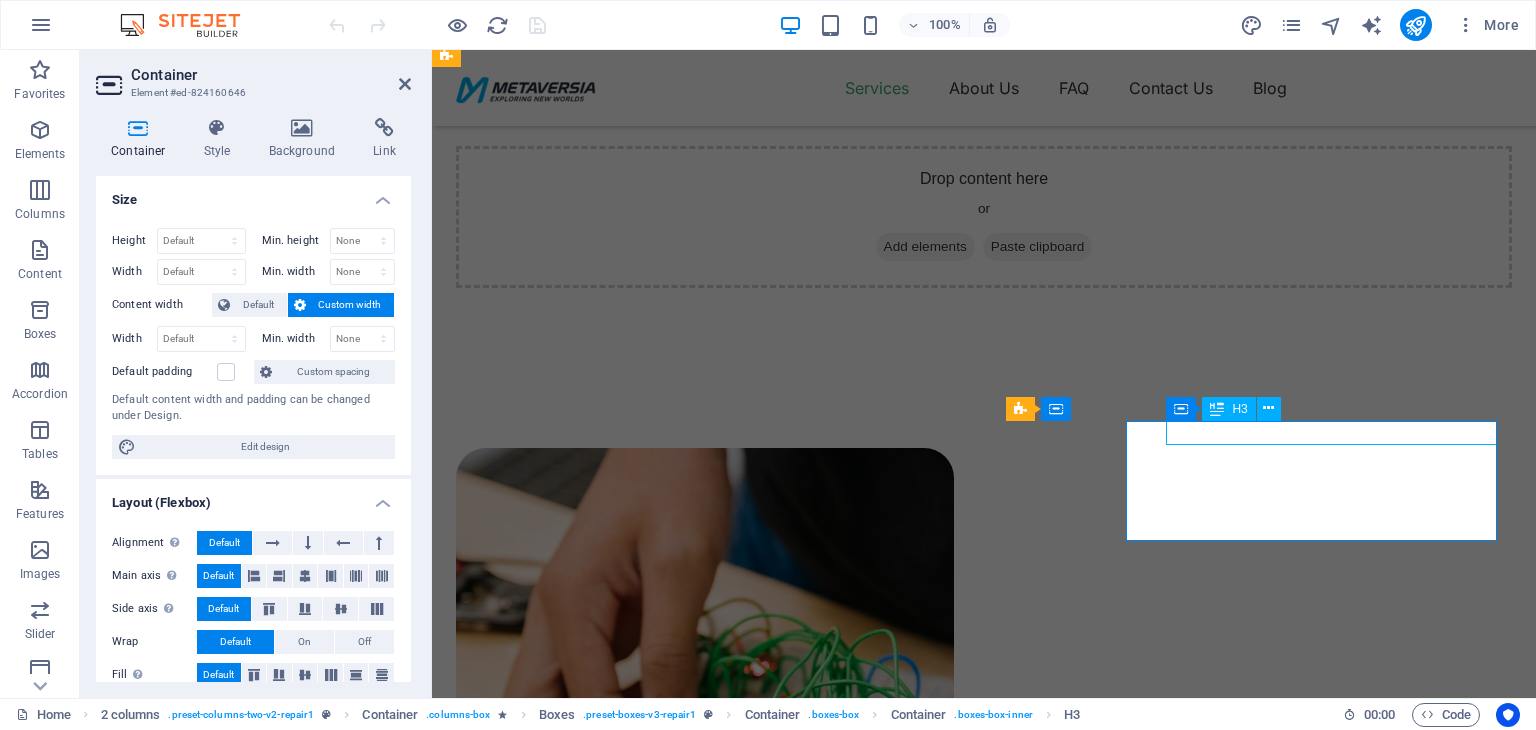 click on "Computer cleaning & repair" at bounding box center [725, 1619] 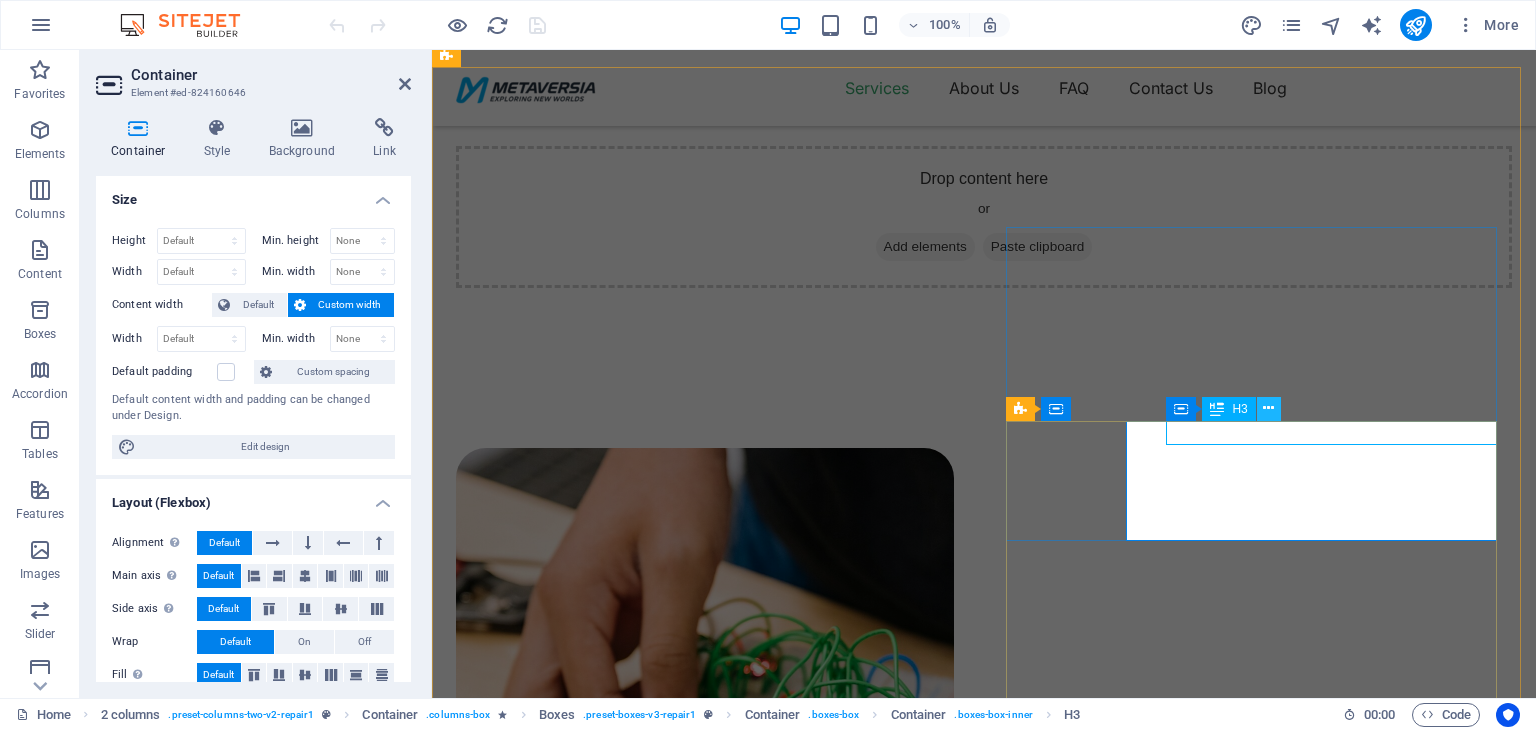 click at bounding box center [1268, 408] 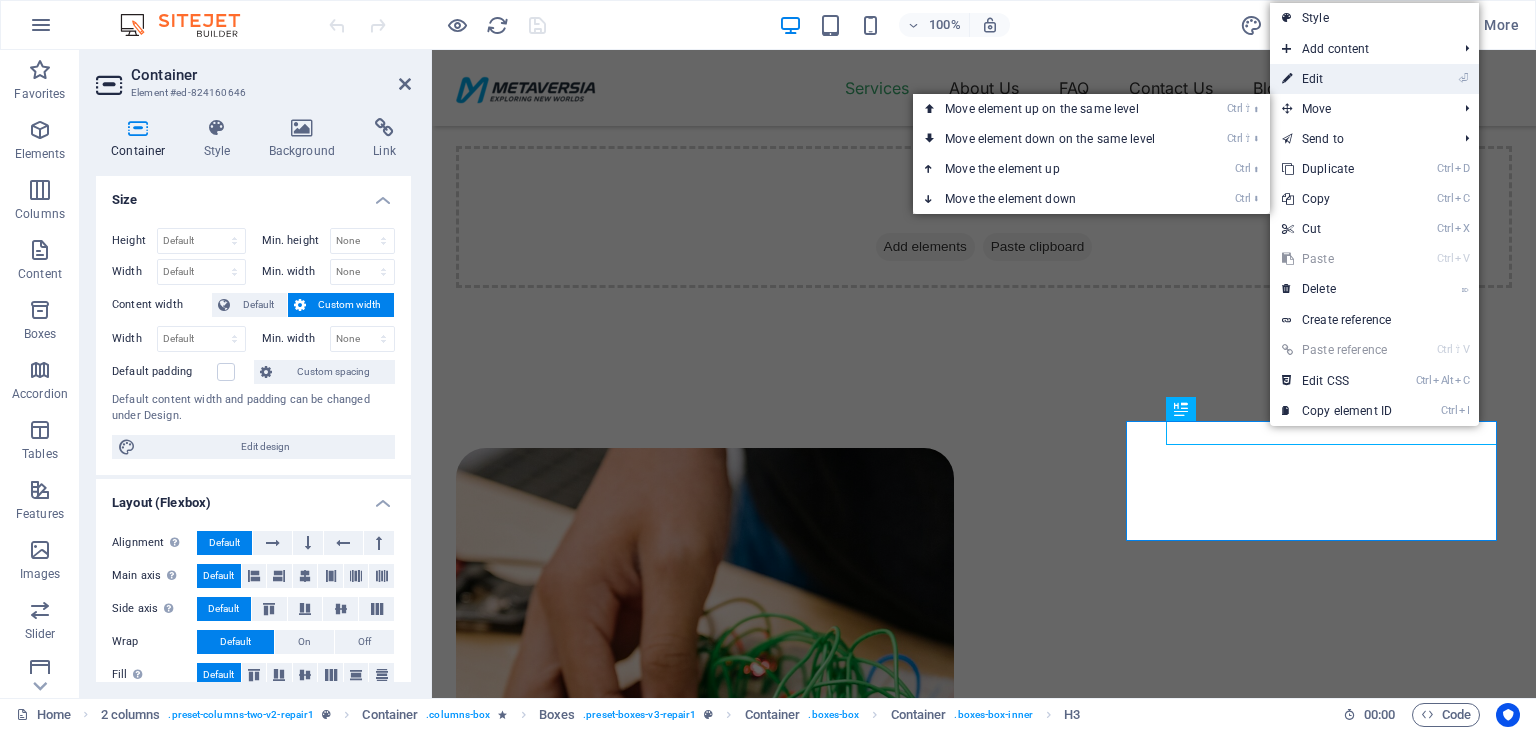 click on "⏎  Edit" at bounding box center (1337, 79) 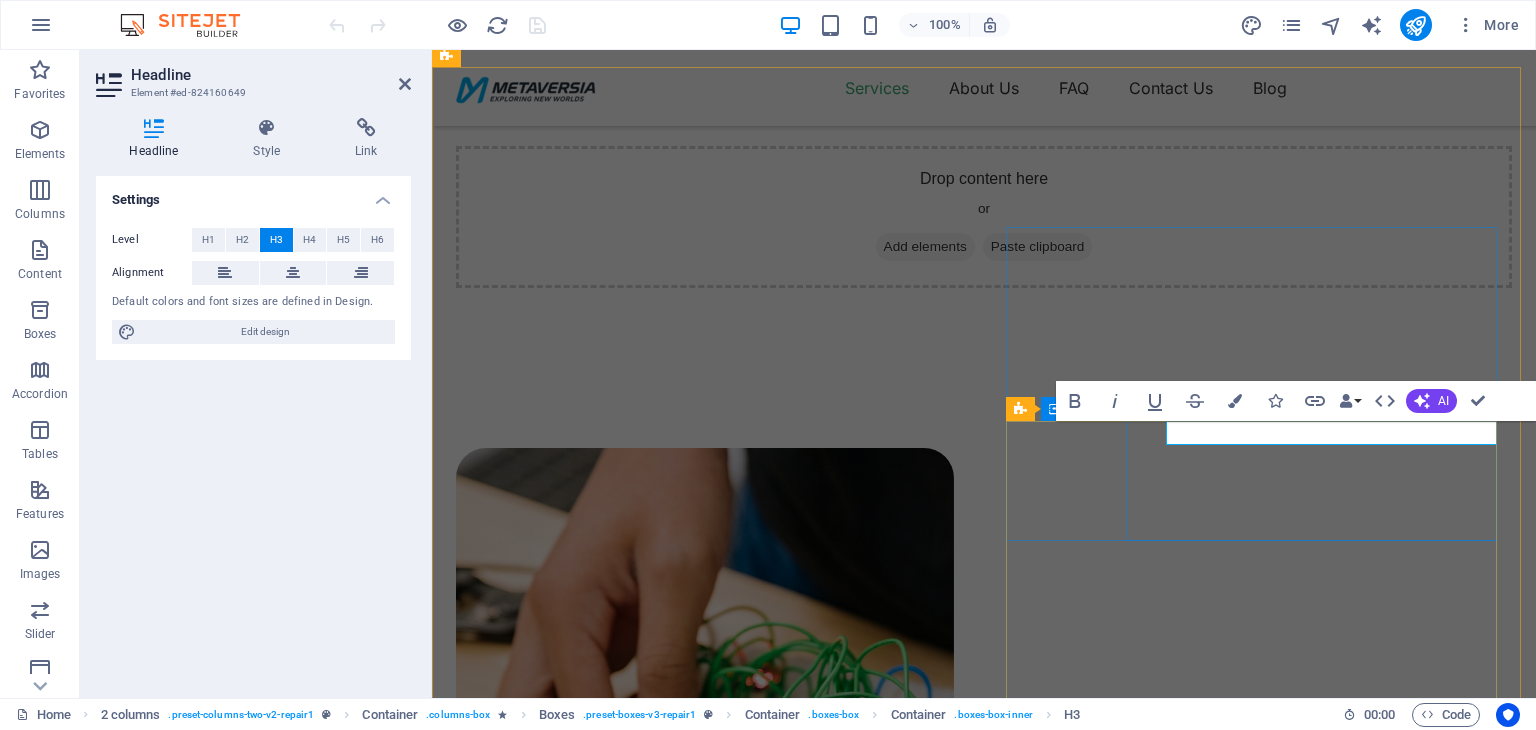 type 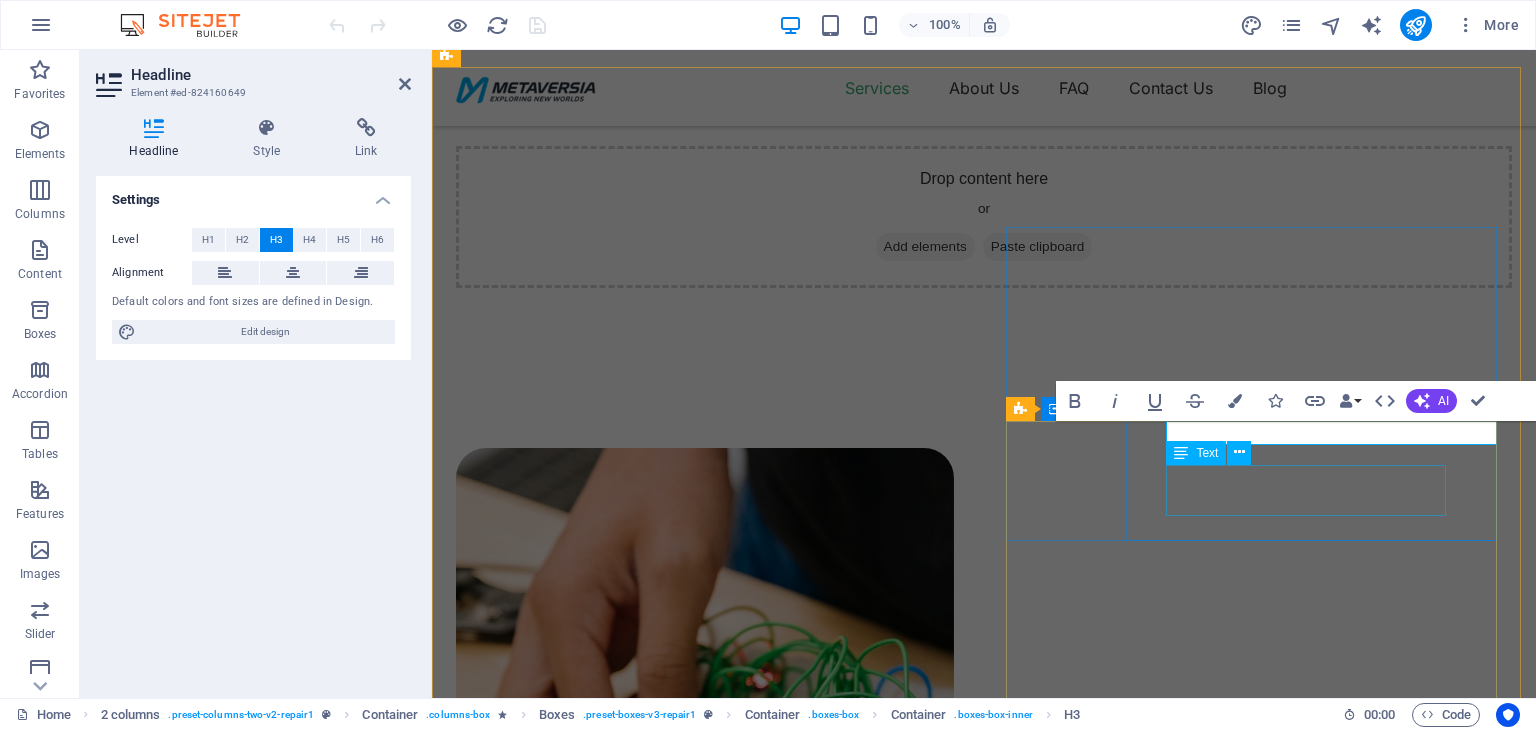 click on "Turpis nisl praesent tempor congue magna neque amet." at bounding box center (725, 1698) 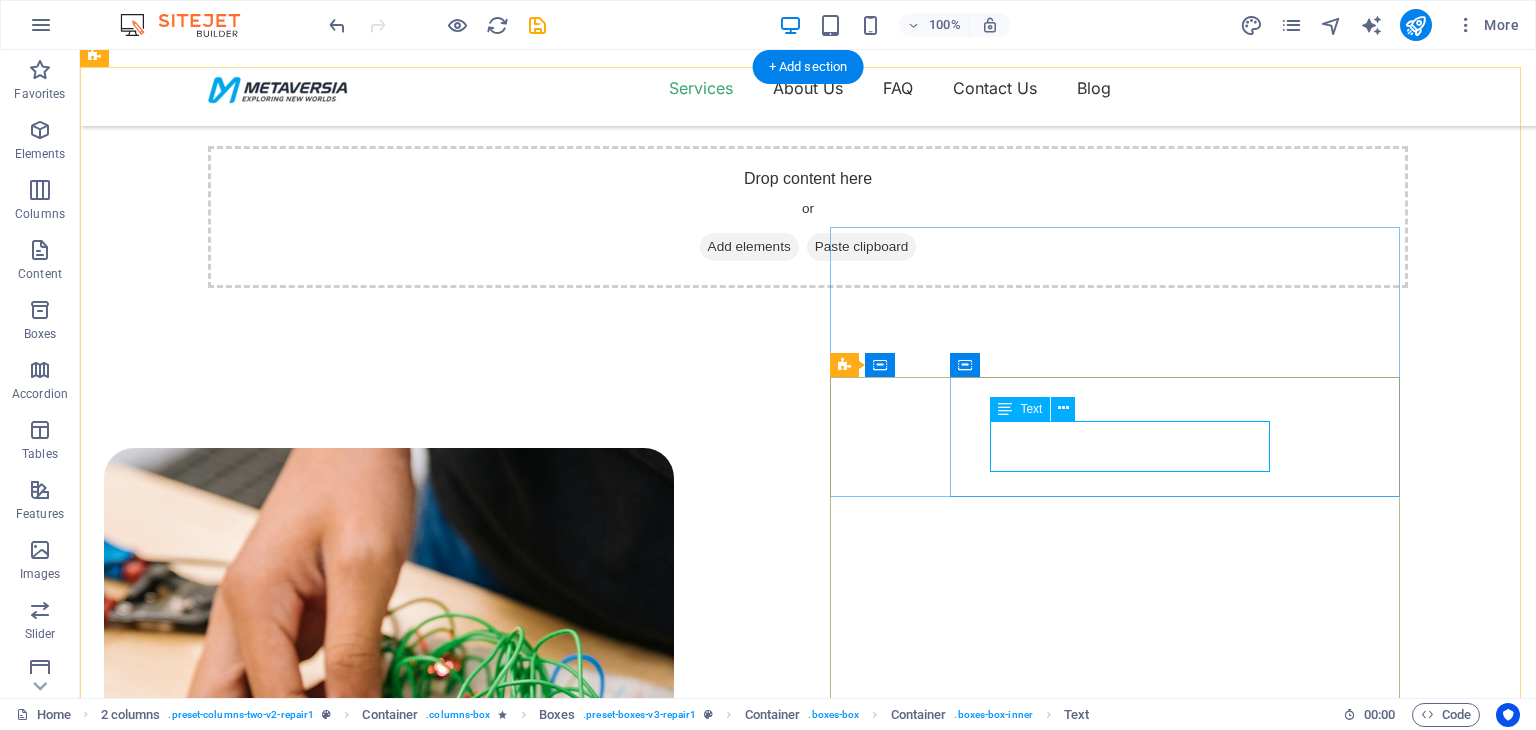 click on "Turpis nisl praesent tempor congue magna neque amet." at bounding box center [409, 1620] 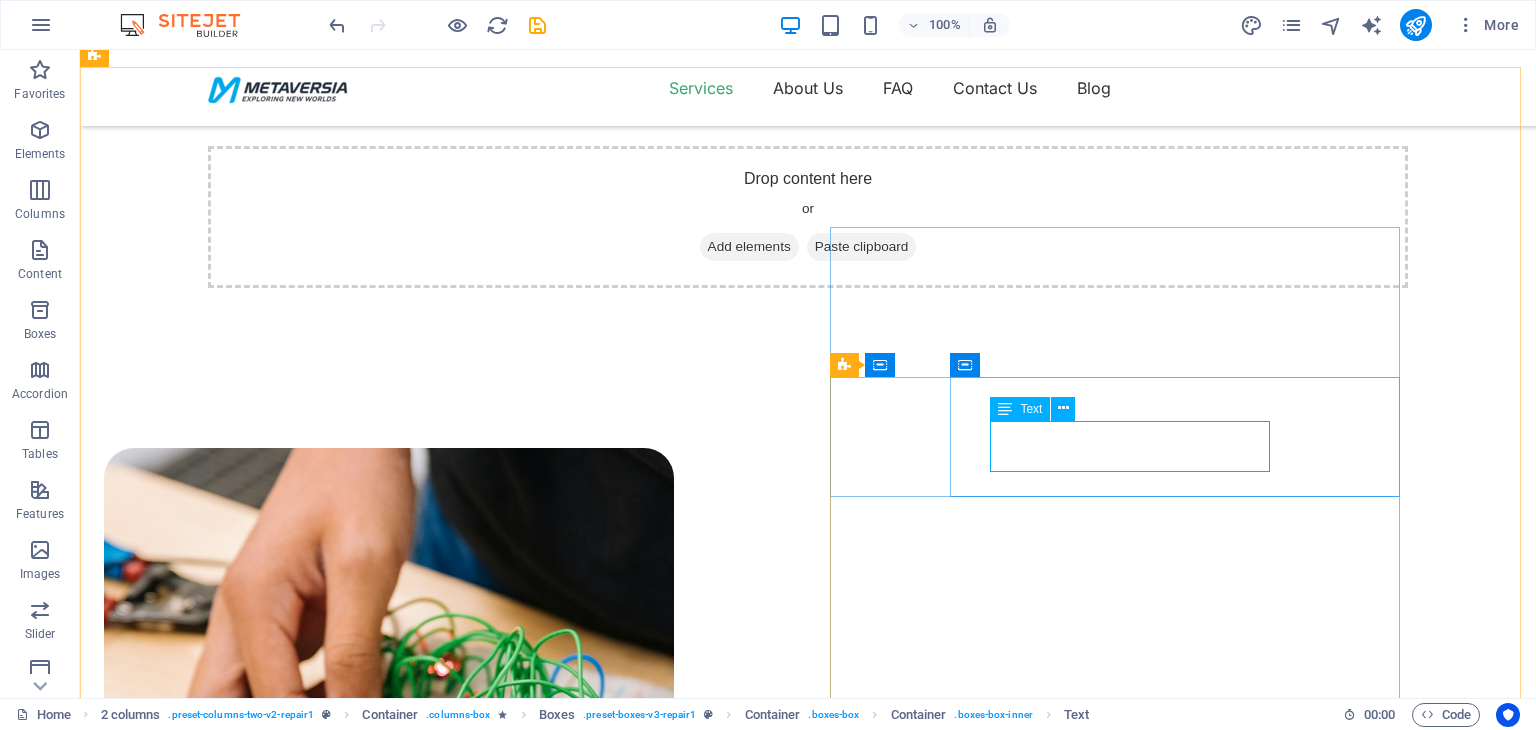 click at bounding box center [1005, 409] 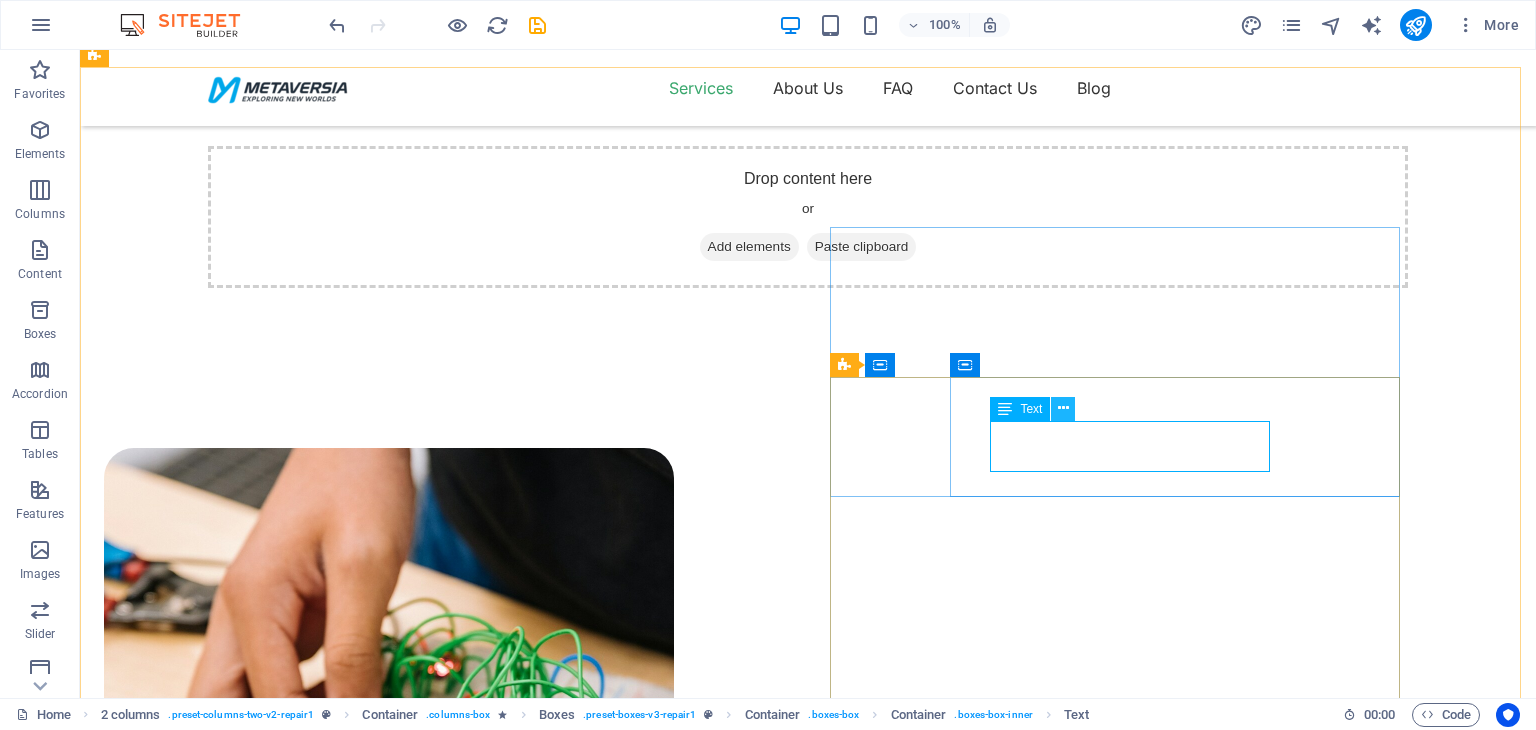 click at bounding box center [1063, 408] 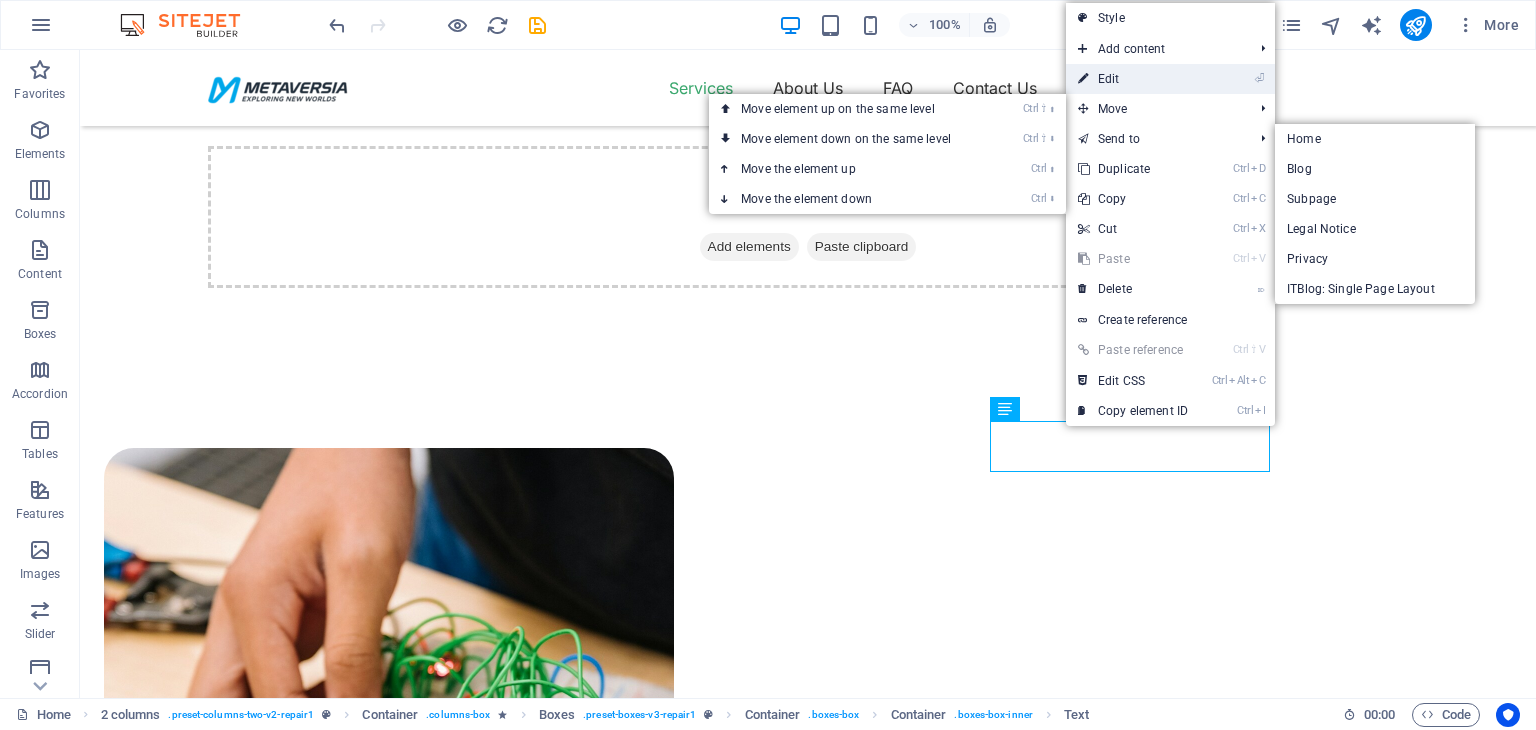 click on "⏎  Edit" at bounding box center [1133, 79] 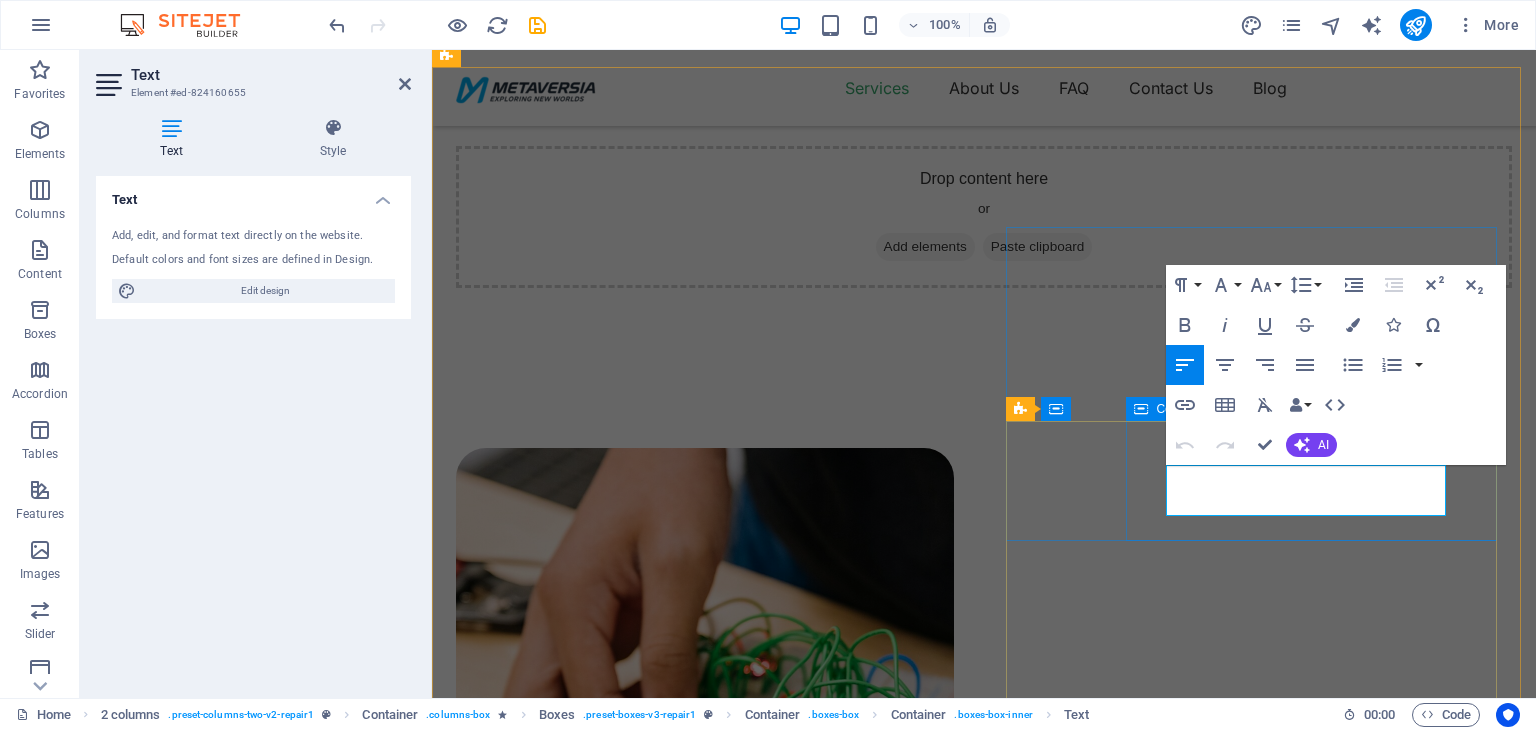drag, startPoint x: 1328, startPoint y: 506, endPoint x: 1161, endPoint y: 472, distance: 170.42593 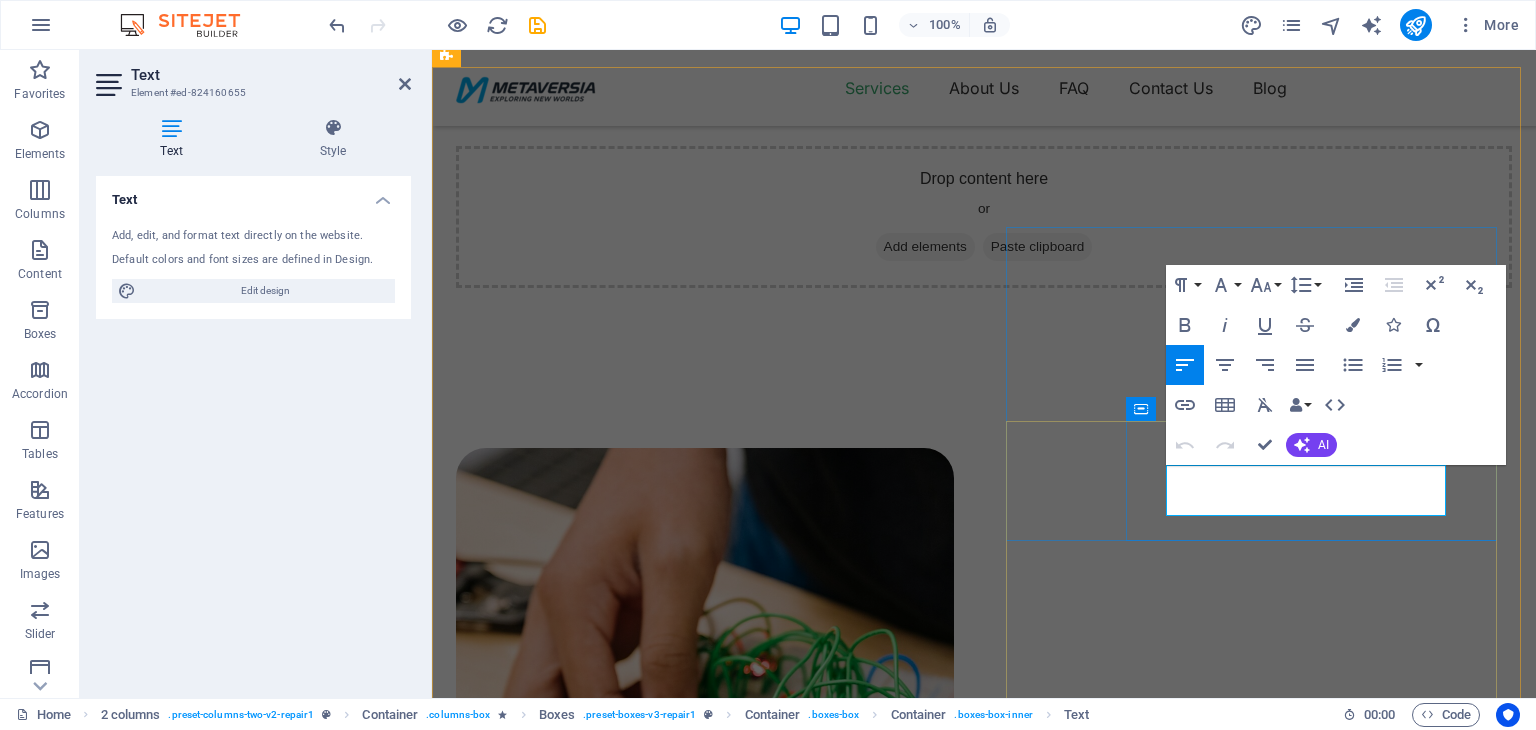 click on "Turpis nisl praesent tempor congue magna neque amet." at bounding box center [725, 1664] 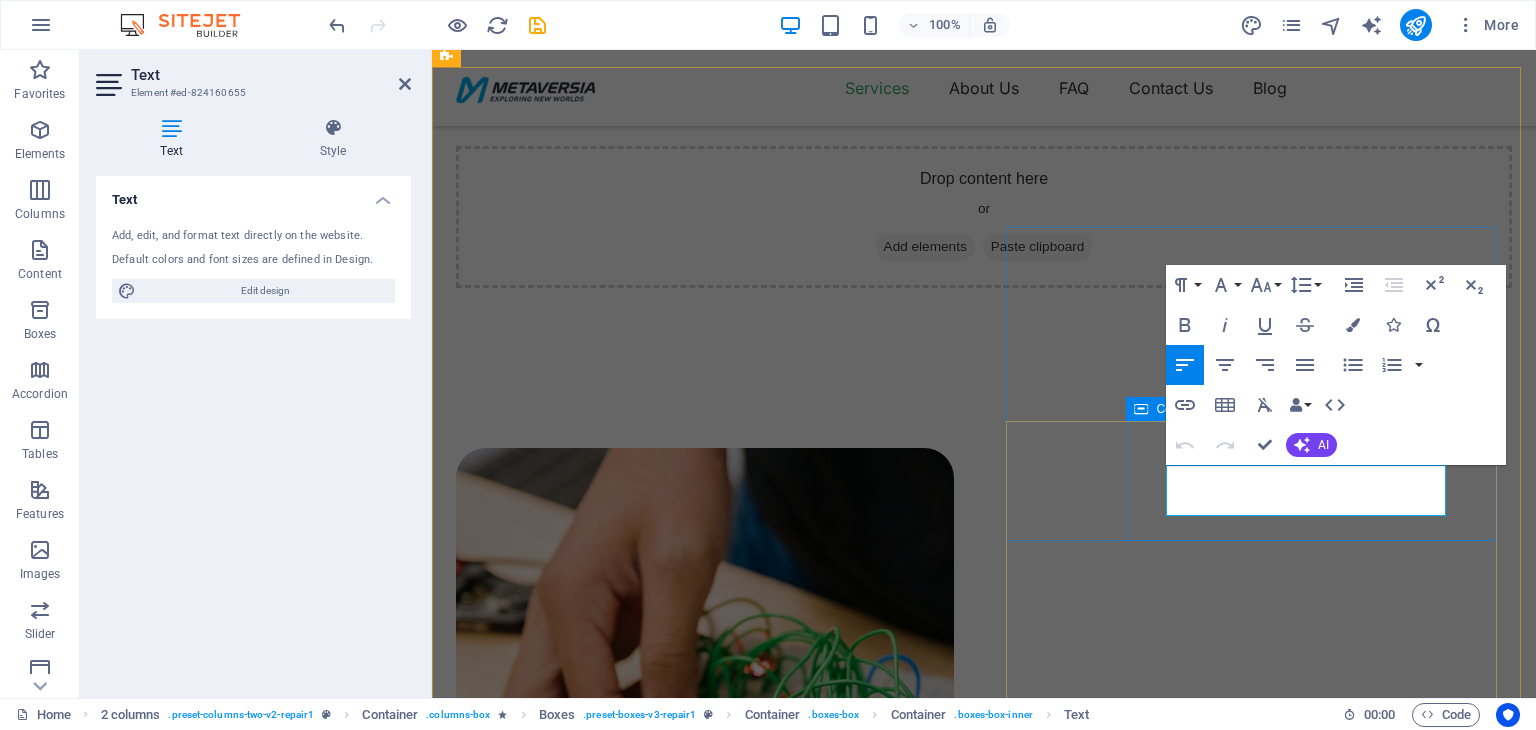 drag, startPoint x: 1332, startPoint y: 508, endPoint x: 1144, endPoint y: 478, distance: 190.37857 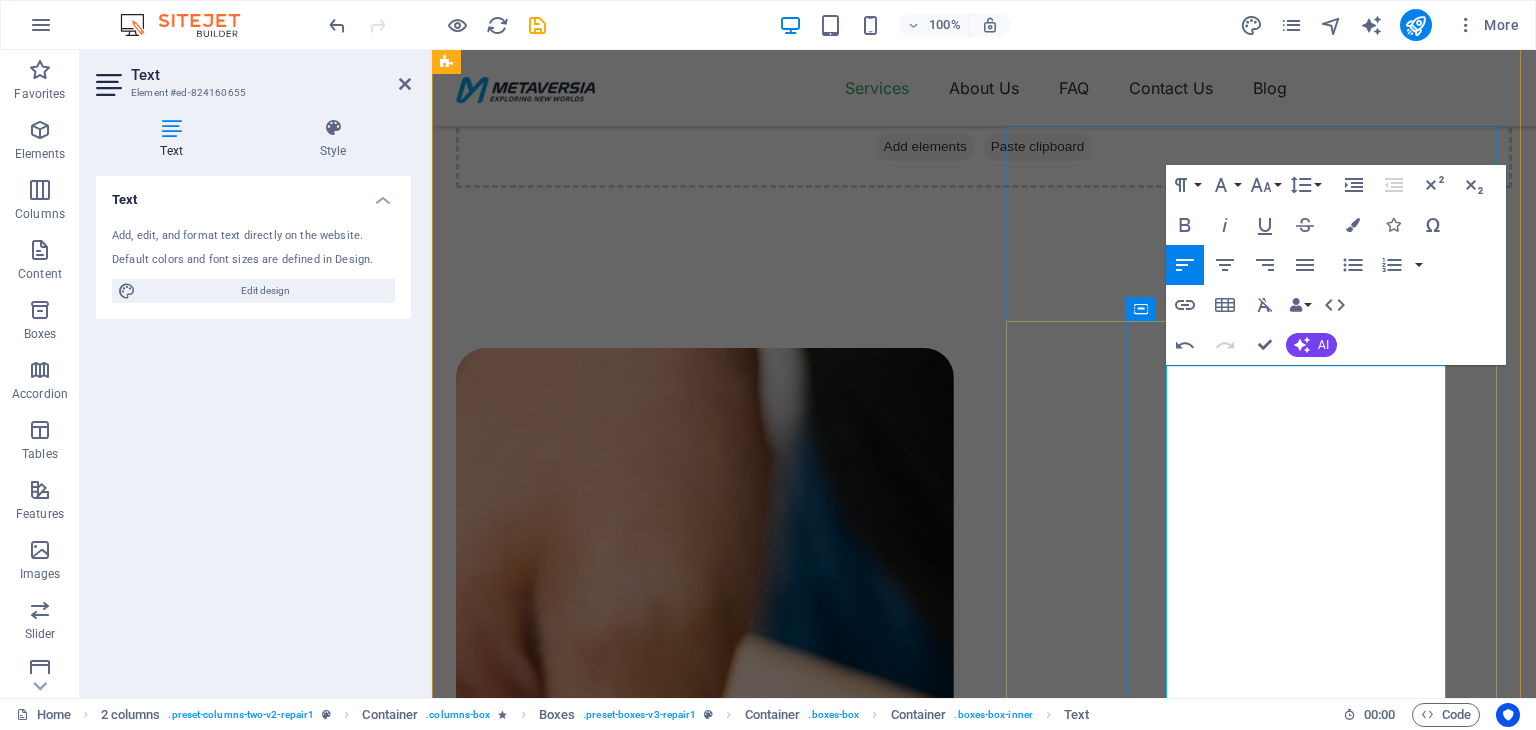 scroll, scrollTop: 795, scrollLeft: 0, axis: vertical 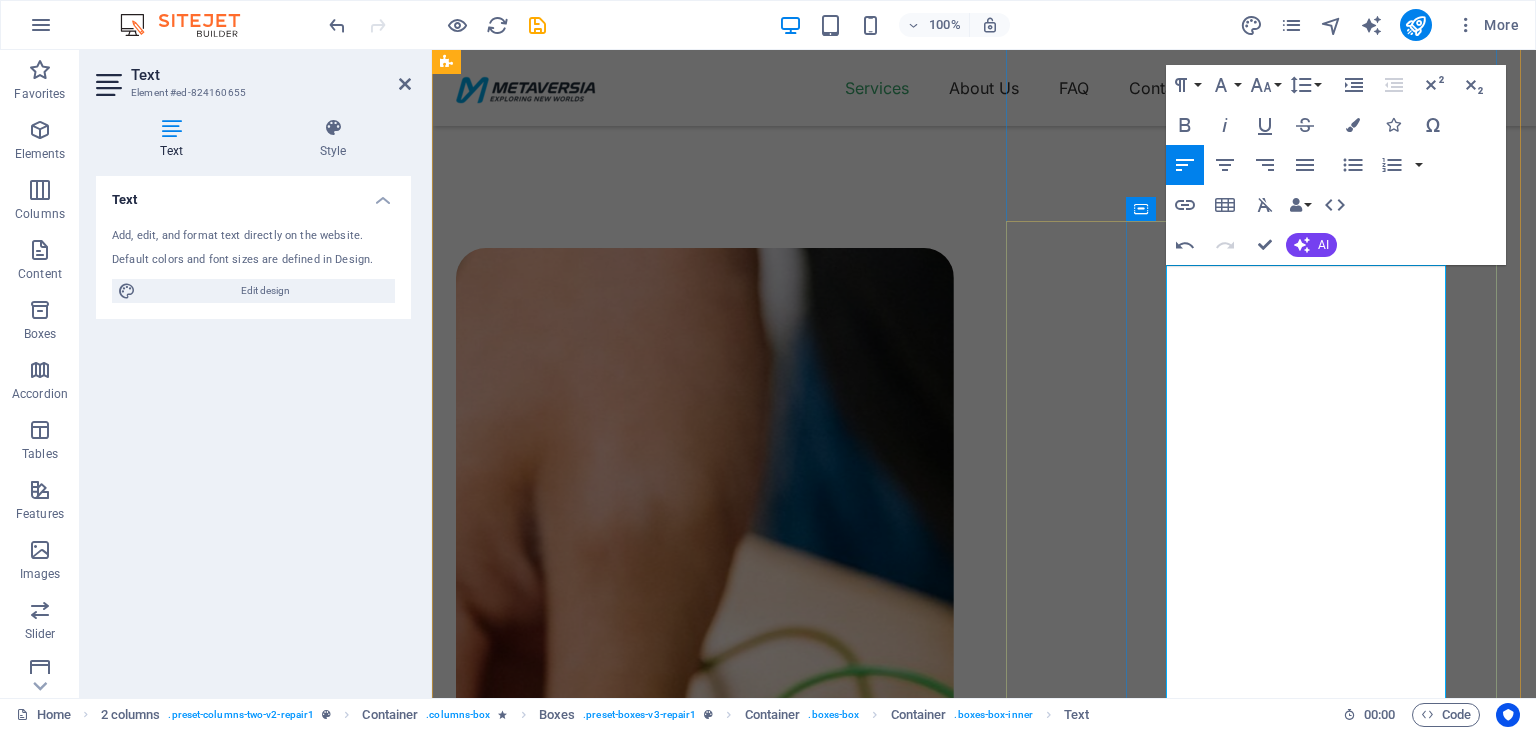 drag, startPoint x: 1338, startPoint y: 585, endPoint x: 1352, endPoint y: 605, distance: 24.41311 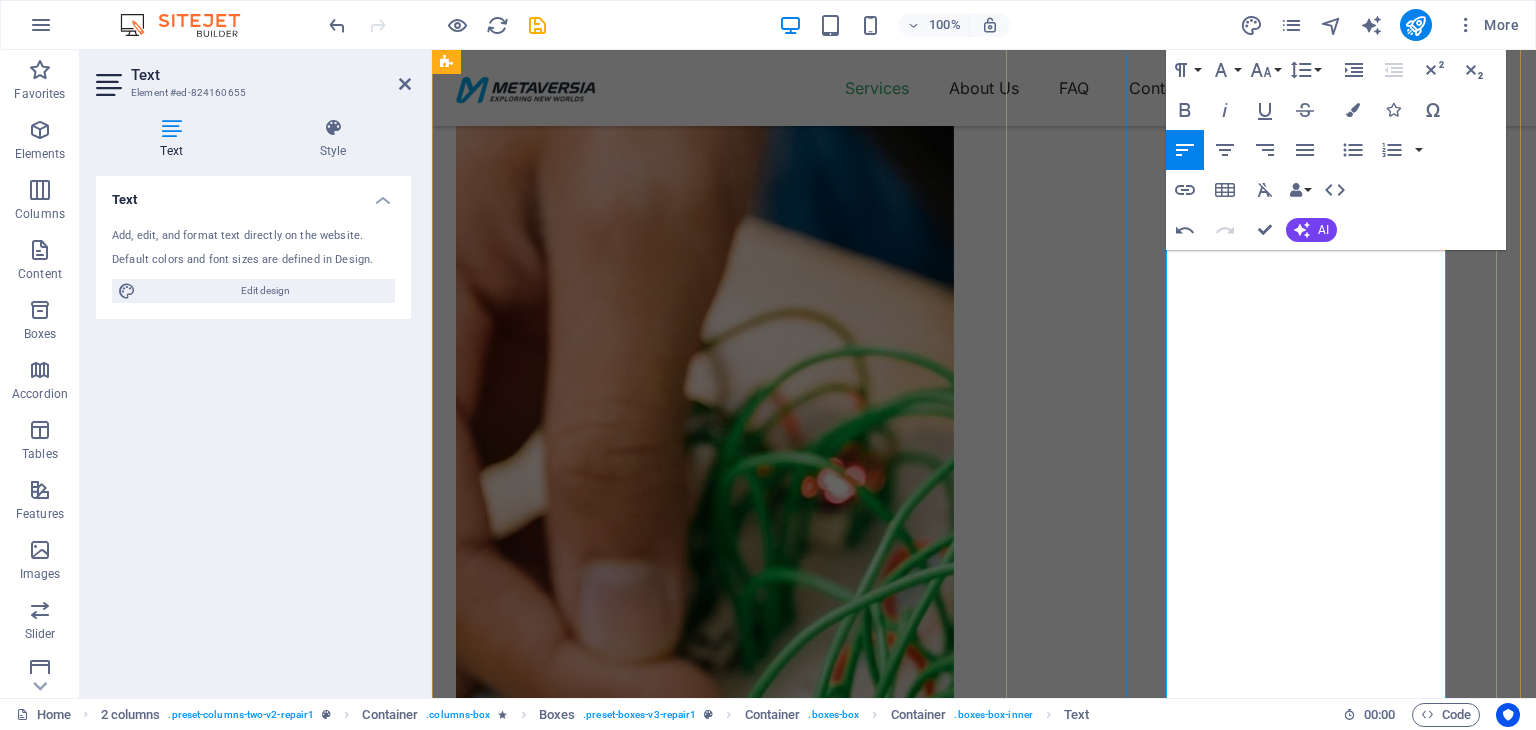 scroll, scrollTop: 1195, scrollLeft: 0, axis: vertical 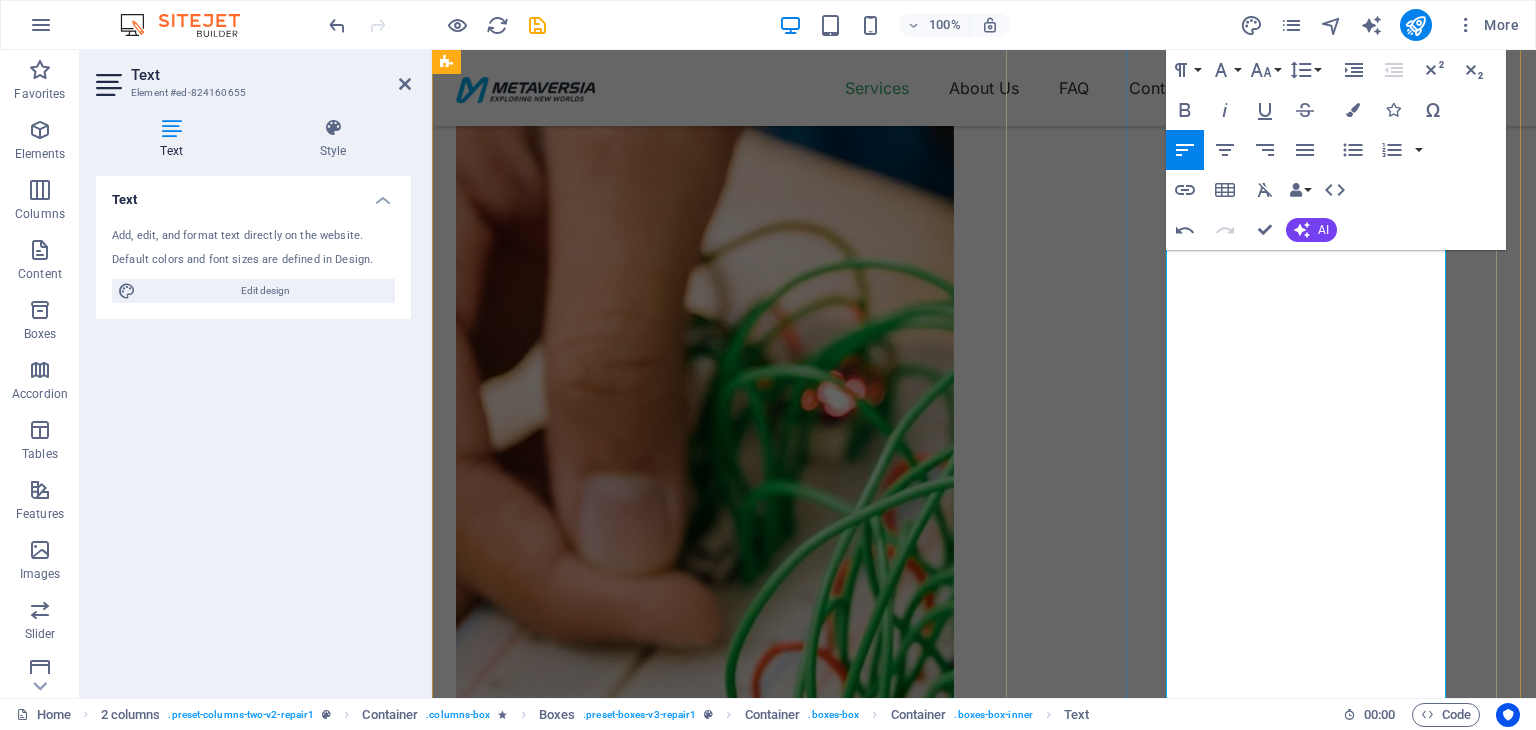 drag, startPoint x: 1190, startPoint y: 515, endPoint x: 1420, endPoint y: 522, distance: 230.10649 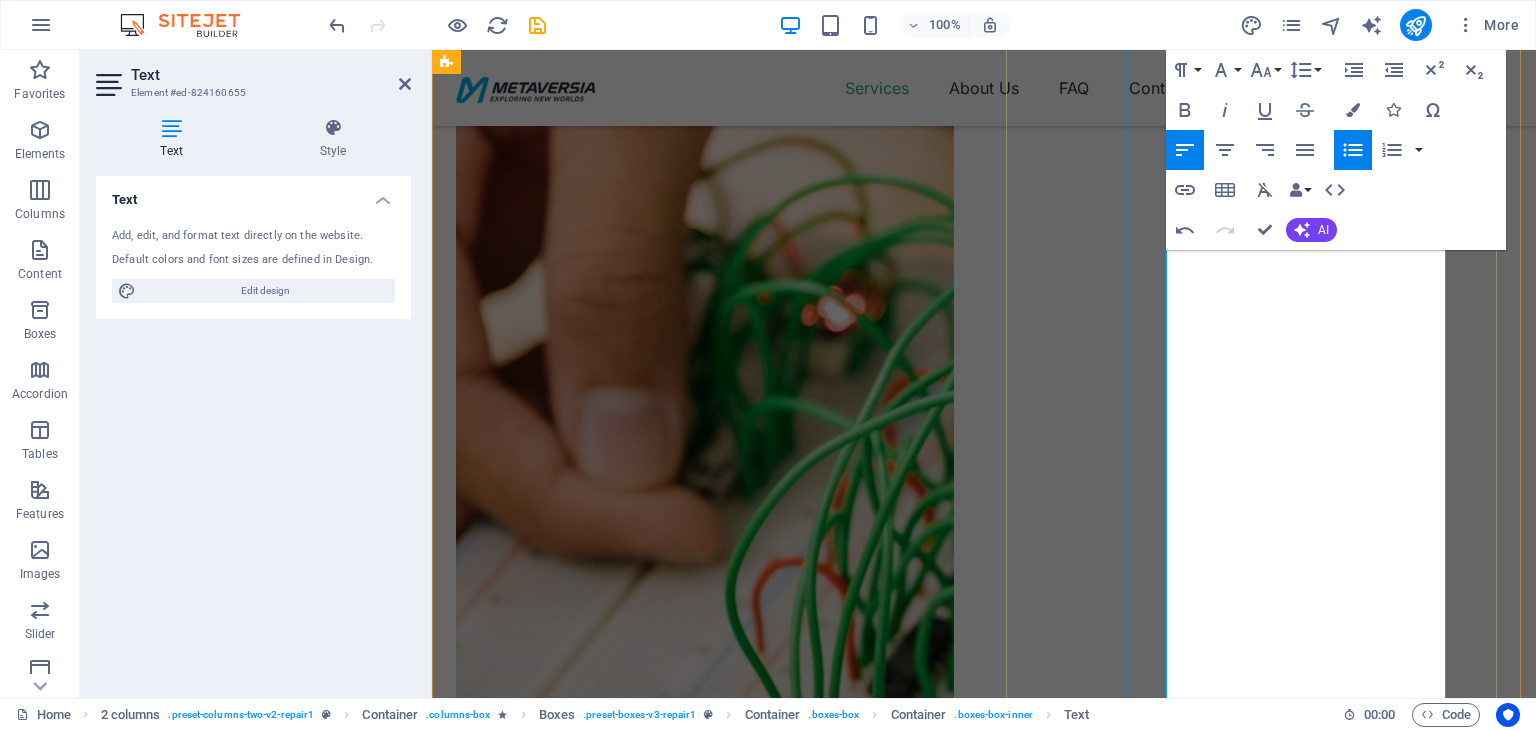 scroll, scrollTop: 1395, scrollLeft: 0, axis: vertical 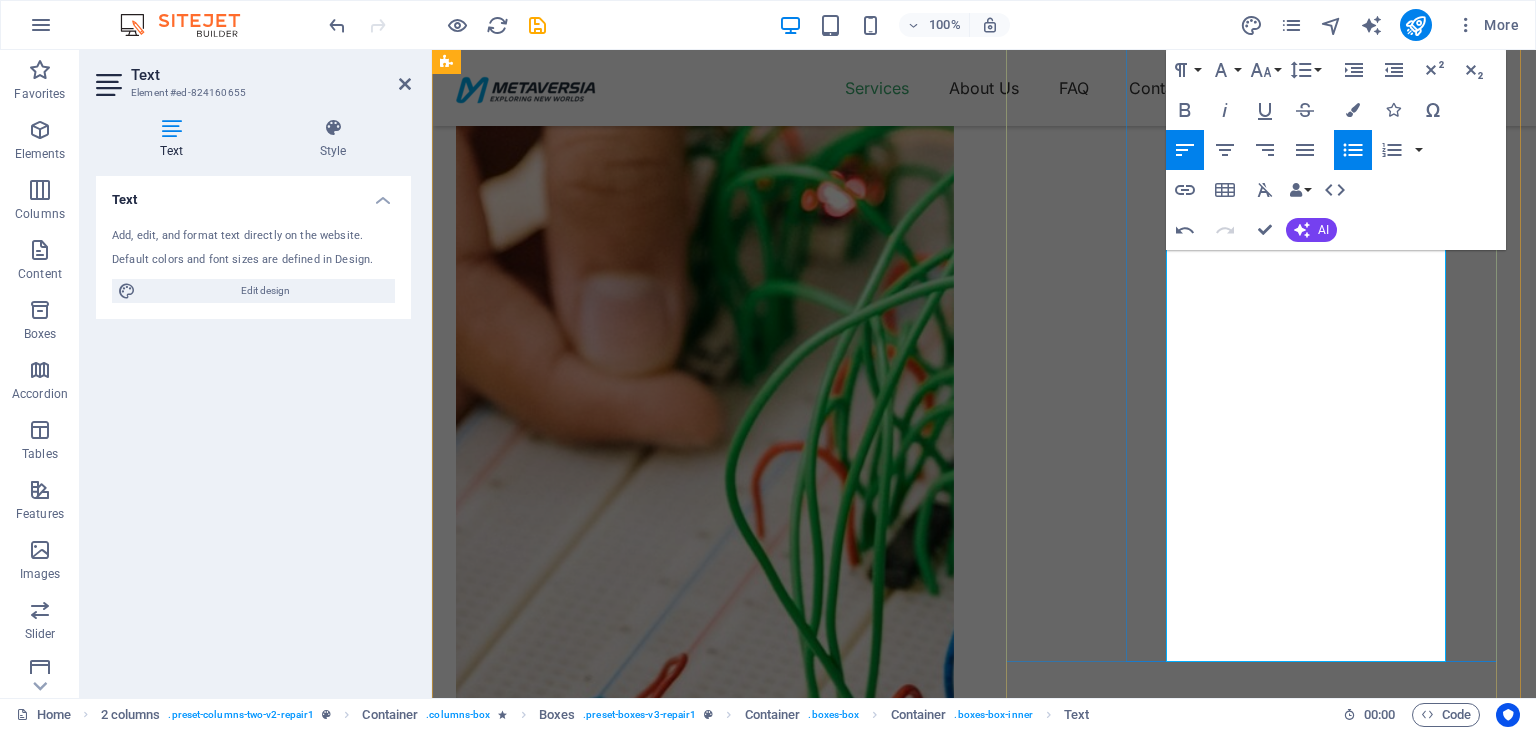drag, startPoint x: 1395, startPoint y: 445, endPoint x: 1183, endPoint y: 448, distance: 212.02122 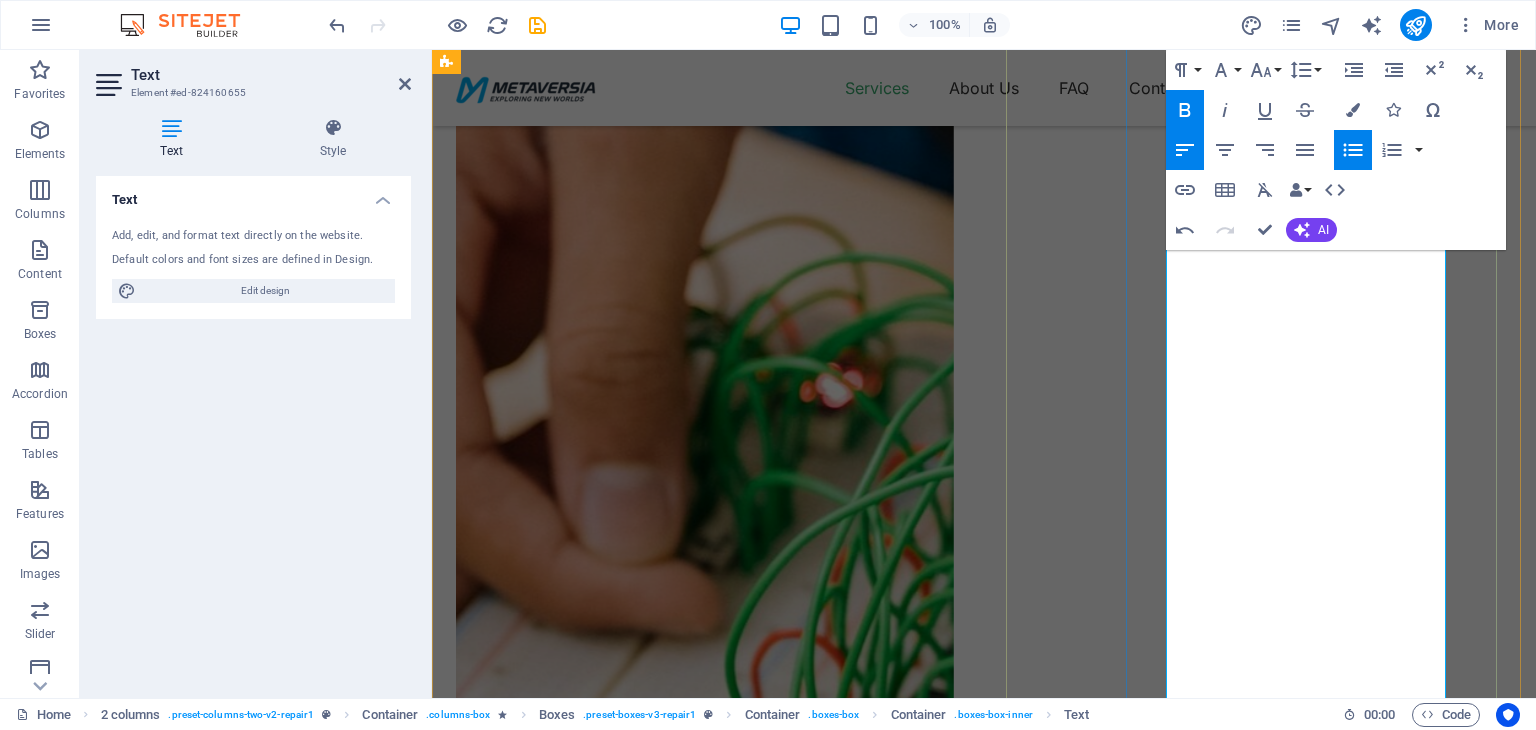 scroll, scrollTop: 1295, scrollLeft: 0, axis: vertical 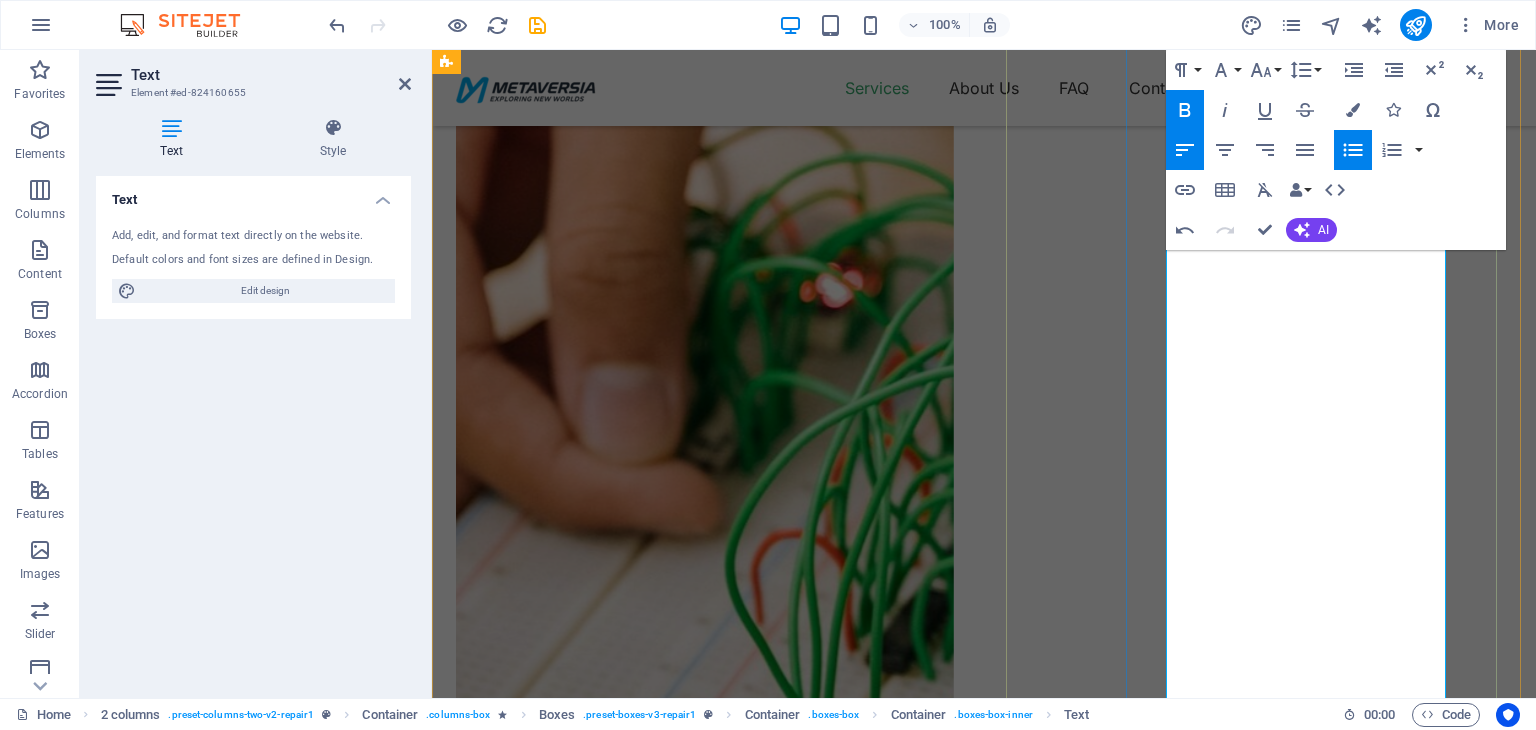 drag, startPoint x: 1334, startPoint y: 546, endPoint x: 1190, endPoint y: 548, distance: 144.01389 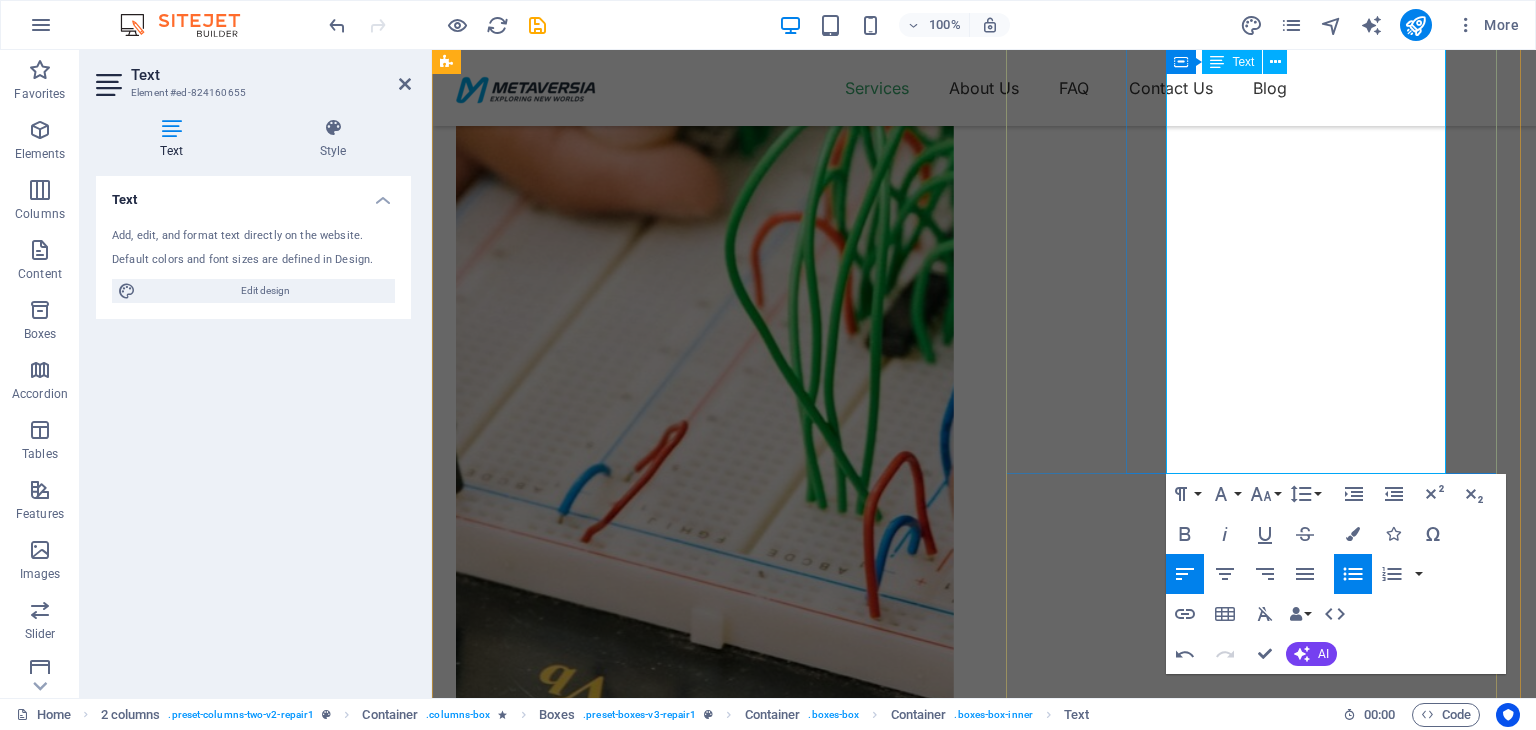 scroll, scrollTop: 1695, scrollLeft: 0, axis: vertical 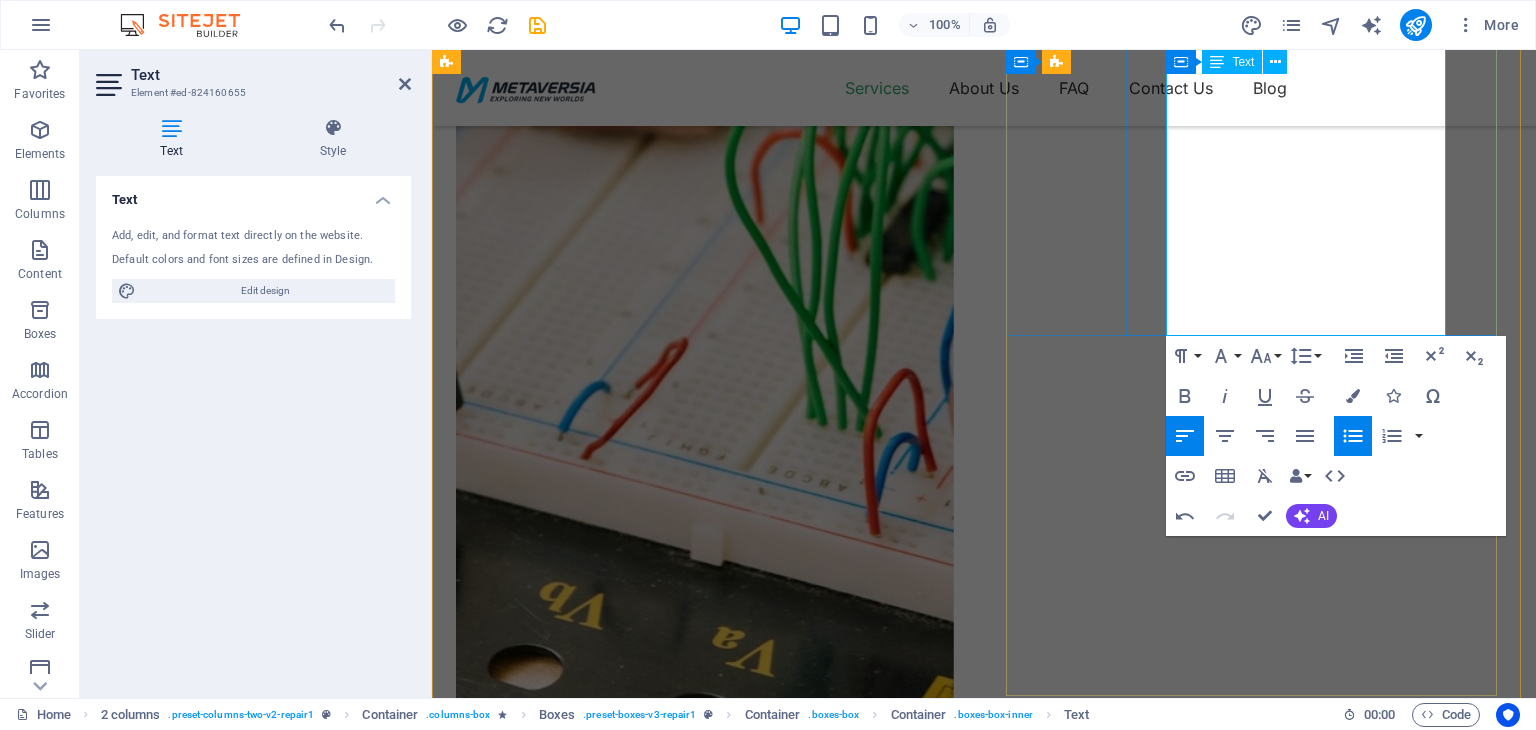 click on "With a robust supplier network and a commitment to competitive pricing, we ensure reliable sourcing and timely deliveries that meet the needs of both small businesses and large enterprises." at bounding box center [725, 2118] 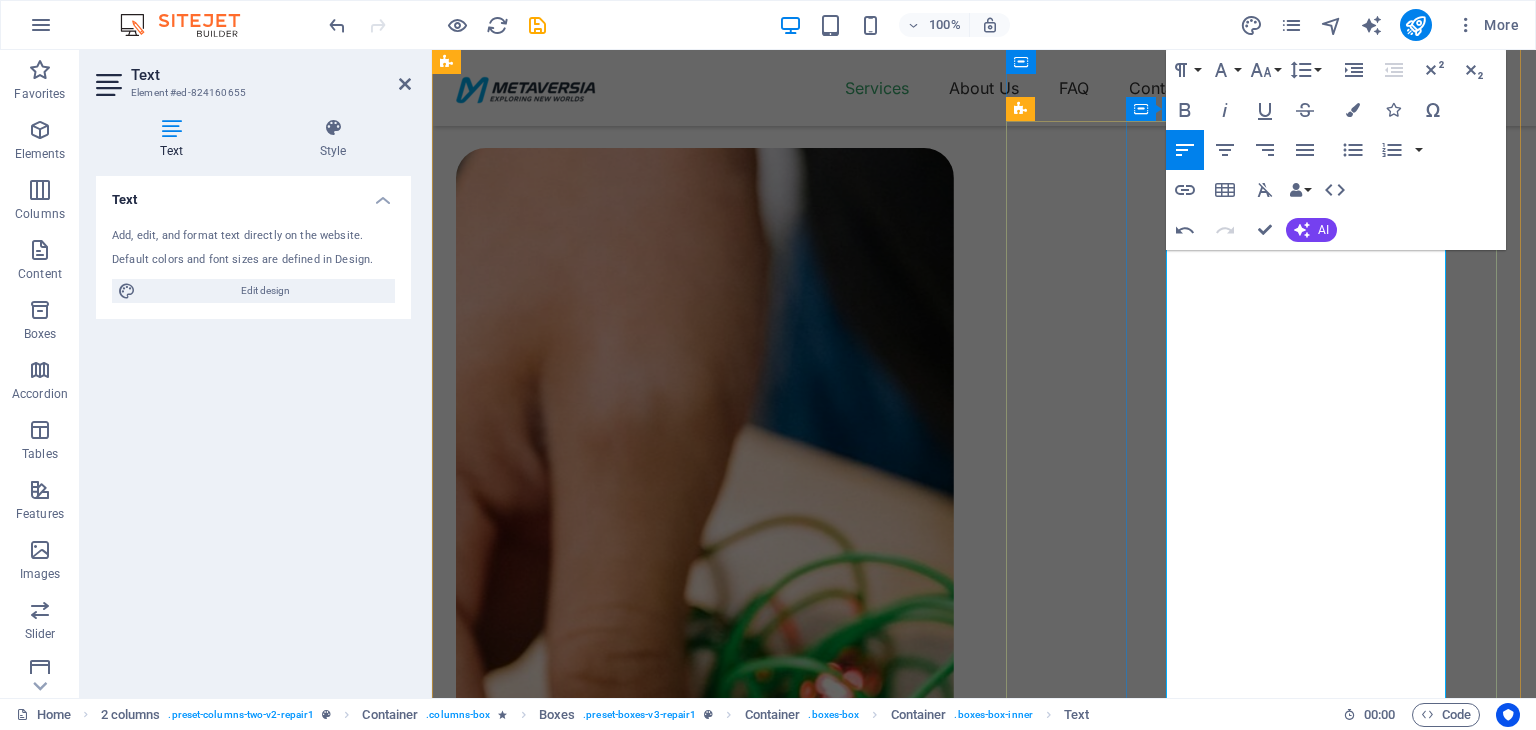 scroll, scrollTop: 495, scrollLeft: 0, axis: vertical 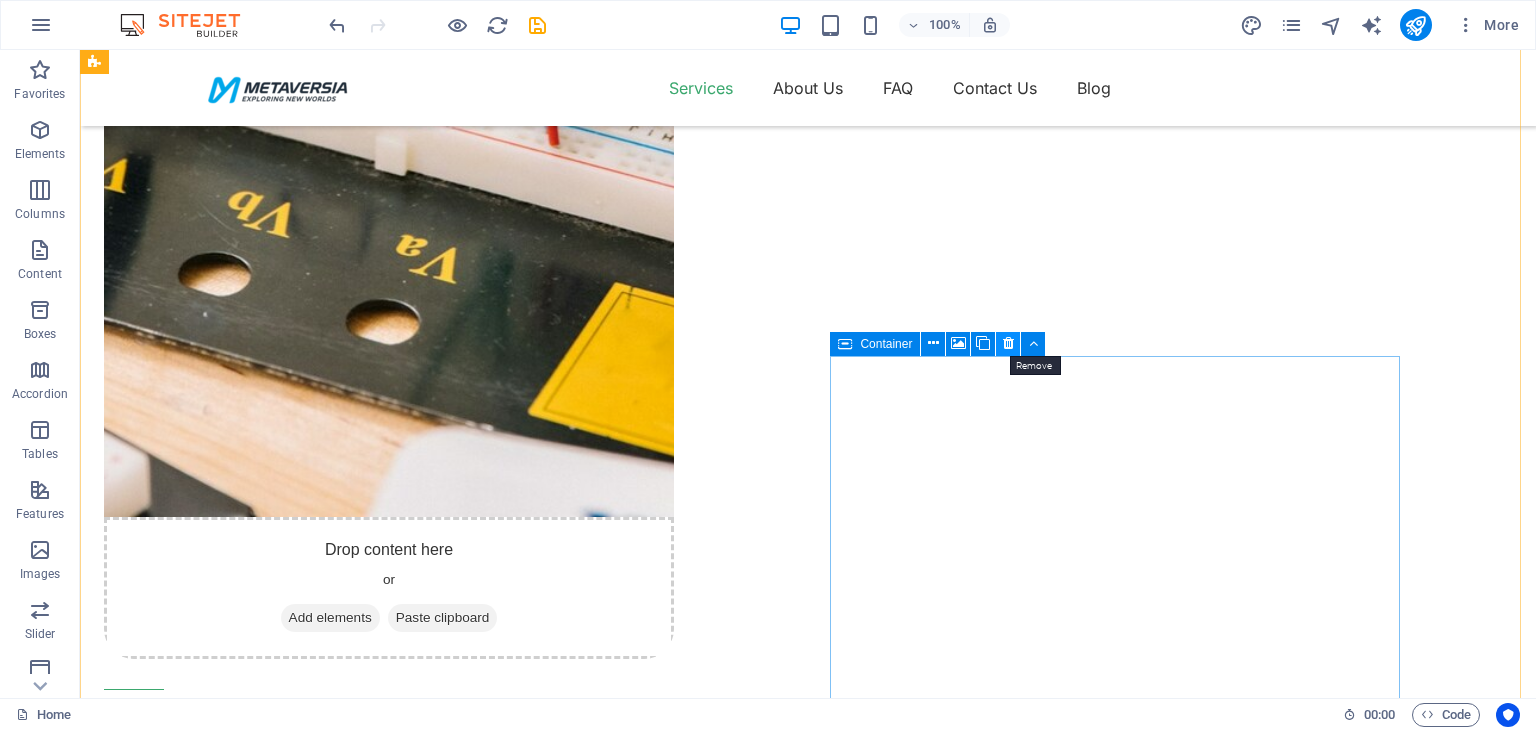 click at bounding box center [1008, 343] 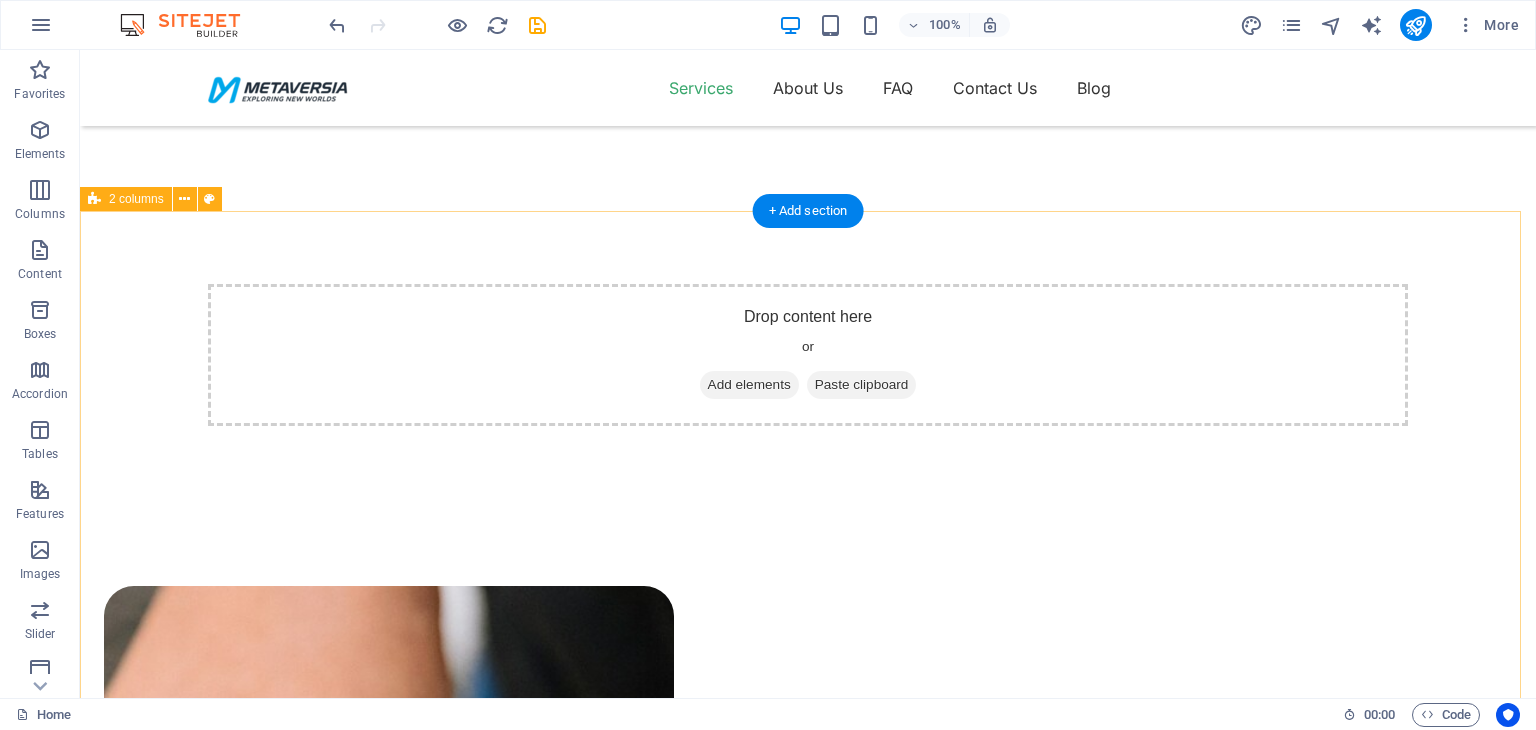 scroll, scrollTop: 451, scrollLeft: 0, axis: vertical 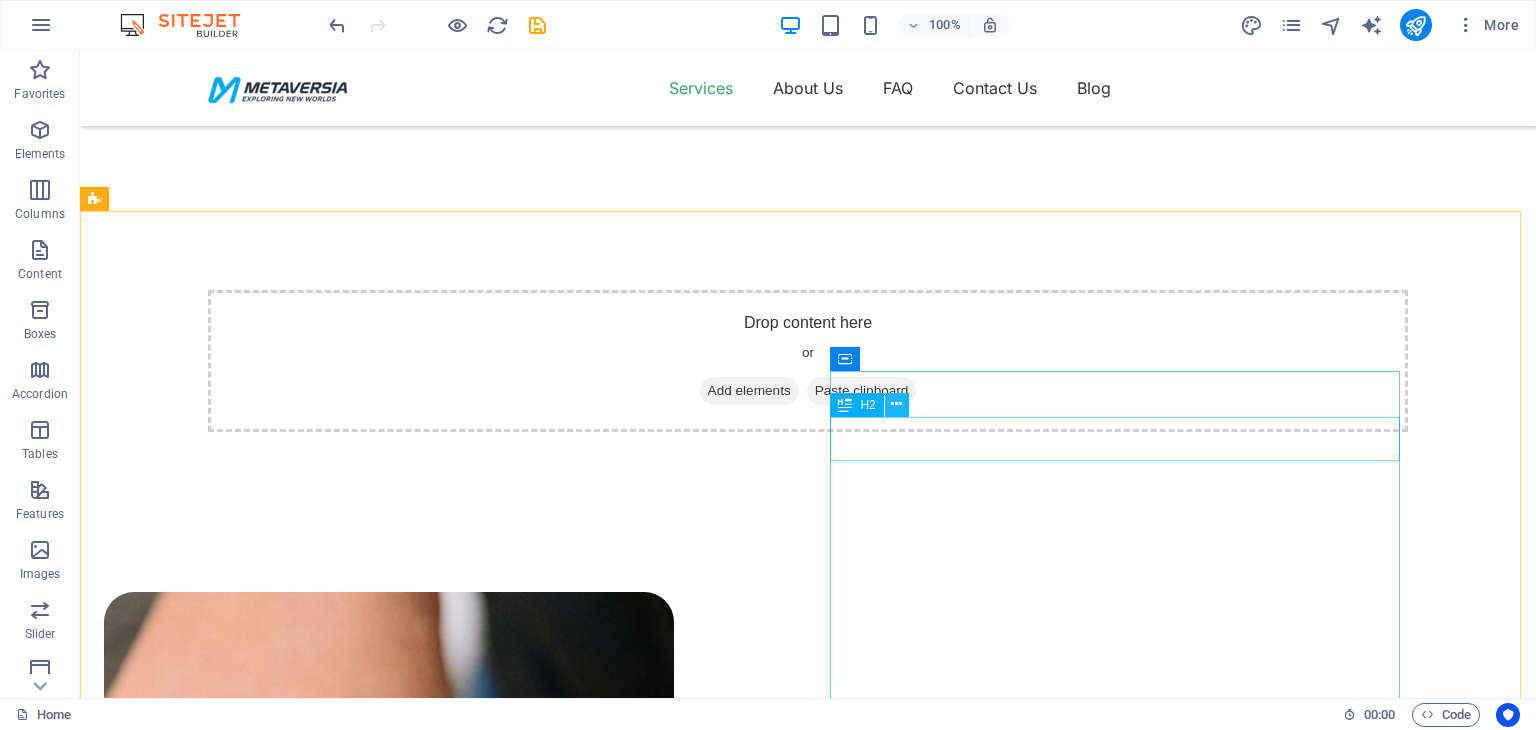 click at bounding box center (896, 404) 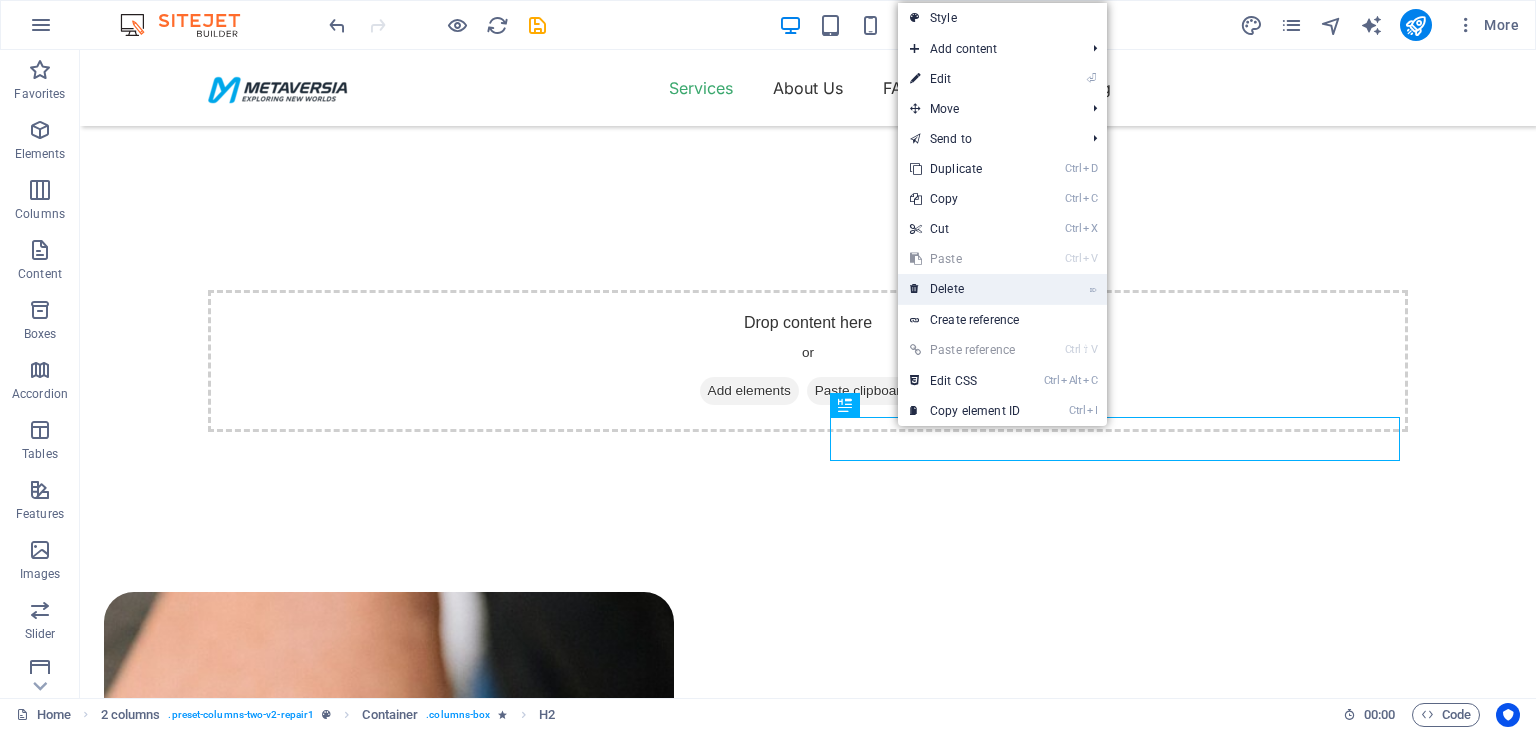 click on "⌦  Delete" at bounding box center (965, 289) 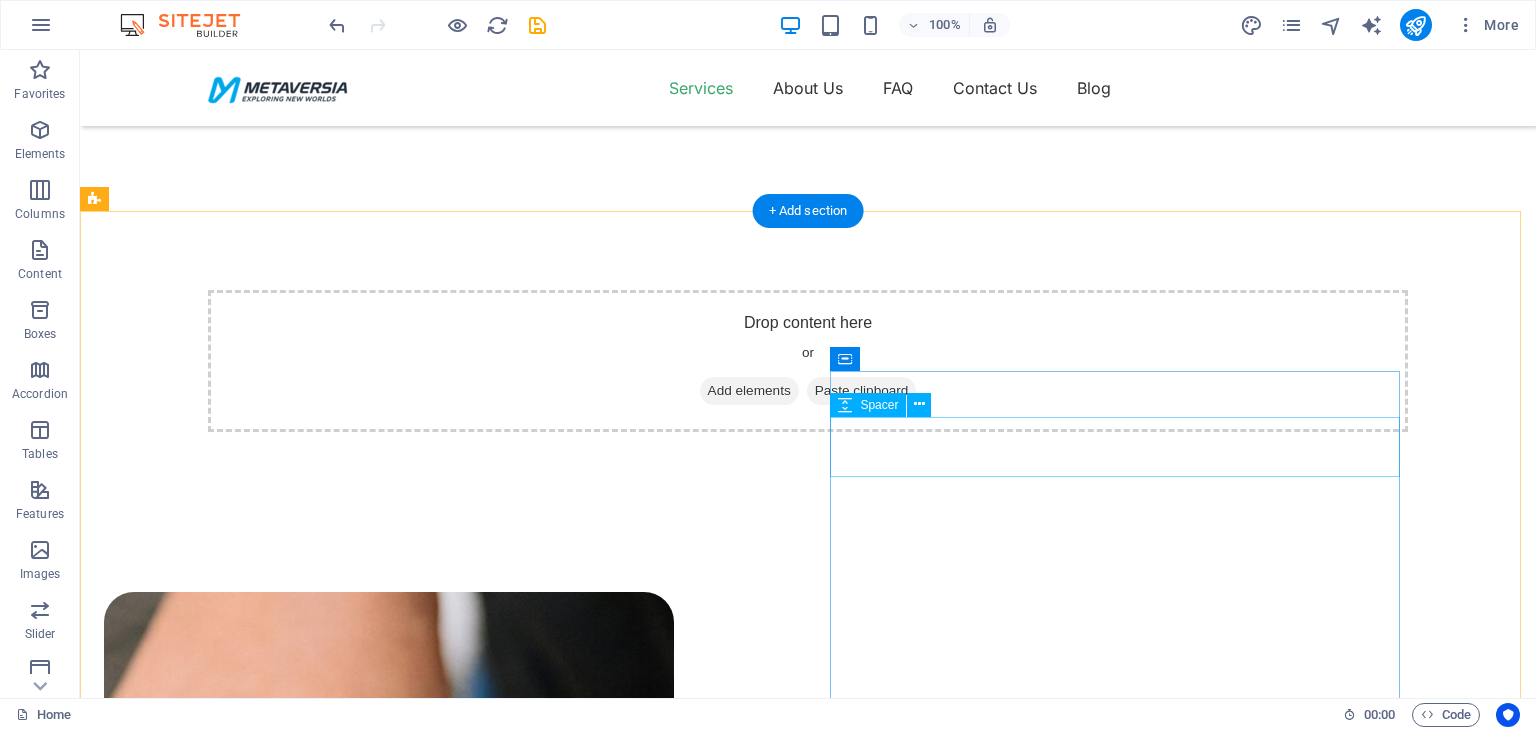 scroll, scrollTop: 651, scrollLeft: 0, axis: vertical 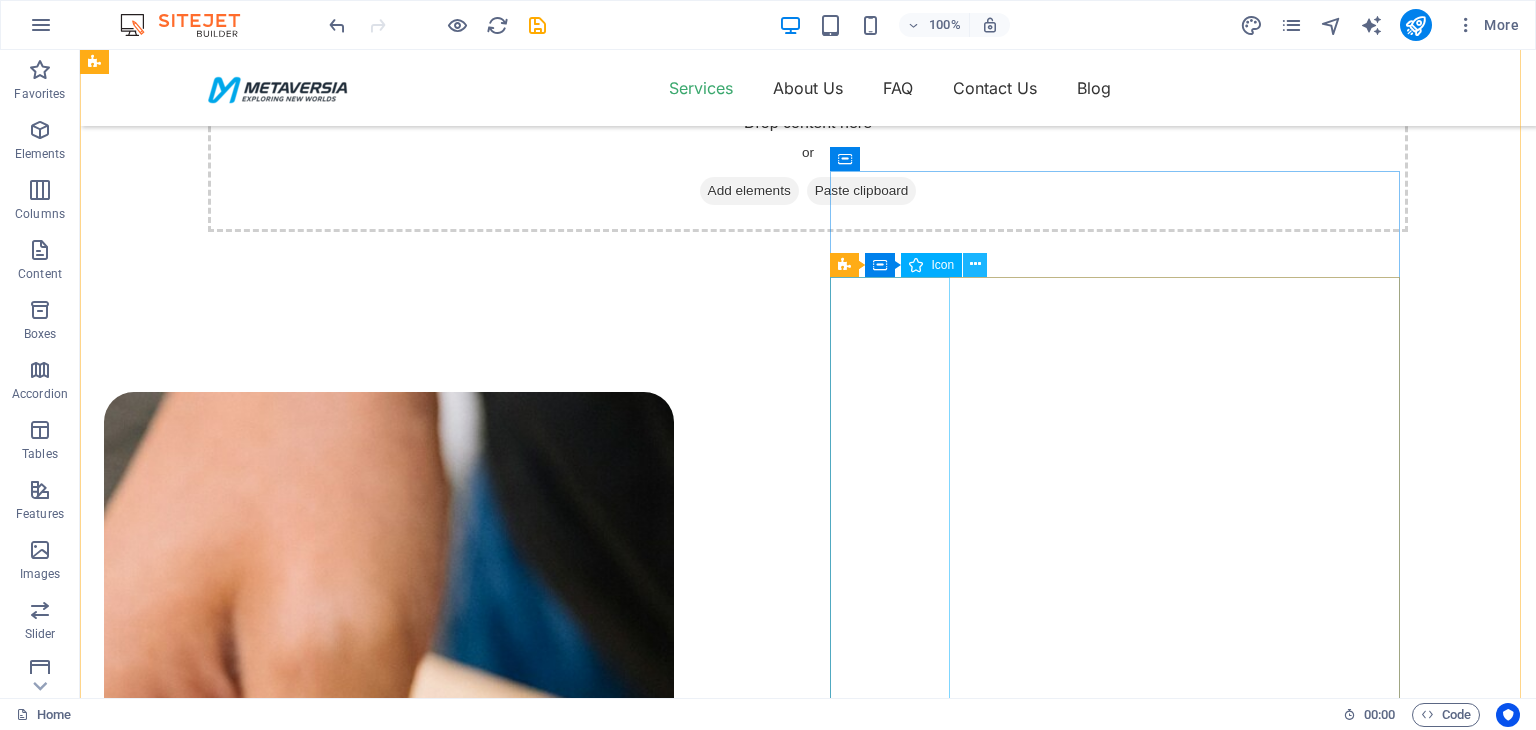 click at bounding box center [975, 265] 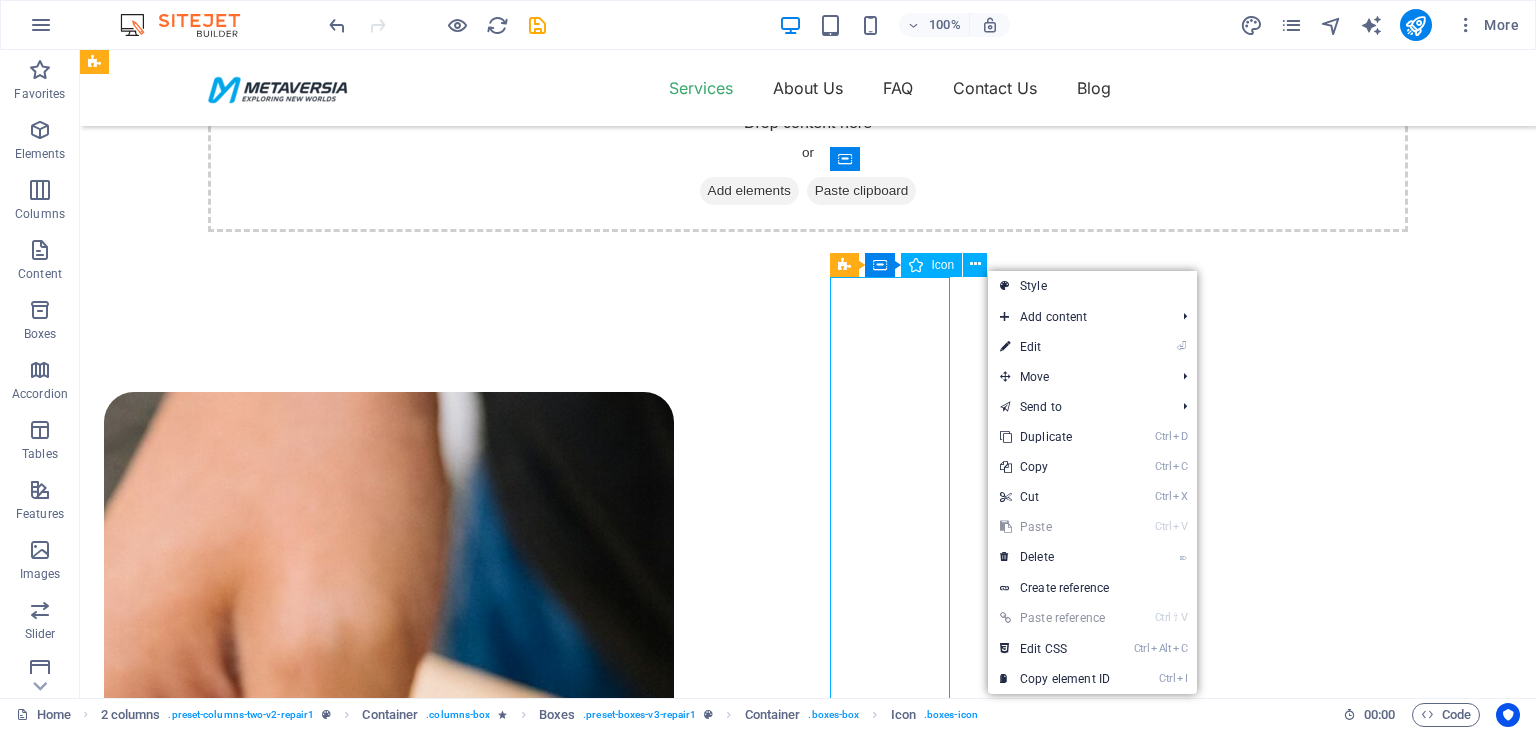 click on "Icon" at bounding box center (942, 265) 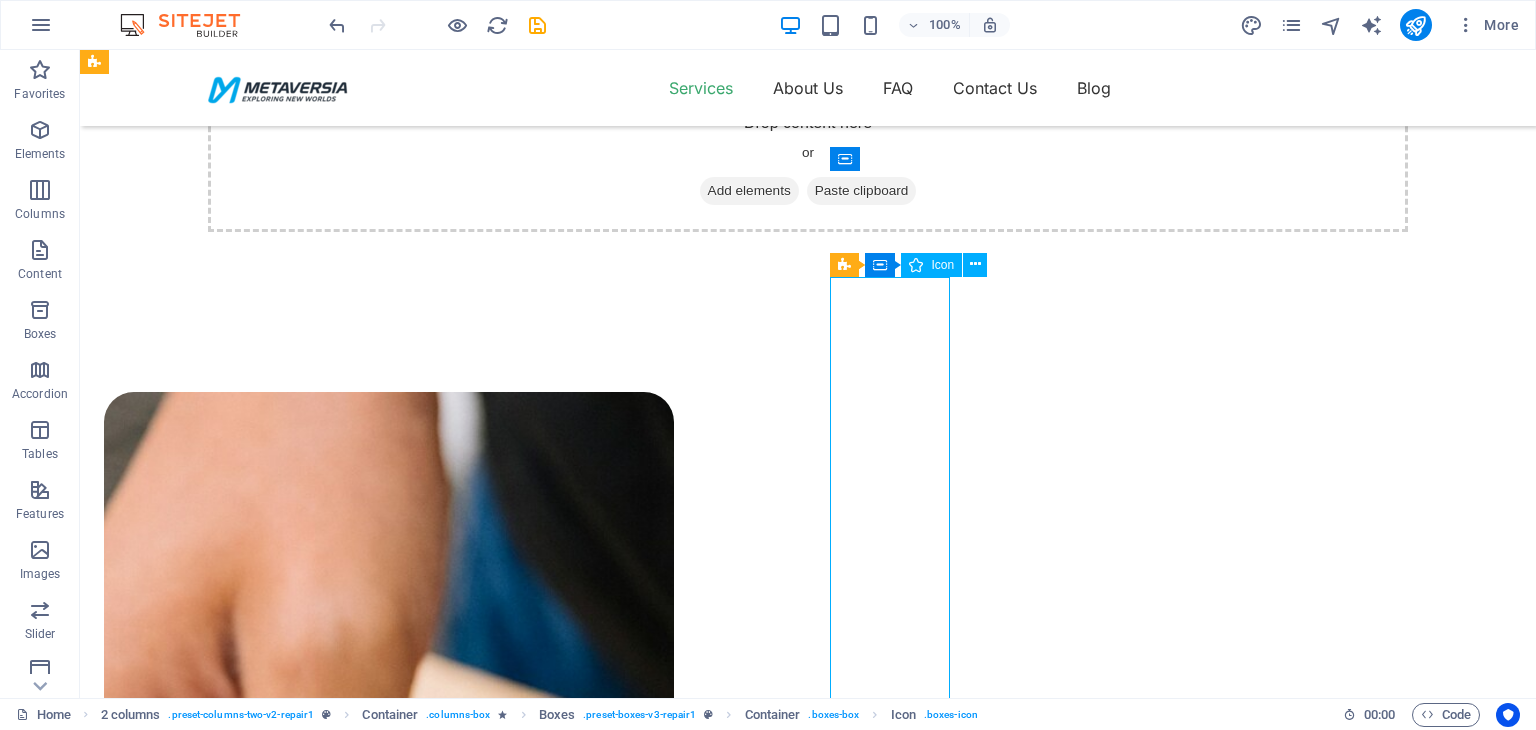 click on "Icon" at bounding box center (942, 265) 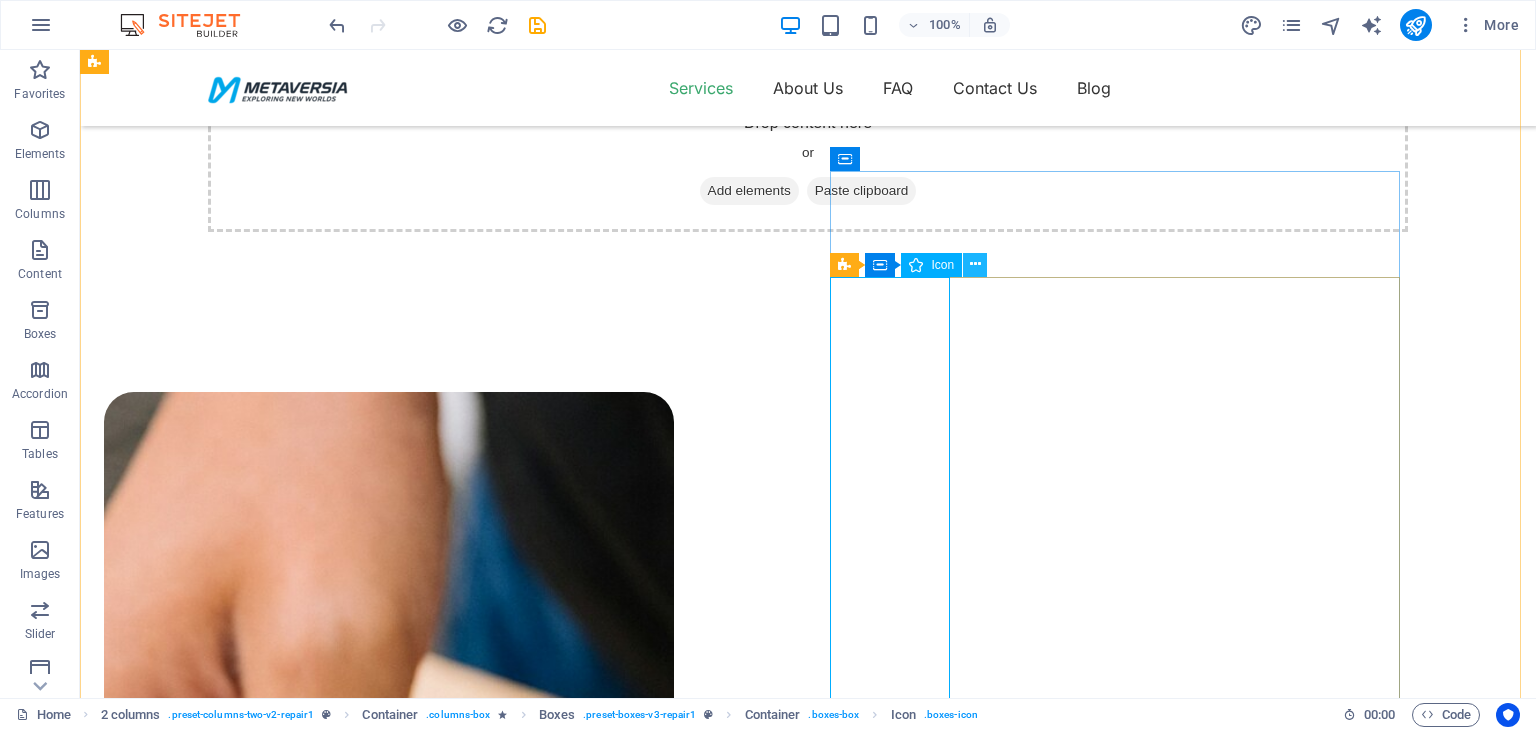 click at bounding box center [975, 265] 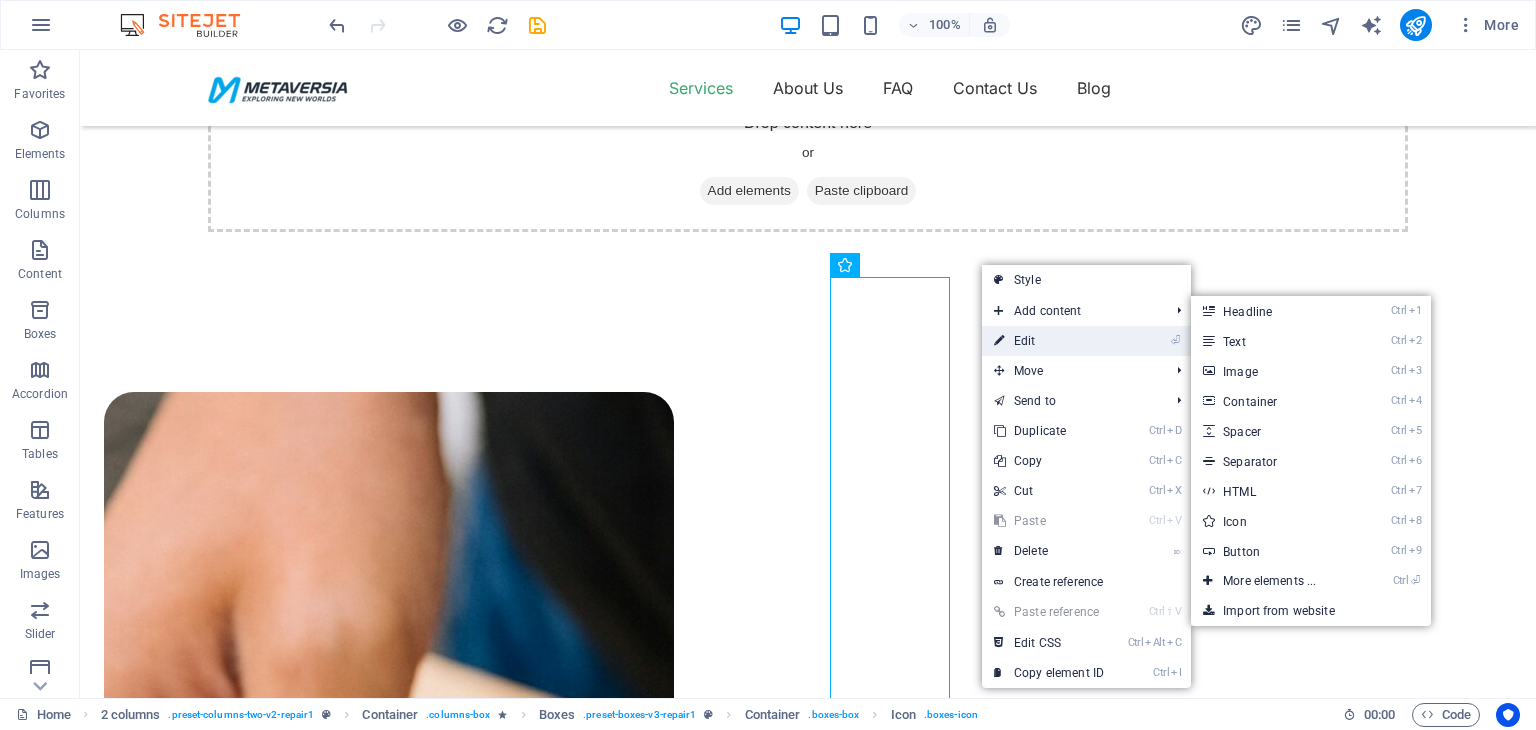 click on "⏎  Edit" at bounding box center [1049, 341] 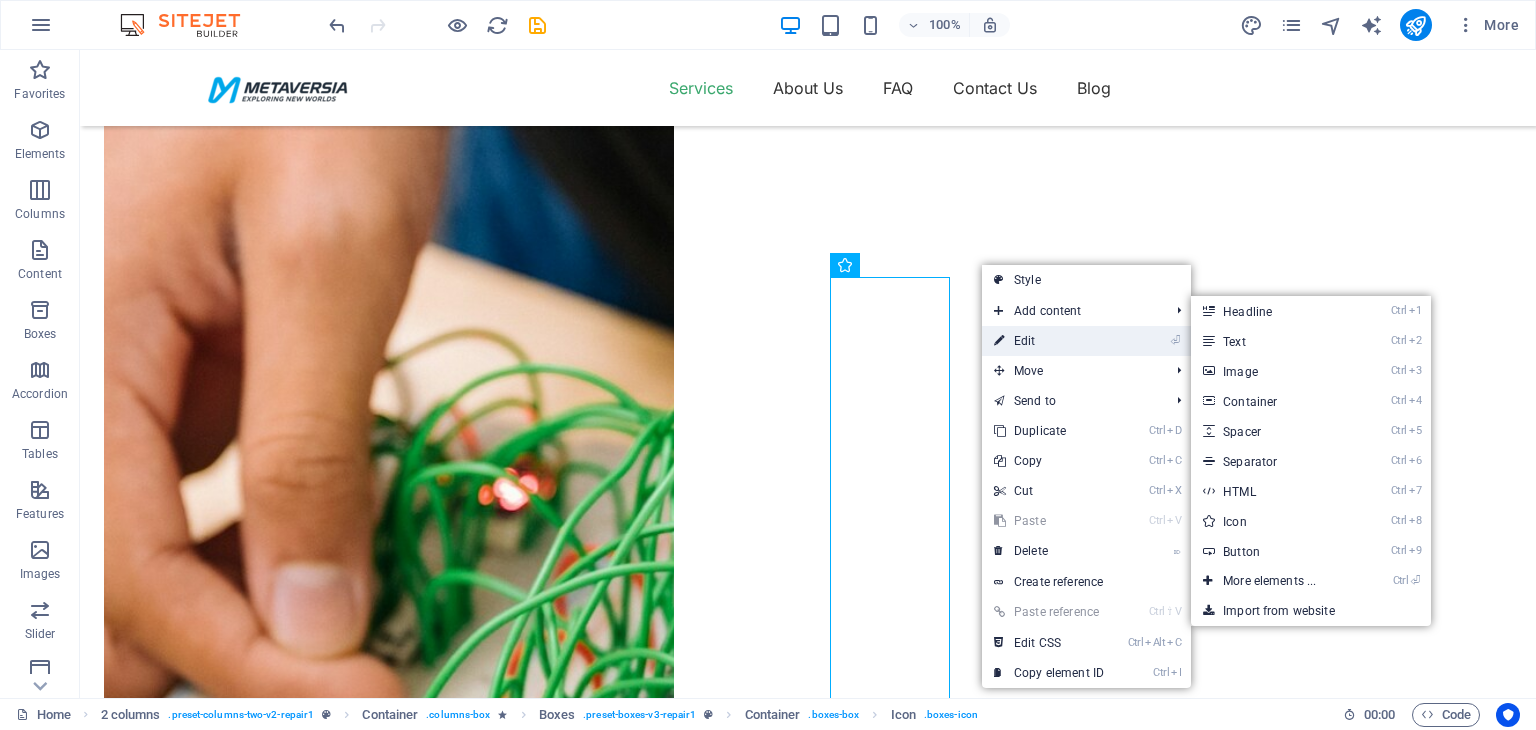 select on "xMidYMid" 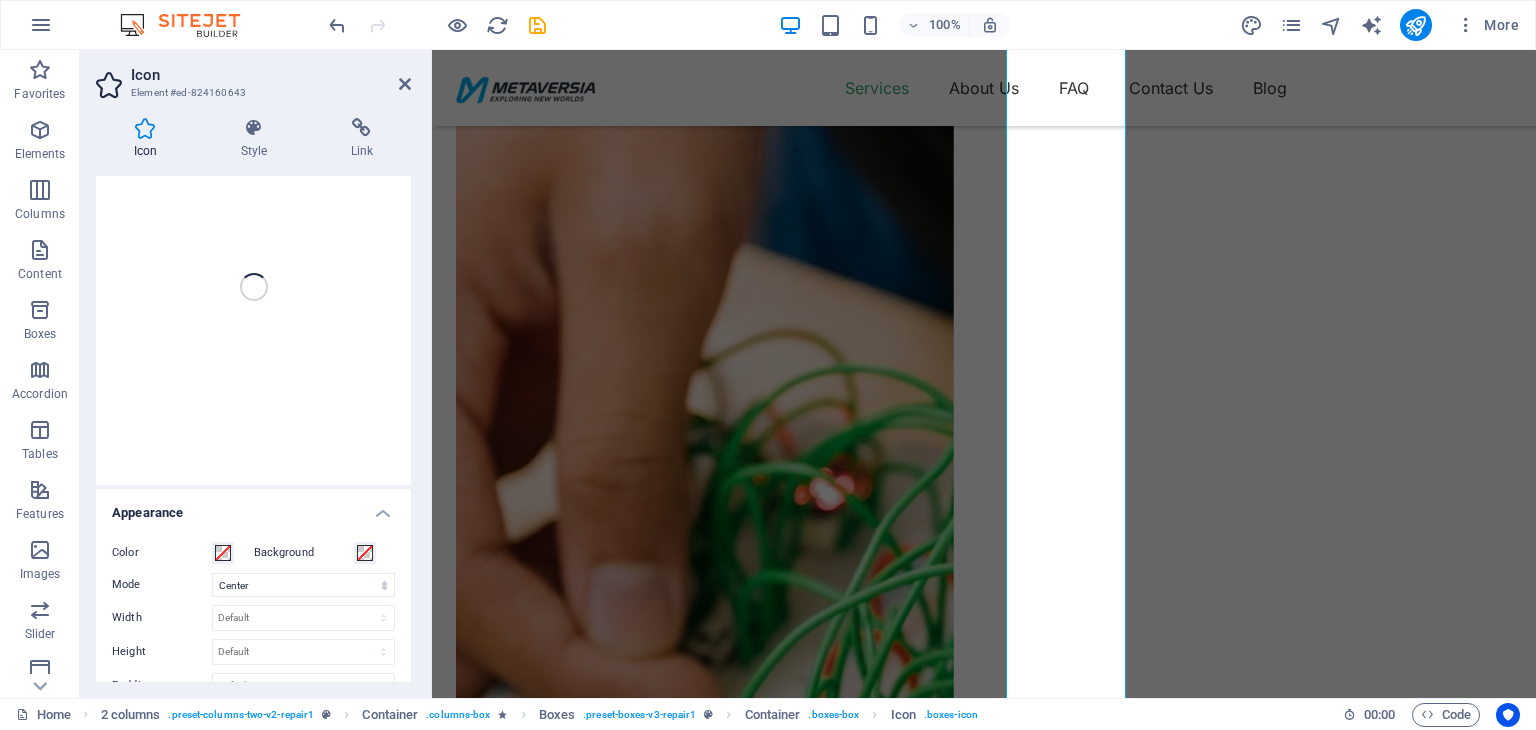 scroll, scrollTop: 0, scrollLeft: 0, axis: both 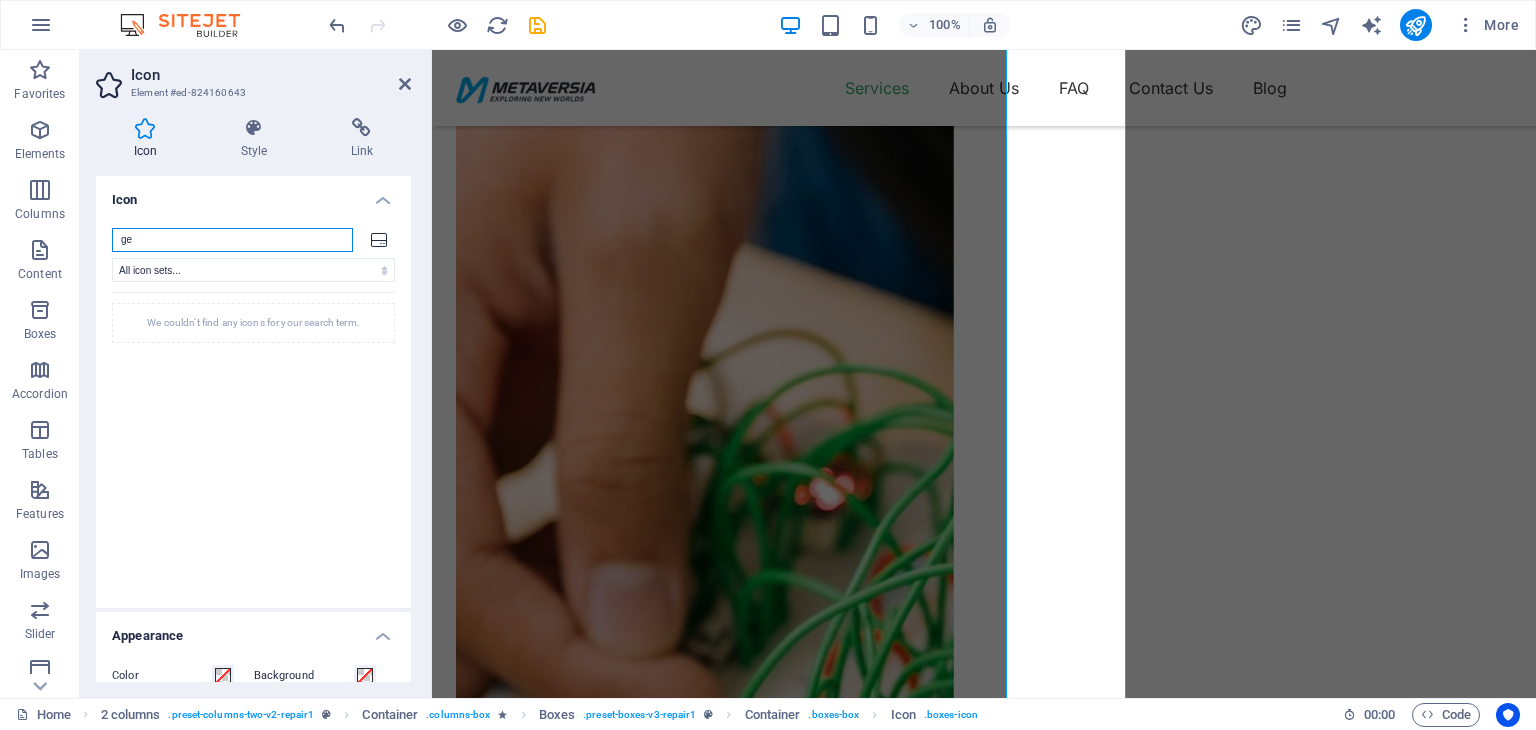 type on "g" 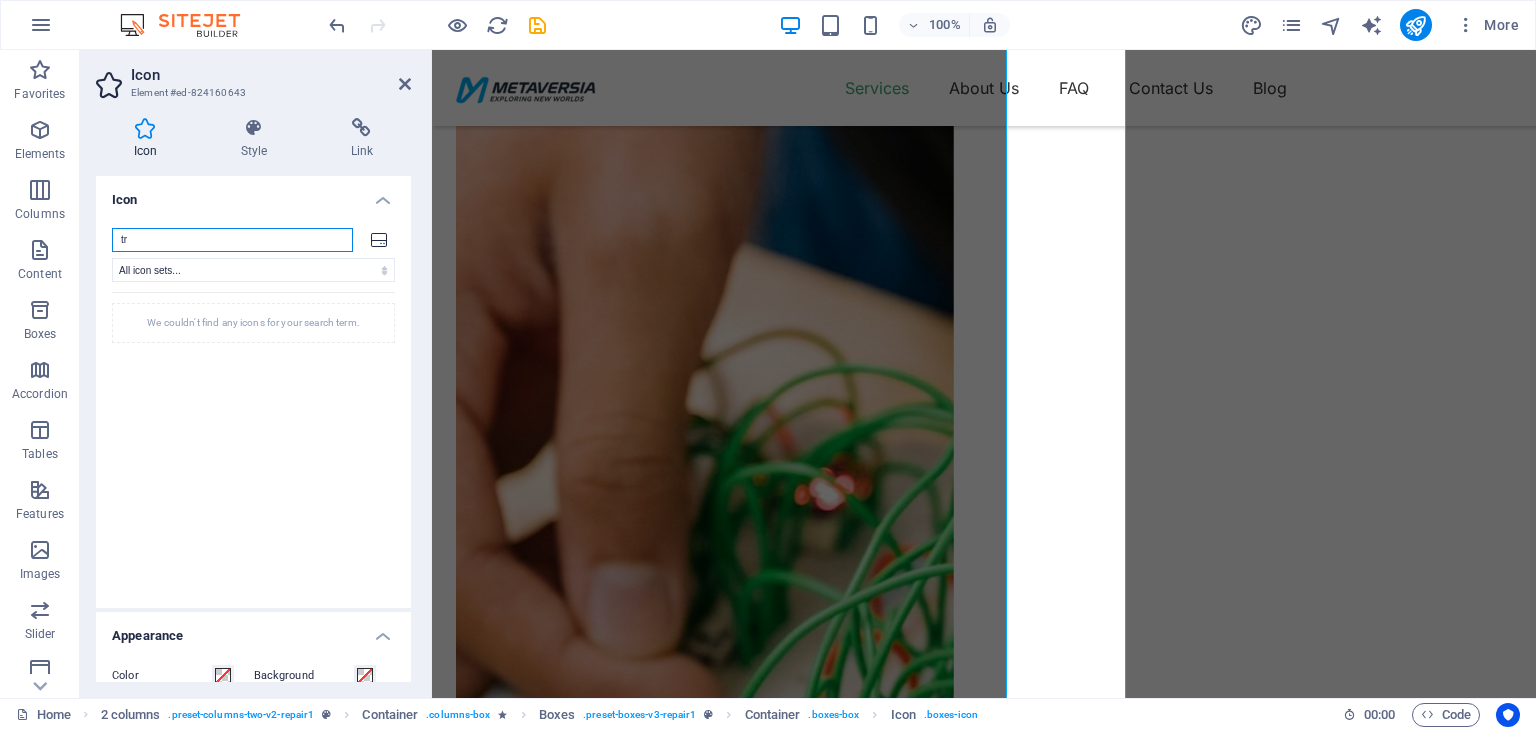 type on "t" 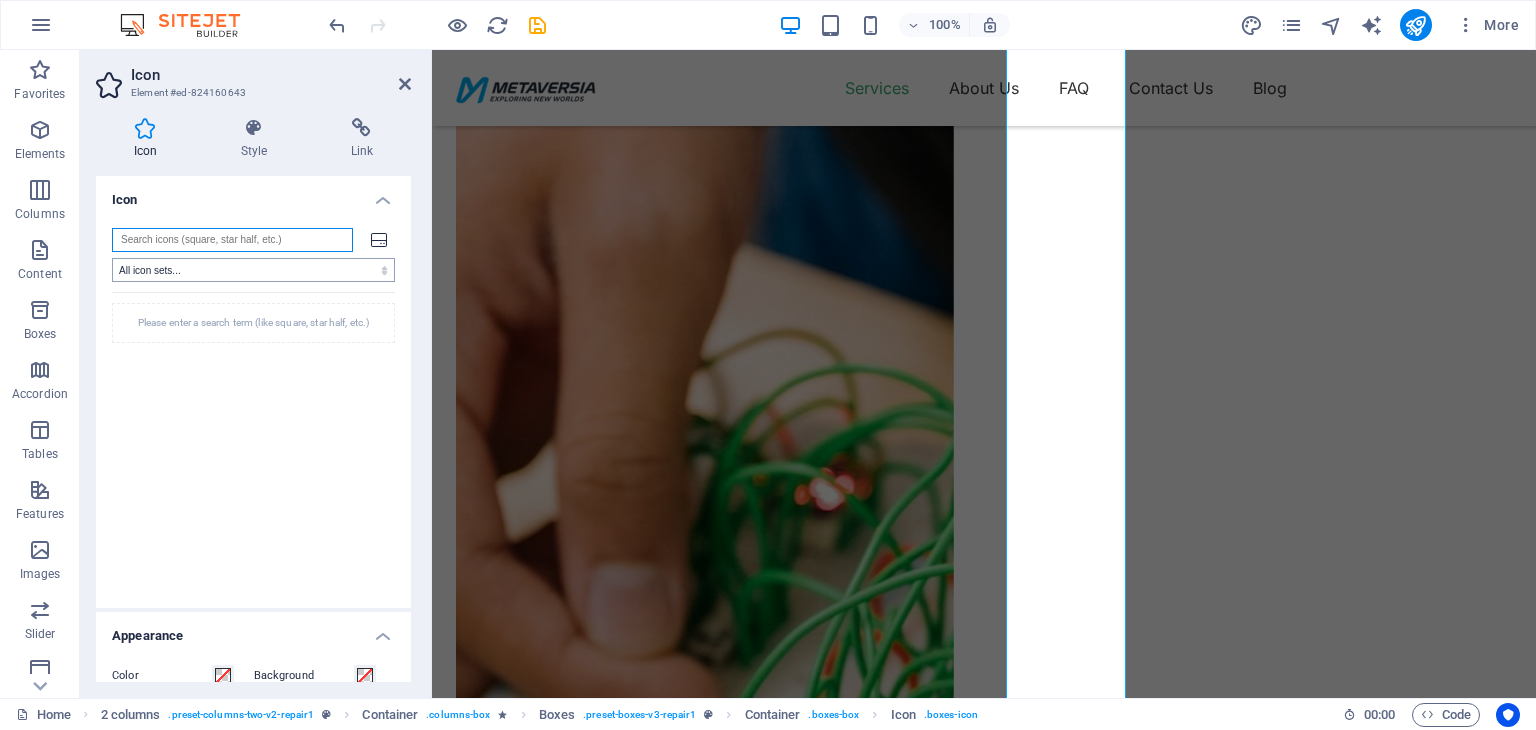 type 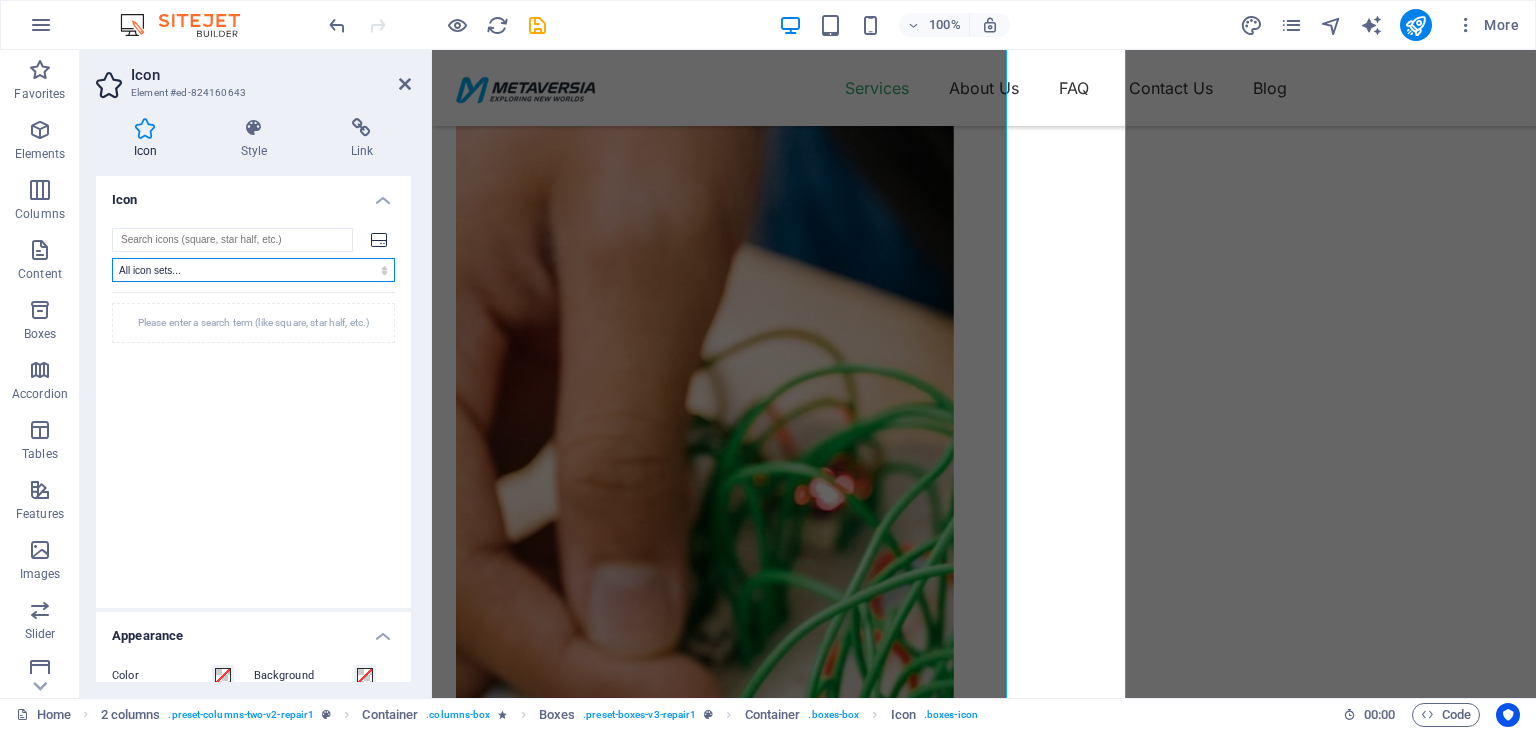 click on "All icon sets... IcoFont Ionicons FontAwesome Brands FontAwesome Duotone FontAwesome Solid FontAwesome Regular FontAwesome Light FontAwesome Thin FontAwesome Sharp Solid FontAwesome Sharp Regular FontAwesome Sharp Light FontAwesome Sharp Thin" at bounding box center (253, 270) 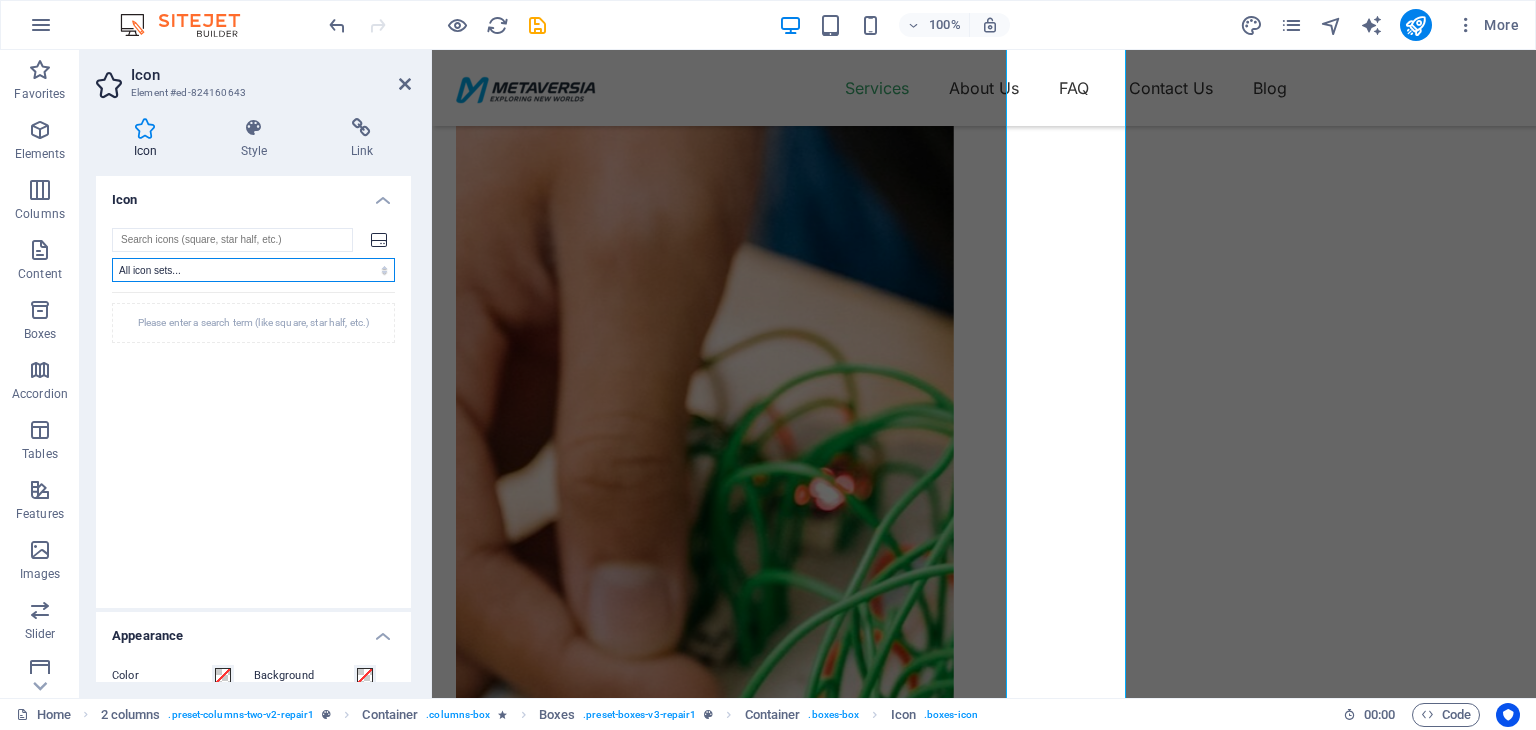 click on "All icon sets... IcoFont Ionicons FontAwesome Brands FontAwesome Duotone FontAwesome Solid FontAwesome Regular FontAwesome Light FontAwesome Thin FontAwesome Sharp Solid FontAwesome Sharp Regular FontAwesome Sharp Light FontAwesome Sharp Thin" at bounding box center [253, 270] 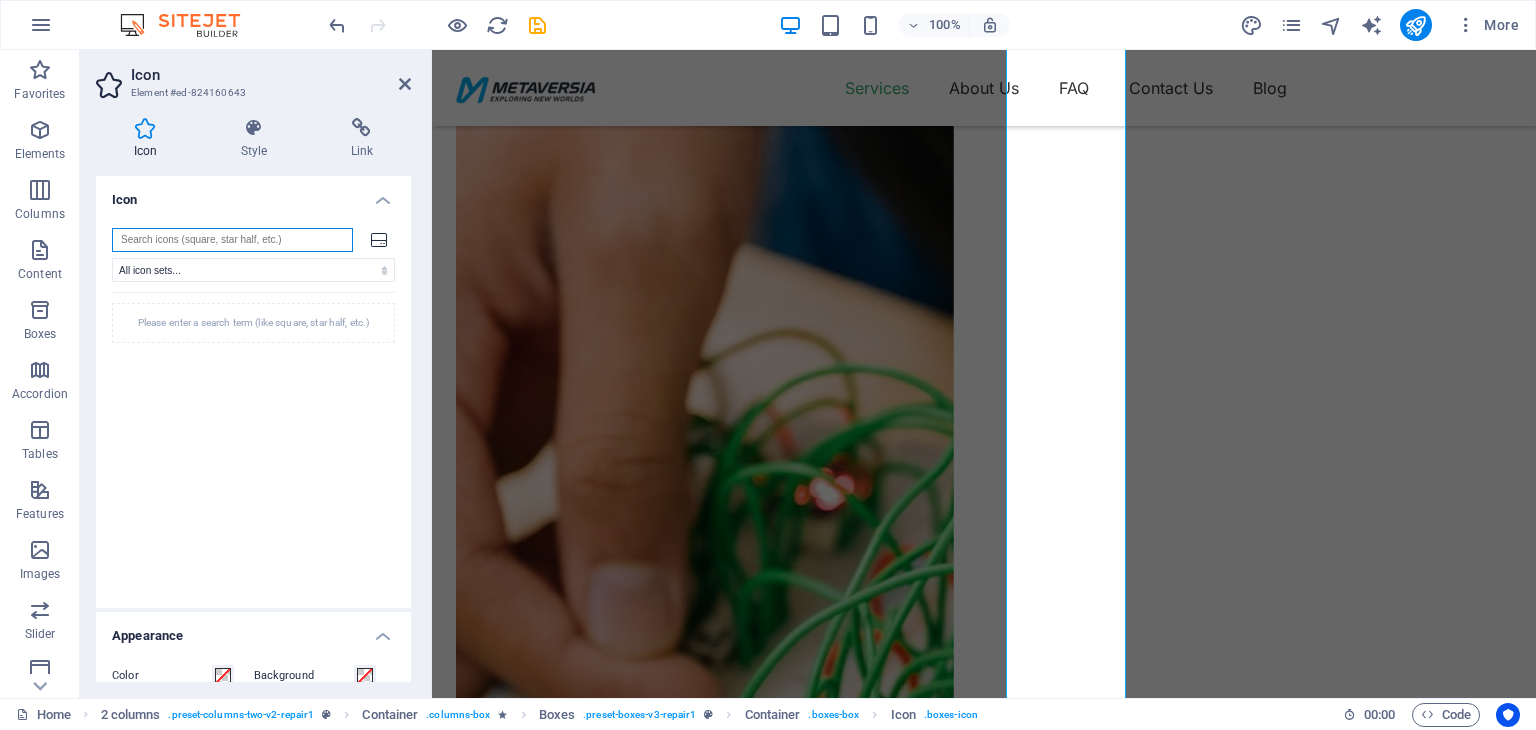 click at bounding box center [232, 240] 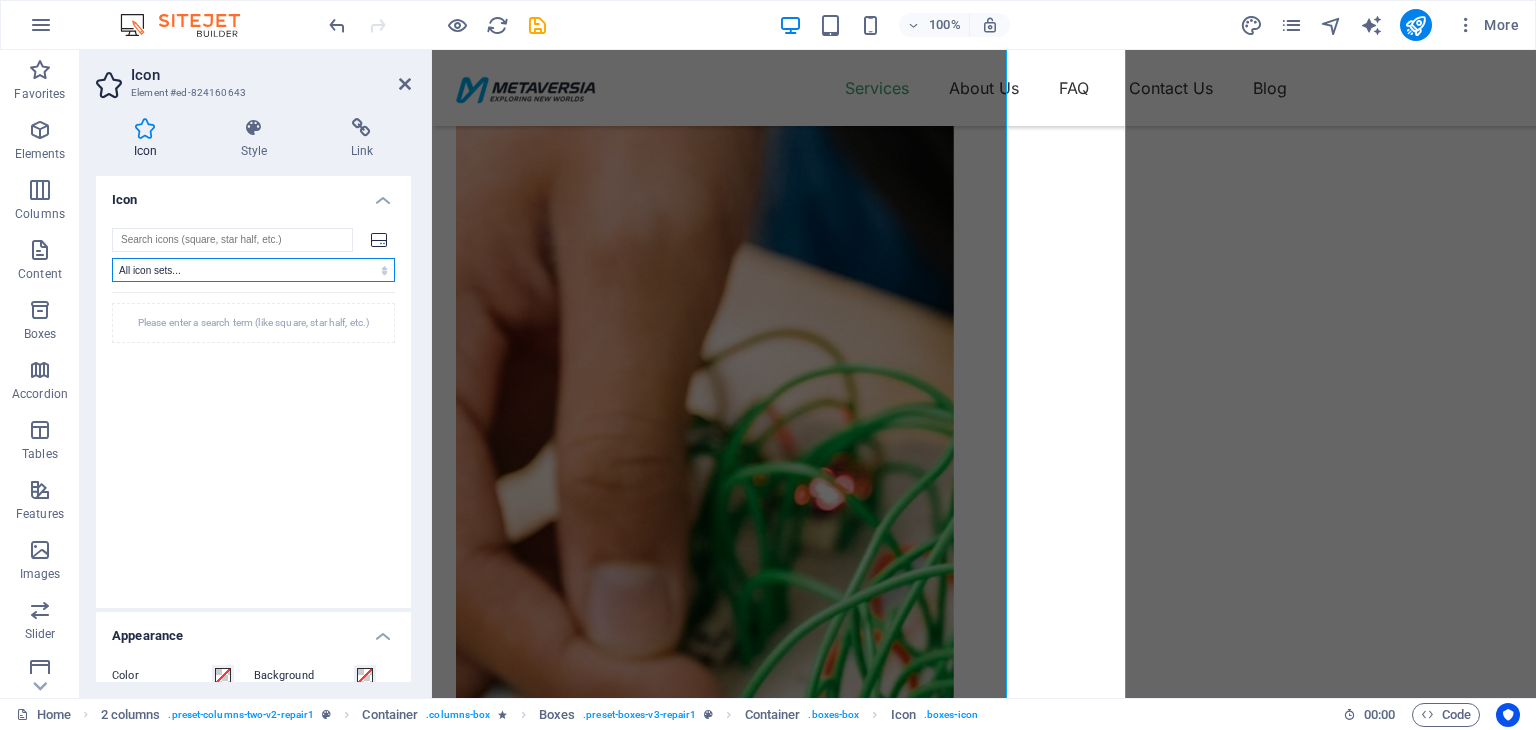 click on "All icon sets... IcoFont Ionicons FontAwesome Brands FontAwesome Duotone FontAwesome Solid FontAwesome Regular FontAwesome Light FontAwesome Thin FontAwesome Sharp Solid FontAwesome Sharp Regular FontAwesome Sharp Light FontAwesome Sharp Thin" at bounding box center (253, 270) 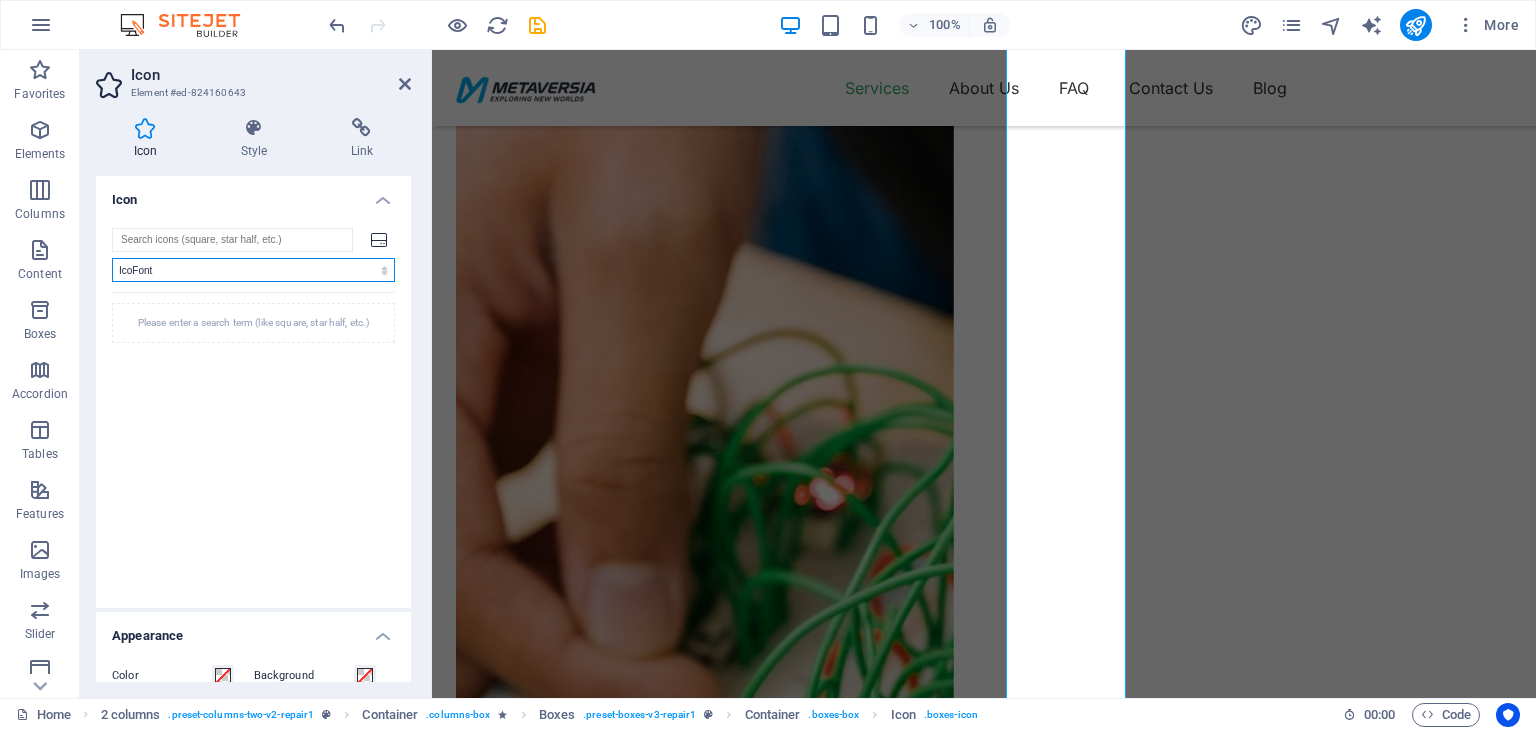 click on "All icon sets... IcoFont Ionicons FontAwesome Brands FontAwesome Duotone FontAwesome Solid FontAwesome Regular FontAwesome Light FontAwesome Thin FontAwesome Sharp Solid FontAwesome Sharp Regular FontAwesome Sharp Light FontAwesome Sharp Thin" at bounding box center [253, 270] 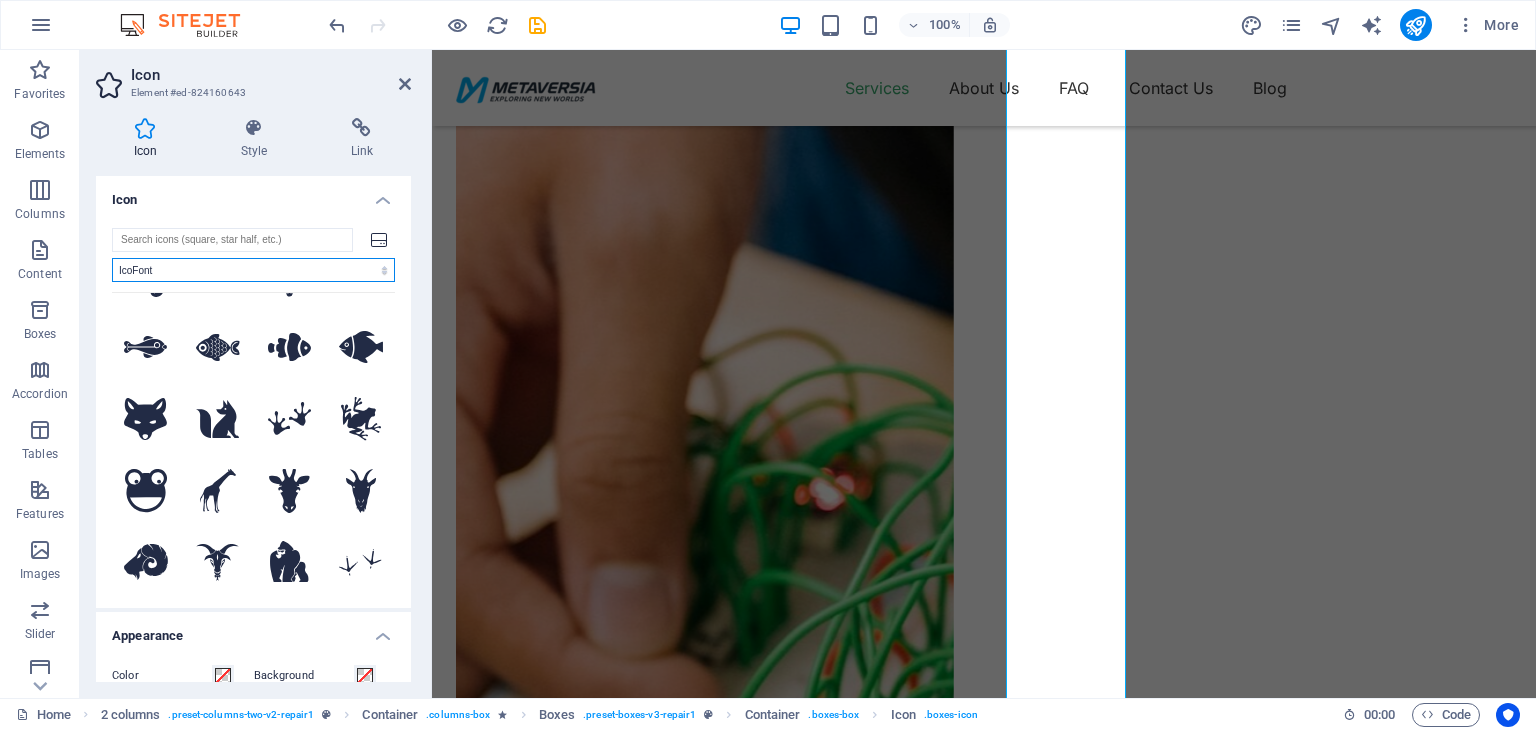 scroll, scrollTop: 1700, scrollLeft: 0, axis: vertical 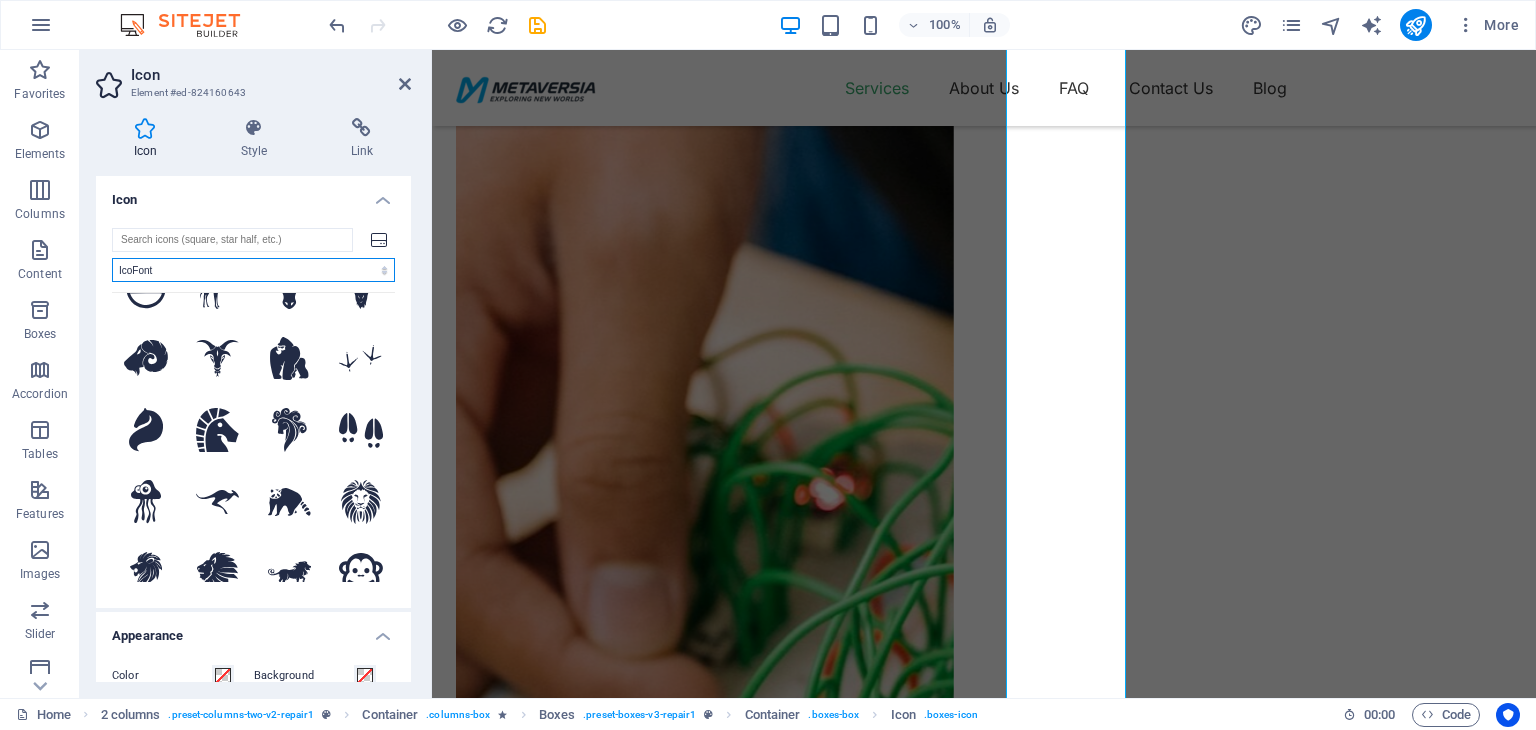click on "All icon sets... IcoFont Ionicons FontAwesome Brands FontAwesome Duotone FontAwesome Solid FontAwesome Regular FontAwesome Light FontAwesome Thin FontAwesome Sharp Solid FontAwesome Sharp Regular FontAwesome Sharp Light FontAwesome Sharp Thin" at bounding box center (253, 270) 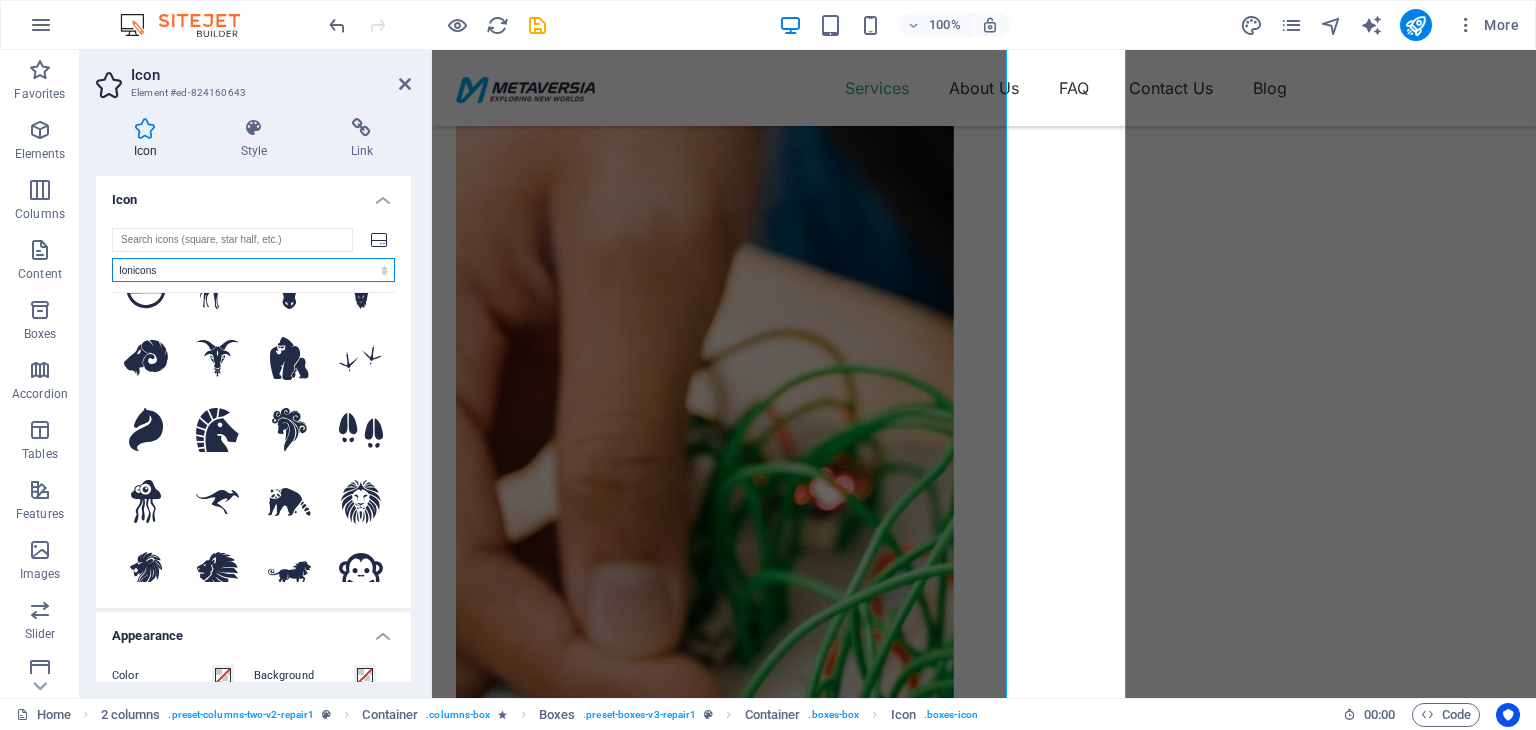 click on "All icon sets... IcoFont Ionicons FontAwesome Brands FontAwesome Duotone FontAwesome Solid FontAwesome Regular FontAwesome Light FontAwesome Thin FontAwesome Sharp Solid FontAwesome Sharp Regular FontAwesome Sharp Light FontAwesome Sharp Thin" at bounding box center (253, 270) 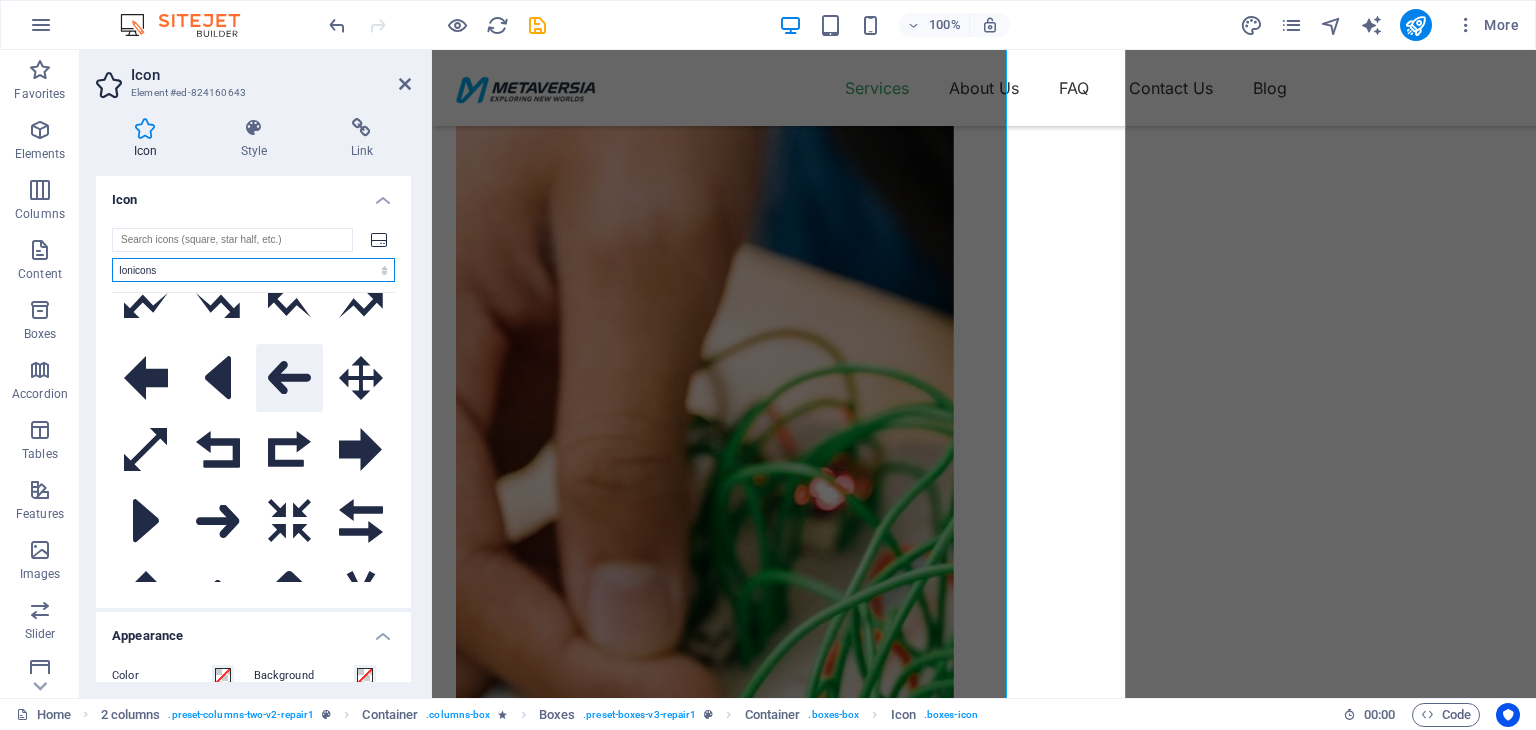 scroll, scrollTop: 2500, scrollLeft: 0, axis: vertical 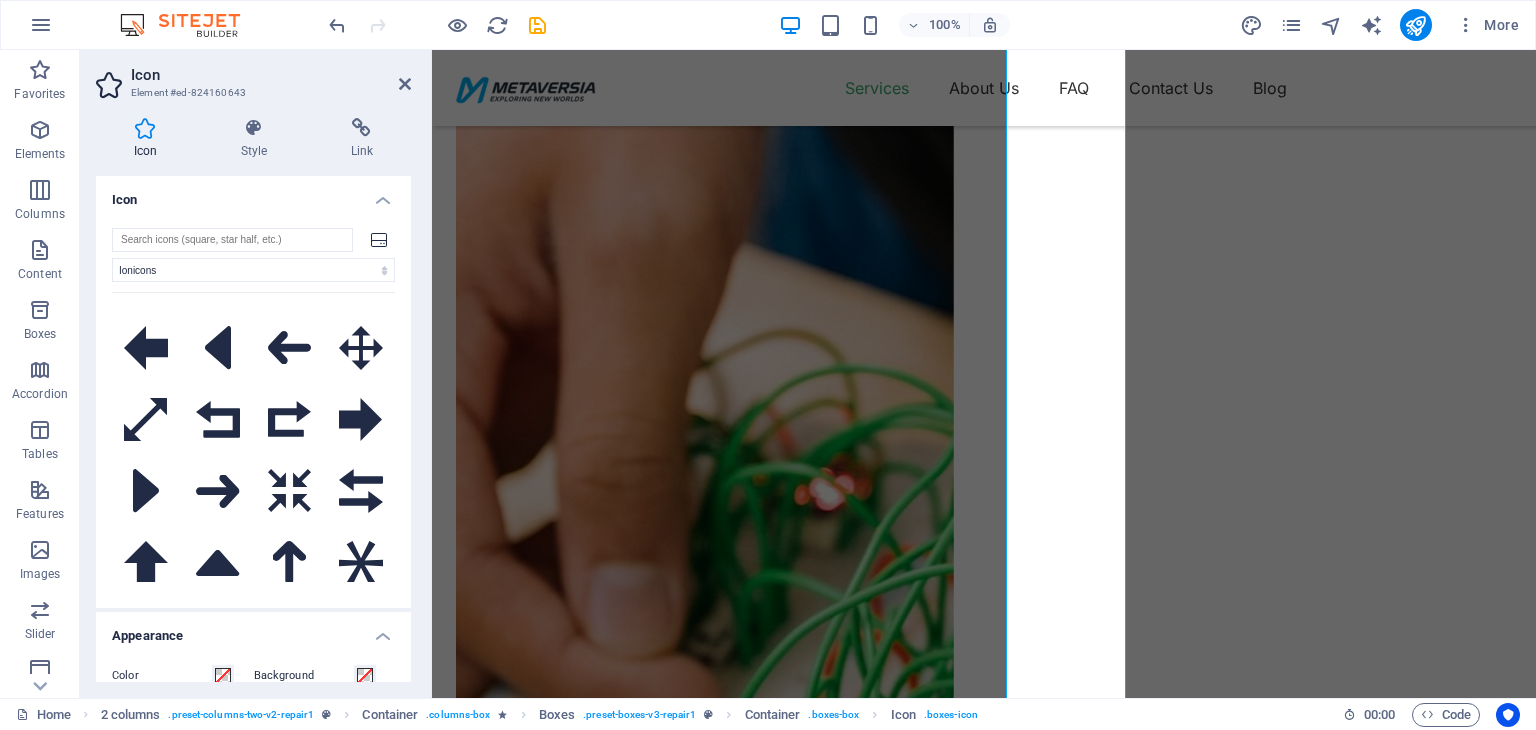 click on "All icon sets... IcoFont Ionicons FontAwesome Brands FontAwesome Duotone FontAwesome Solid FontAwesome Regular FontAwesome Light FontAwesome Thin FontAwesome Sharp Solid FontAwesome Sharp Regular FontAwesome Sharp Light FontAwesome Sharp Thin Your search returned more icons than we are able to display. Please narrow your search." at bounding box center (253, 410) 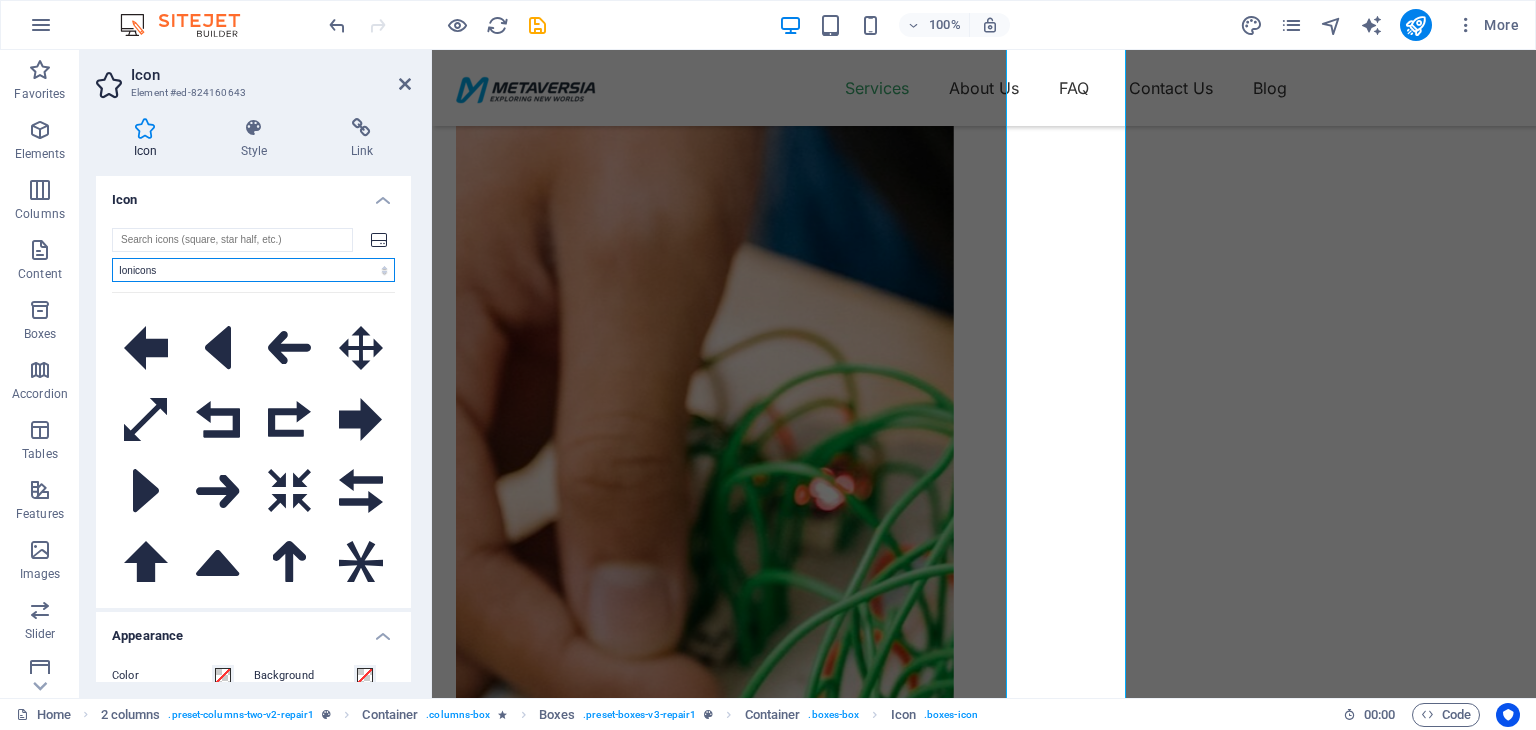 click on "All icon sets... IcoFont Ionicons FontAwesome Brands FontAwesome Duotone FontAwesome Solid FontAwesome Regular FontAwesome Light FontAwesome Thin FontAwesome Sharp Solid FontAwesome Sharp Regular FontAwesome Sharp Light FontAwesome Sharp Thin" at bounding box center (253, 270) 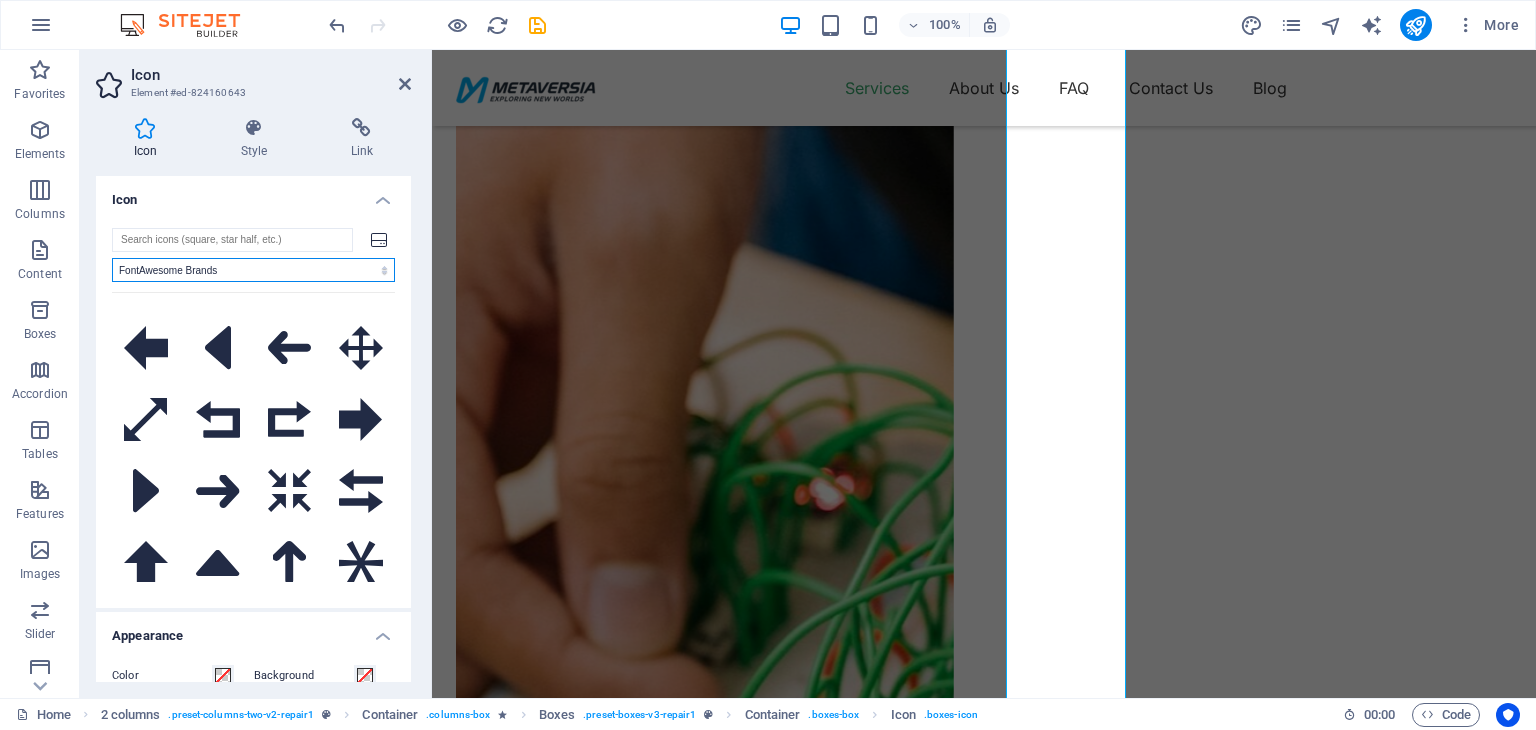 click on "All icon sets... IcoFont Ionicons FontAwesome Brands FontAwesome Duotone FontAwesome Solid FontAwesome Regular FontAwesome Light FontAwesome Thin FontAwesome Sharp Solid FontAwesome Sharp Regular FontAwesome Sharp Light FontAwesome Sharp Thin" at bounding box center (253, 270) 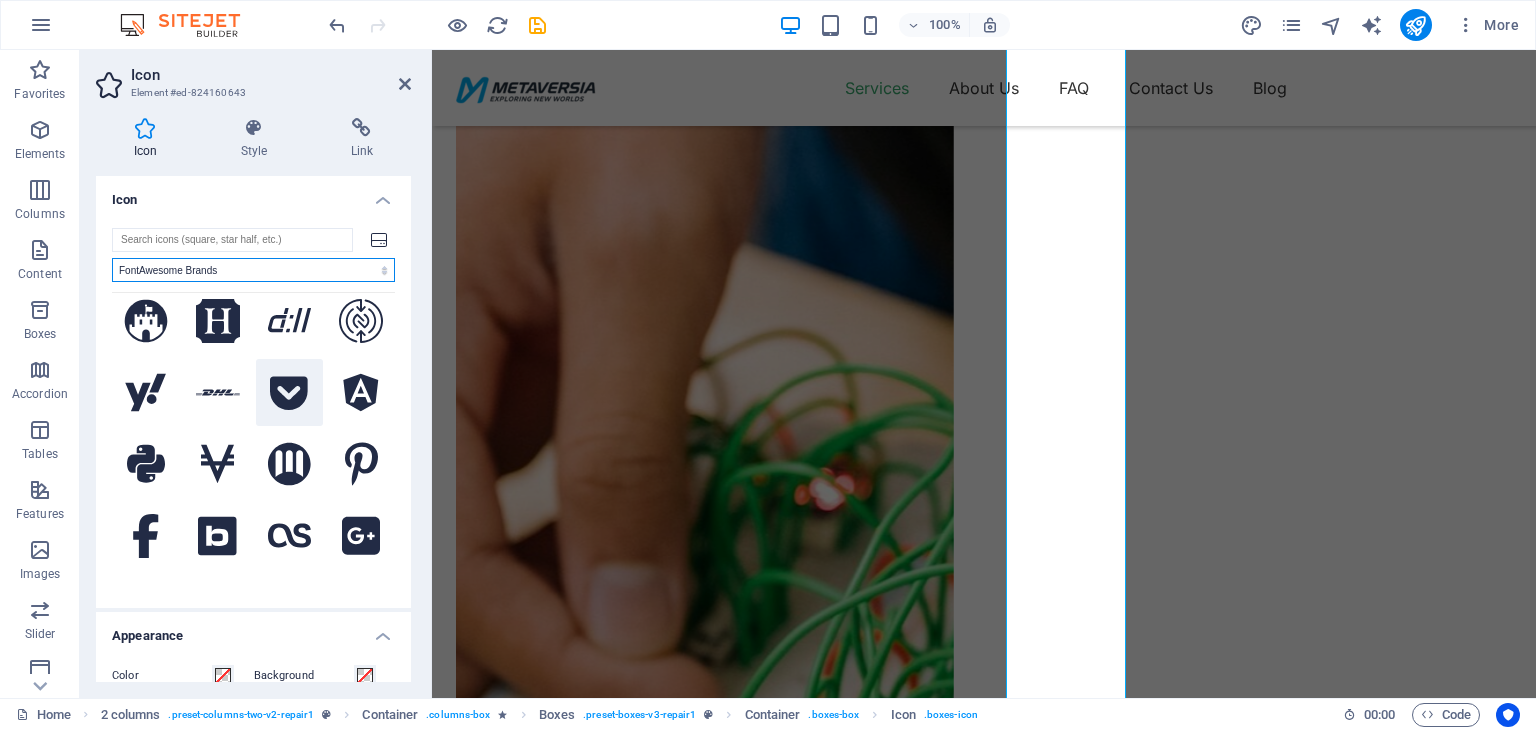 scroll, scrollTop: 1900, scrollLeft: 0, axis: vertical 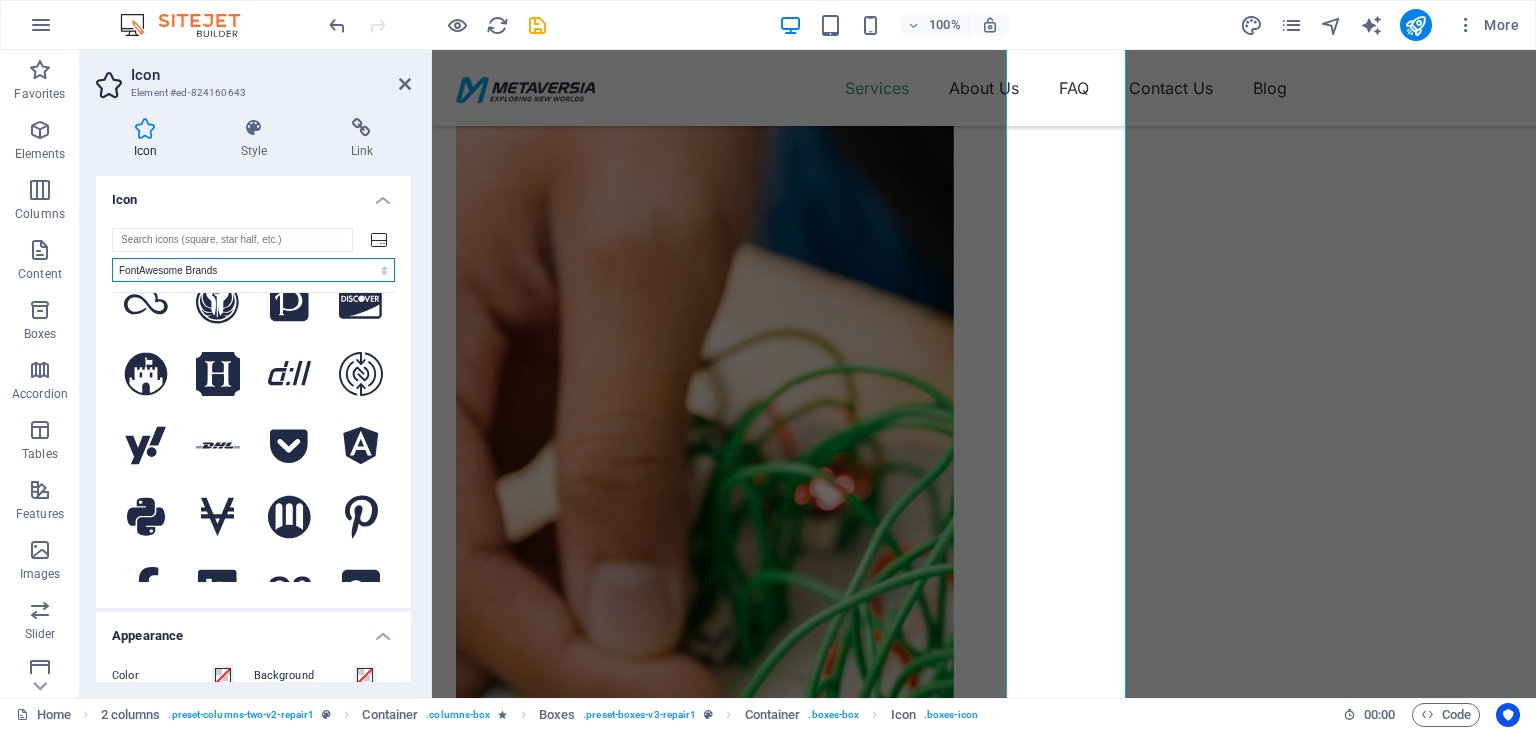 click on "All icon sets... IcoFont Ionicons FontAwesome Brands FontAwesome Duotone FontAwesome Solid FontAwesome Regular FontAwesome Light FontAwesome Thin FontAwesome Sharp Solid FontAwesome Sharp Regular FontAwesome Sharp Light FontAwesome Sharp Thin" at bounding box center (253, 270) 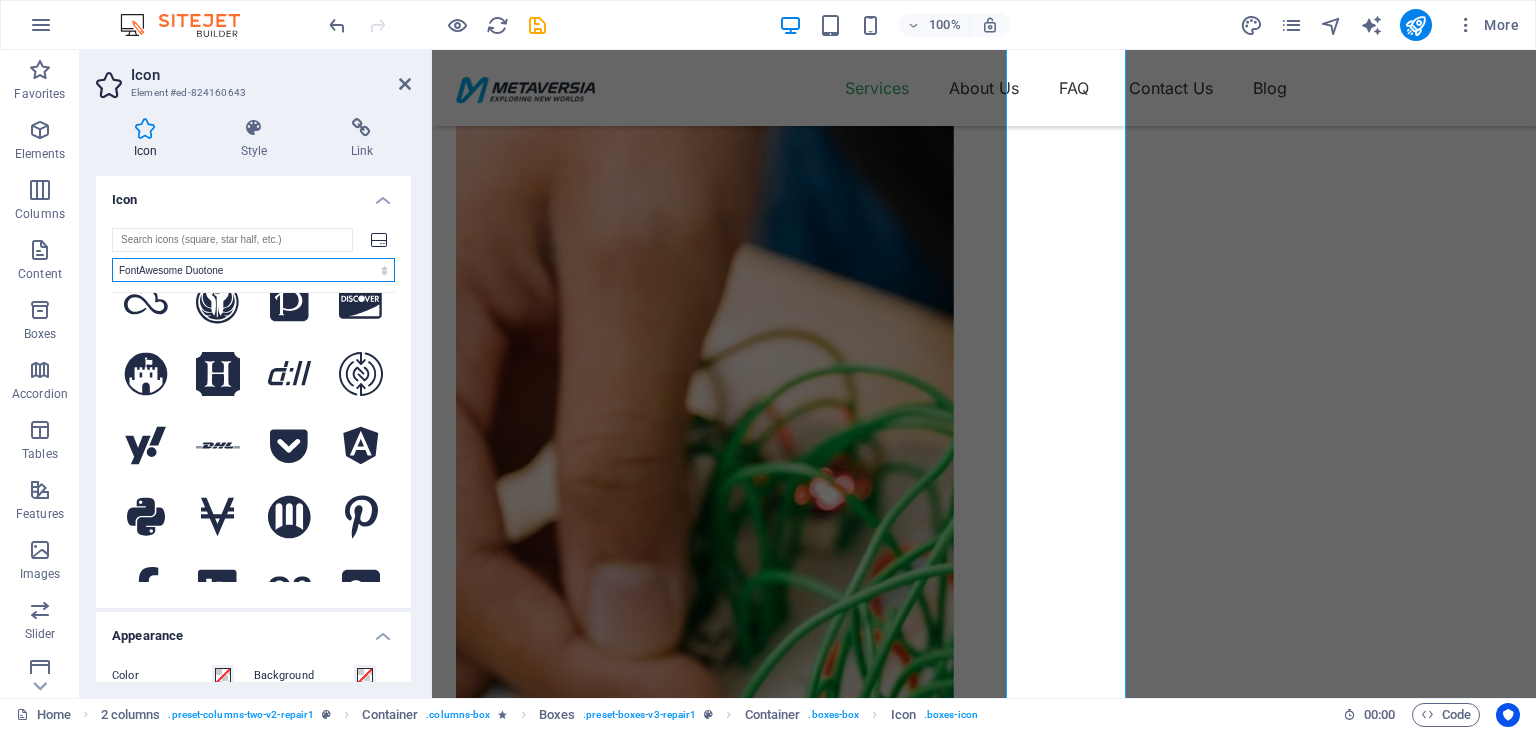 click on "All icon sets... IcoFont Ionicons FontAwesome Brands FontAwesome Duotone FontAwesome Solid FontAwesome Regular FontAwesome Light FontAwesome Thin FontAwesome Sharp Solid FontAwesome Sharp Regular FontAwesome Sharp Light FontAwesome Sharp Thin" at bounding box center [253, 270] 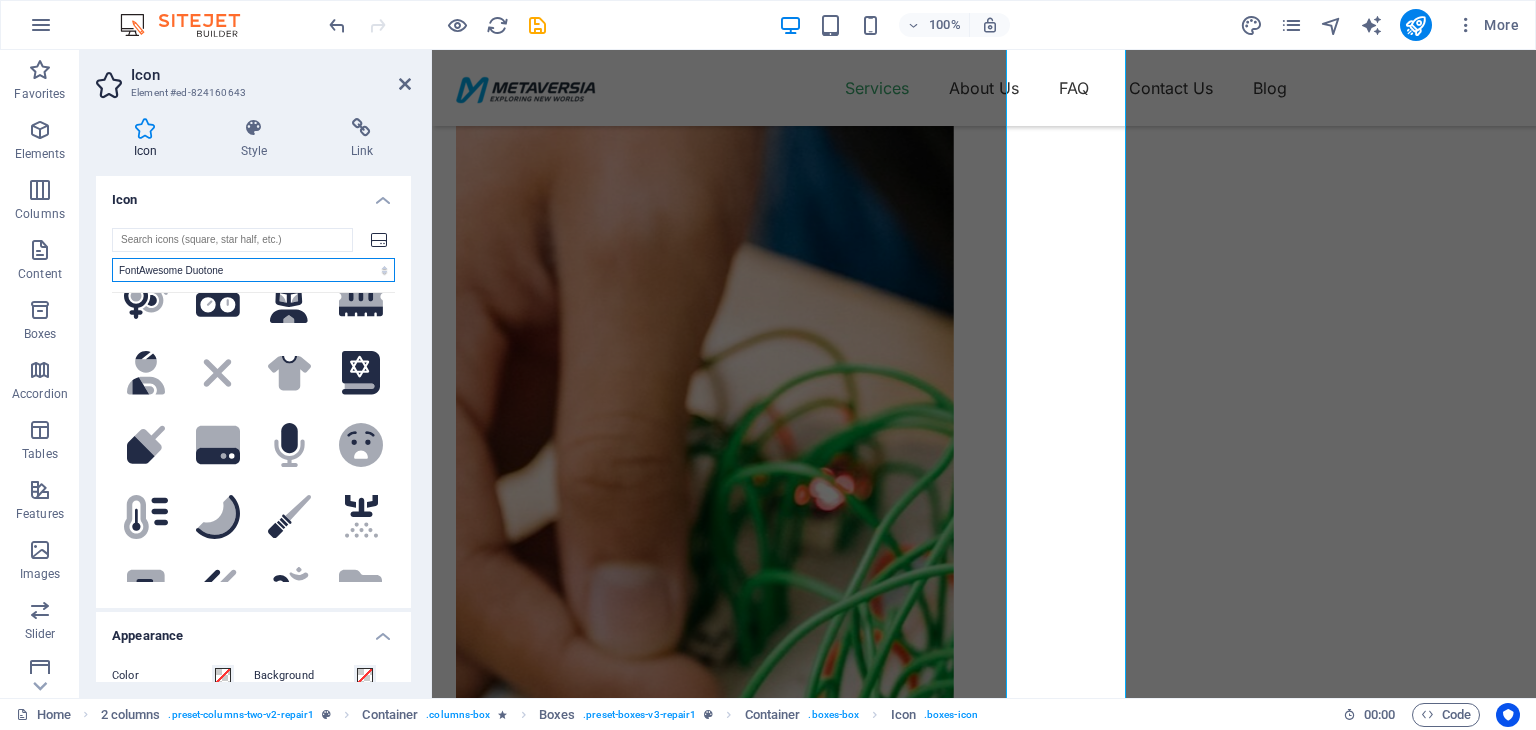 scroll, scrollTop: 2800, scrollLeft: 0, axis: vertical 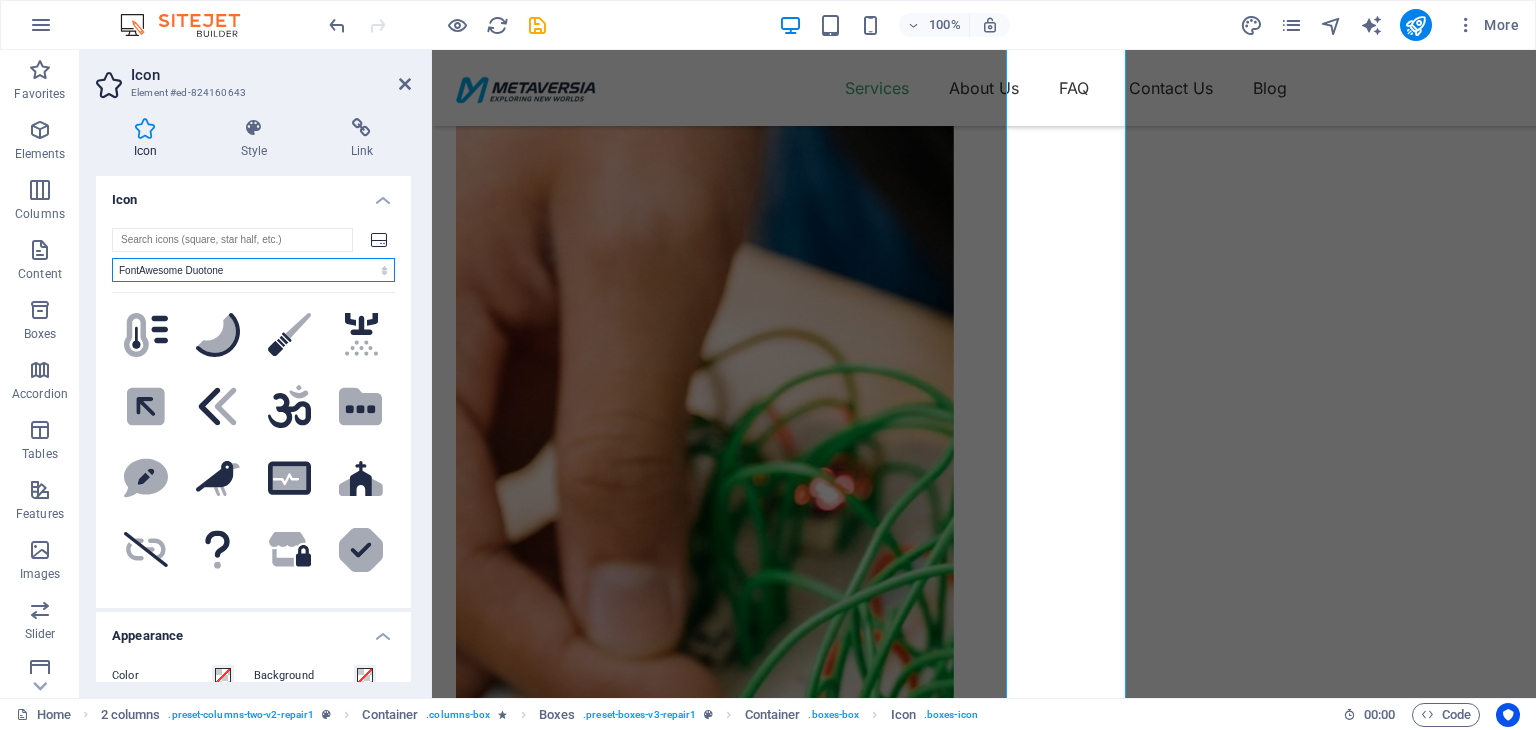 click on "All icon sets... IcoFont Ionicons FontAwesome Brands FontAwesome Duotone FontAwesome Solid FontAwesome Regular FontAwesome Light FontAwesome Thin FontAwesome Sharp Solid FontAwesome Sharp Regular FontAwesome Sharp Light FontAwesome Sharp Thin" at bounding box center (253, 270) 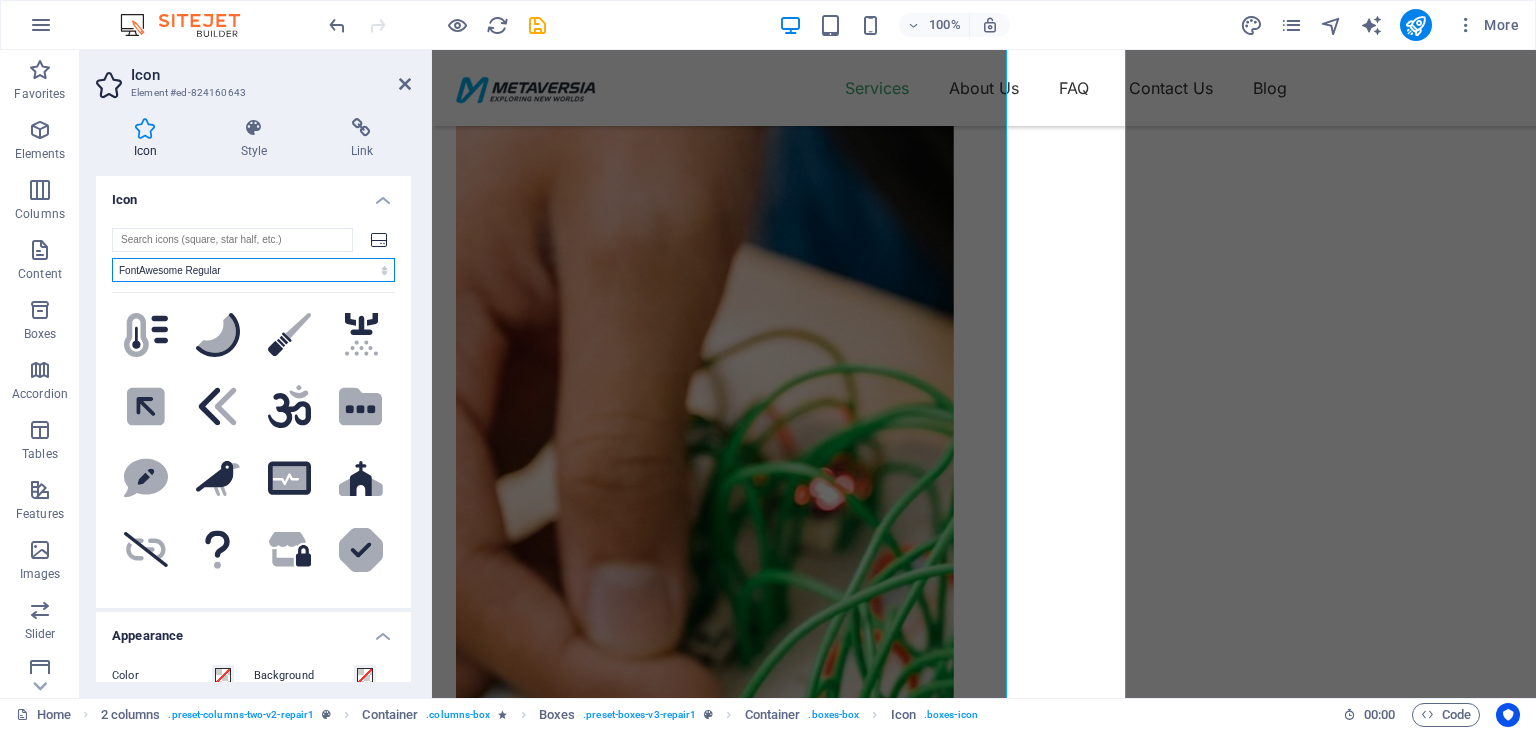 click on "All icon sets... IcoFont Ionicons FontAwesome Brands FontAwesome Duotone FontAwesome Solid FontAwesome Regular FontAwesome Light FontAwesome Thin FontAwesome Sharp Solid FontAwesome Sharp Regular FontAwesome Sharp Light FontAwesome Sharp Thin" at bounding box center [253, 270] 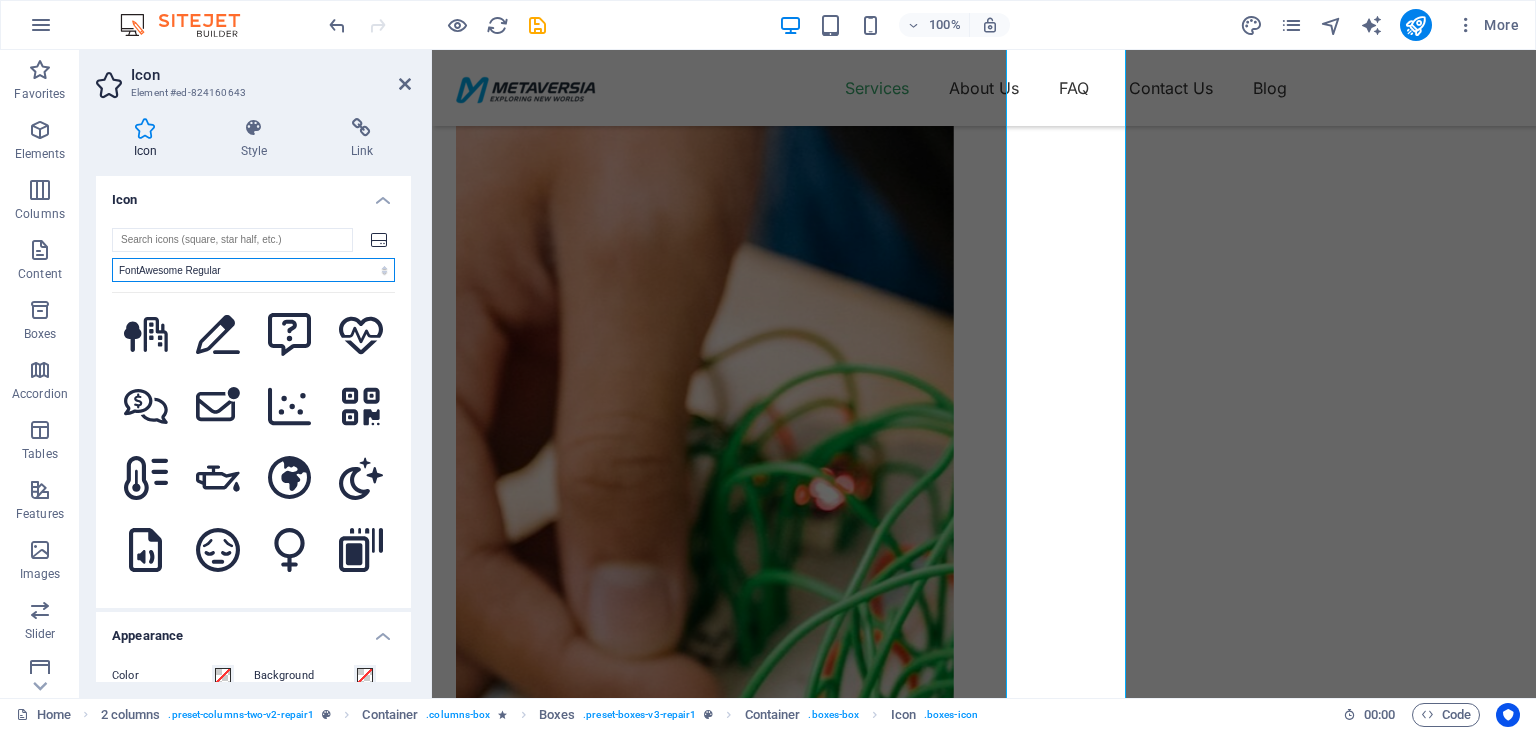 click on "All icon sets... IcoFont Ionicons FontAwesome Brands FontAwesome Duotone FontAwesome Solid FontAwesome Regular FontAwesome Light FontAwesome Thin FontAwesome Sharp Solid FontAwesome Sharp Regular FontAwesome Sharp Light FontAwesome Sharp Thin" at bounding box center (253, 270) 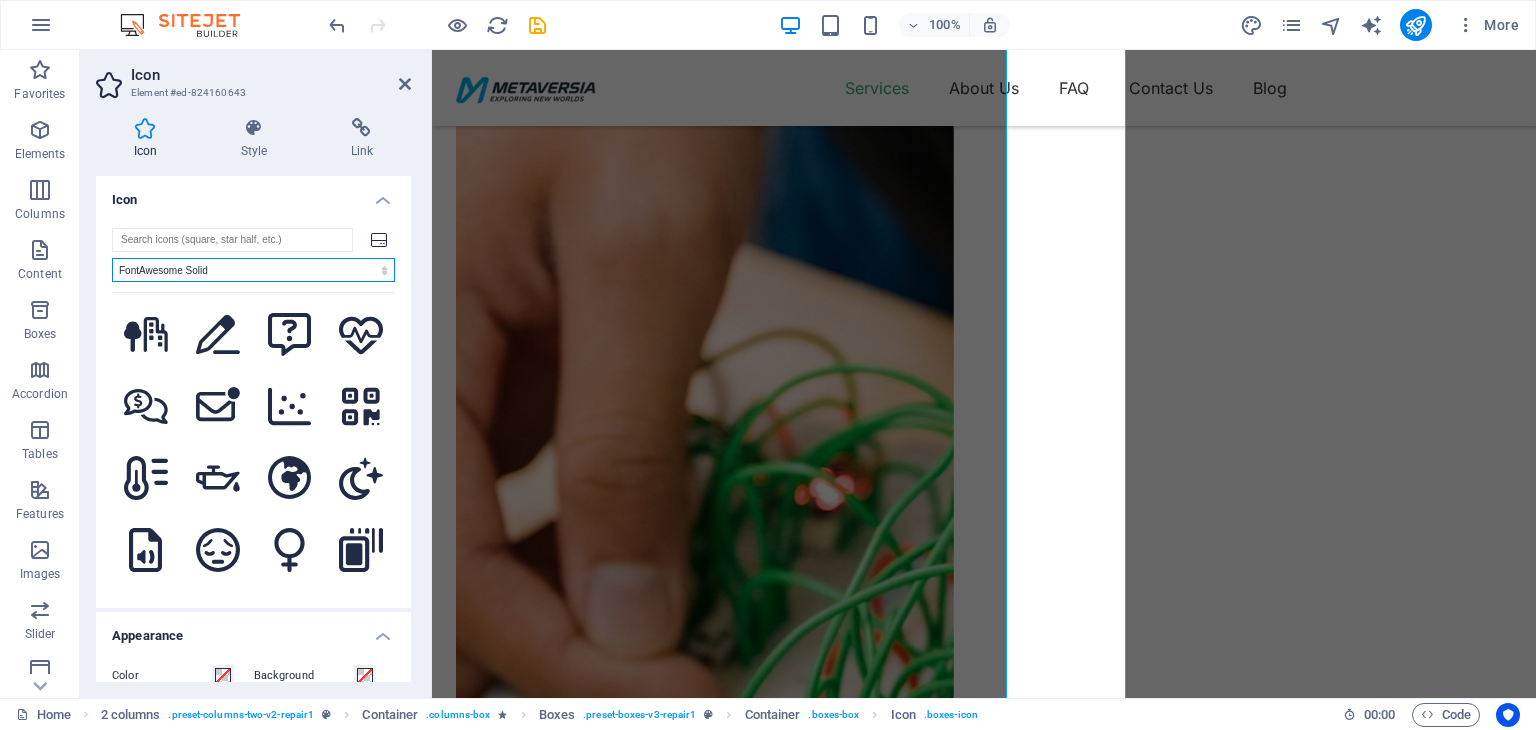 click on "All icon sets... IcoFont Ionicons FontAwesome Brands FontAwesome Duotone FontAwesome Solid FontAwesome Regular FontAwesome Light FontAwesome Thin FontAwesome Sharp Solid FontAwesome Sharp Regular FontAwesome Sharp Light FontAwesome Sharp Thin" at bounding box center [253, 270] 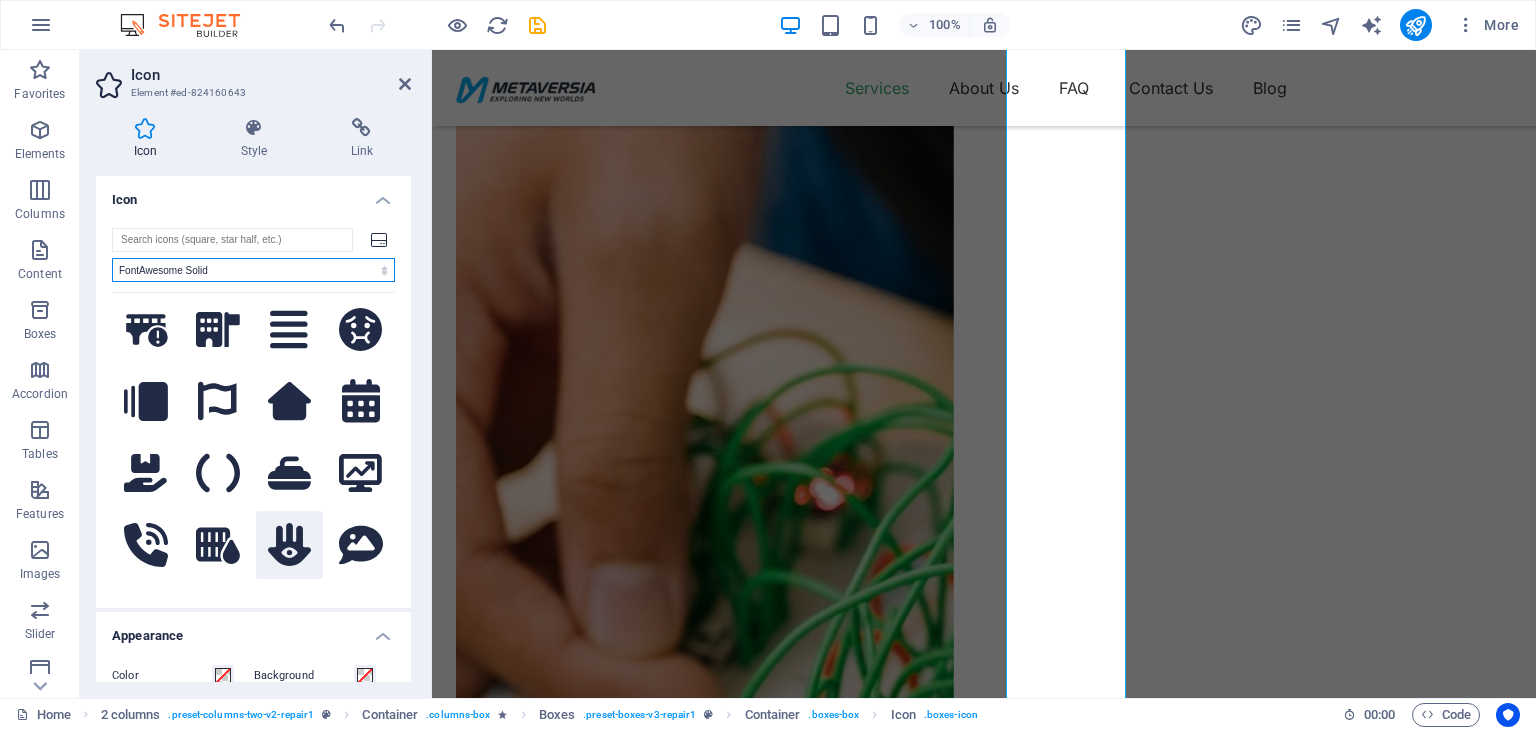 scroll, scrollTop: 3200, scrollLeft: 0, axis: vertical 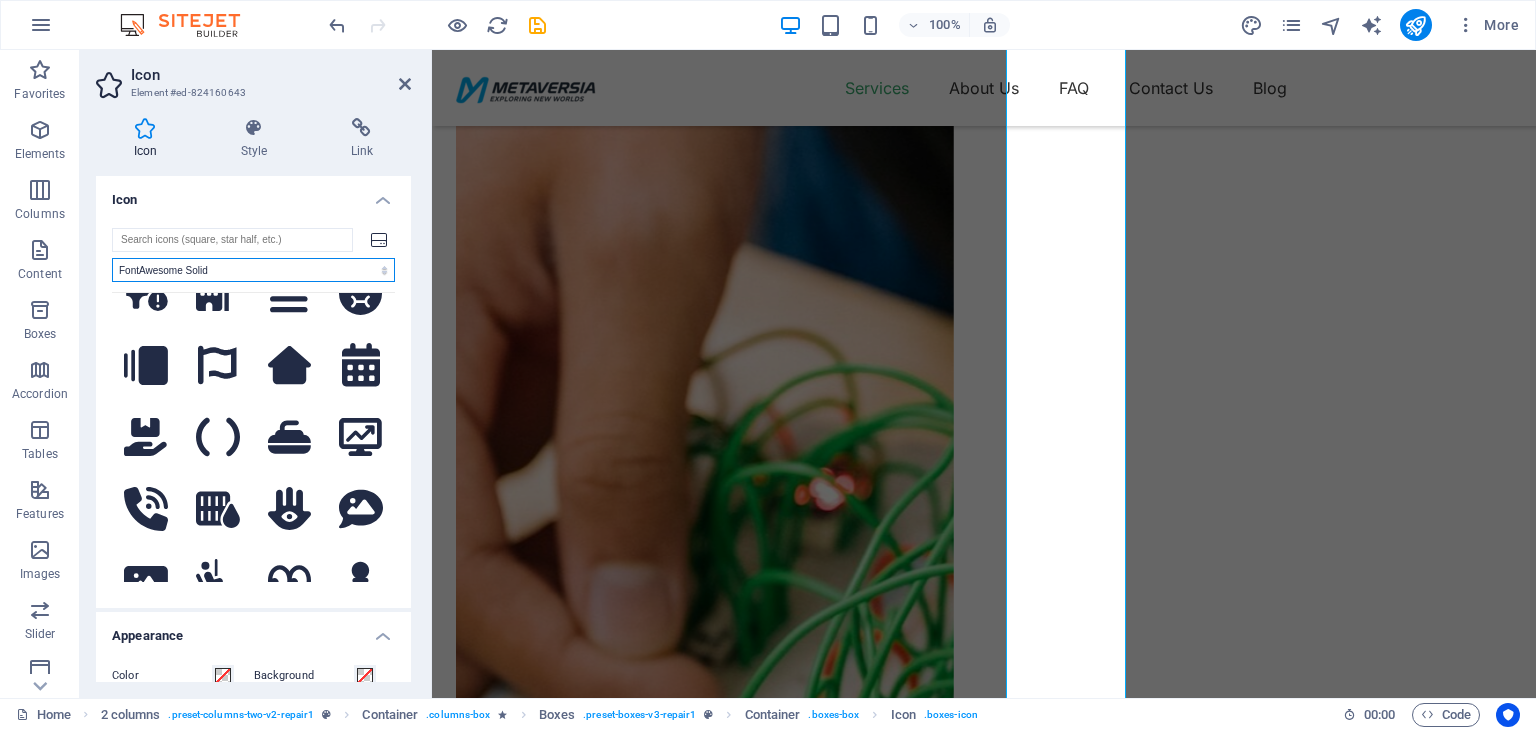 click on "All icon sets... IcoFont Ionicons FontAwesome Brands FontAwesome Duotone FontAwesome Solid FontAwesome Regular FontAwesome Light FontAwesome Thin FontAwesome Sharp Solid FontAwesome Sharp Regular FontAwesome Sharp Light FontAwesome Sharp Thin" at bounding box center (253, 270) 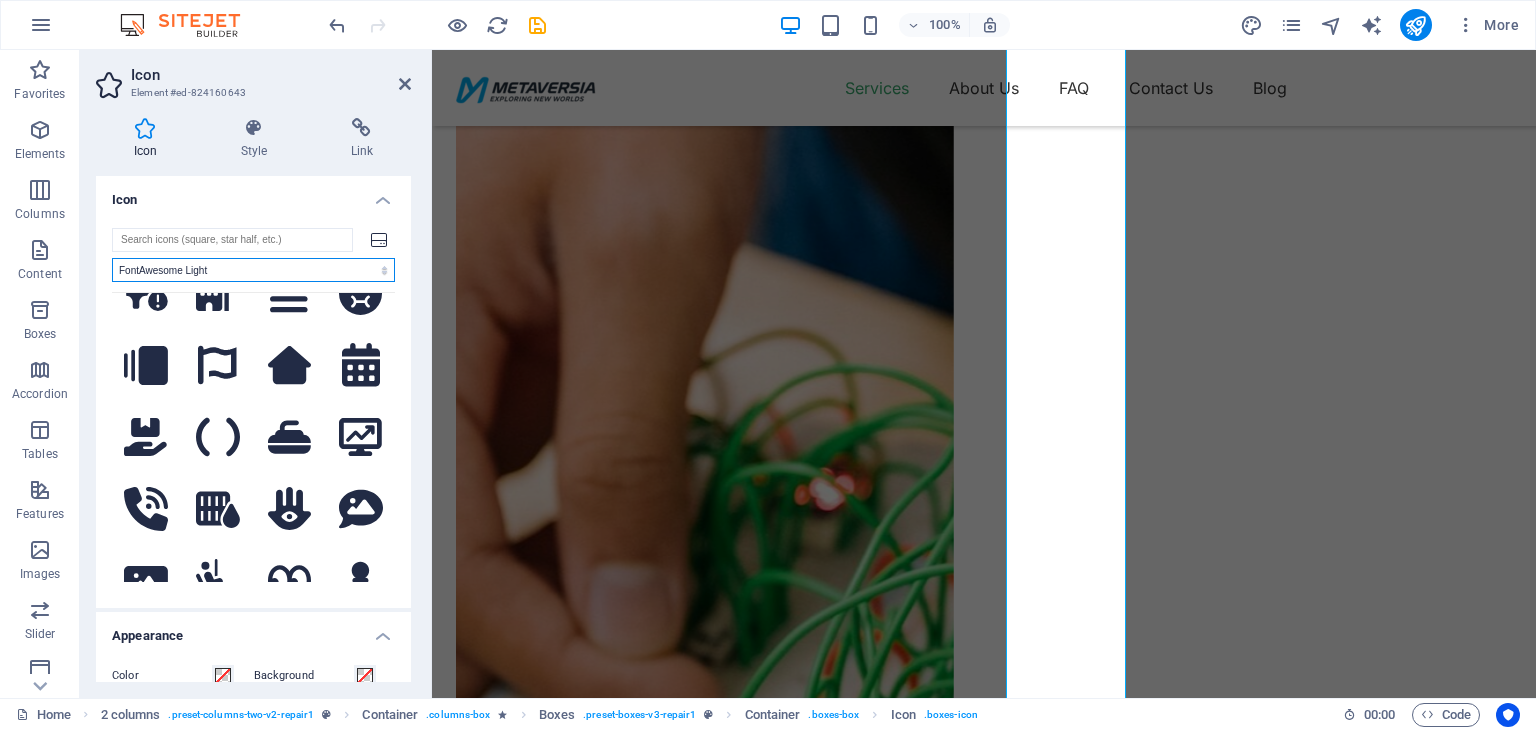click on "All icon sets... IcoFont Ionicons FontAwesome Brands FontAwesome Duotone FontAwesome Solid FontAwesome Regular FontAwesome Light FontAwesome Thin FontAwesome Sharp Solid FontAwesome Sharp Regular FontAwesome Sharp Light FontAwesome Sharp Thin" at bounding box center [253, 270] 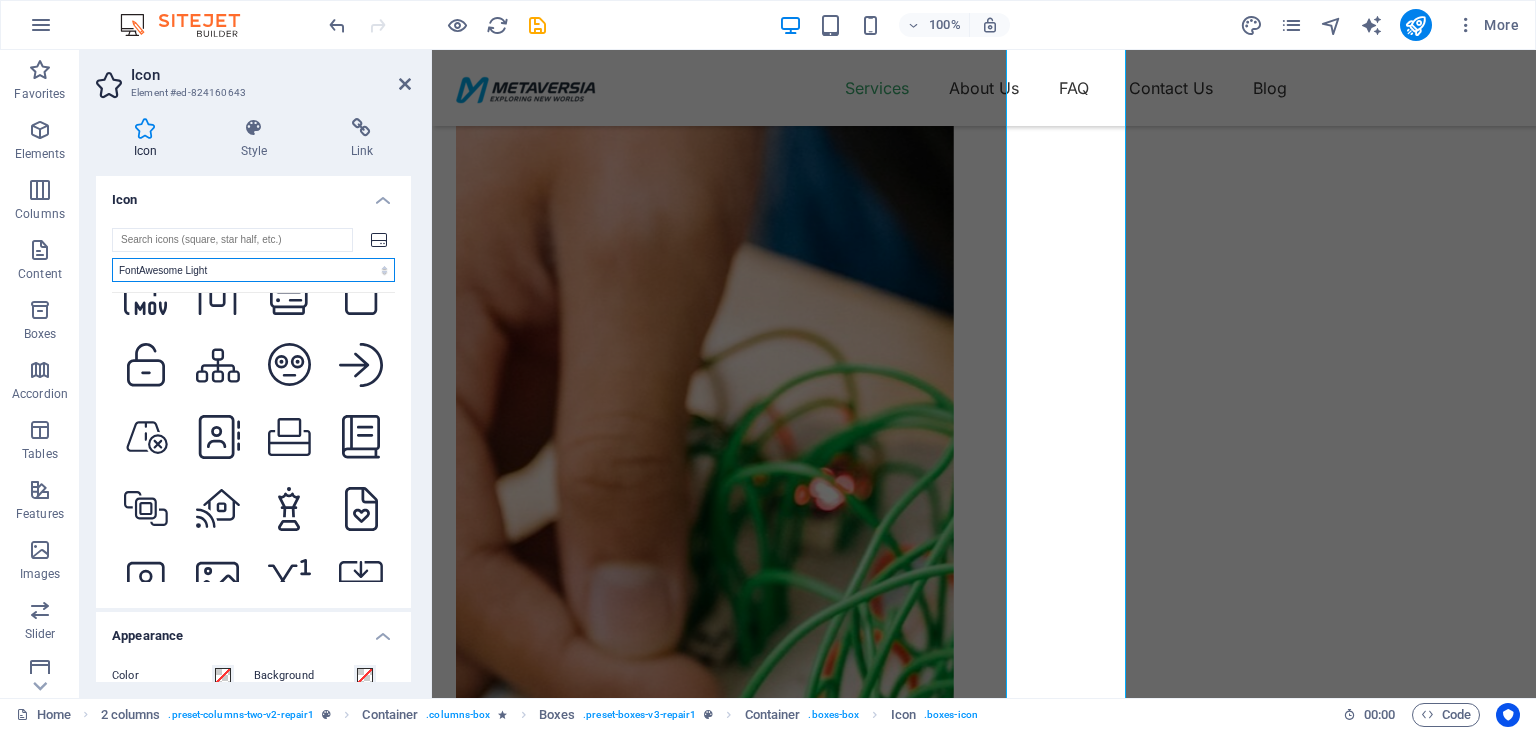 click on "All icon sets... IcoFont Ionicons FontAwesome Brands FontAwesome Duotone FontAwesome Solid FontAwesome Regular FontAwesome Light FontAwesome Thin FontAwesome Sharp Solid FontAwesome Sharp Regular FontAwesome Sharp Light FontAwesome Sharp Thin" at bounding box center (253, 270) 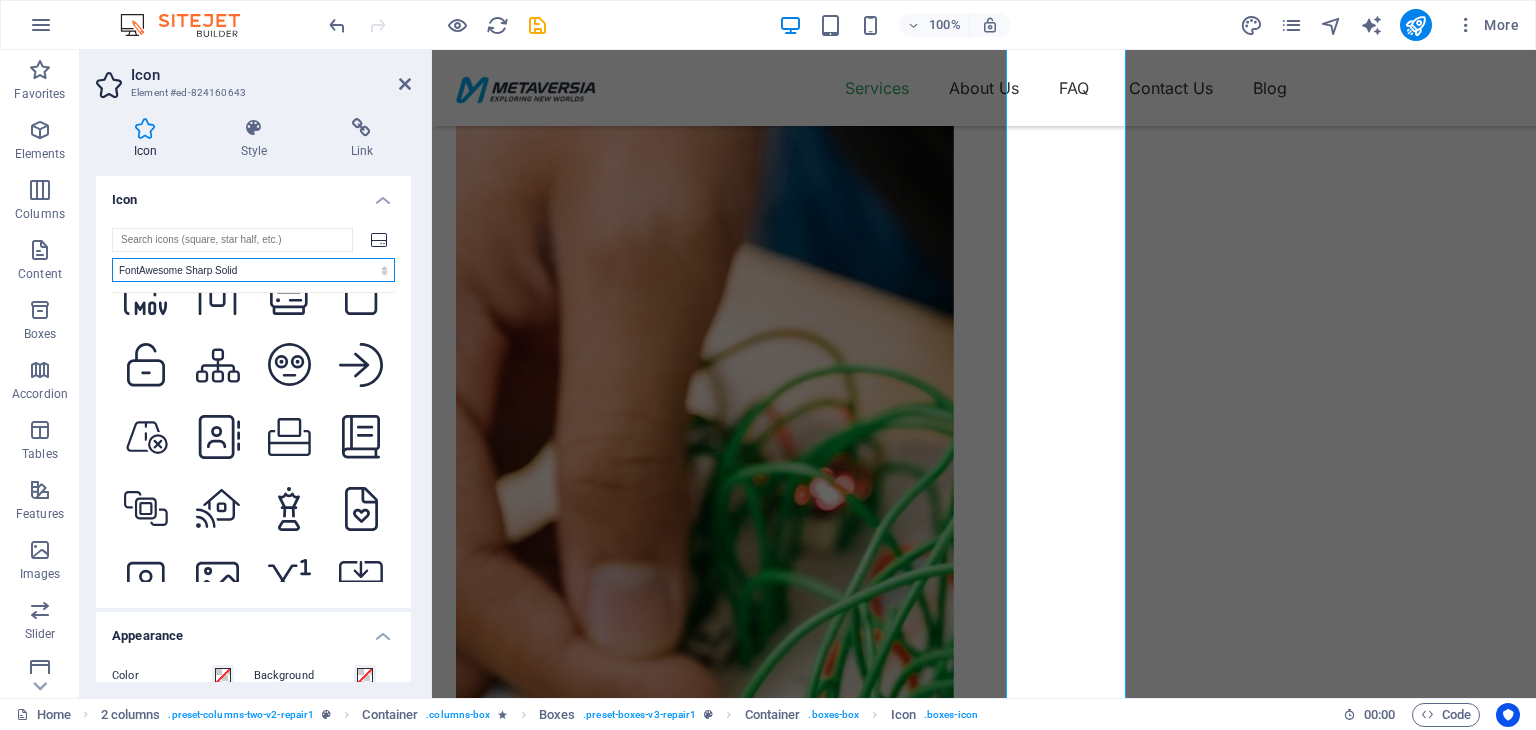 click on "All icon sets... IcoFont Ionicons FontAwesome Brands FontAwesome Duotone FontAwesome Solid FontAwesome Regular FontAwesome Light FontAwesome Thin FontAwesome Sharp Solid FontAwesome Sharp Regular FontAwesome Sharp Light FontAwesome Sharp Thin" at bounding box center [253, 270] 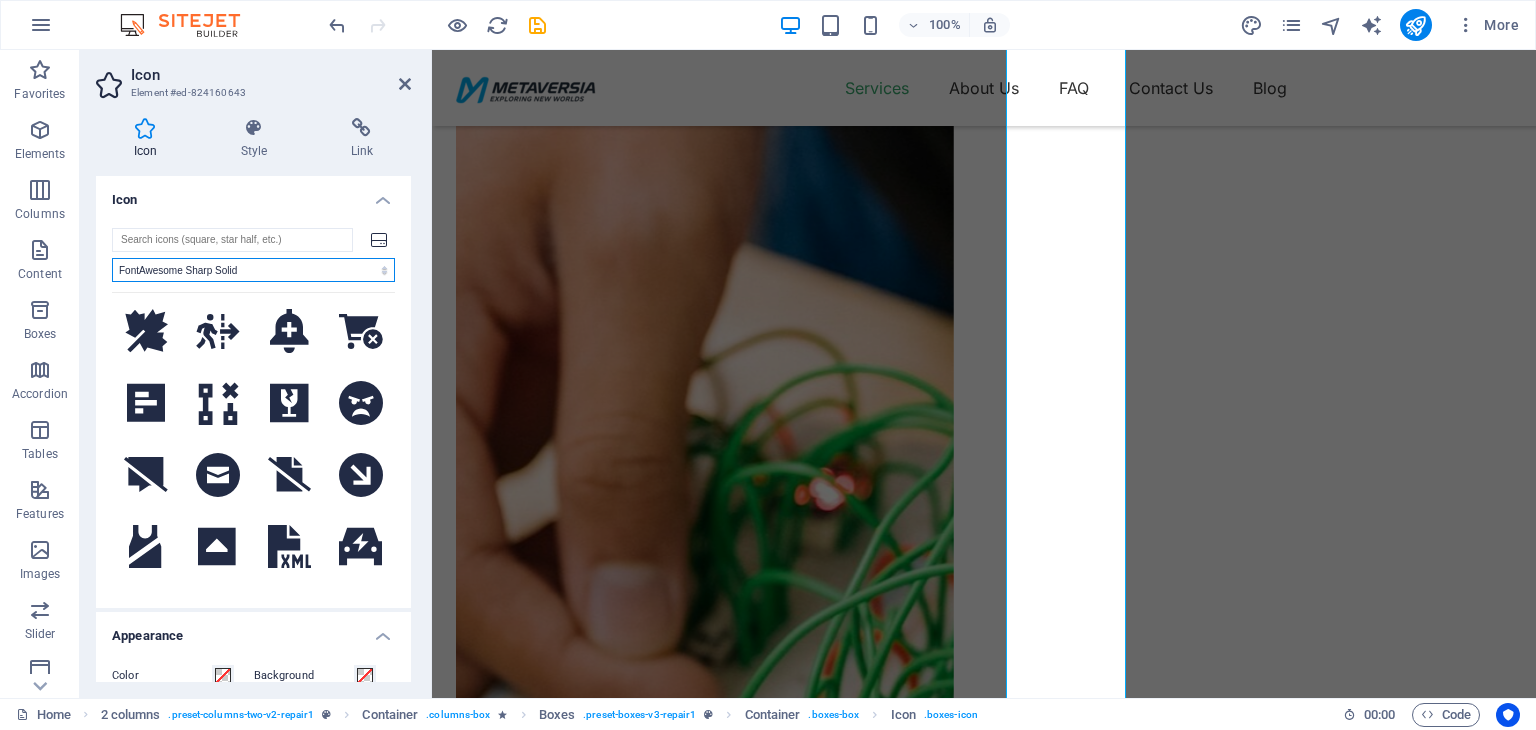 scroll, scrollTop: 1400, scrollLeft: 0, axis: vertical 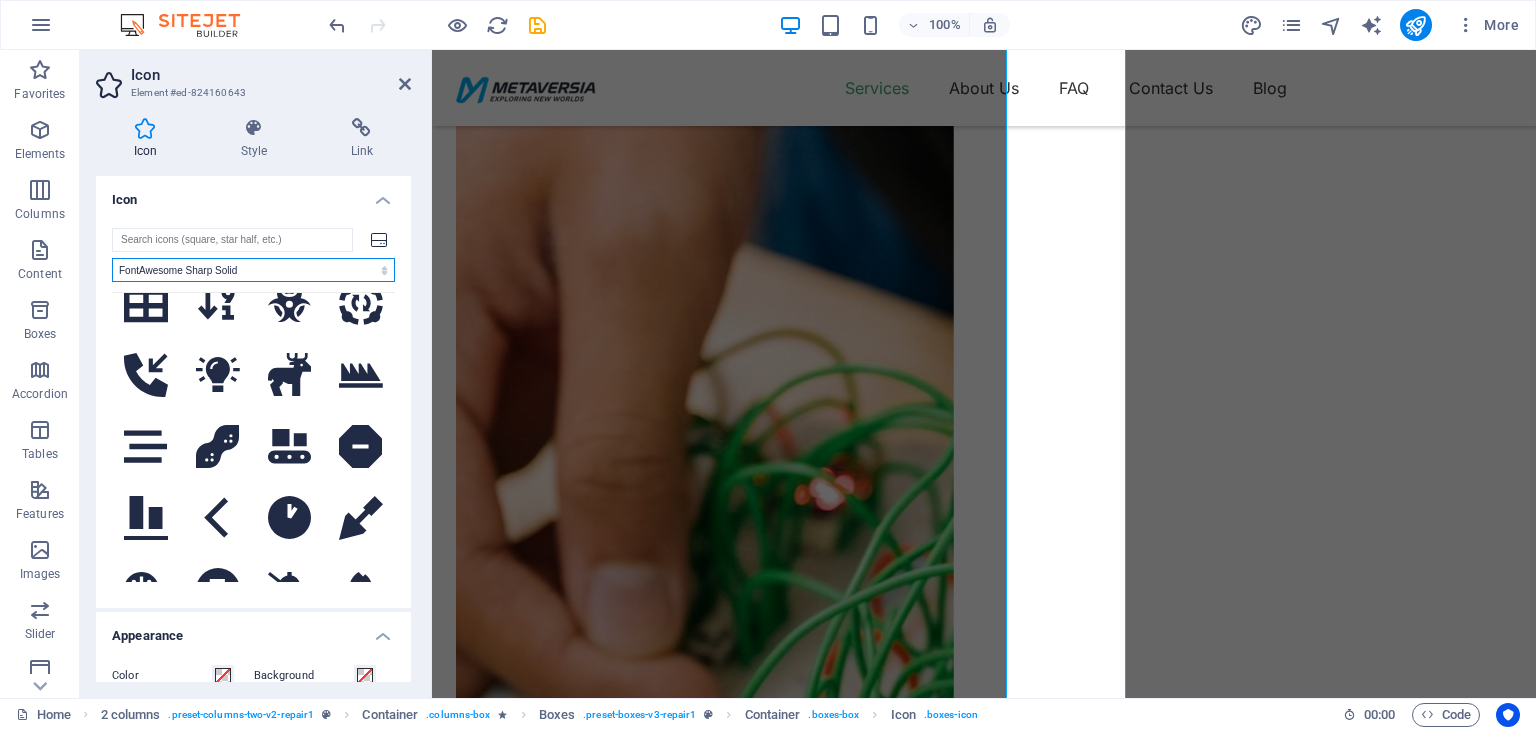 click on "All icon sets... IcoFont Ionicons FontAwesome Brands FontAwesome Duotone FontAwesome Solid FontAwesome Regular FontAwesome Light FontAwesome Thin FontAwesome Sharp Solid FontAwesome Sharp Regular FontAwesome Sharp Light FontAwesome Sharp Thin" at bounding box center [253, 270] 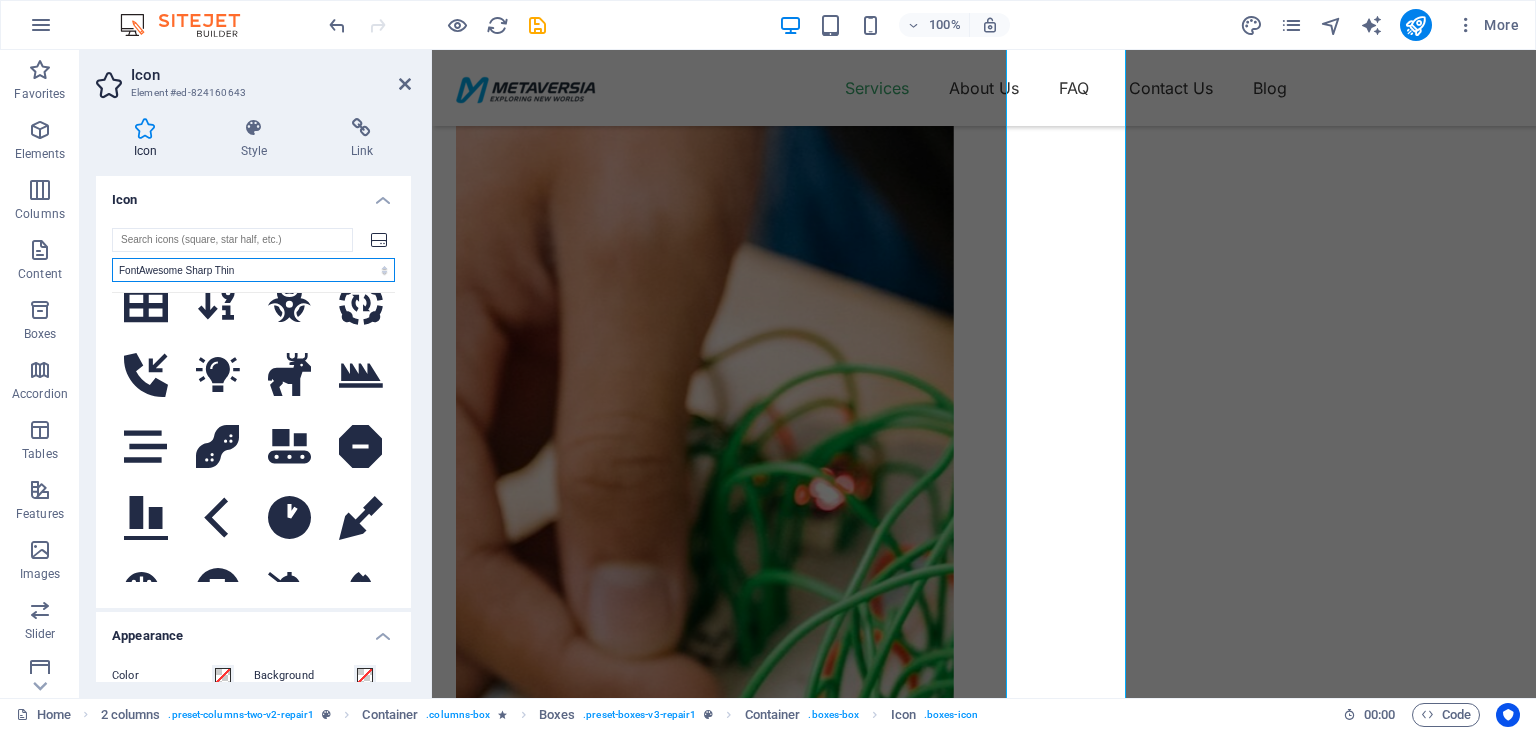 click on "All icon sets... IcoFont Ionicons FontAwesome Brands FontAwesome Duotone FontAwesome Solid FontAwesome Regular FontAwesome Light FontAwesome Thin FontAwesome Sharp Solid FontAwesome Sharp Regular FontAwesome Sharp Light FontAwesome Sharp Thin" at bounding box center [253, 270] 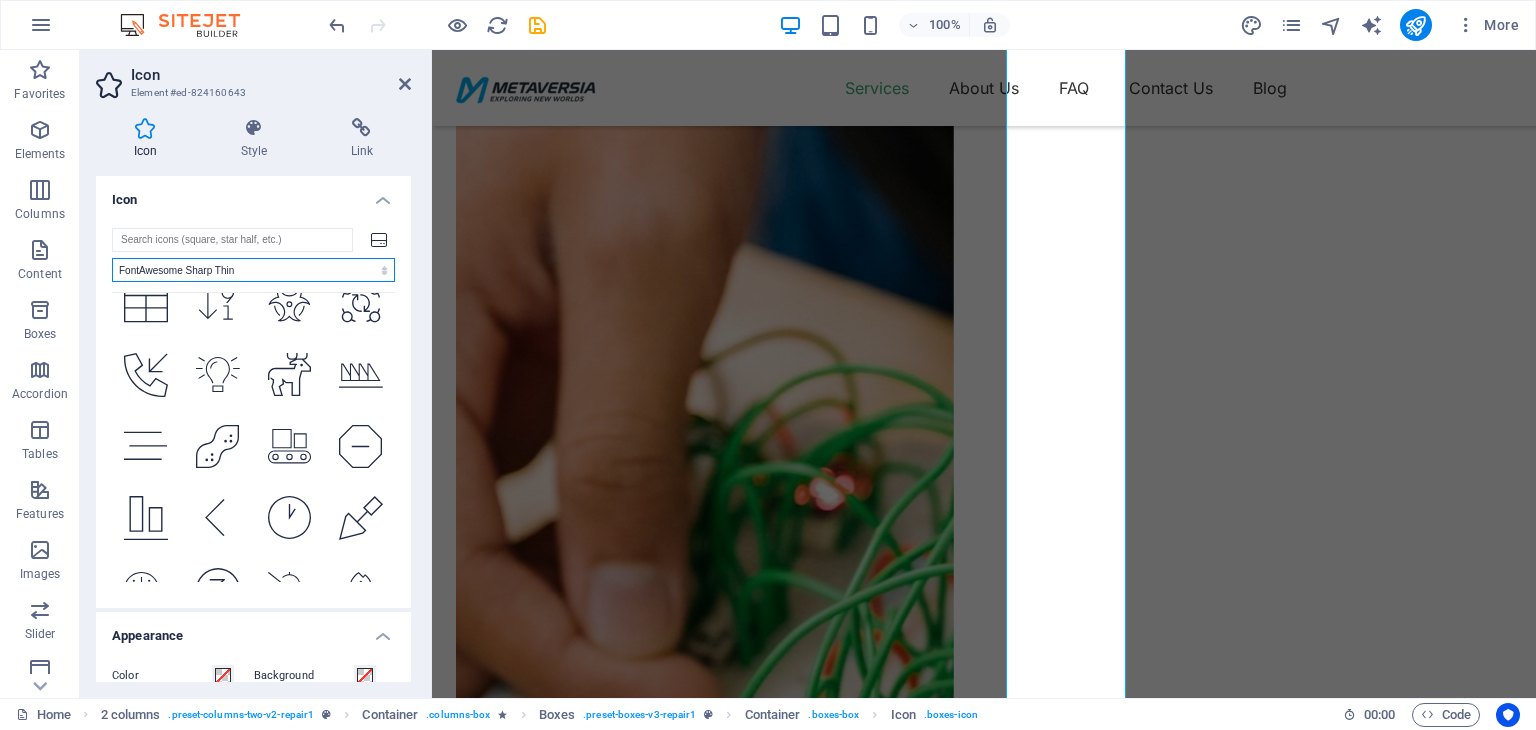 click on "All icon sets... IcoFont Ionicons FontAwesome Brands FontAwesome Duotone FontAwesome Solid FontAwesome Regular FontAwesome Light FontAwesome Thin FontAwesome Sharp Solid FontAwesome Sharp Regular FontAwesome Sharp Light FontAwesome Sharp Thin" at bounding box center [253, 270] 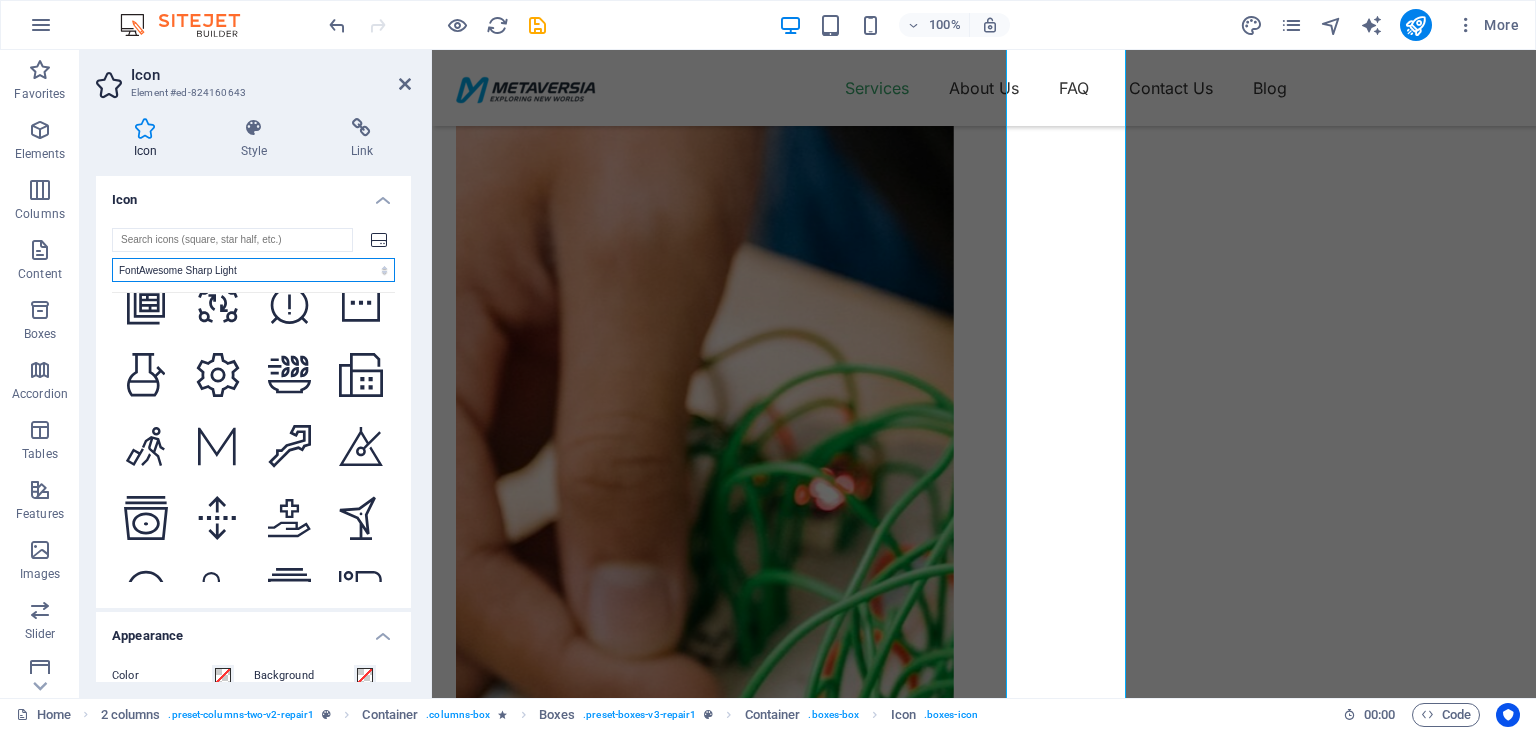 click on "All icon sets... IcoFont Ionicons FontAwesome Brands FontAwesome Duotone FontAwesome Solid FontAwesome Regular FontAwesome Light FontAwesome Thin FontAwesome Sharp Solid FontAwesome Sharp Regular FontAwesome Sharp Light FontAwesome Sharp Thin" at bounding box center (253, 270) 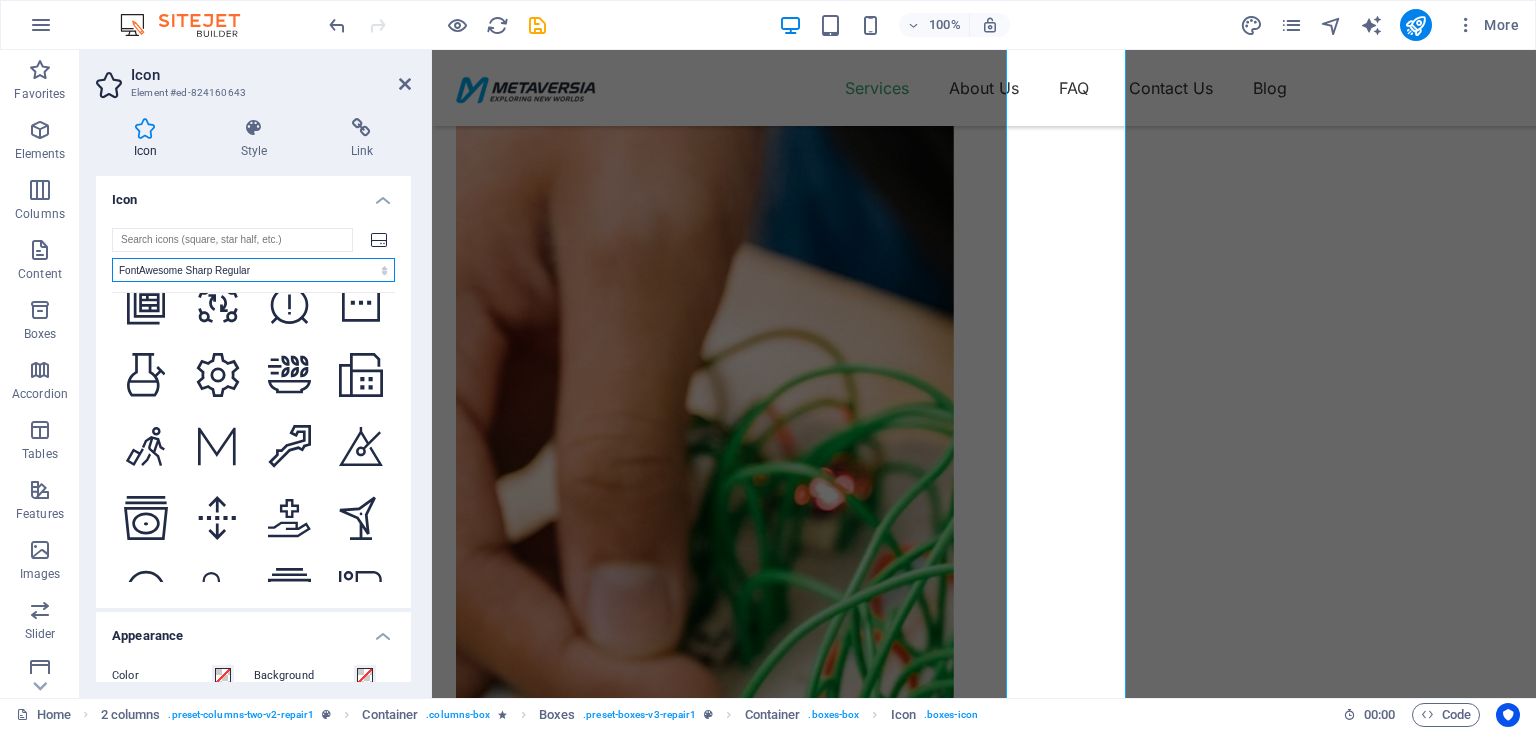 click on "All icon sets... IcoFont Ionicons FontAwesome Brands FontAwesome Duotone FontAwesome Solid FontAwesome Regular FontAwesome Light FontAwesome Thin FontAwesome Sharp Solid FontAwesome Sharp Regular FontAwesome Sharp Light FontAwesome Sharp Thin" at bounding box center [253, 270] 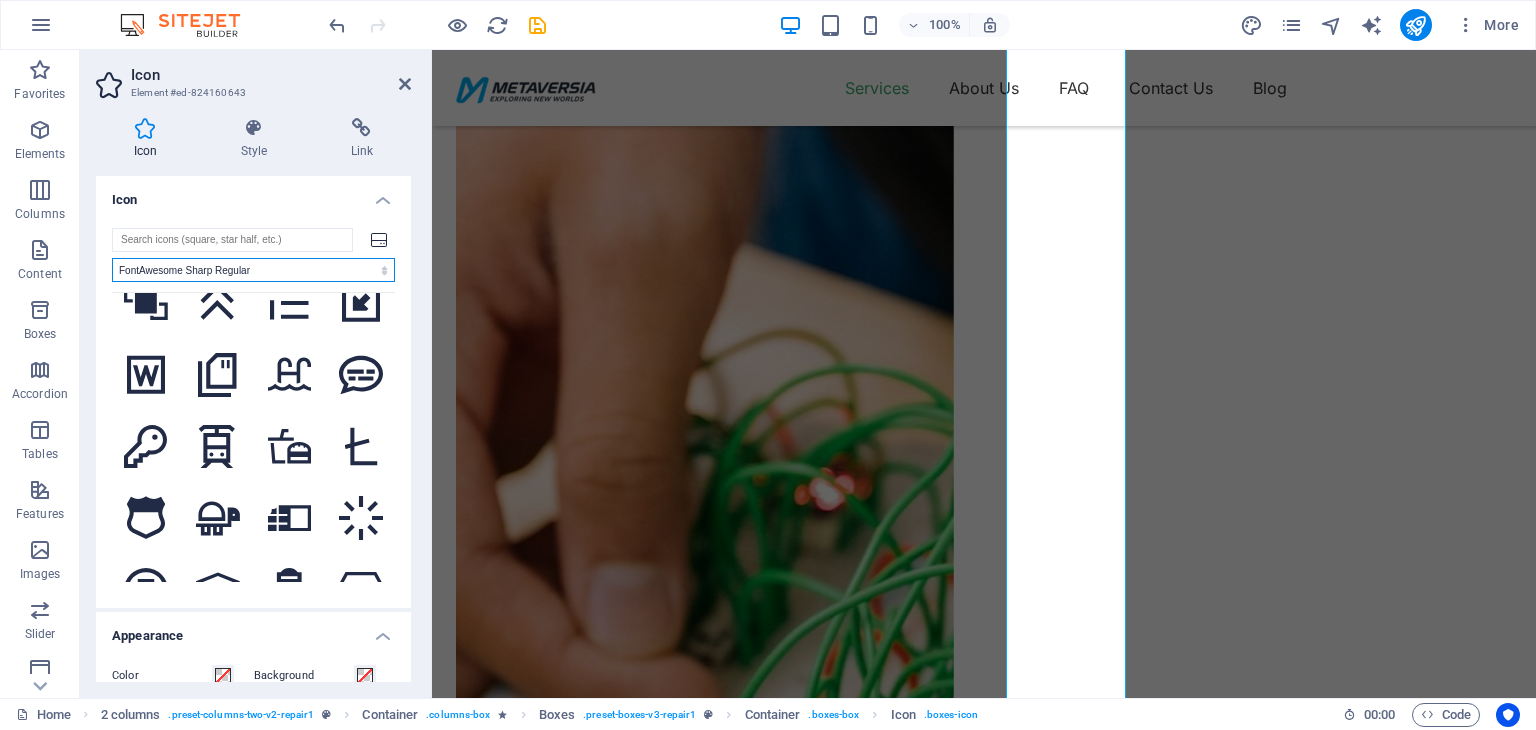 scroll, scrollTop: 8400, scrollLeft: 0, axis: vertical 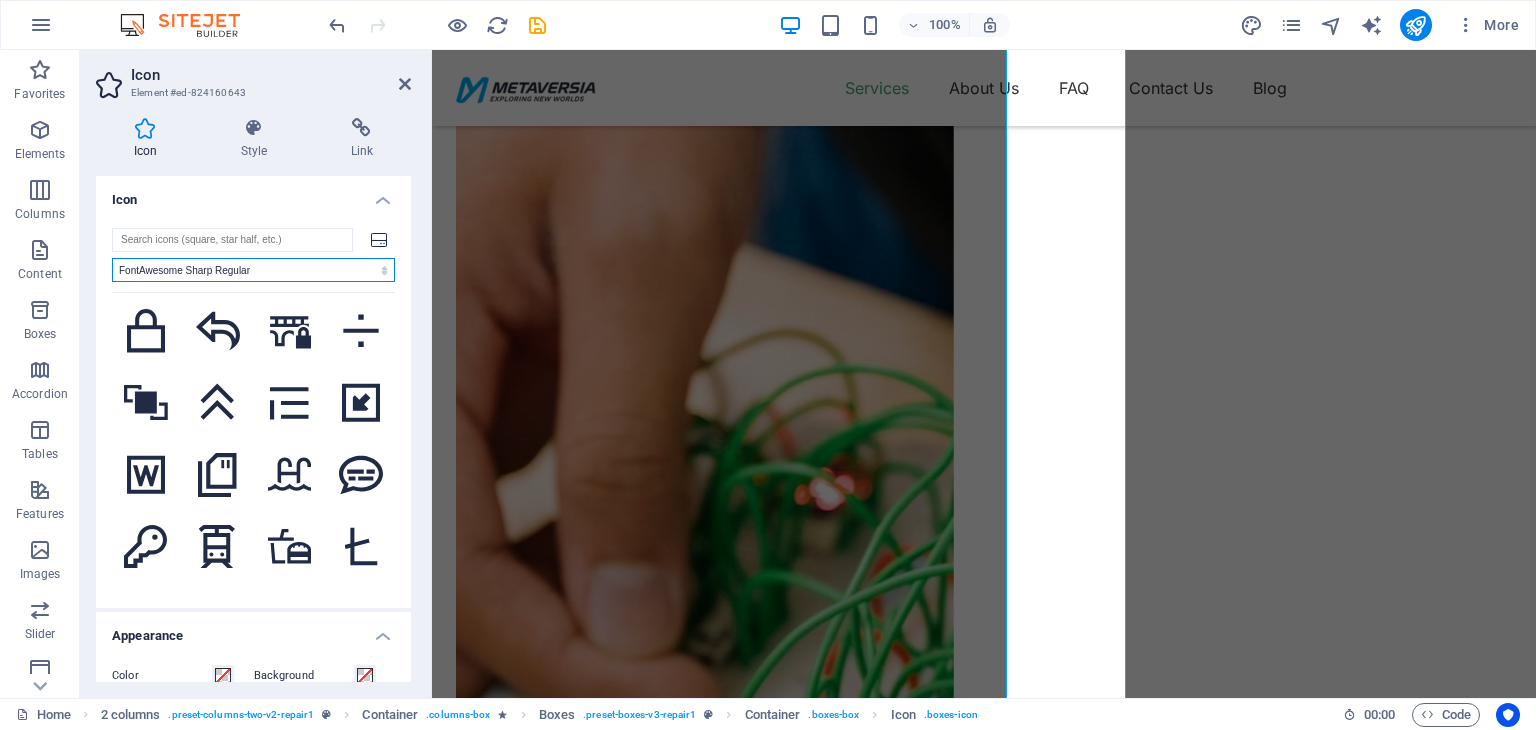 click on "All icon sets... IcoFont Ionicons FontAwesome Brands FontAwesome Duotone FontAwesome Solid FontAwesome Regular FontAwesome Light FontAwesome Thin FontAwesome Sharp Solid FontAwesome Sharp Regular FontAwesome Sharp Light FontAwesome Sharp Thin" at bounding box center (253, 270) 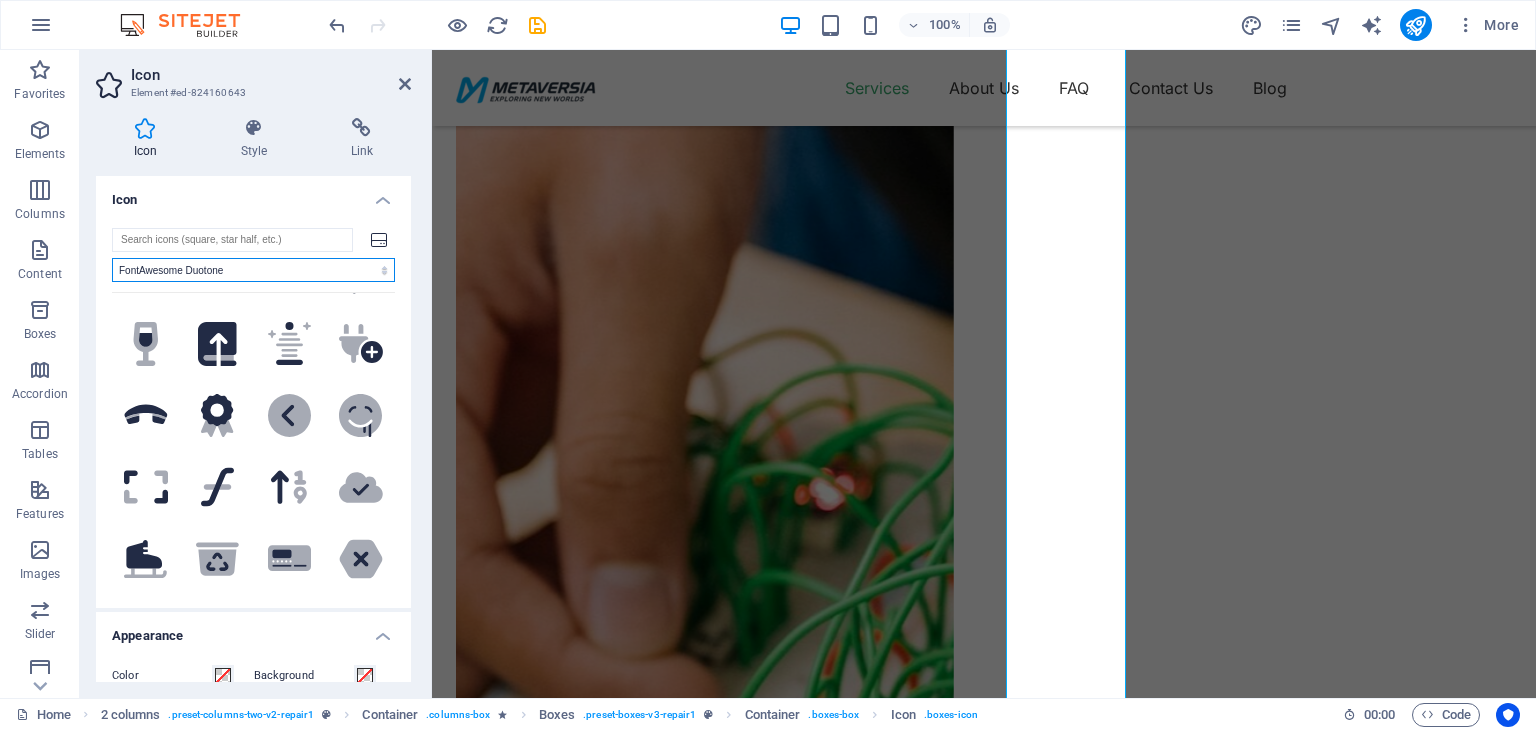 scroll, scrollTop: 500, scrollLeft: 0, axis: vertical 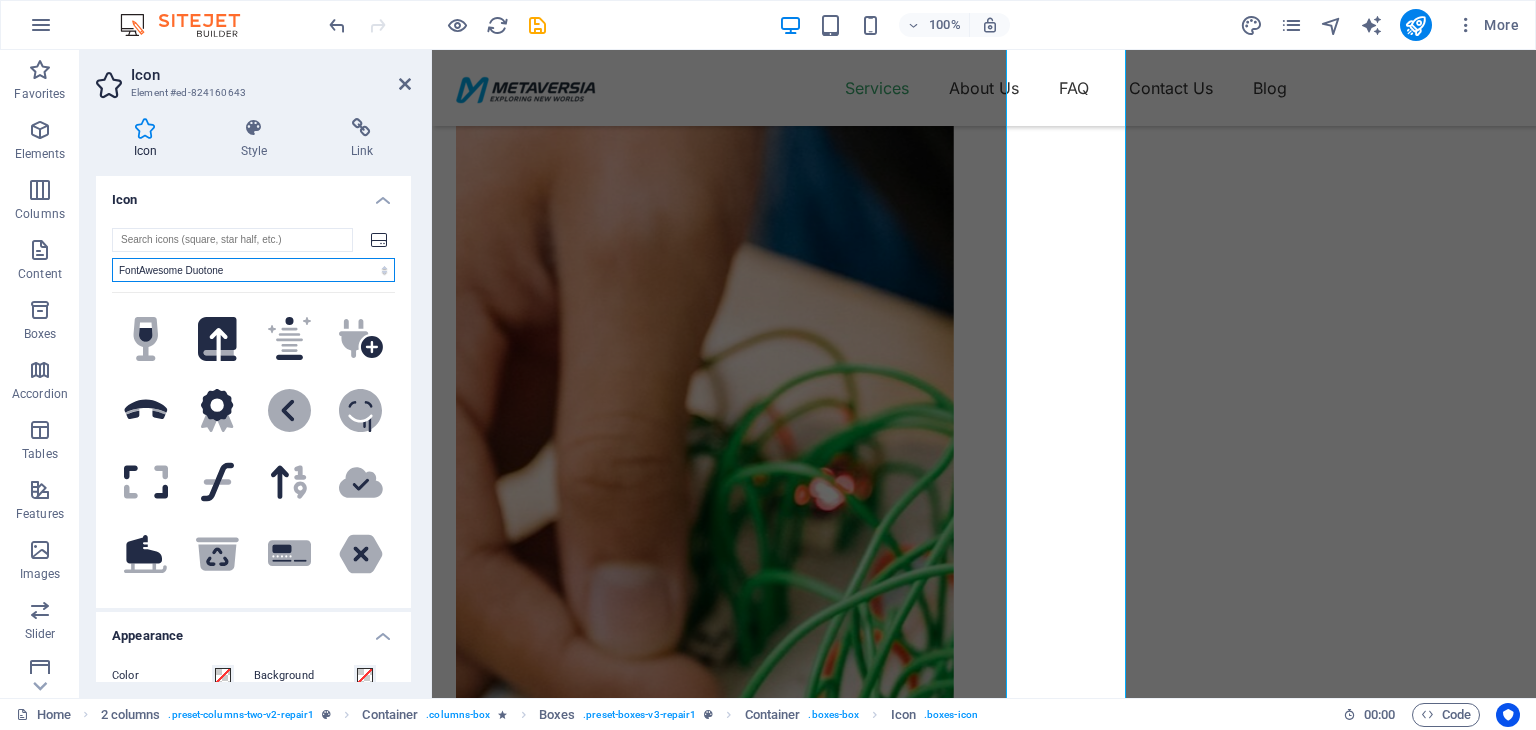 click on "All icon sets... IcoFont Ionicons FontAwesome Brands FontAwesome Duotone FontAwesome Solid FontAwesome Regular FontAwesome Light FontAwesome Thin FontAwesome Sharp Solid FontAwesome Sharp Regular FontAwesome Sharp Light FontAwesome Sharp Thin" at bounding box center (253, 270) 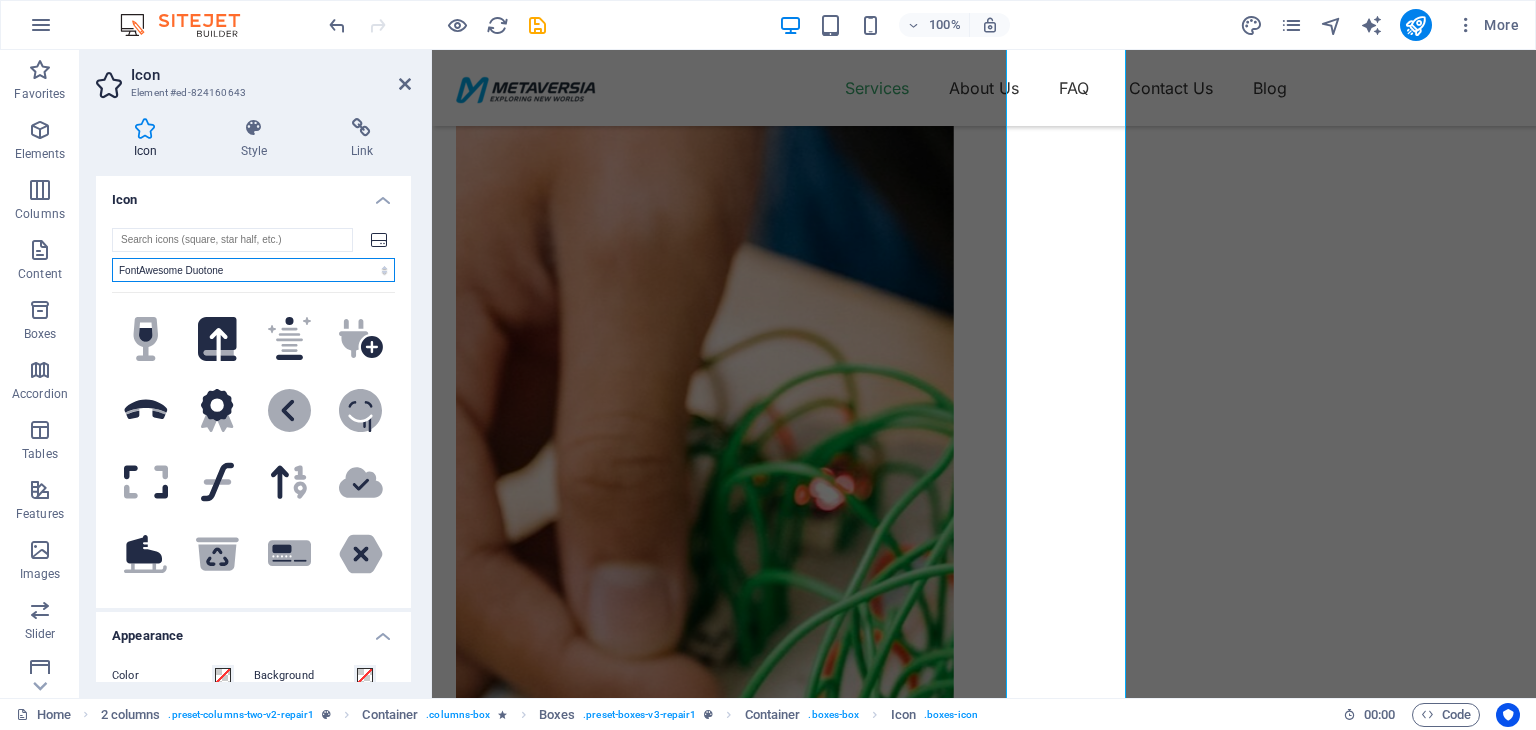 select on "ionicons" 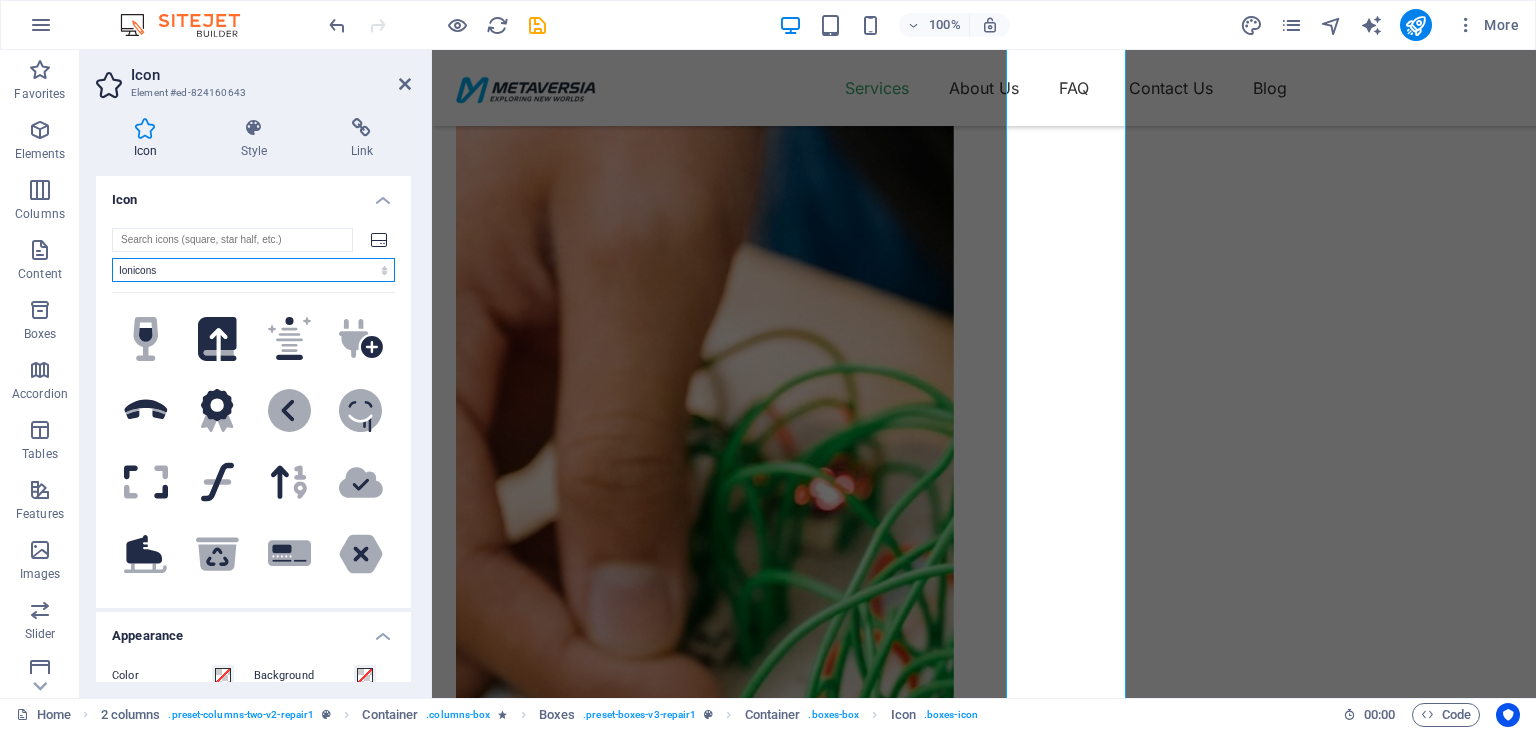 click on "All icon sets... IcoFont Ionicons FontAwesome Brands FontAwesome Duotone FontAwesome Solid FontAwesome Regular FontAwesome Light FontAwesome Thin FontAwesome Sharp Solid FontAwesome Sharp Regular FontAwesome Sharp Light FontAwesome Sharp Thin" at bounding box center (253, 270) 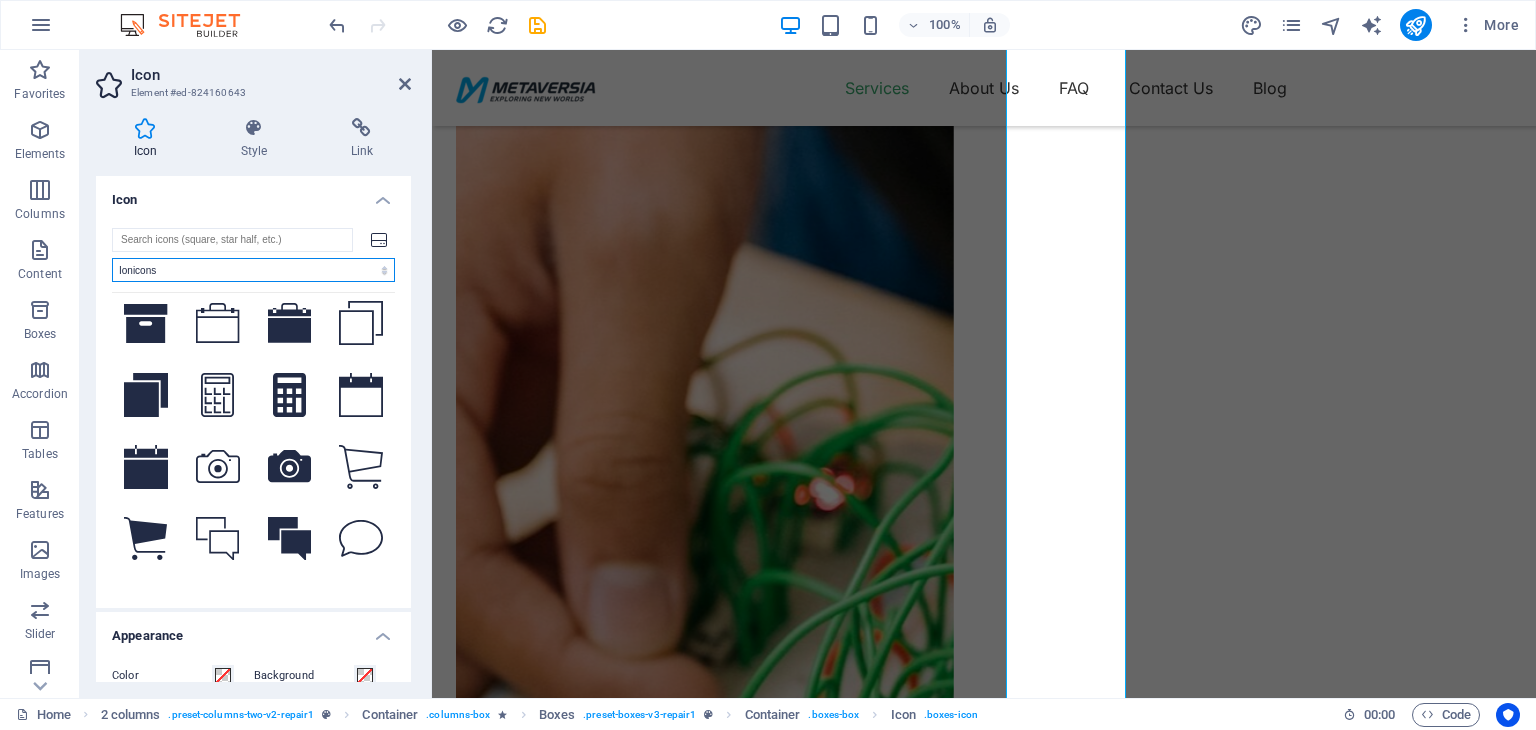 scroll, scrollTop: 5300, scrollLeft: 0, axis: vertical 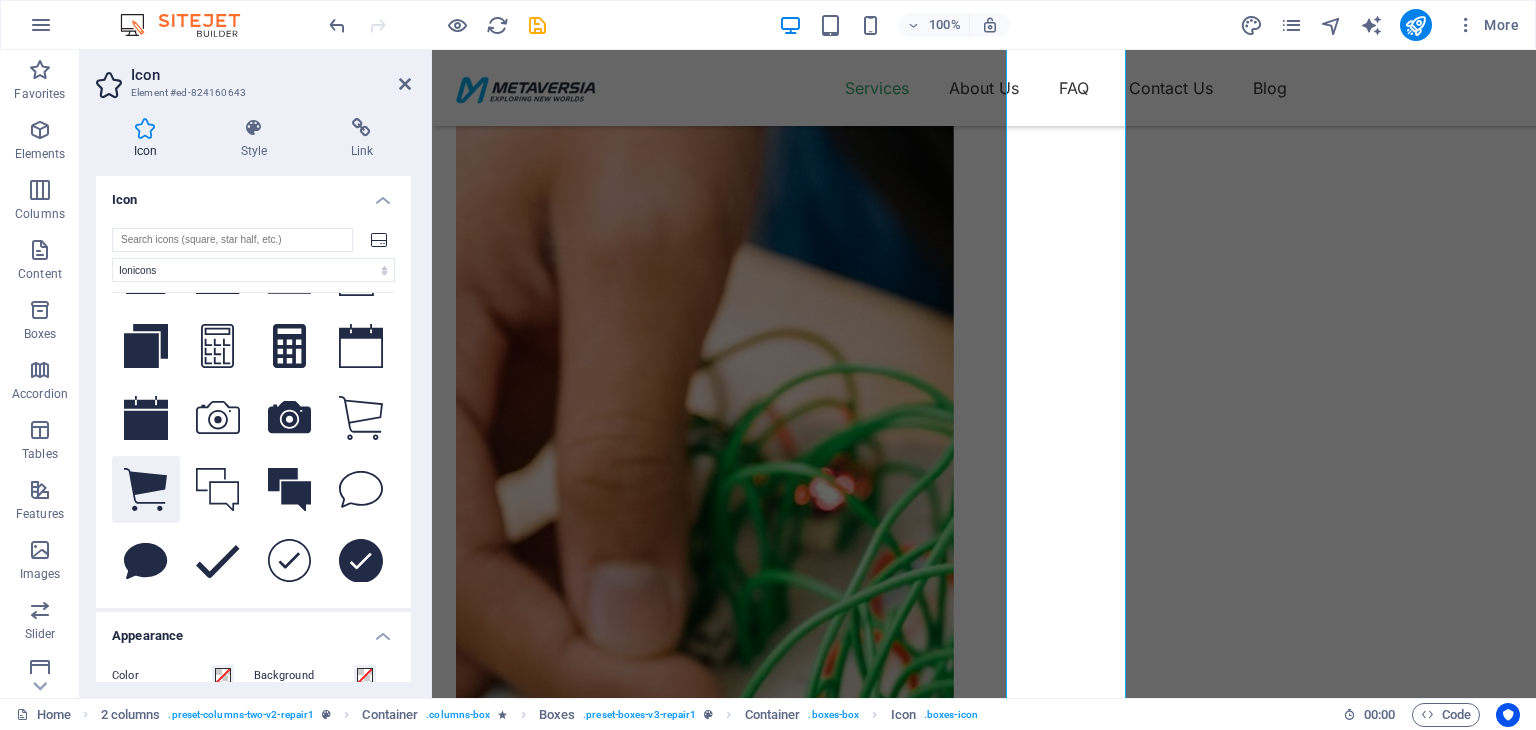 click 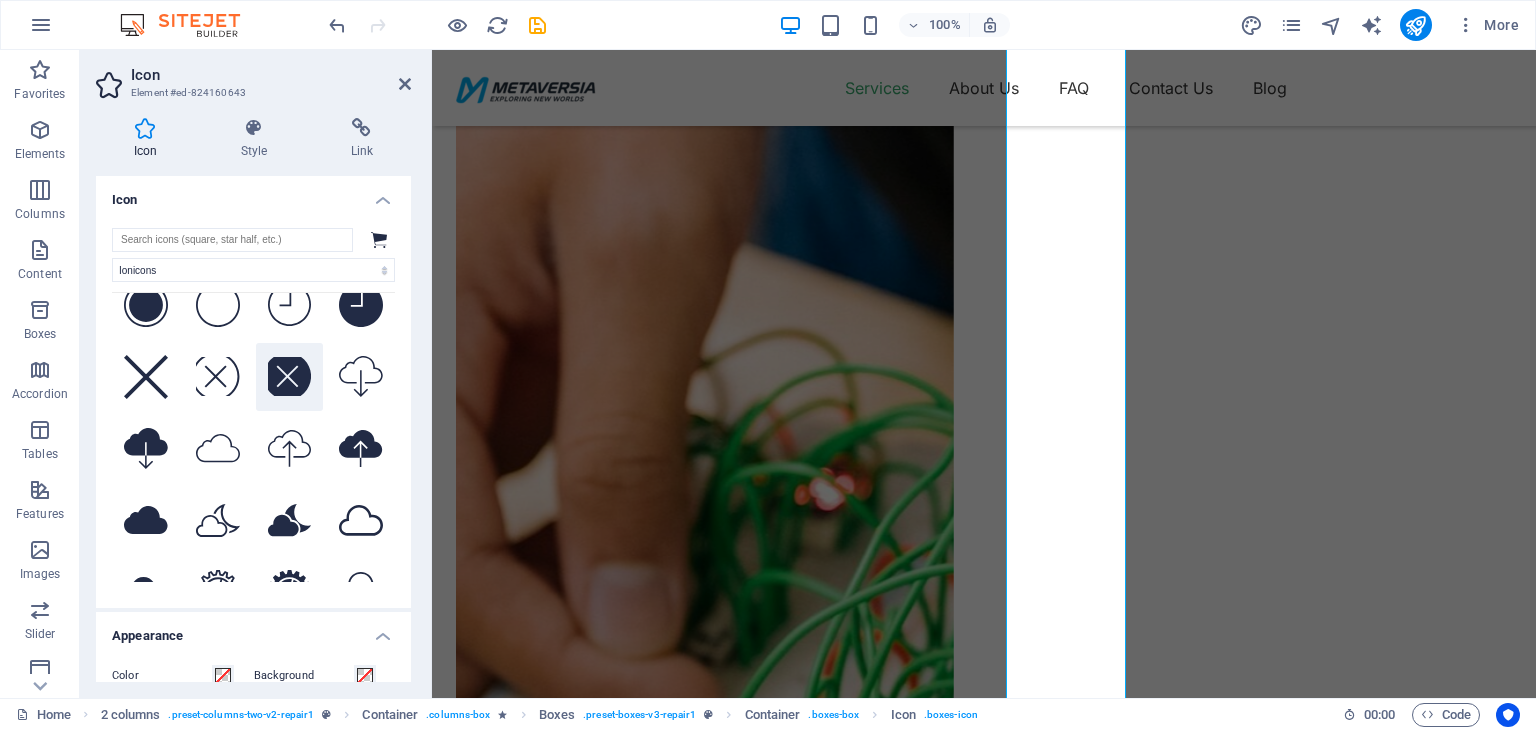 scroll, scrollTop: 5400, scrollLeft: 0, axis: vertical 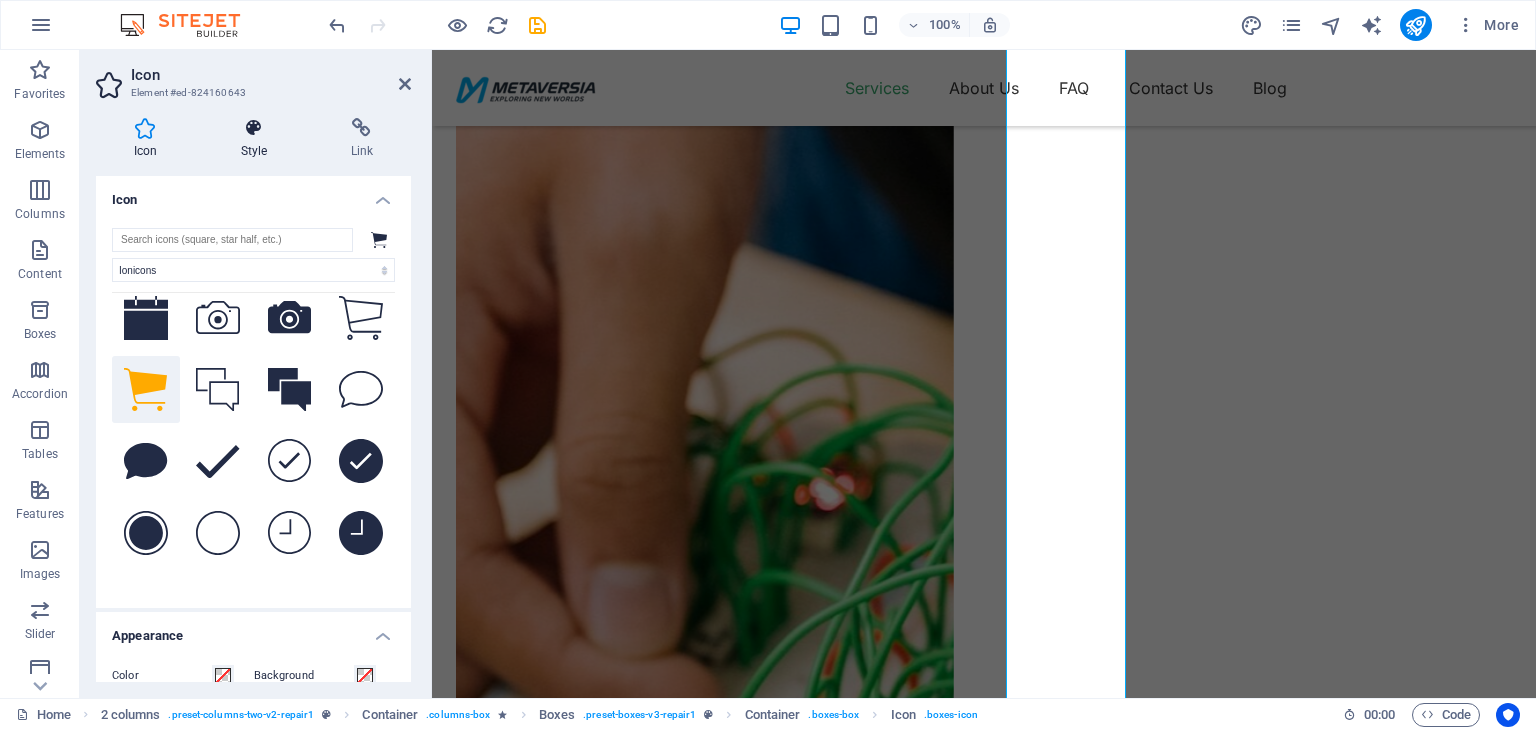 click at bounding box center [254, 128] 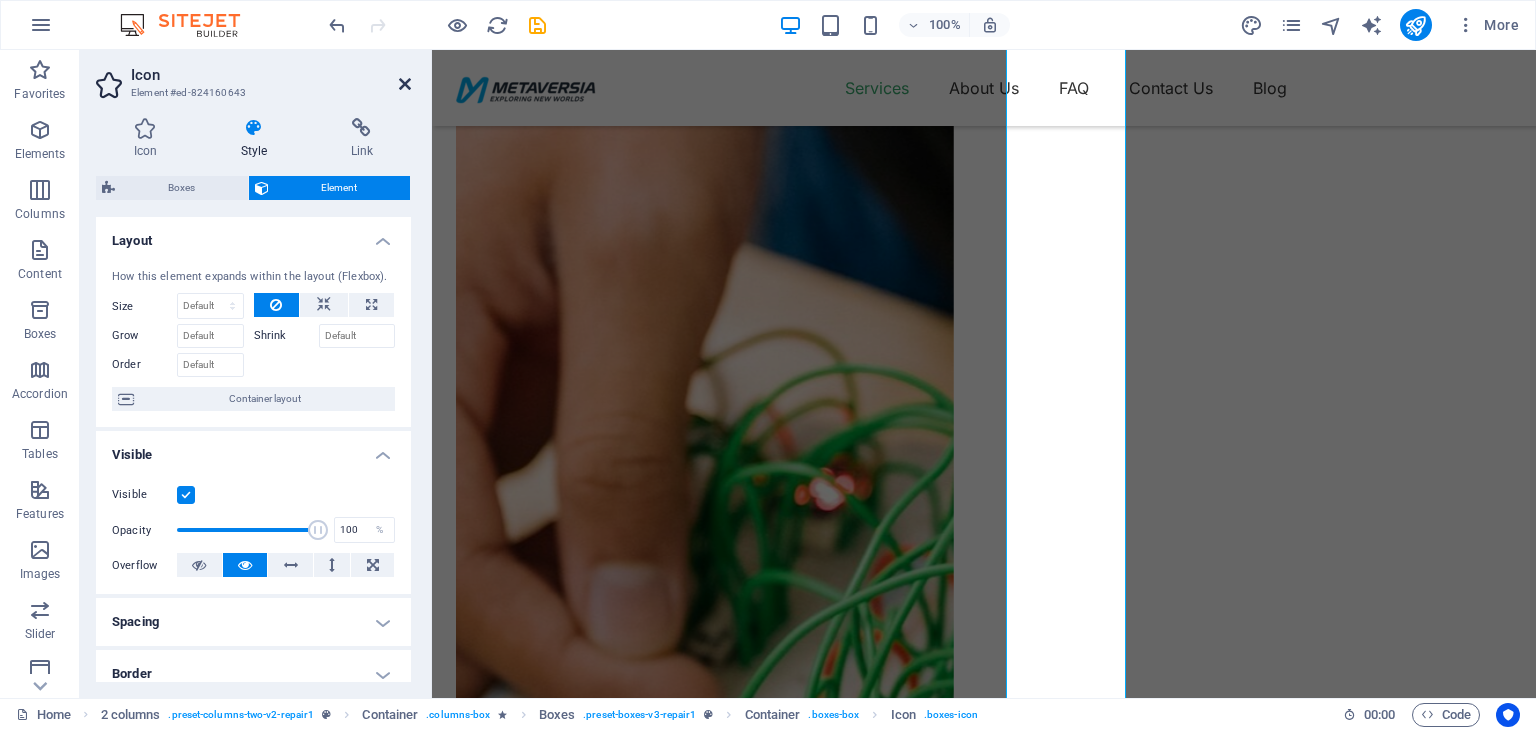 click at bounding box center [405, 84] 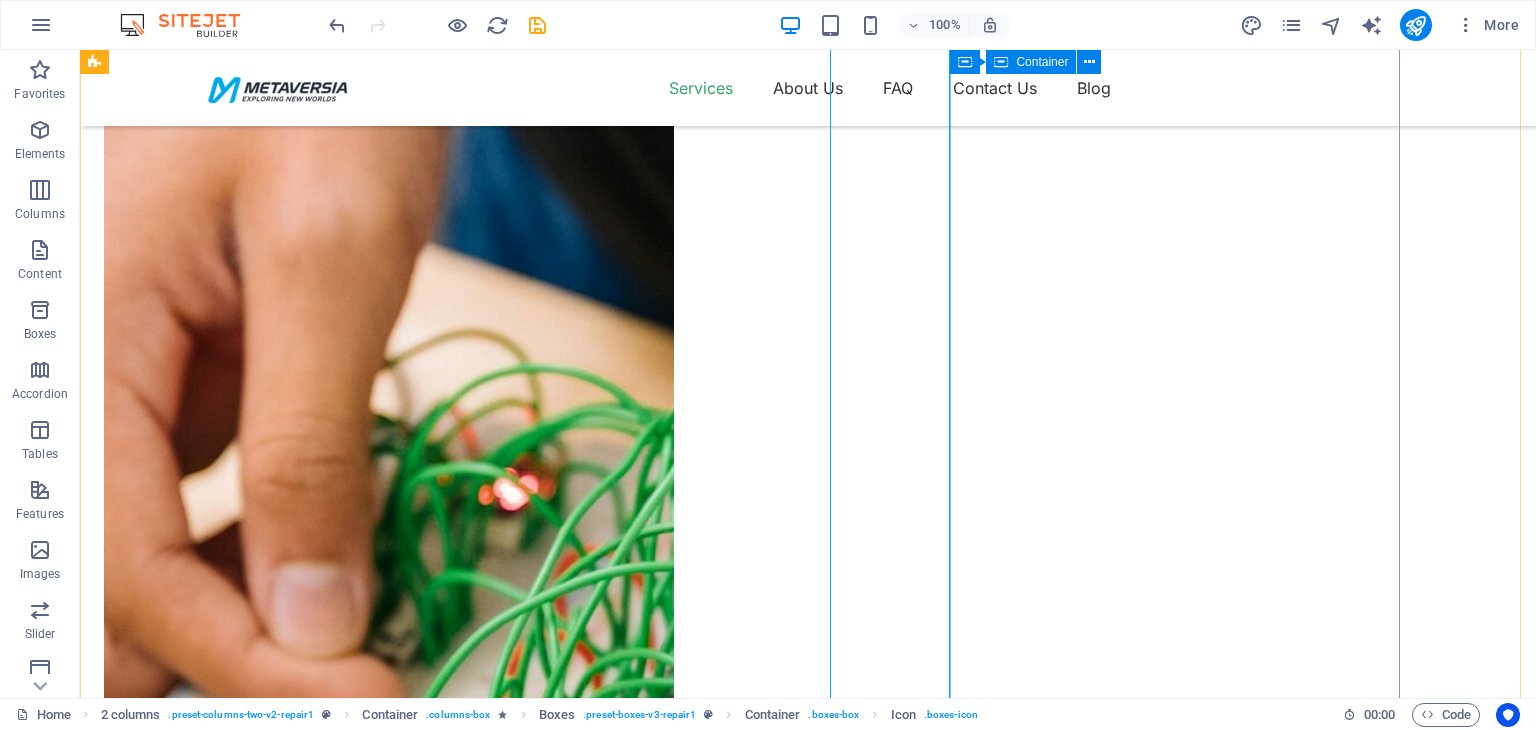 click on "General Trading  Metaversia FZC  is a dynamic and forward-thinking general trading company based in Dubai, United Arab Emirates. Established in 2025, Metaversia operates as a Free Zone Company (FZC) and engages in the sourcing, import, export, and distribution of a diverse range of products across multiple sectors. Our strategic location in Dubai—a global trading hub—enables us to connect suppliers and clients seamlessly across the U.A.E. Core Capabilities At Metaversia, we specialize in the procurement and distribution of high-quality goods across the following categories: Consumer Electronics & Accessories Construction Materials & Industrial Supplies MEP Items Food & Beverages (Non-Perishable Items) Office & Home Automation With a robust supplier network and a commitment to competitive pricing, we ensure reliable sourcing and timely deliveries that meet the needs of both small businesses and large enterprises." at bounding box center [389, 2222] 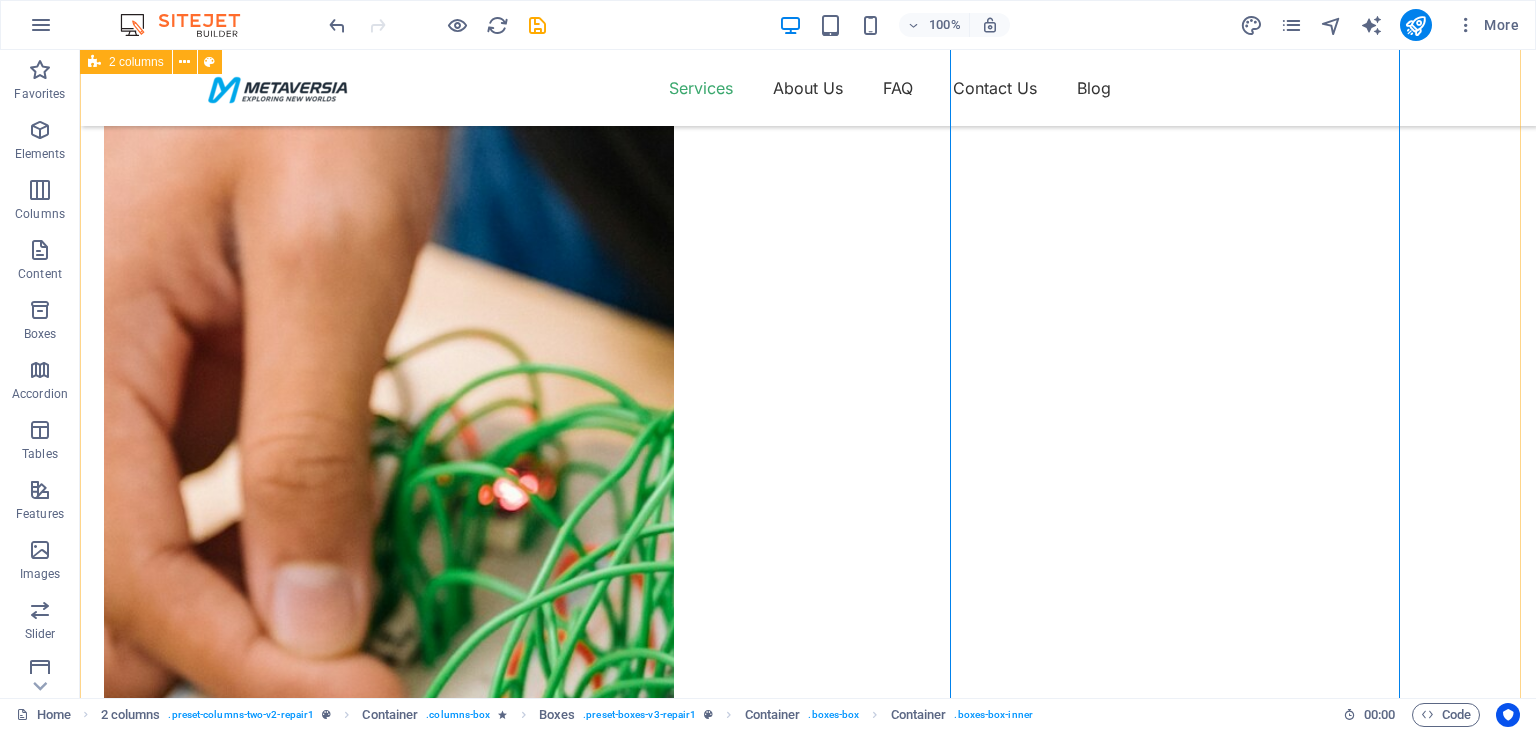 click on "Drop content here or  Add elements  Paste clipboard OUR SERVICE General Trading  Metaversia FZC  is a dynamic and forward-thinking general trading company based in Dubai, United Arab Emirates. Established in 2025, Metaversia operates as a Free Zone Company (FZC) and engages in the sourcing, import, export, and distribution of a diverse range of products across multiple sectors. Our strategic location in Dubai—a global trading hub—enables us to connect suppliers and clients seamlessly across the U.A.E. Core Capabilities At Metaversia, we specialize in the procurement and distribution of high-quality goods across the following categories: Consumer Electronics & Accessories Construction Materials & Industrial Supplies MEP Items Food & Beverages (Non-Perishable Items) Office & Home Automation With a robust supplier network and a commitment to competitive pricing, we ensure reliable sourcing and timely deliveries that meet the needs of both small businesses and large enterprises. Mobile cleaning & repair" at bounding box center (808, 1906) 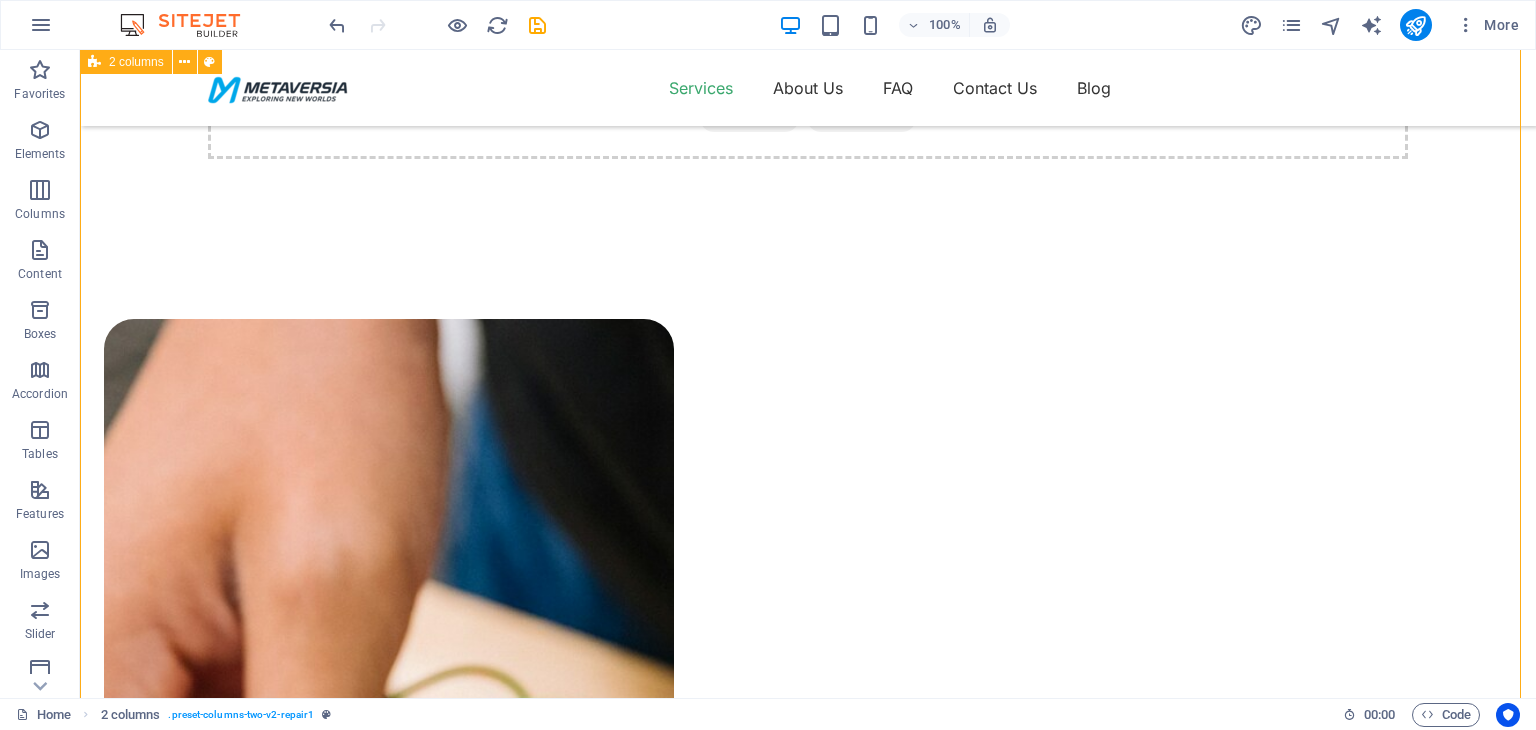 scroll, scrollTop: 561, scrollLeft: 0, axis: vertical 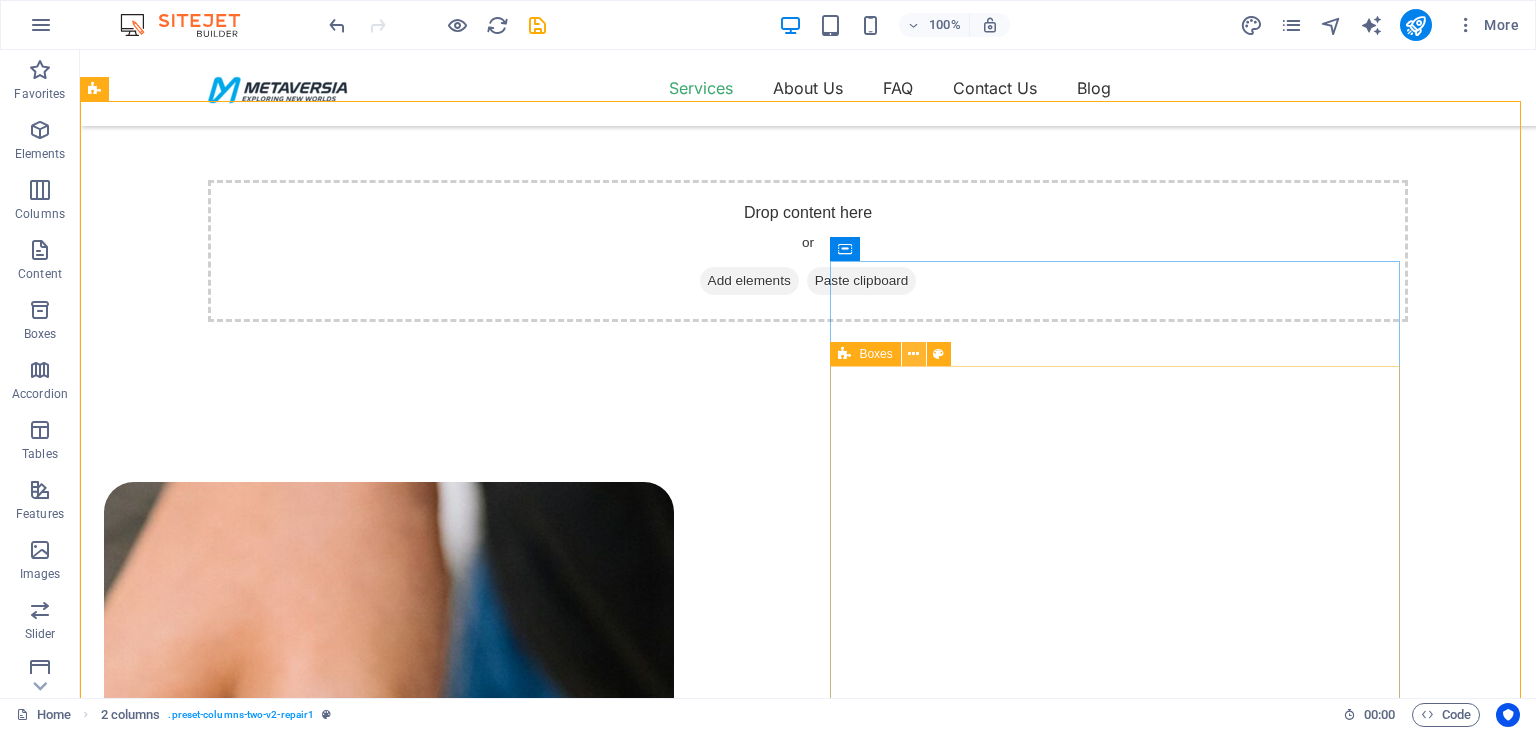 click at bounding box center (913, 354) 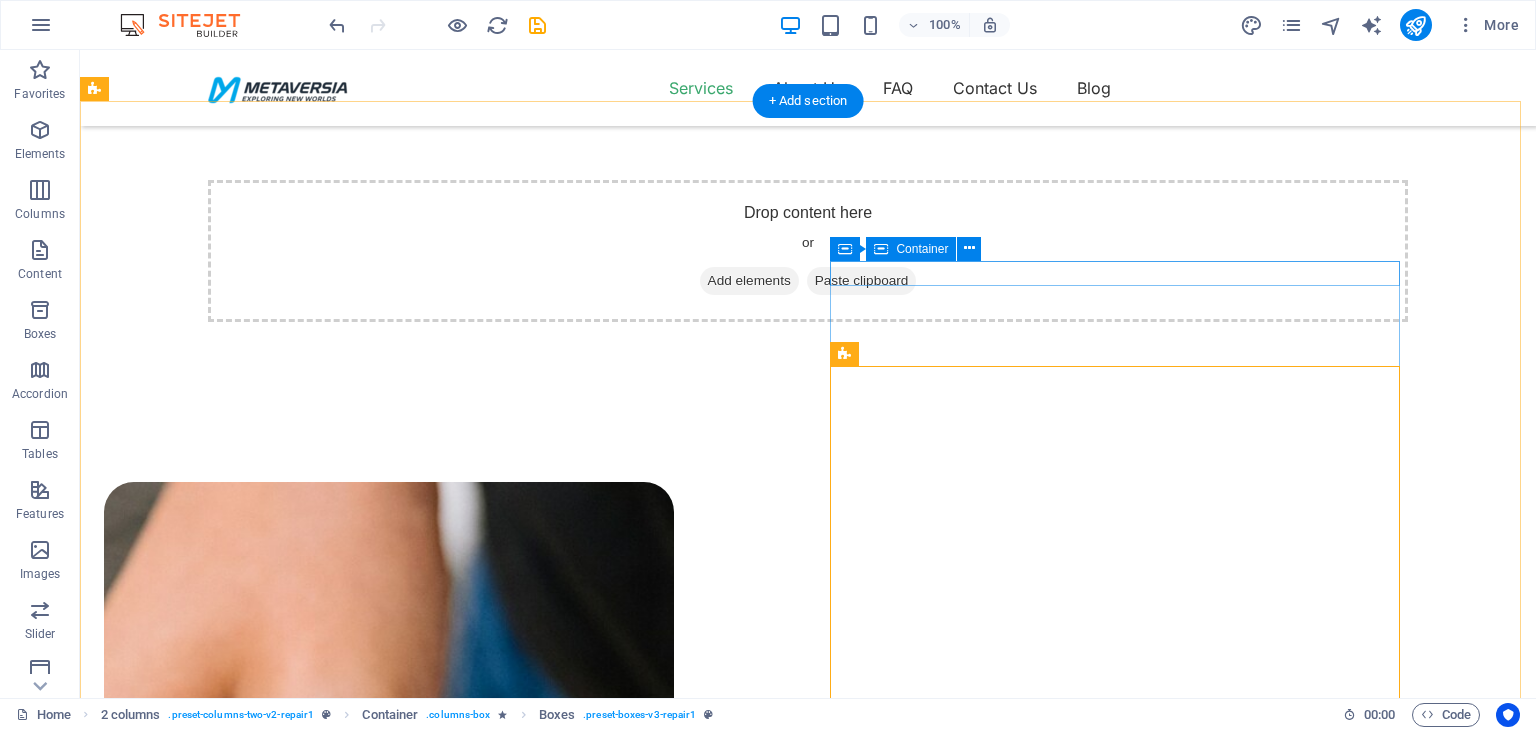 click on "OUR SERVICE" at bounding box center [389, 2164] 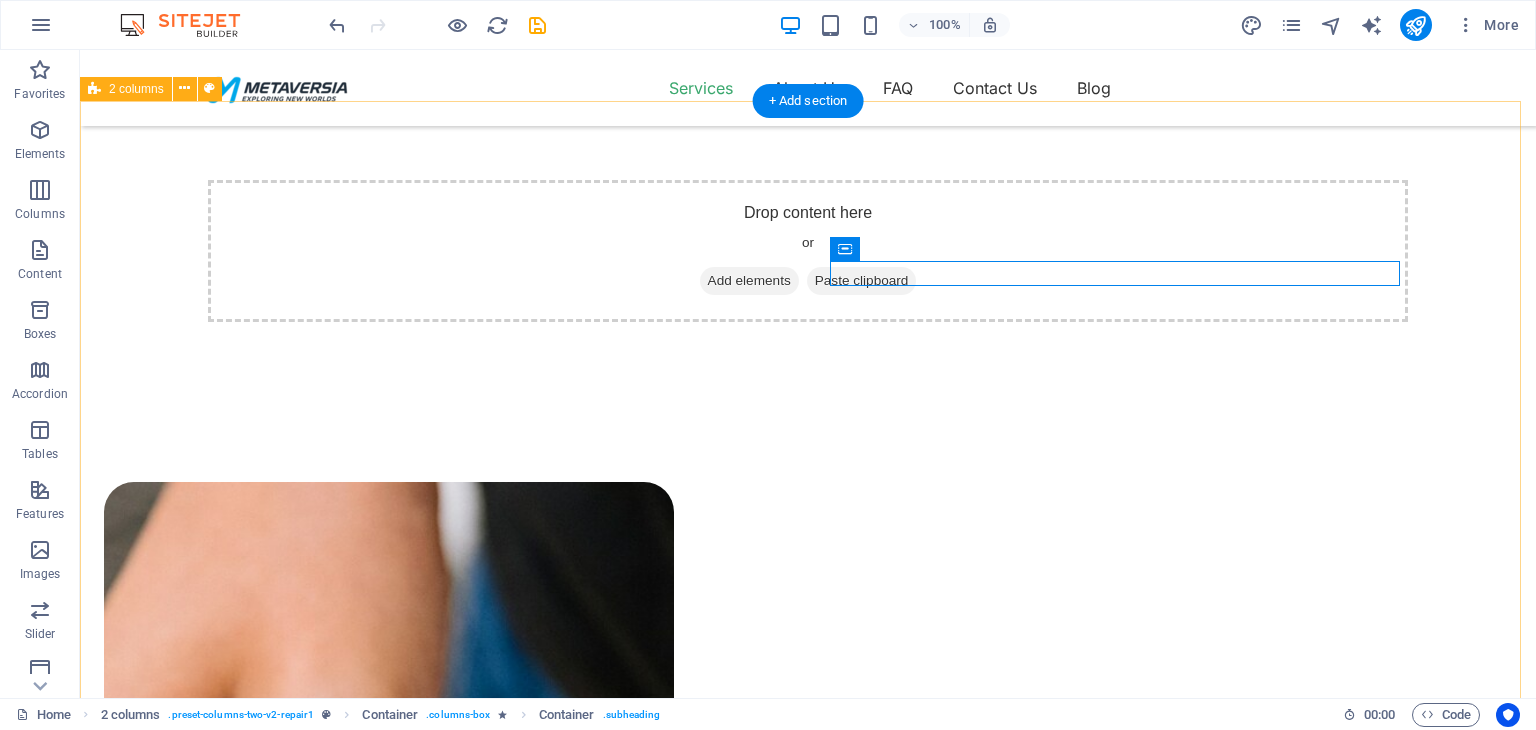 click on "Drop content here or  Add elements  Paste clipboard OUR SERVICE General Trading  Metaversia FZC  is a dynamic and forward-thinking general trading company based in Dubai, United Arab Emirates. Established in 2025, Metaversia operates as a Free Zone Company (FZC) and engages in the sourcing, import, export, and distribution of a diverse range of products across multiple sectors. Our strategic location in Dubai—a global trading hub—enables us to connect suppliers and clients seamlessly across the U.A.E. Core Capabilities At Metaversia, we specialize in the procurement and distribution of high-quality goods across the following categories: Consumer Electronics & Accessories Construction Materials & Industrial Supplies MEP Items Food & Beverages (Non-Perishable Items) Office & Home Automation With a robust supplier network and a commitment to competitive pricing, we ensure reliable sourcing and timely deliveries that meet the needs of both small businesses and large enterprises. Mobile cleaning & repair" at bounding box center [808, 2406] 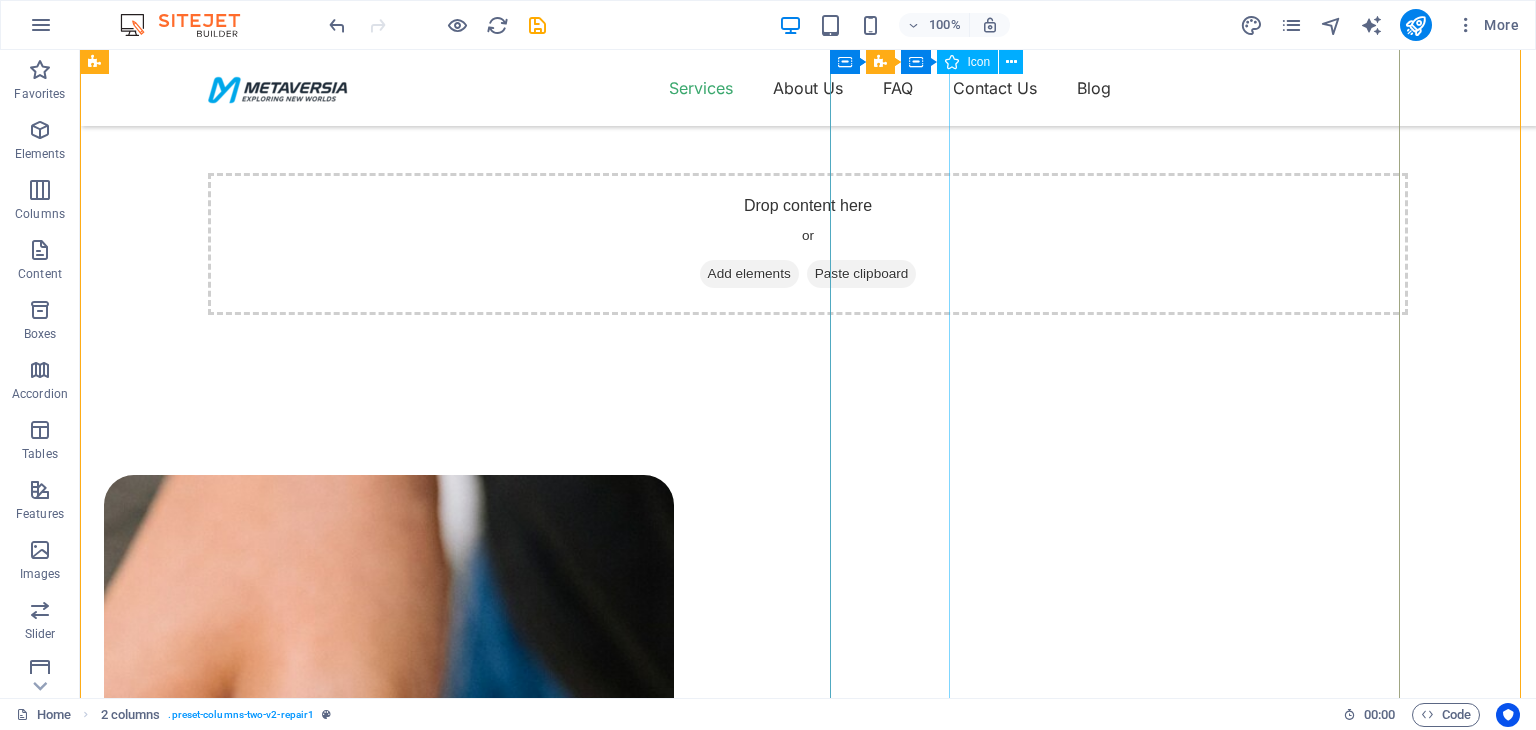 scroll, scrollTop: 361, scrollLeft: 0, axis: vertical 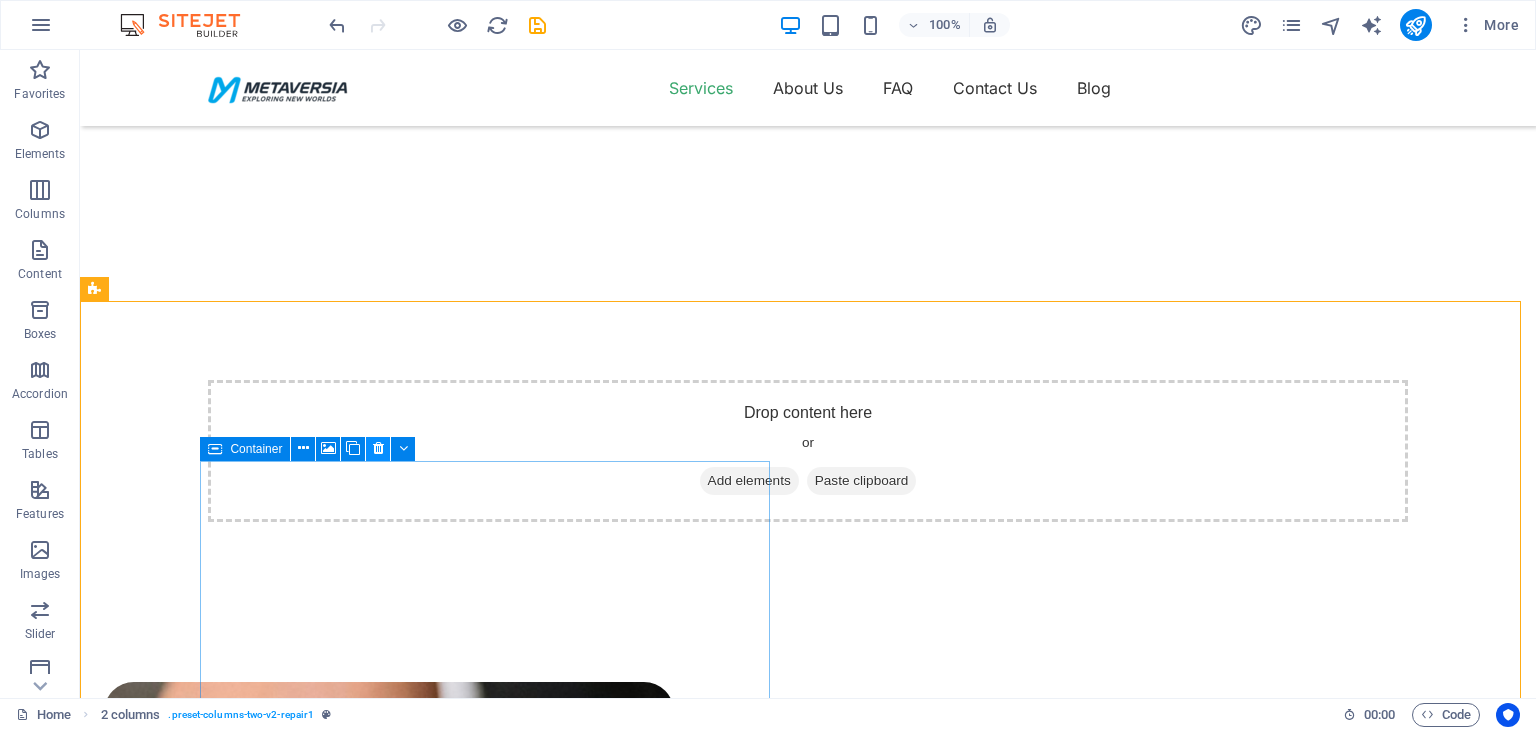 click at bounding box center (378, 449) 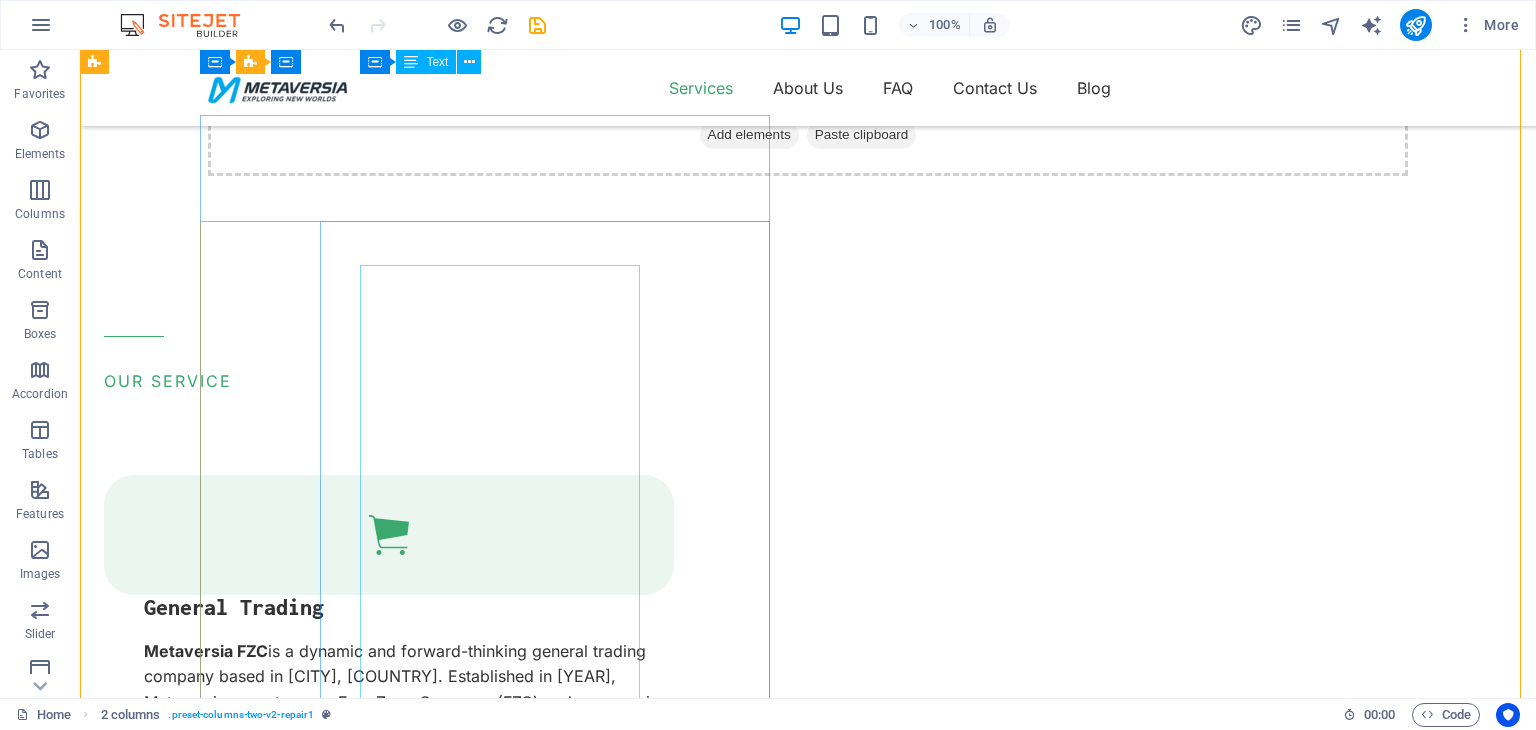 scroll, scrollTop: 561, scrollLeft: 0, axis: vertical 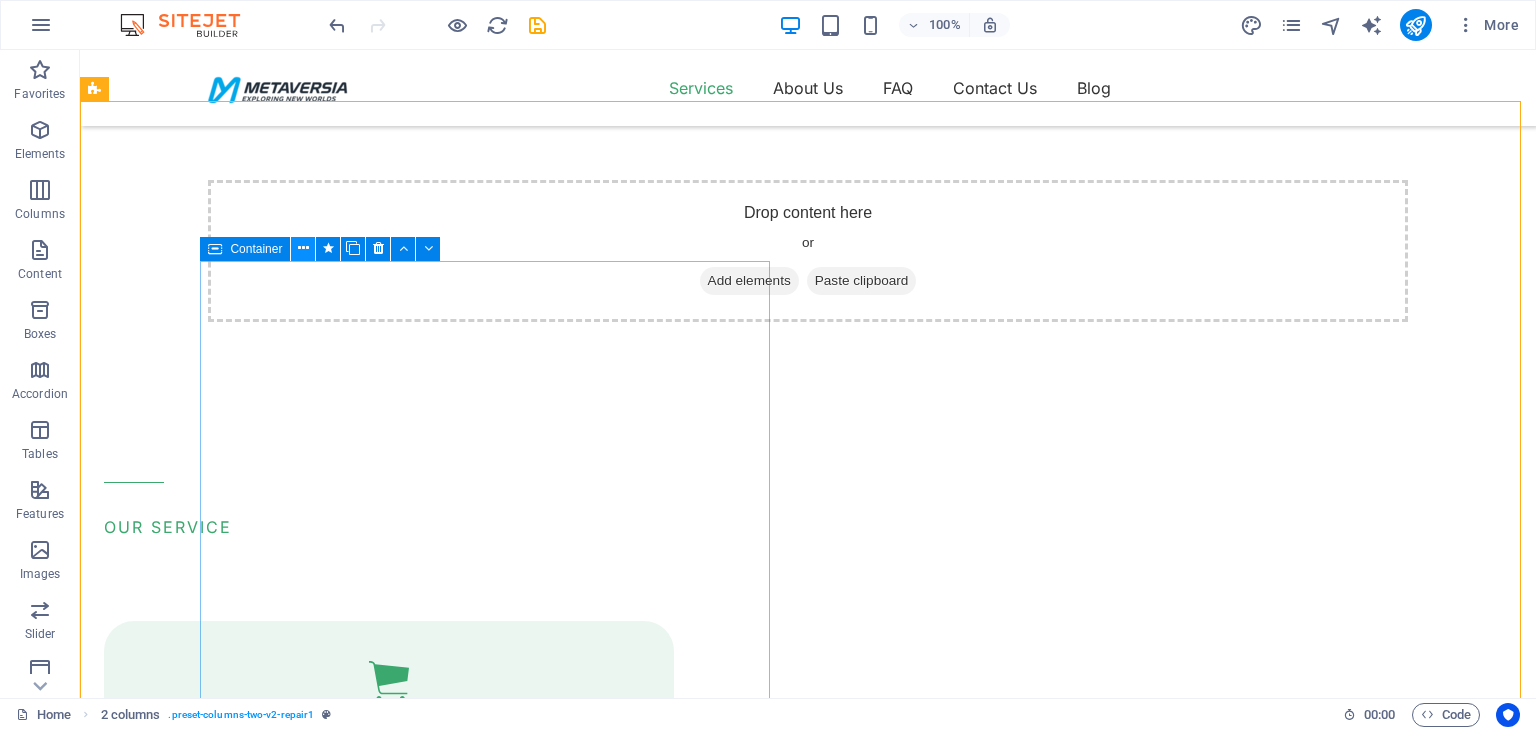 click at bounding box center [303, 248] 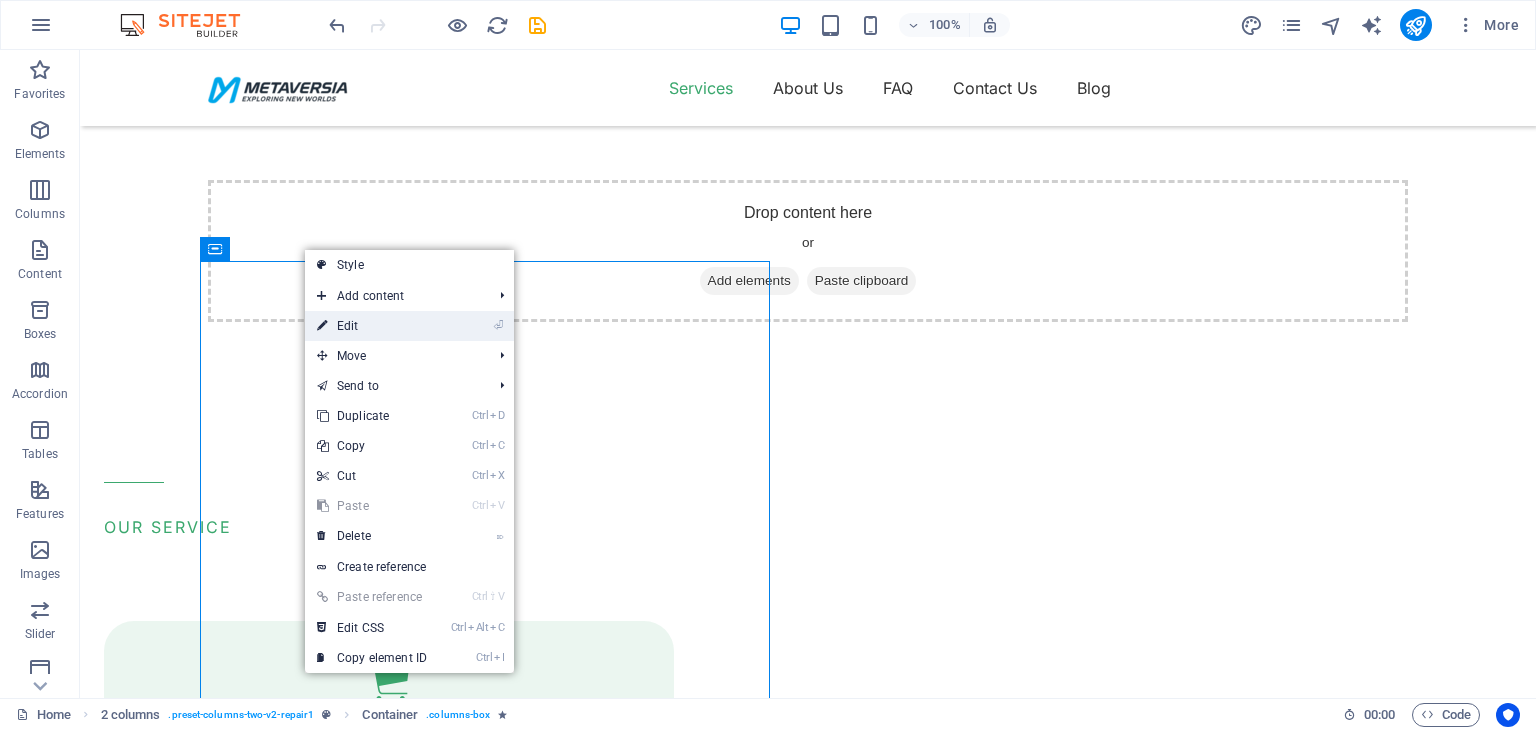 click on "⏎  Edit" at bounding box center [372, 326] 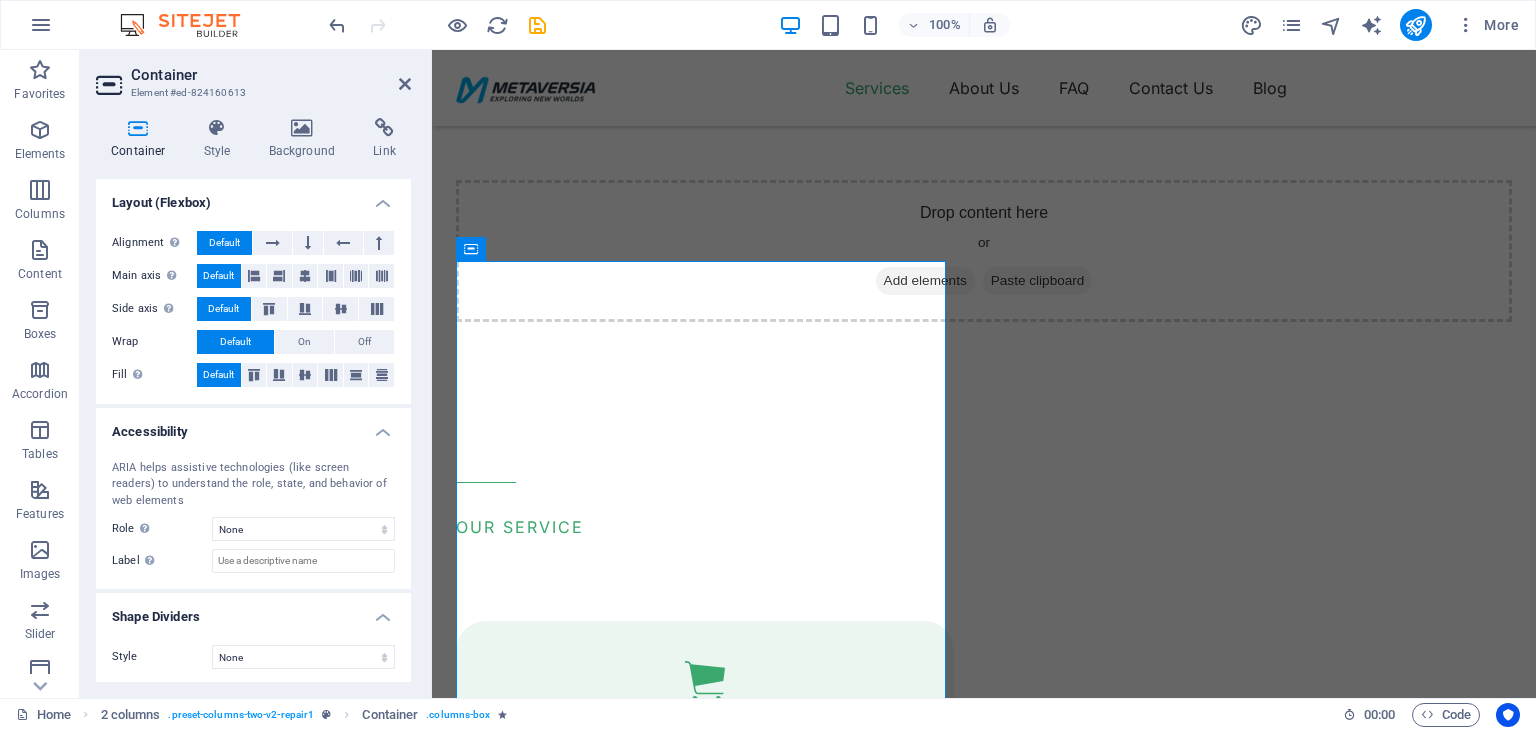scroll, scrollTop: 301, scrollLeft: 0, axis: vertical 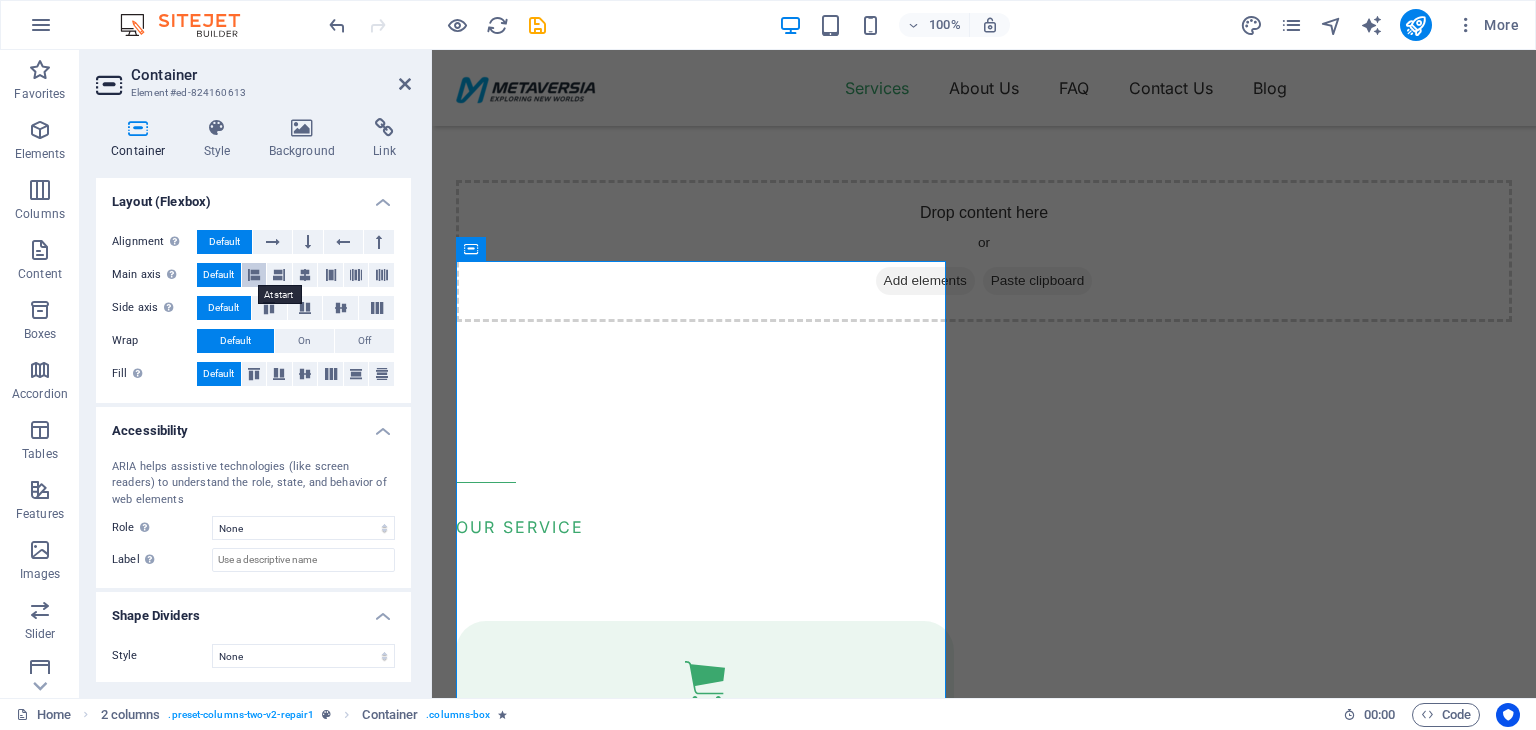 click at bounding box center [254, 275] 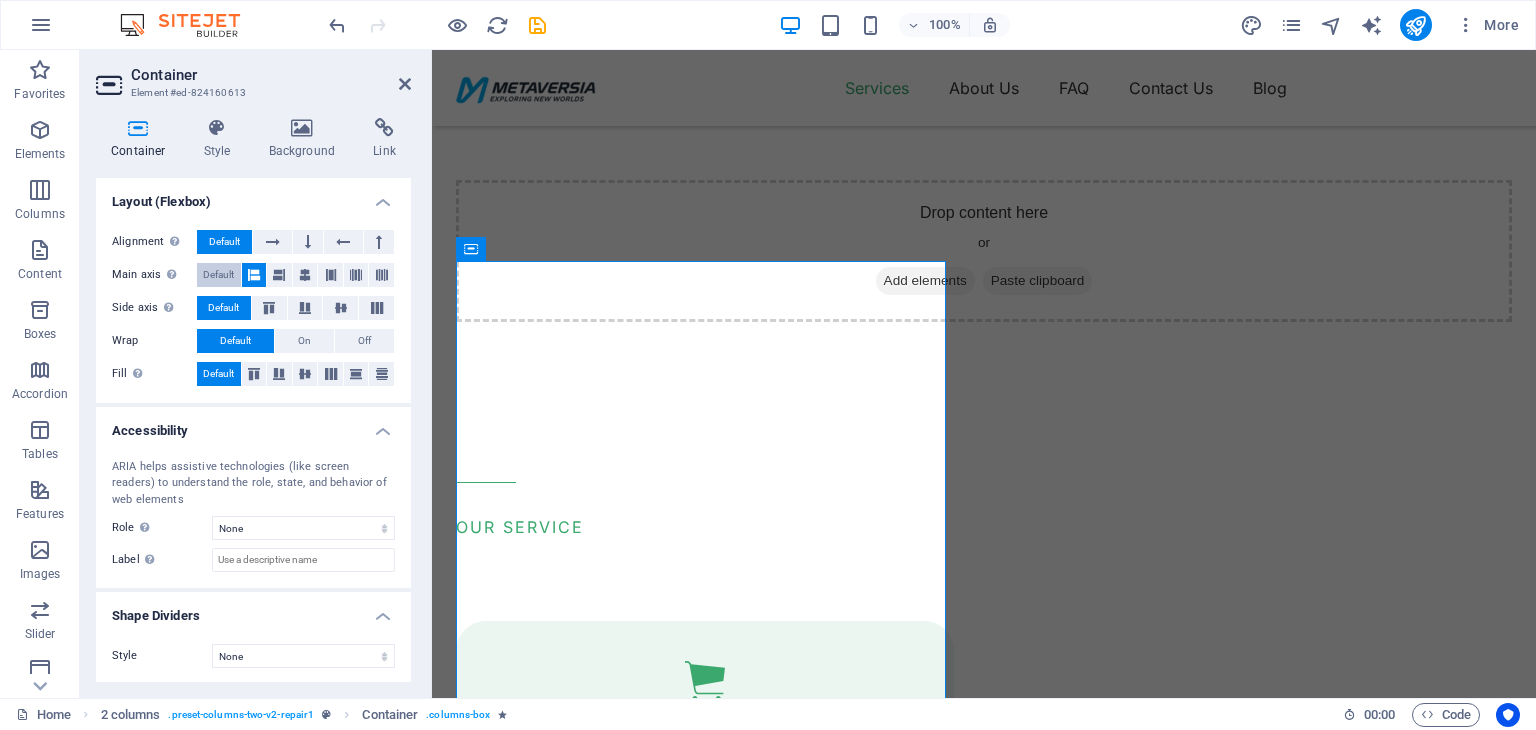 click on "Default" at bounding box center (218, 275) 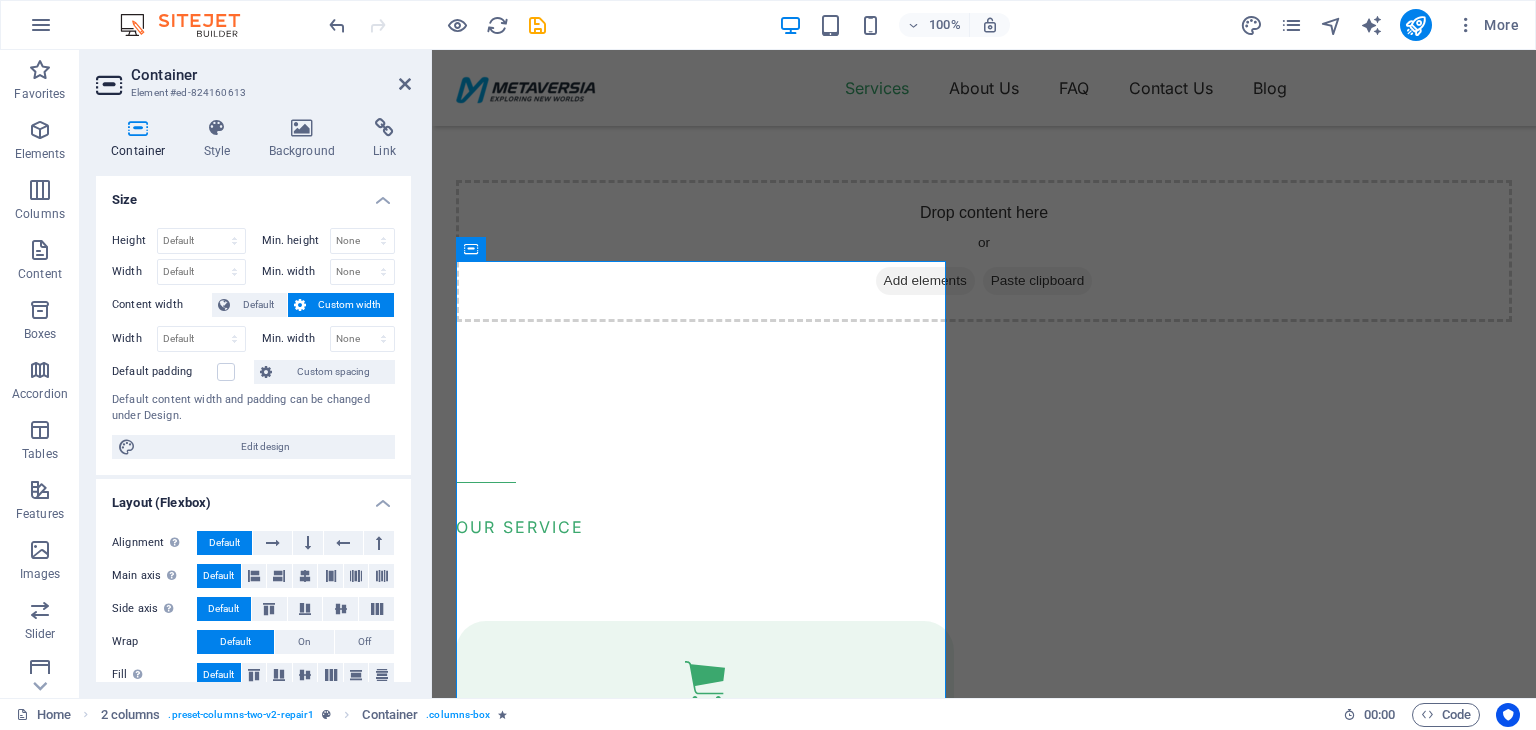 scroll, scrollTop: 0, scrollLeft: 0, axis: both 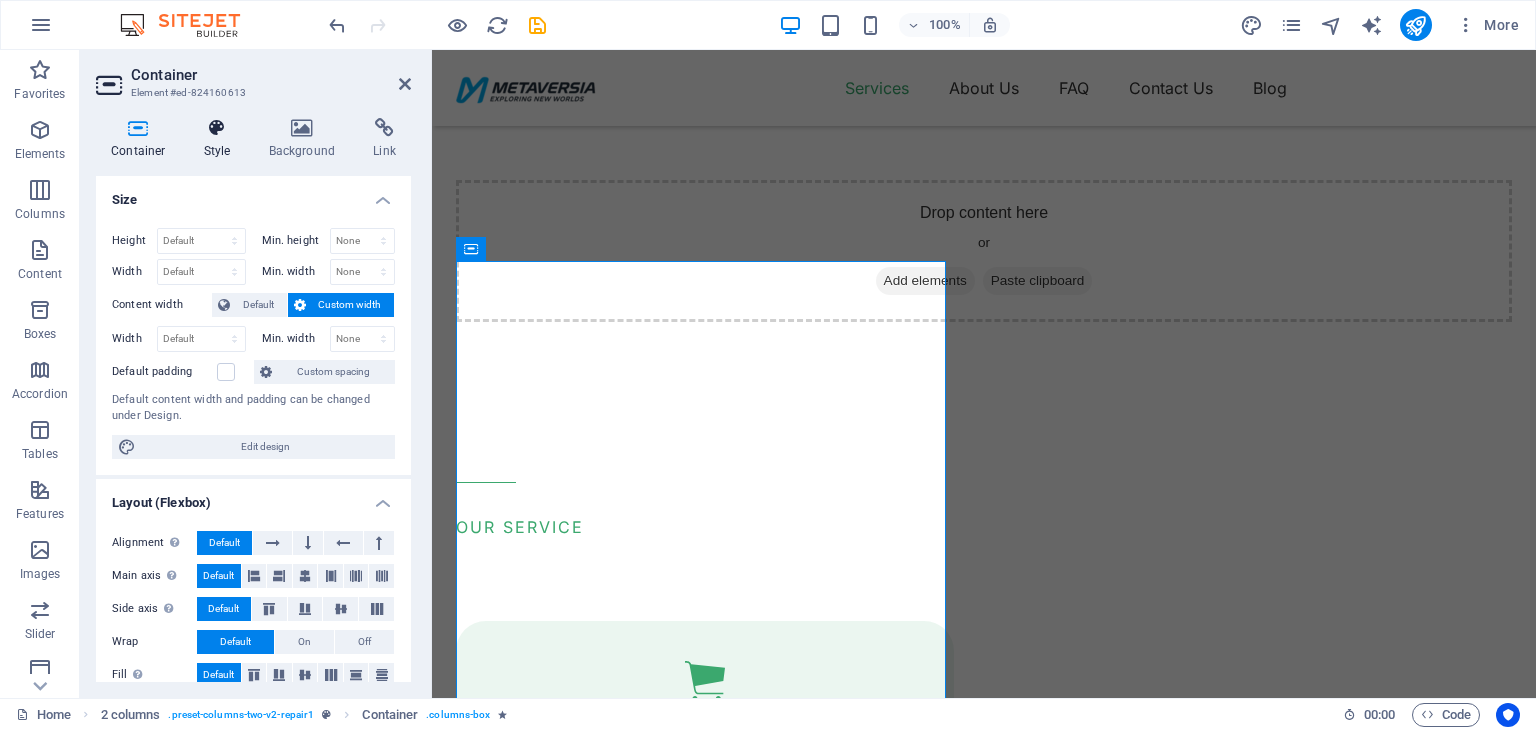click on "Style" at bounding box center [221, 139] 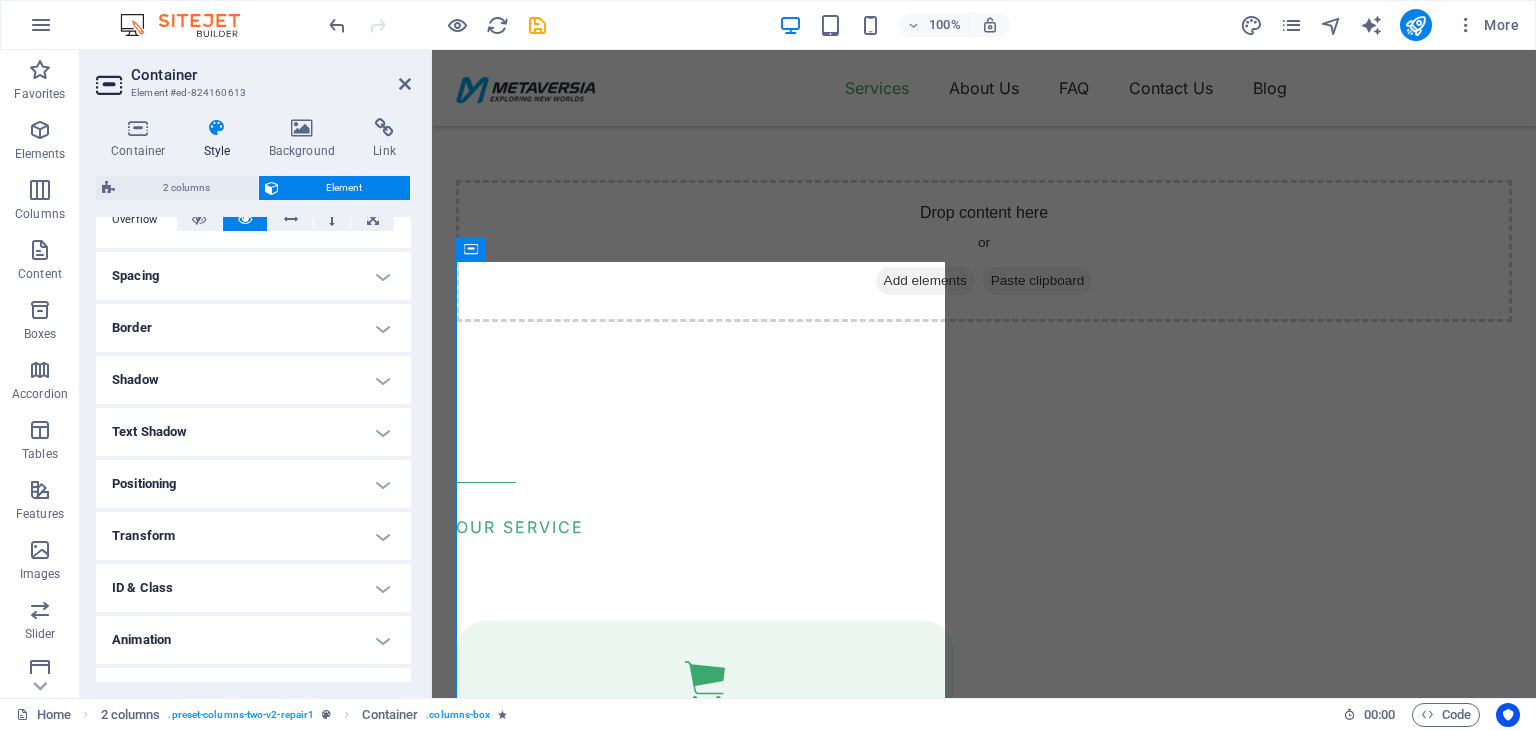 scroll, scrollTop: 380, scrollLeft: 0, axis: vertical 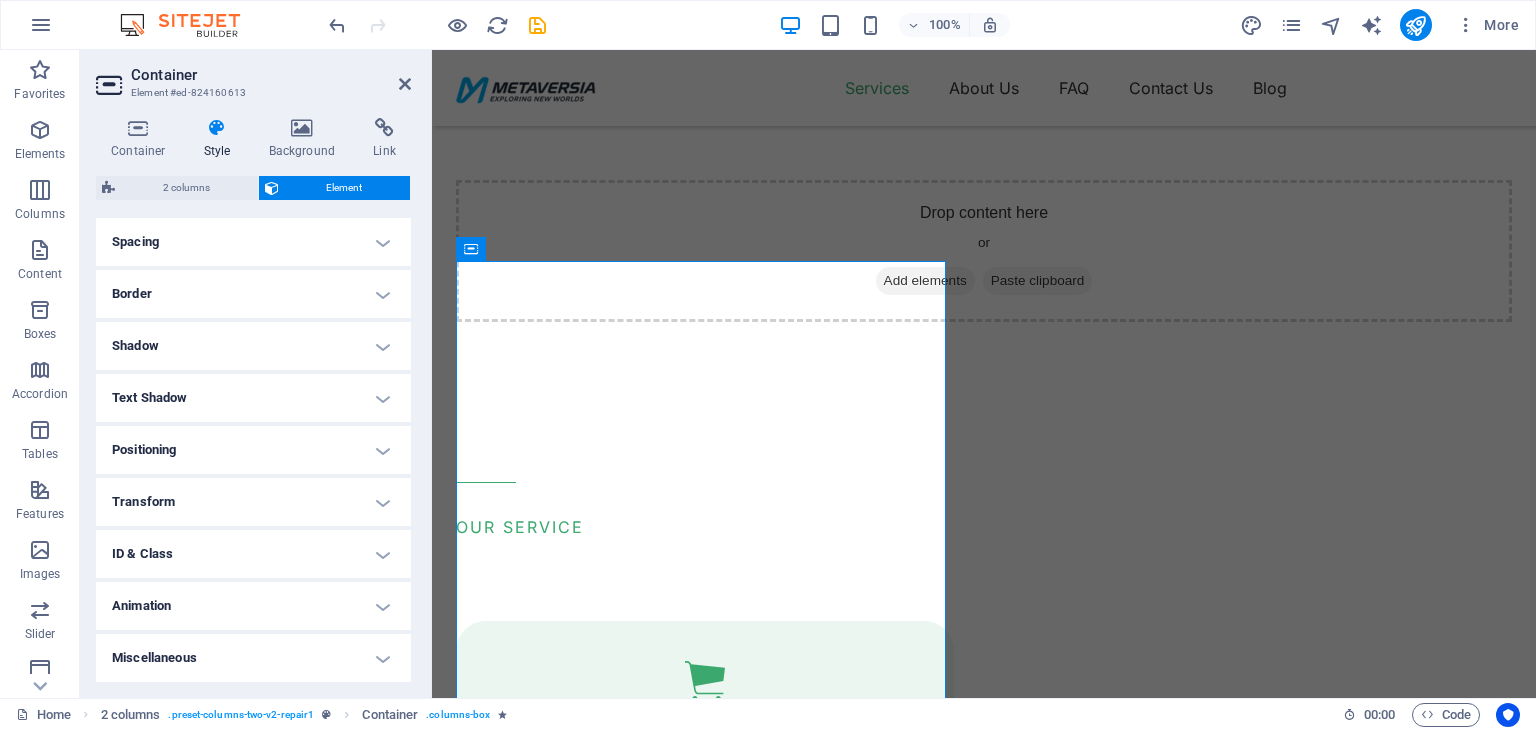 click on "Container Style Background Link Size Height Default px rem % vh vw Min. height None px rem % vh vw Width Default px rem % em vh vw Min. width None px rem % vh vw Content width Default Custom width Width Default px rem % em vh vw Min. width None px rem % vh vw Default padding Custom spacing Default content width and padding can be changed under Design. Edit design Layout (Flexbox) Alignment Determines the flex direction. Default Main axis Determine how elements should behave along the main axis inside this container (justify content). Default Side axis Control the vertical direction of the element inside of the container (align items). Default Wrap Default On Off Fill Controls the distances and direction of elements on the y-axis across several lines (align content). Default Accessibility ARIA helps assistive technologies (like screen readers) to understand the role, state, and behavior of web elements Role The ARIA role defines the purpose of an element.  None Alert Article Banner Comment Fan" at bounding box center (253, 400) 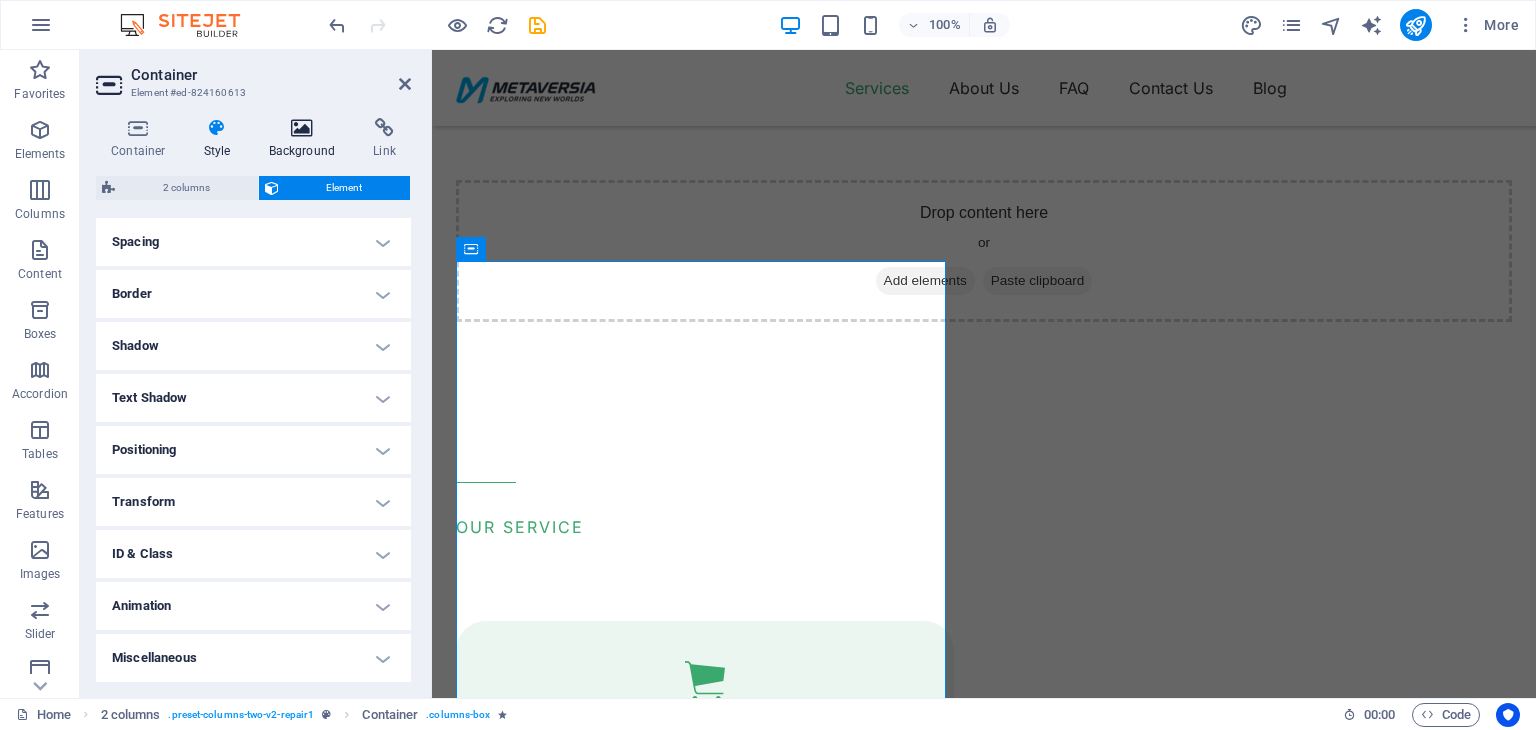 click on "Background" at bounding box center (306, 139) 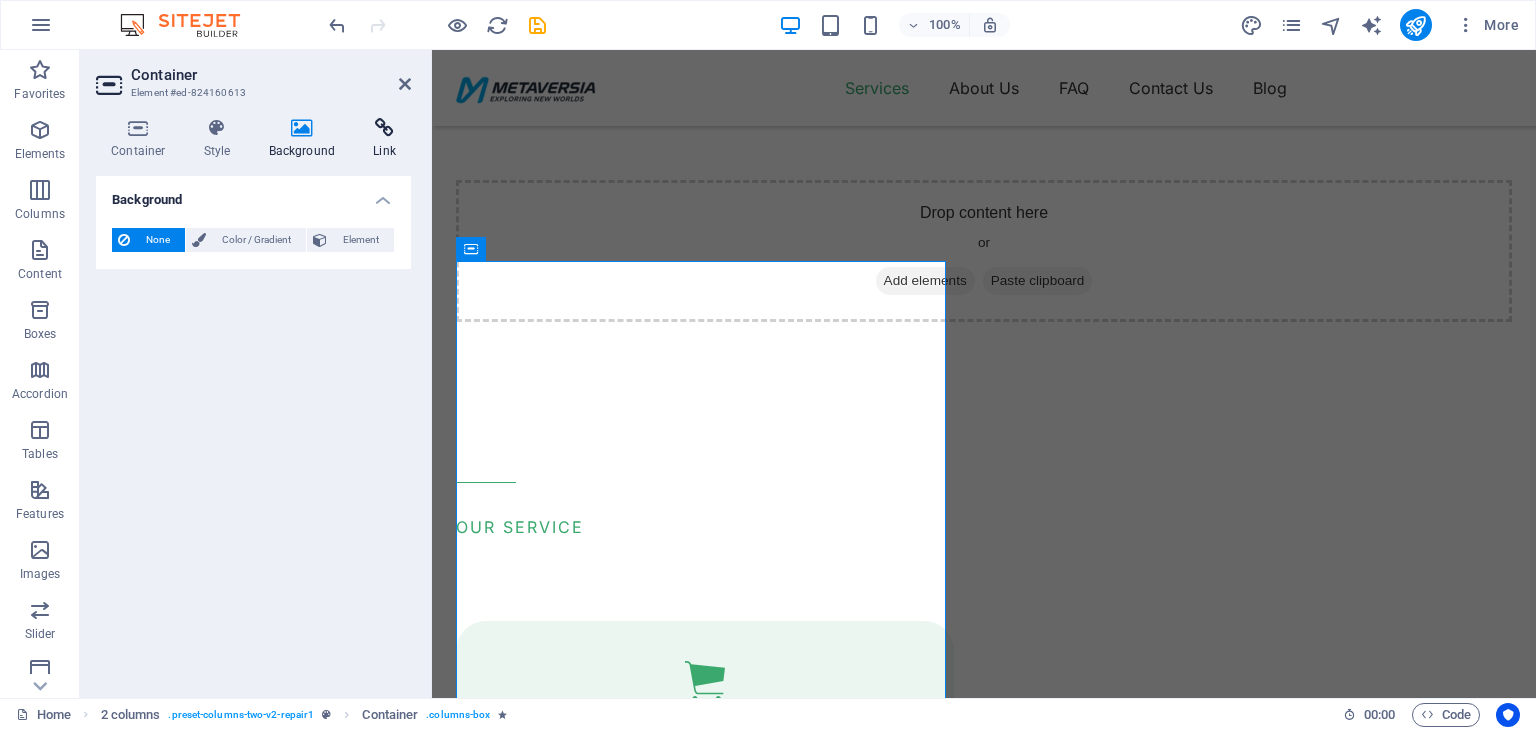 click on "Link" at bounding box center (384, 139) 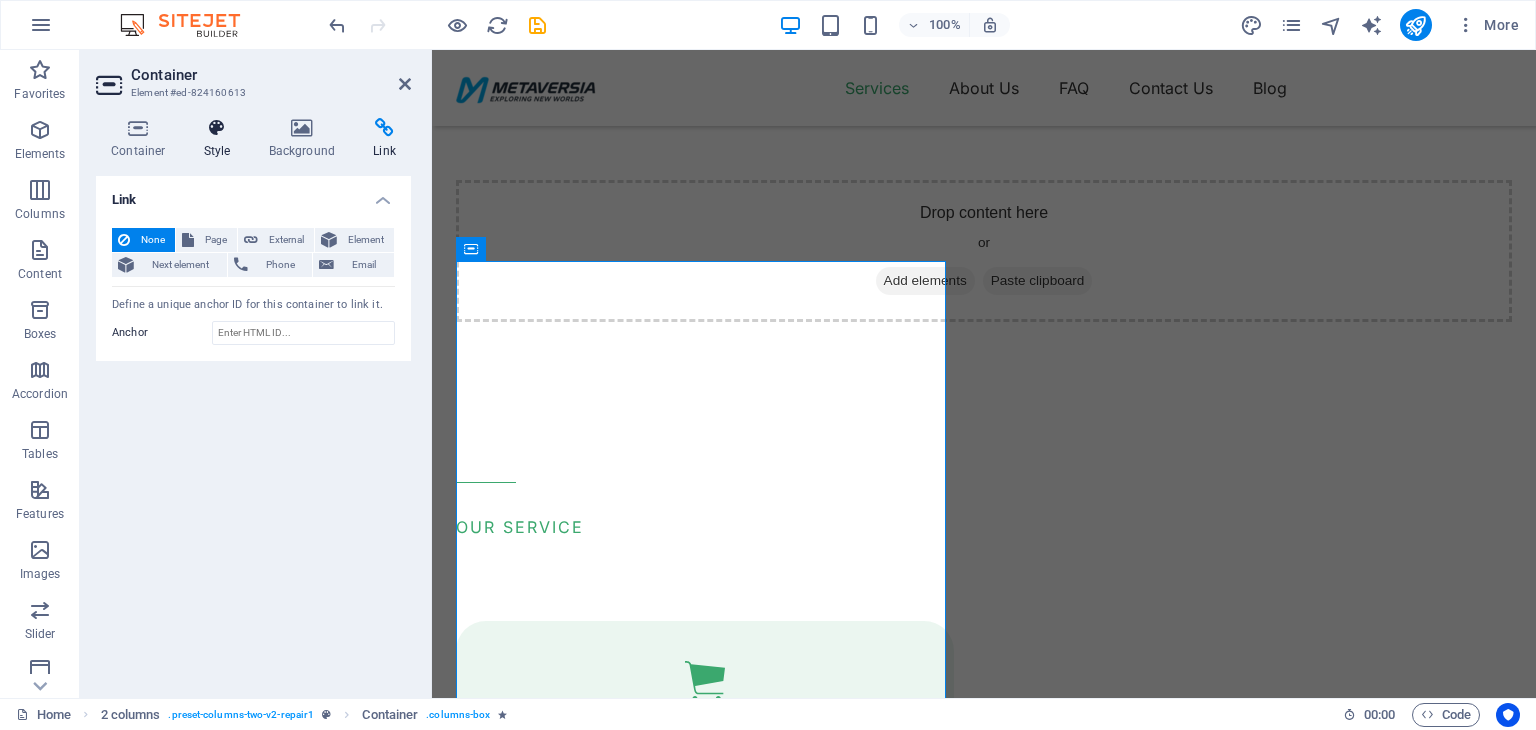 click on "Style" at bounding box center (221, 139) 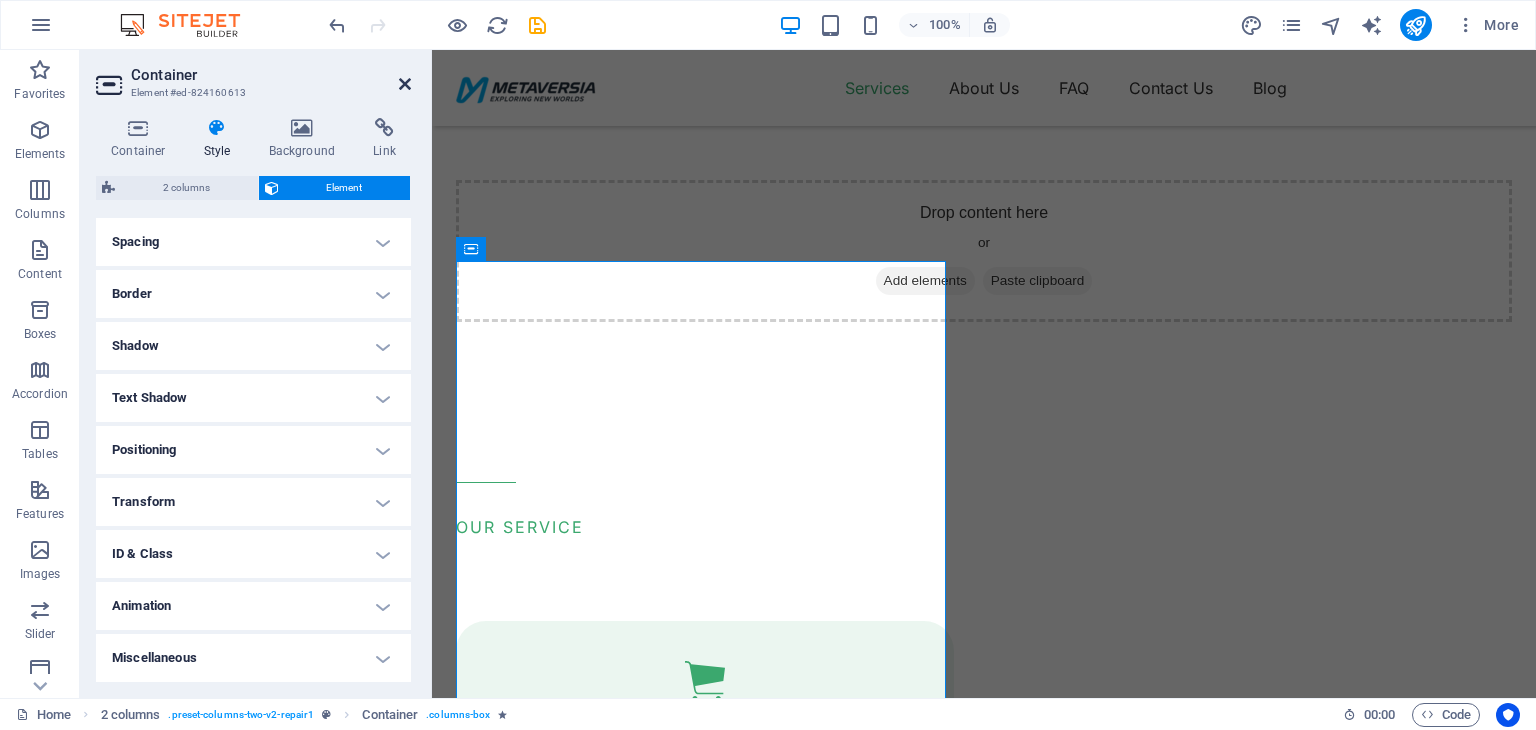click at bounding box center [405, 84] 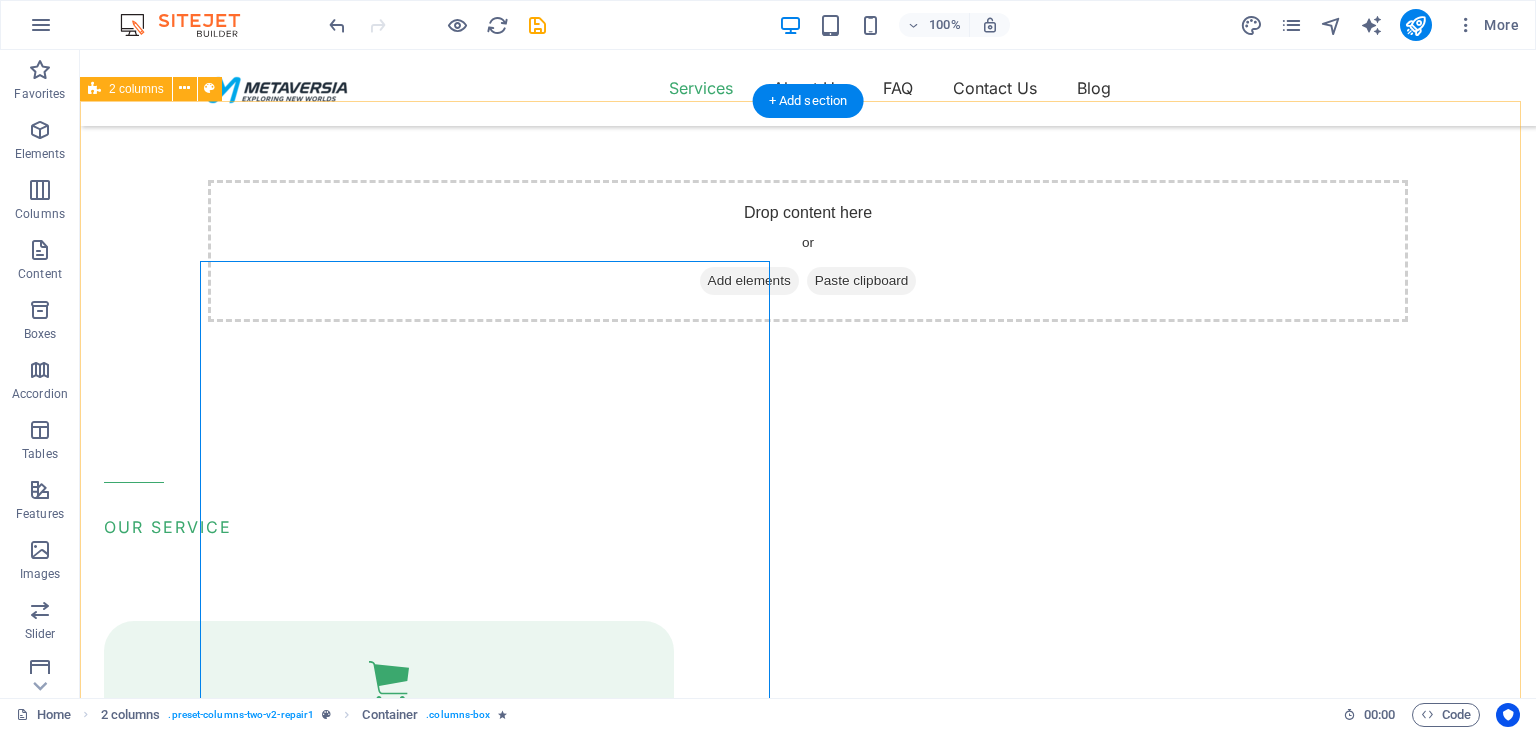 click on "OUR SERVICE General Trading  Metaversia FZC  is a dynamic and forward-thinking general trading company based in Dubai, United Arab Emirates. Established in 2025, Metaversia operates as a Free Zone Company (FZC) and engages in the sourcing, import, export, and distribution of a diverse range of products across multiple sectors. Our strategic location in Dubai—a global trading hub—enables us to connect suppliers and clients seamlessly across the U.A.E. Core Capabilities At Metaversia, we specialize in the procurement and distribution of high-quality goods across the following categories: Consumer Electronics & Accessories Construction Materials & Industrial Supplies MEP Items Food & Beverages (Non-Perishable Items) Office & Home Automation With a robust supplier network and a commitment to competitive pricing, we ensure reliable sourcing and timely deliveries that meet the needs of both small businesses and large enterprises. Mobile cleaning & repair Turpis nisl praesent tempor congue magna neque amet." at bounding box center [808, 1580] 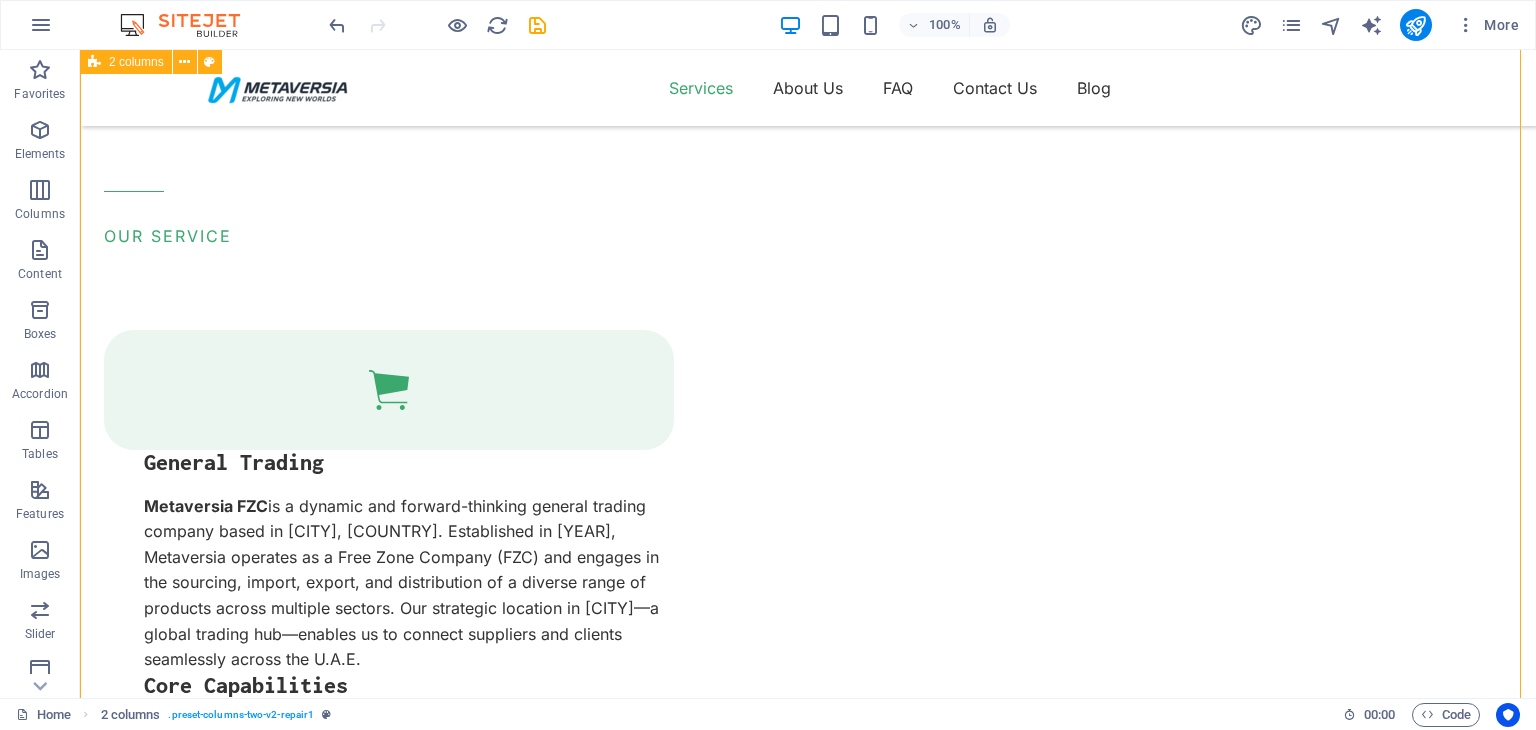 scroll, scrollTop: 661, scrollLeft: 0, axis: vertical 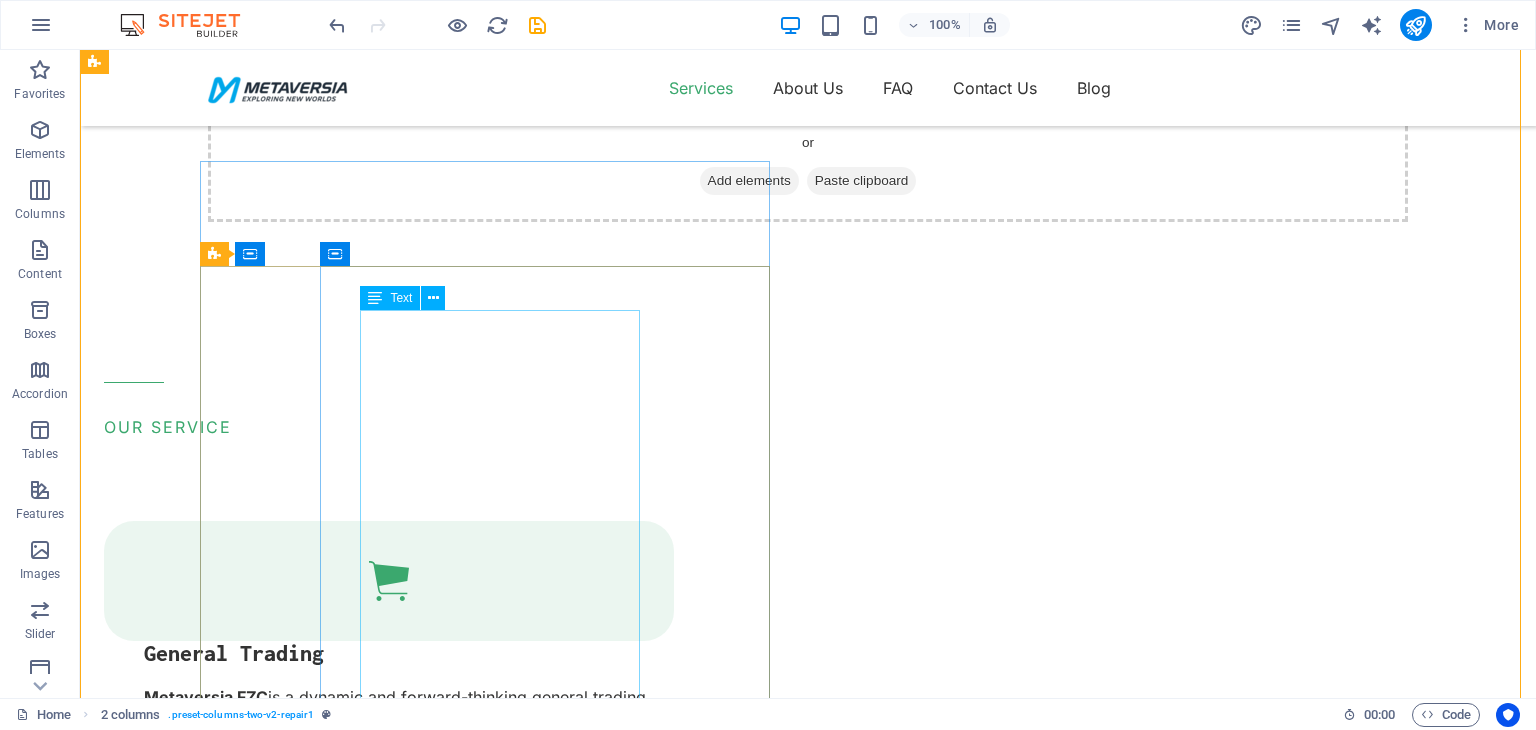 click on "Metaversia FZC  is a dynamic and forward-thinking general trading company based in Dubai, United Arab Emirates. Established in 2025, Metaversia operates as a Free Zone Company (FZC) and engages in the sourcing, import, export, and distribution of a diverse range of products across multiple sectors. Our strategic location in Dubai—a global trading hub—enables us to connect suppliers and clients seamlessly across the U.A.E. Core Capabilities At Metaversia, we specialize in the procurement and distribution of high-quality goods across the following categories: Consumer Electronics & Accessories Construction Materials & Industrial Supplies MEP Items Food & Beverages (Non-Perishable Items) Office & Home Automation With a robust supplier network and a commitment to competitive pricing, we ensure reliable sourcing and timely deliveries that meet the needs of both small businesses and large enterprises." at bounding box center (409, 991) 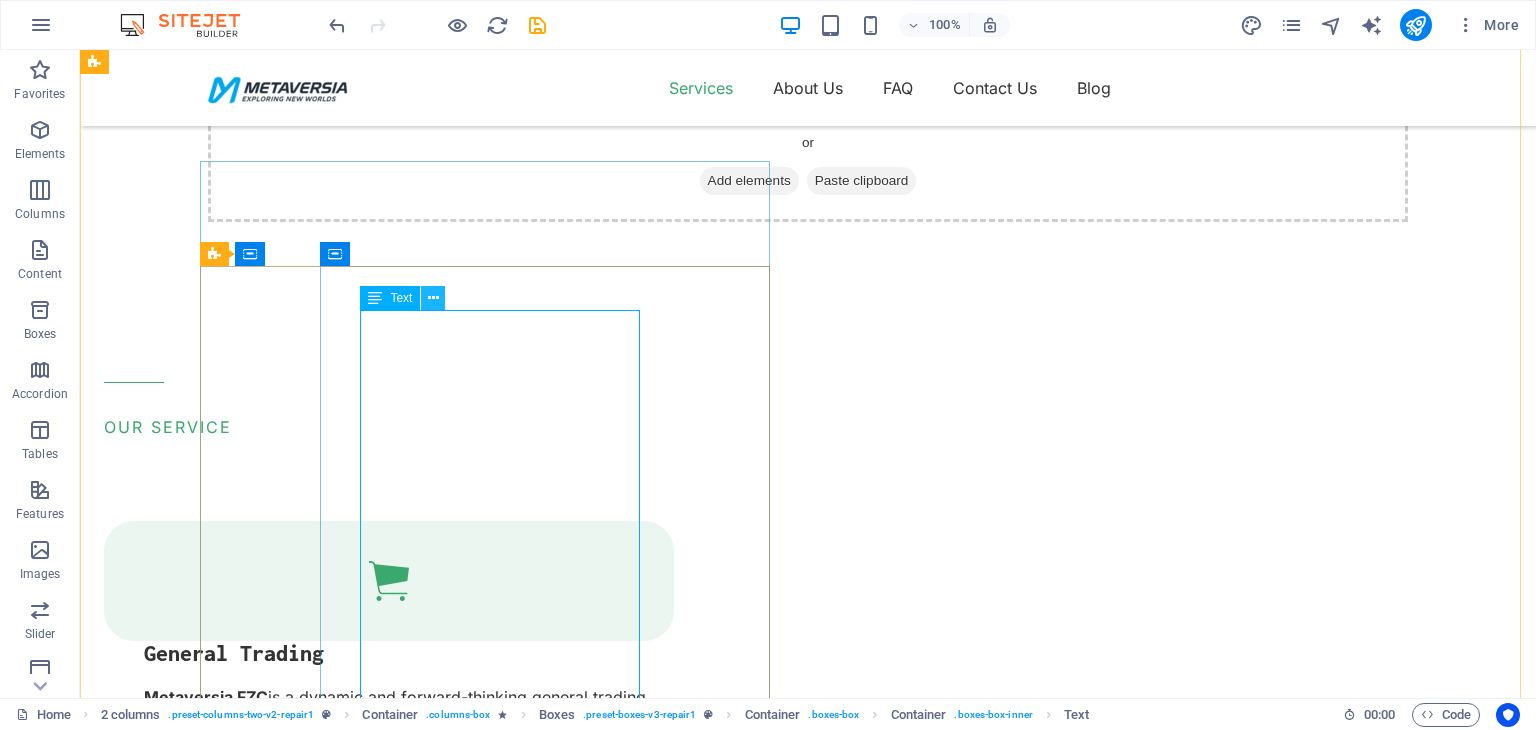 click at bounding box center (433, 298) 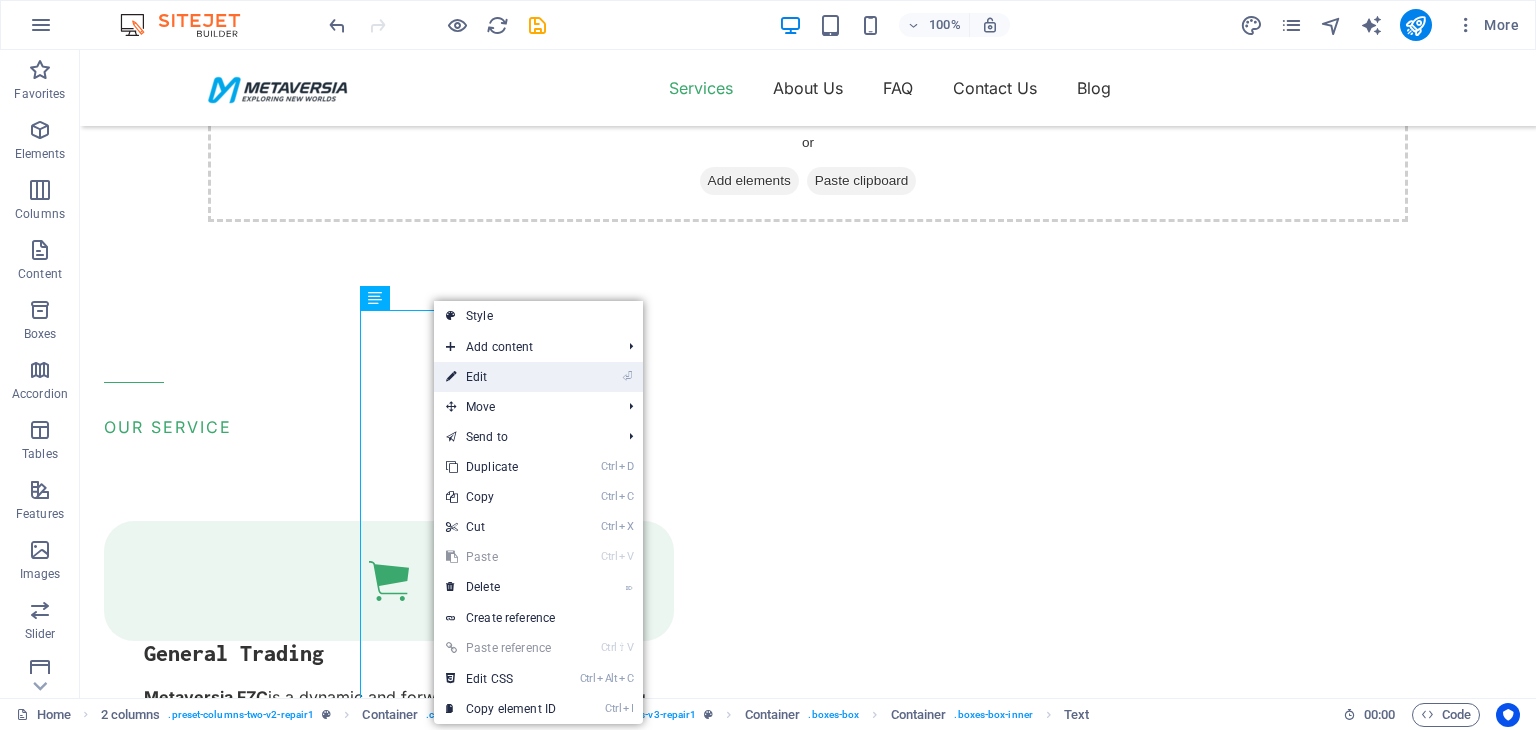 click on "⏎  Edit" at bounding box center [501, 377] 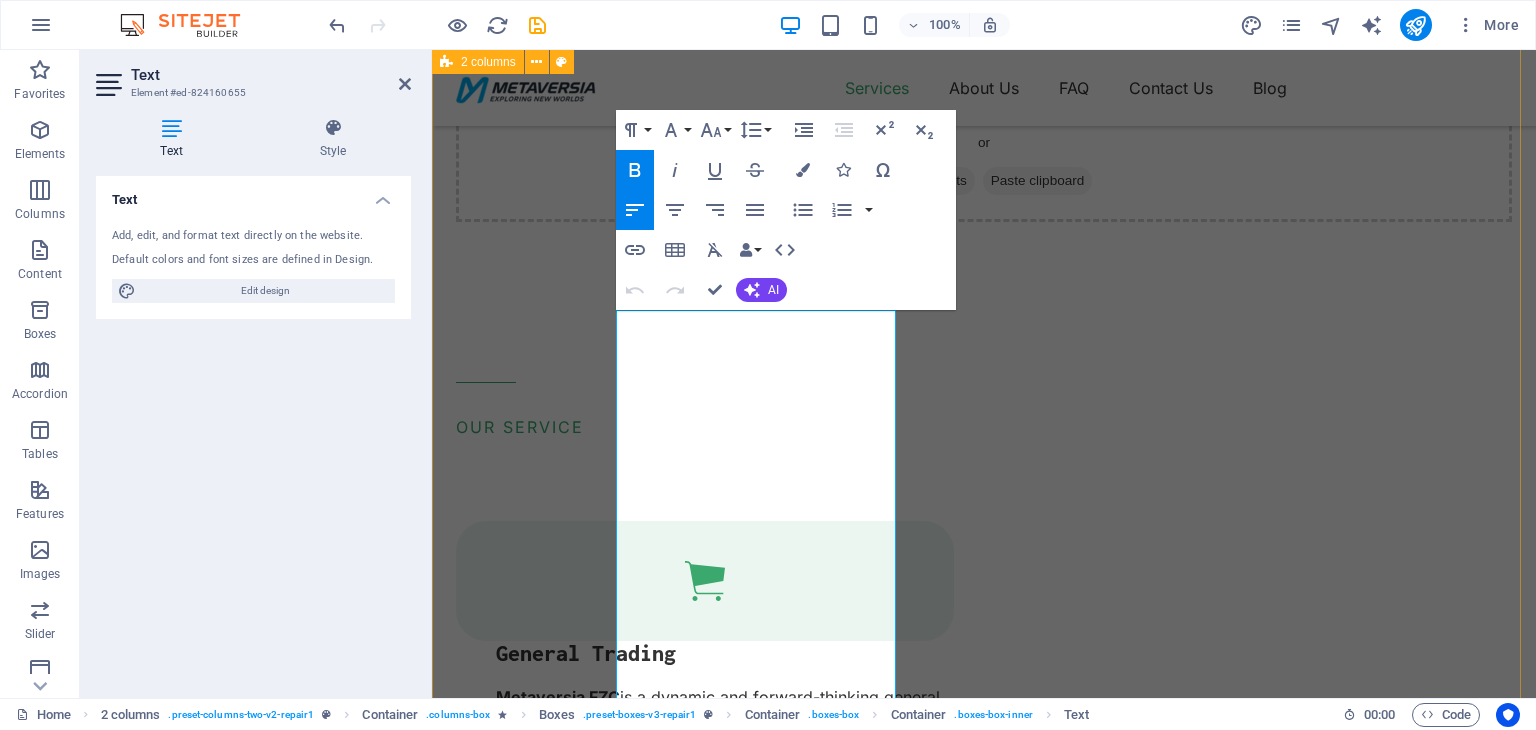 click on "OUR SERVICE General Trading  Metaversia FZC  is a dynamic and forward-thinking general trading company based in Dubai, United Arab Emirates. Established in 2025, Metaversia operates as a Free Zone Company (FZC) and engages in the sourcing, import, export, and distribution of a diverse range of products across multiple sectors. Our strategic location in Dubai—a global trading hub—enables us to connect suppliers and clients seamlessly across the U.A.E. Core Capabilities At Metaversia, we specialize in the procurement and distribution of high-quality goods across the following categories: Consumer Electronics & Accessories Construction Materials & Industrial Supplies MEP Items Food & Beverages (Non-Perishable Items) Office & Home Automation With a robust supplier network and a commitment to competitive pricing, we ensure reliable sourcing and timely deliveries that meet the needs of both small businesses and large enterprises. Mobile cleaning & repair Turpis nisl praesent tempor congue magna neque amet." at bounding box center (984, 1518) 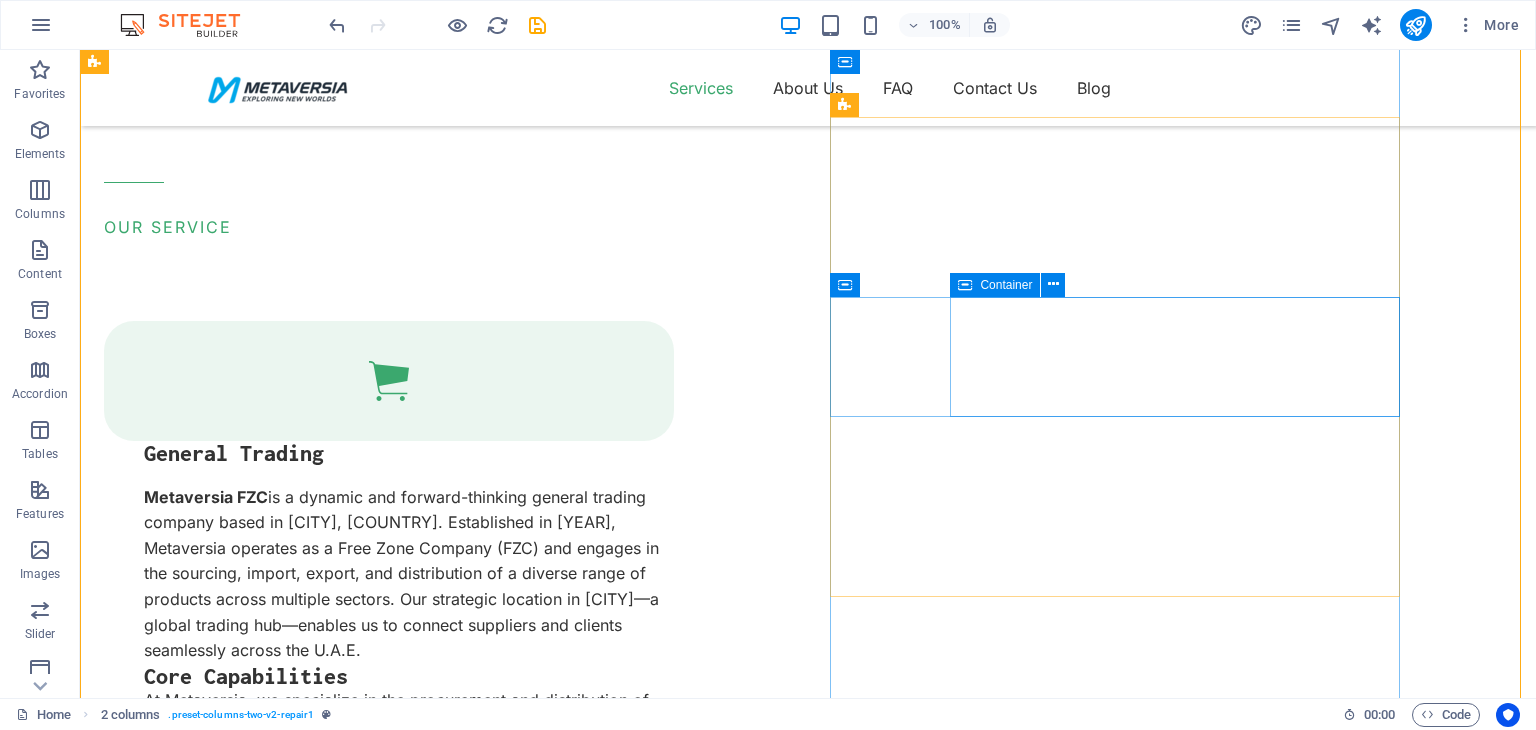 scroll, scrollTop: 561, scrollLeft: 0, axis: vertical 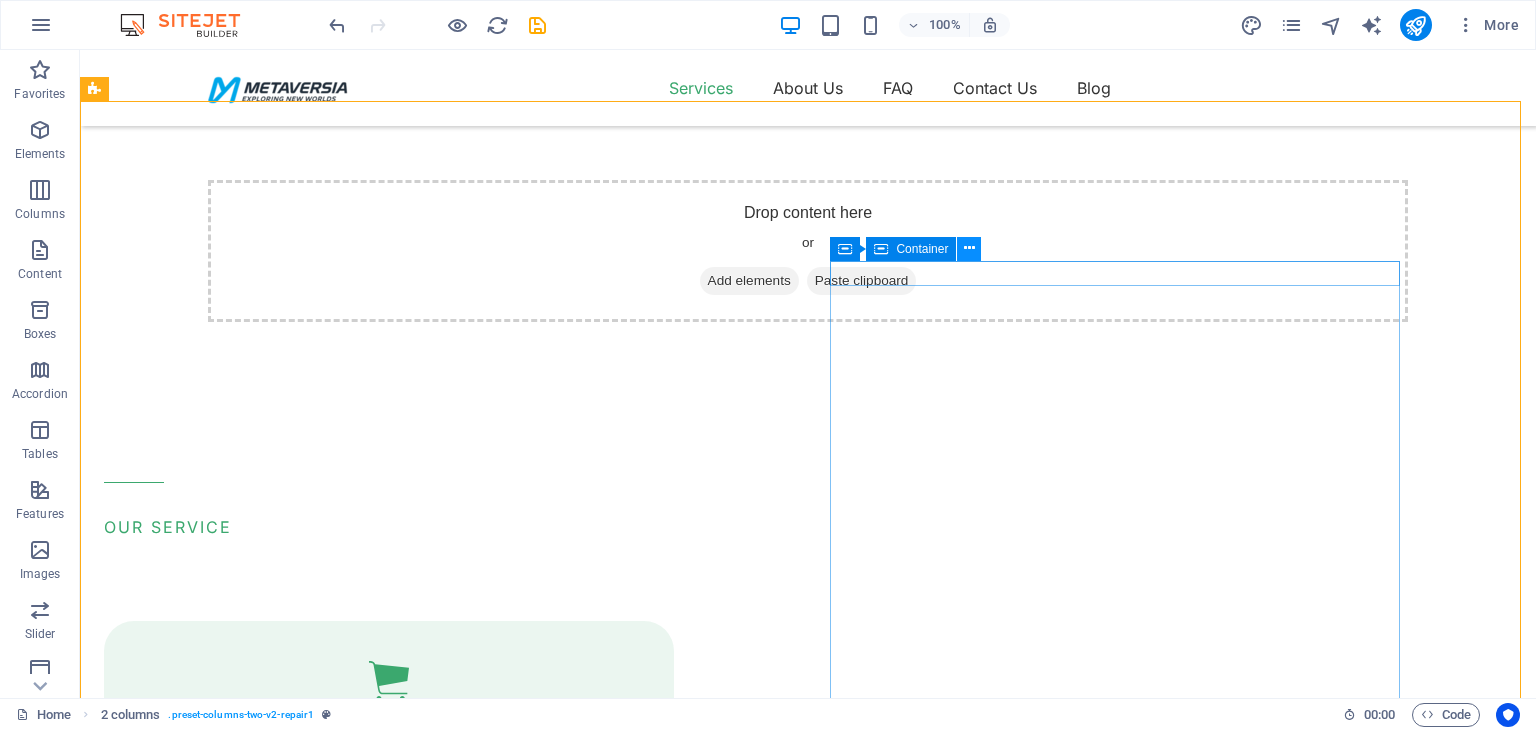 click at bounding box center (969, 248) 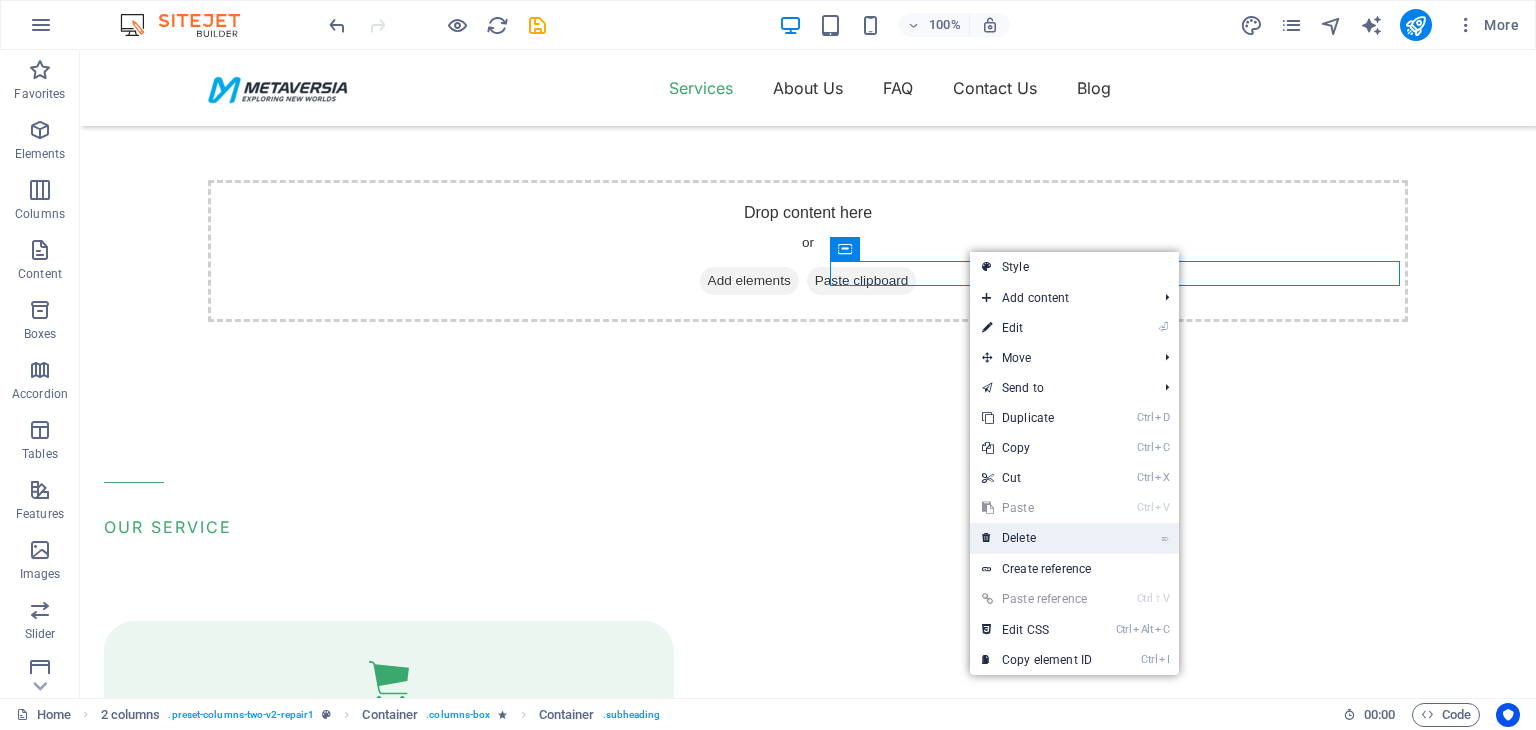 click on "⌦  Delete" at bounding box center (1037, 538) 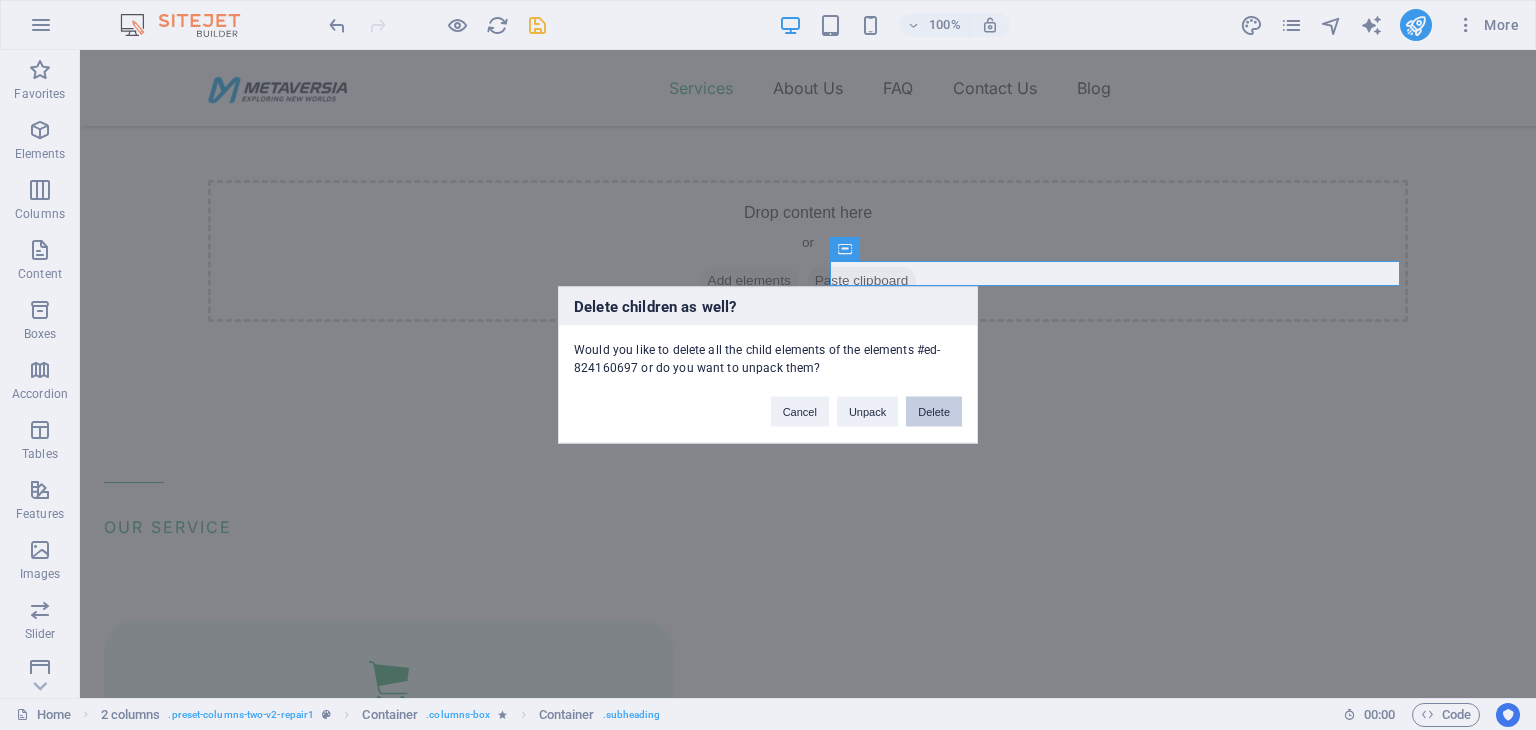 click on "Delete" at bounding box center [934, 412] 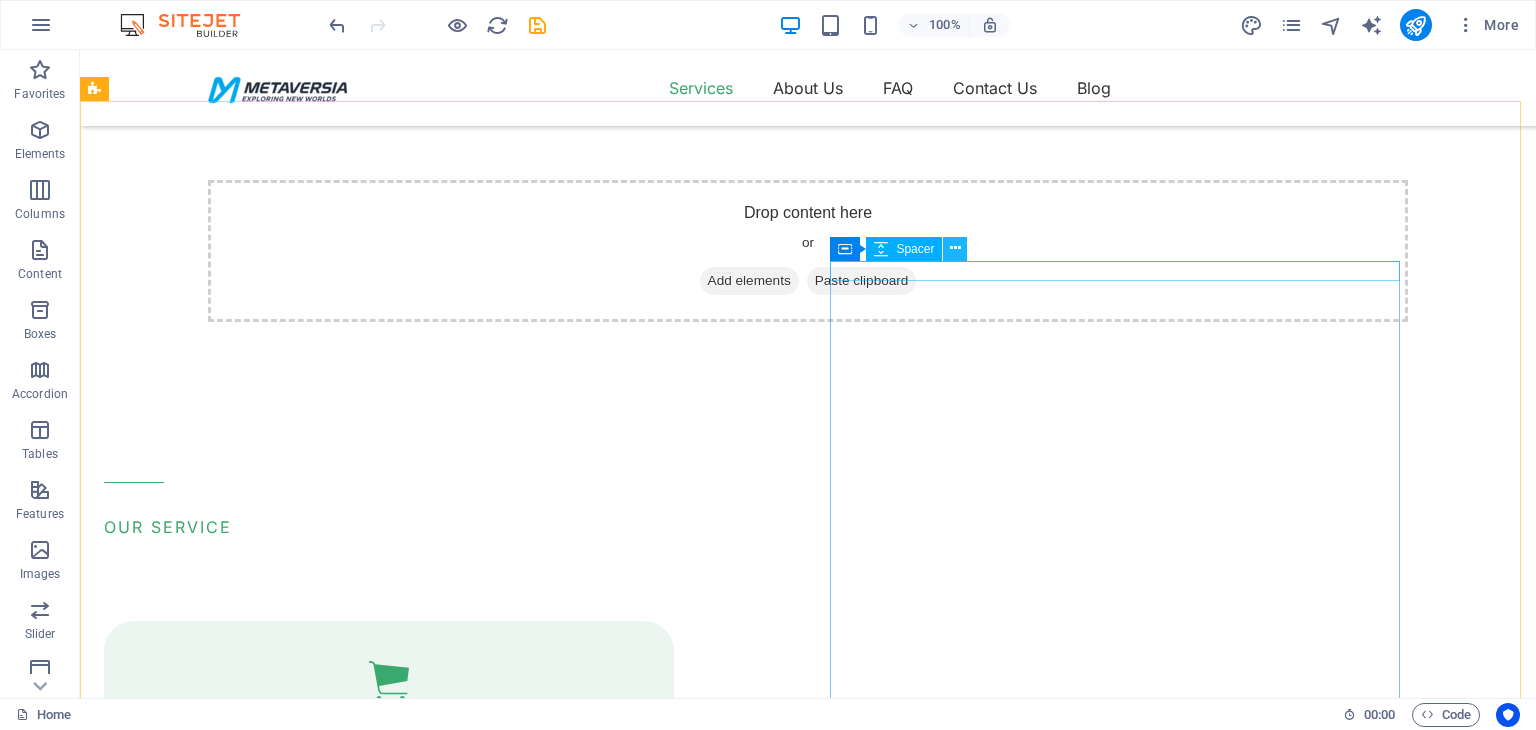 click at bounding box center [955, 248] 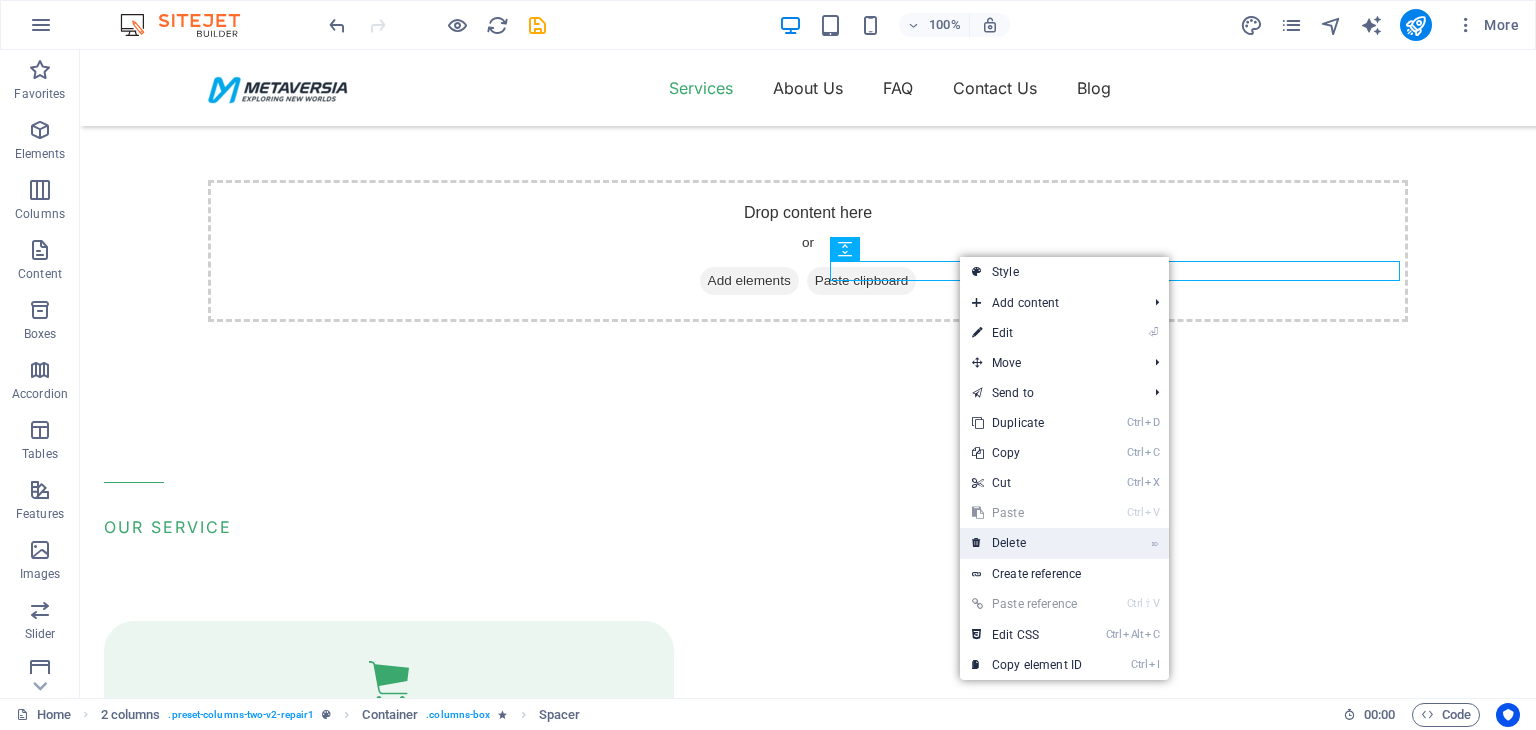 click on "⌦  Delete" at bounding box center (1027, 543) 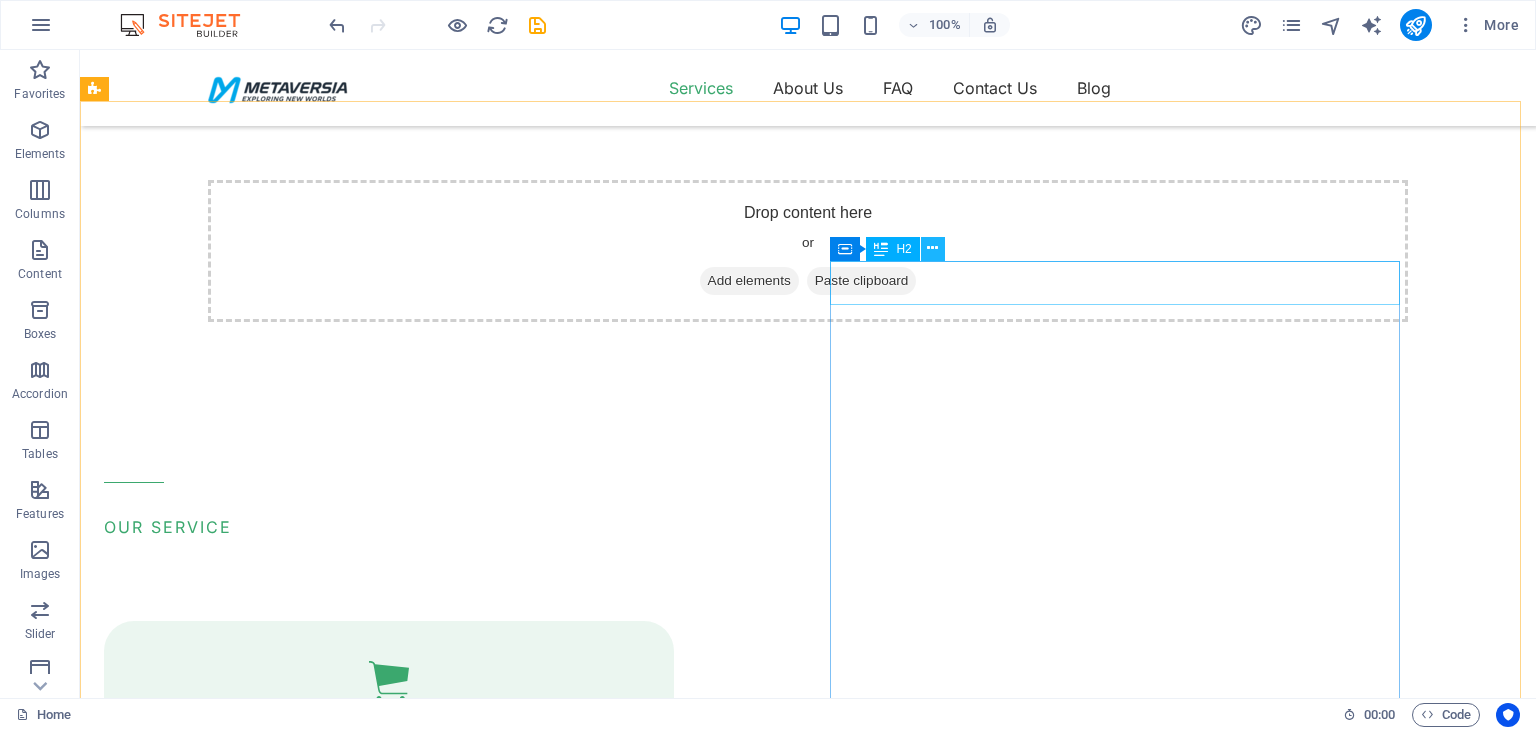click at bounding box center [932, 248] 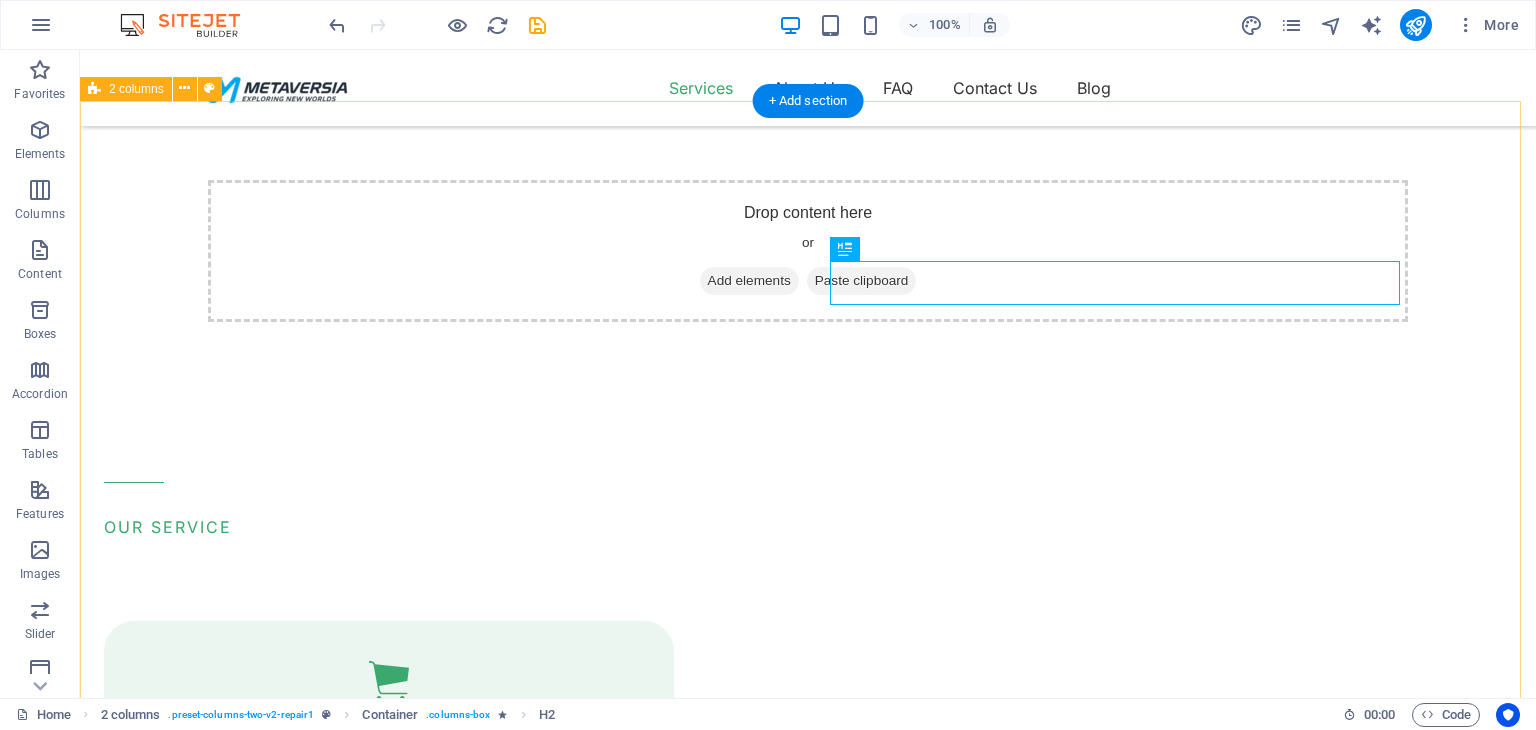click on "OUR SERVICE General Trading  Metaversia FZC  is a dynamic and forward-thinking general trading company based in Dubai, United Arab Emirates. Established in 2025, Metaversia operates as a Free Zone Company (FZC) and engages in the sourcing, import, export, and distribution of a diverse range of products across multiple sectors. Our strategic location in Dubai—a global trading hub—enables us to connect suppliers and clients seamlessly across the U.A.E. Core Capabilities At Metaversia, we specialize in the procurement and distribution of high-quality goods across the following categories: Consumer Electronics & Accessories Construction Materials & Industrial Supplies MEP Items Food & Beverages (Non-Perishable Items) Office & Home Automation With a robust supplier network and a commitment to competitive pricing, we ensure reliable sourcing and timely deliveries that meet the needs of both small businesses and large enterprises. Mobile cleaning & repair Turpis nisl praesent tempor congue magna neque amet." at bounding box center [808, 1540] 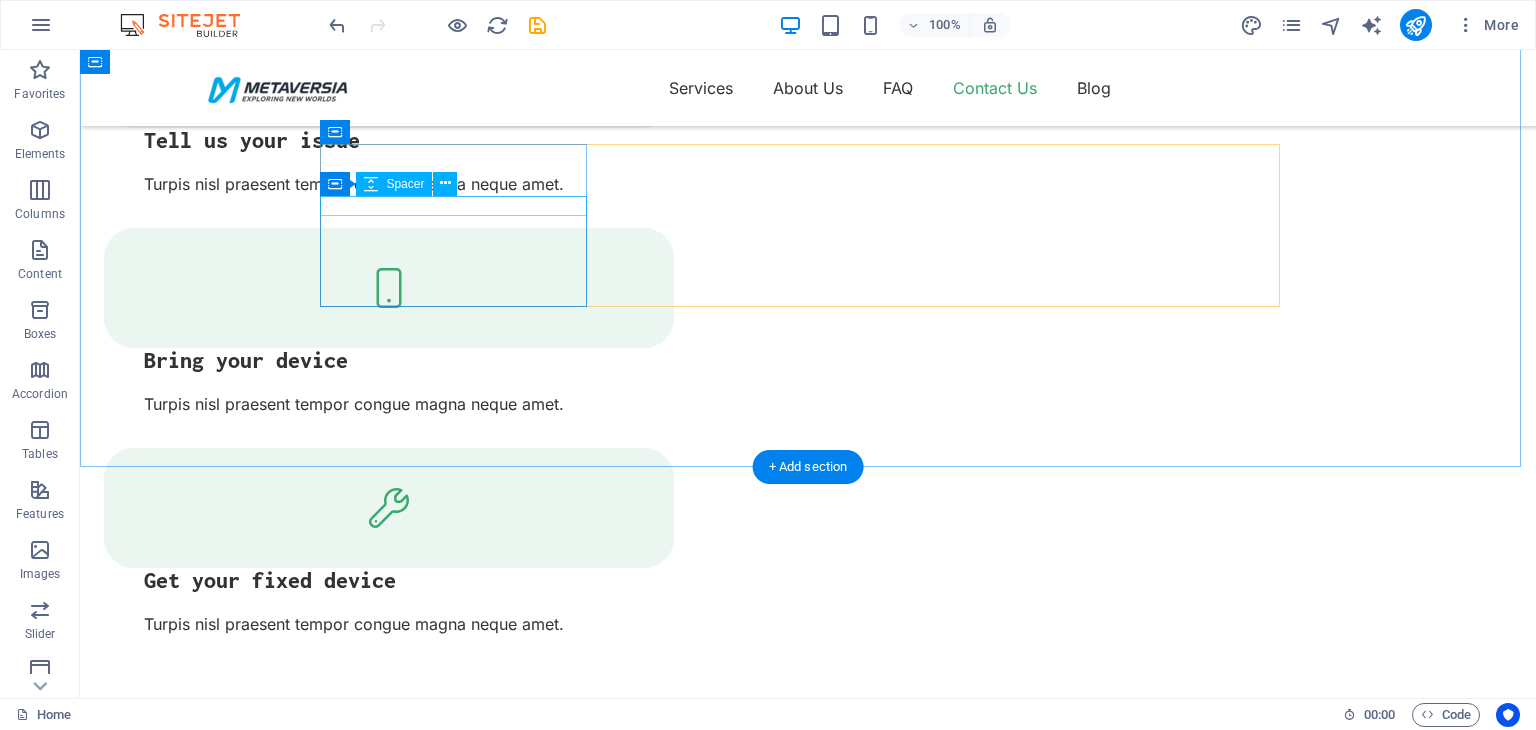 scroll, scrollTop: 2423, scrollLeft: 0, axis: vertical 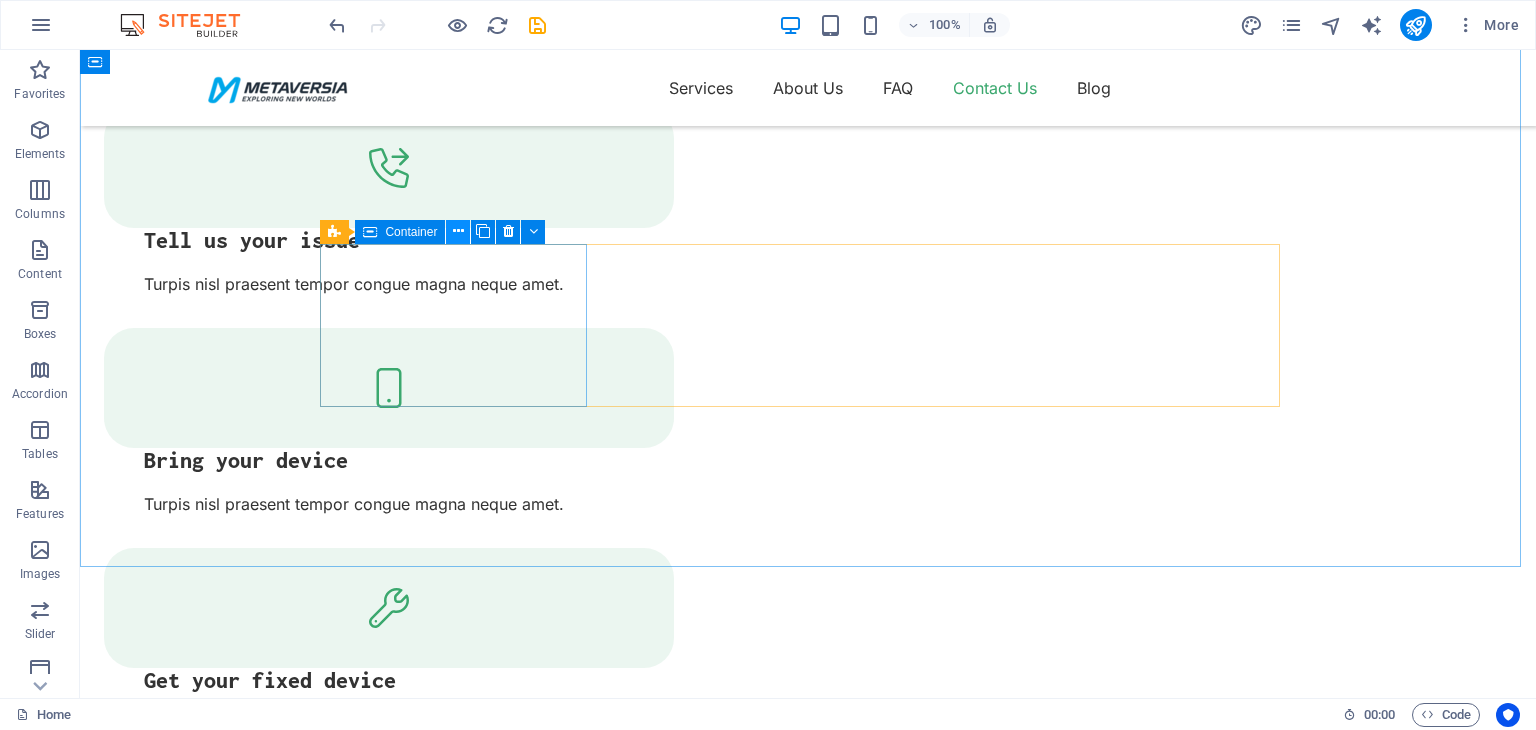 click at bounding box center [458, 231] 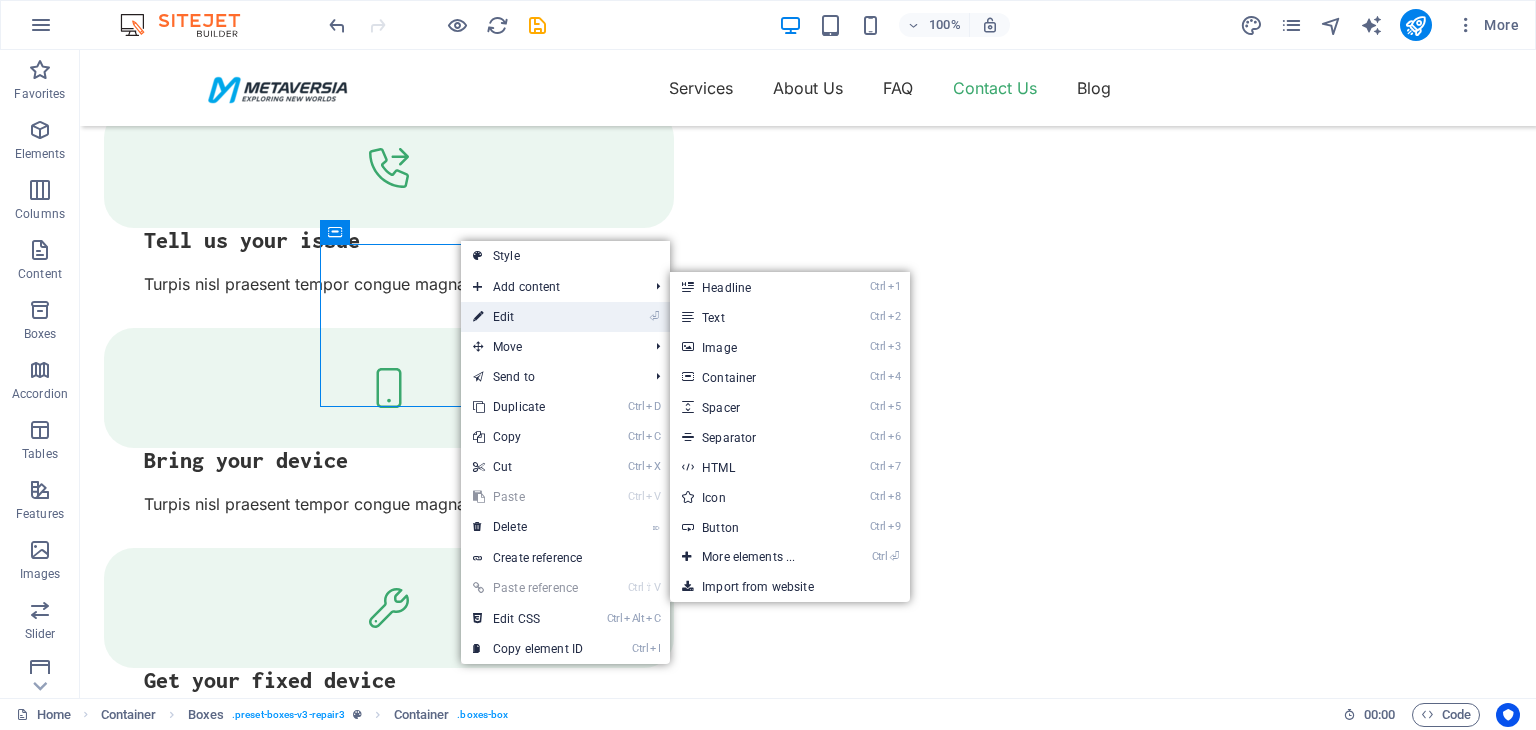 click on "⏎  Edit" at bounding box center (528, 317) 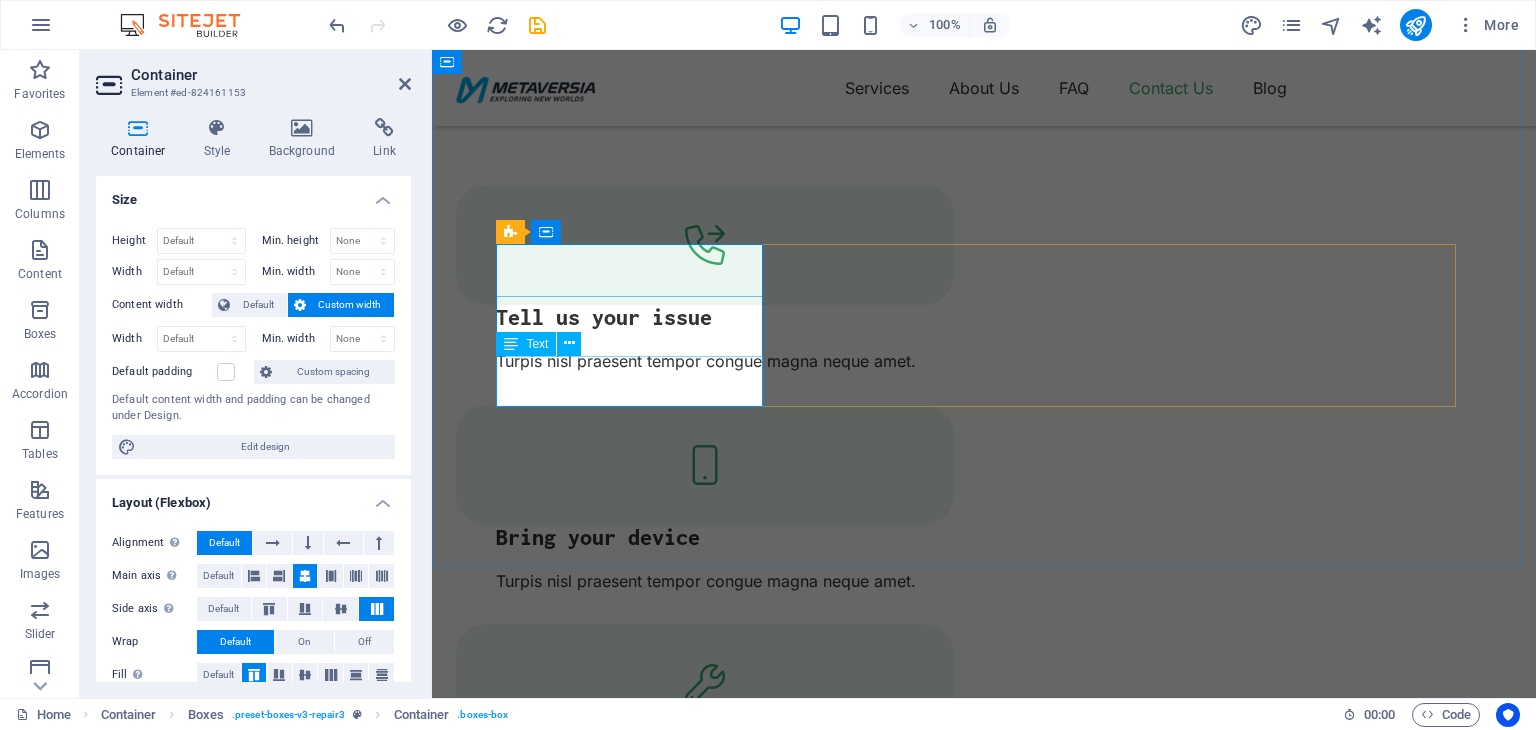 click on "12345" at bounding box center (589, 1328) 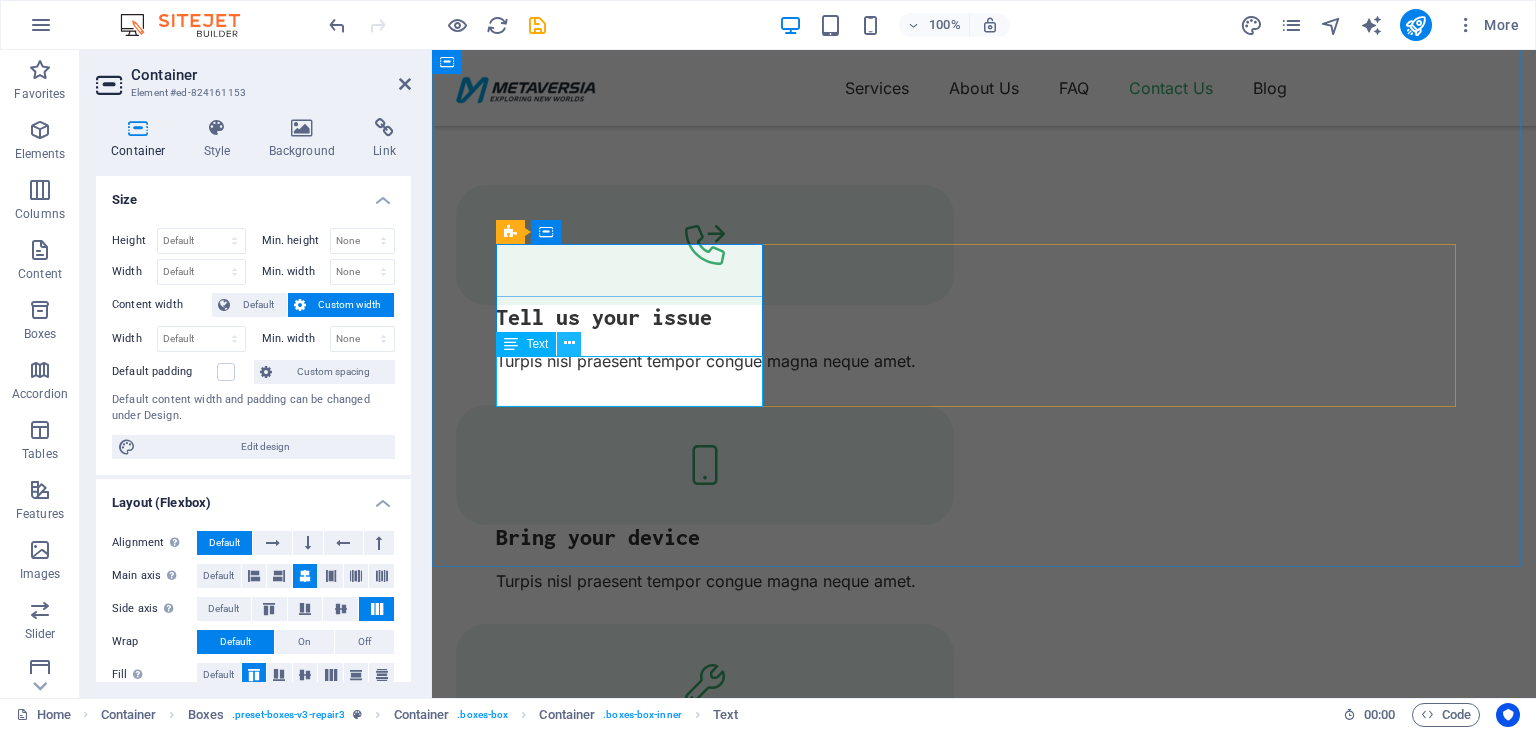 click at bounding box center (569, 343) 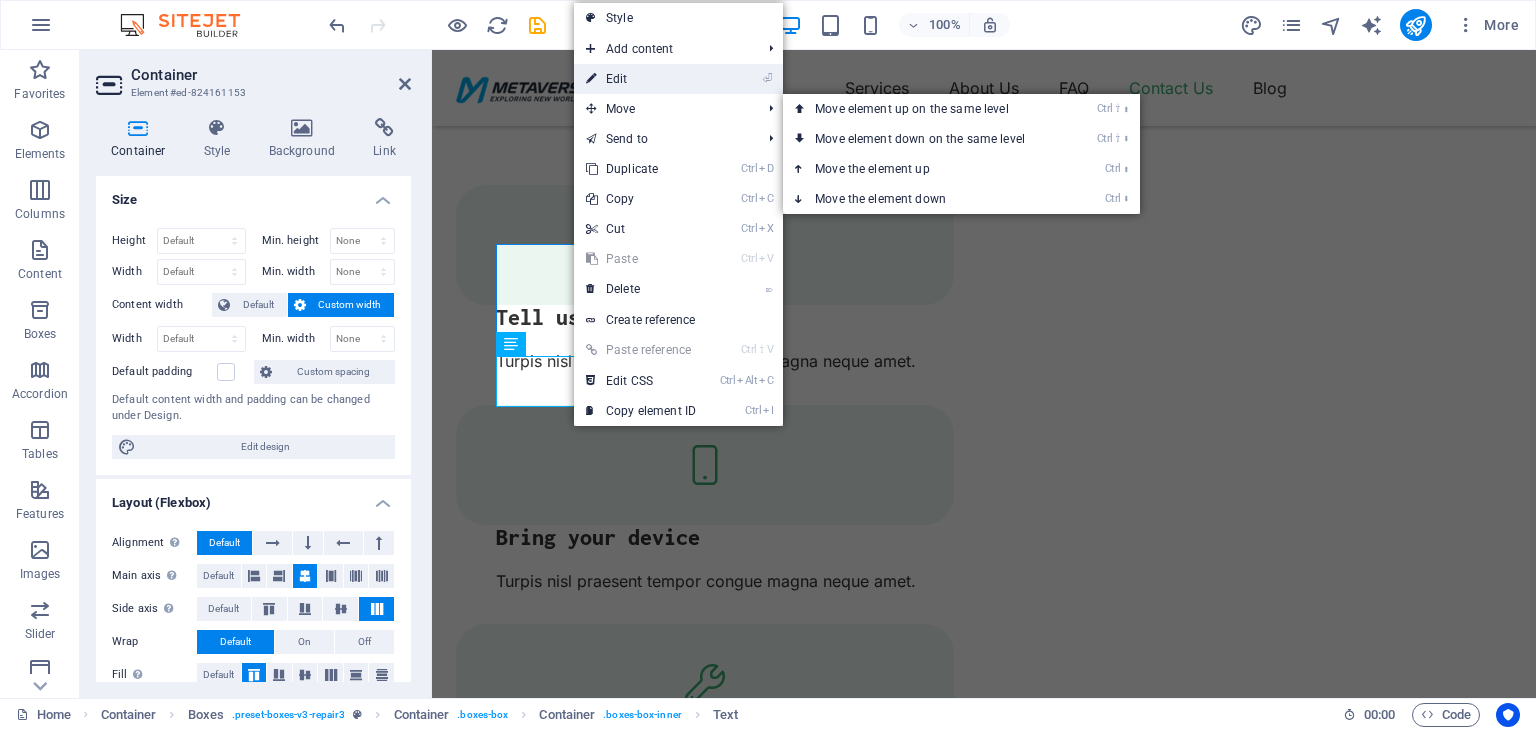 click on "⏎  Edit" at bounding box center [641, 79] 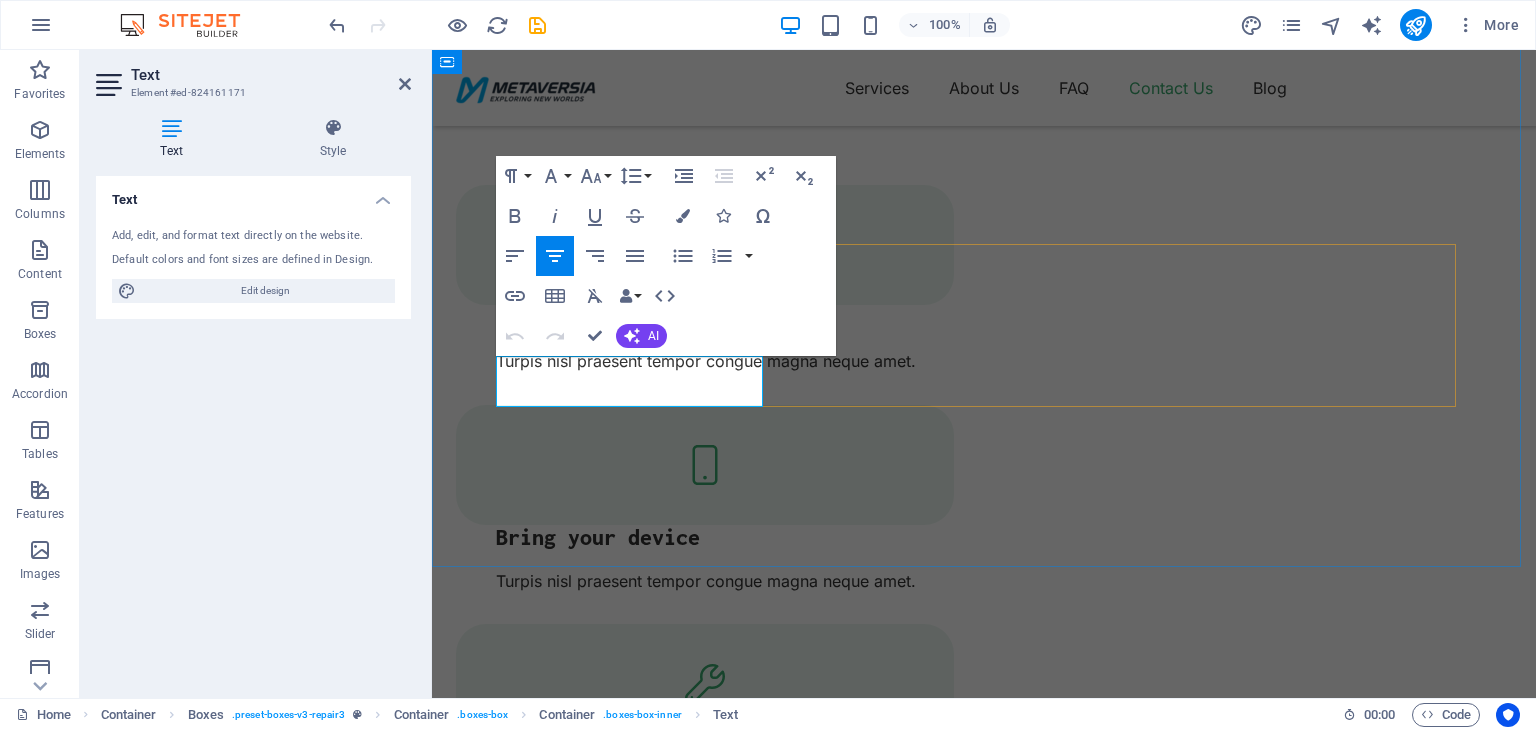 click on "12345" at bounding box center (589, 1328) 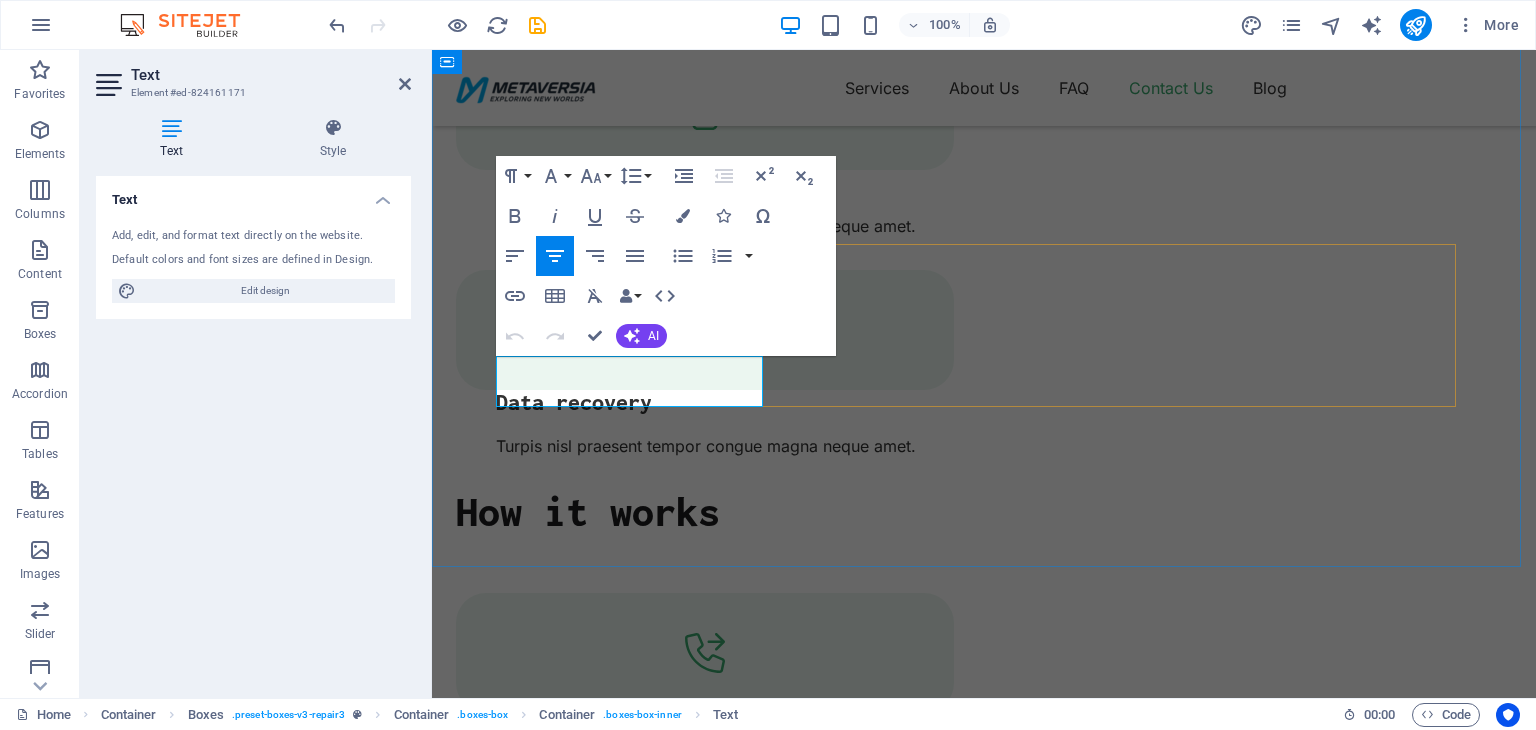 scroll, scrollTop: 2699, scrollLeft: 0, axis: vertical 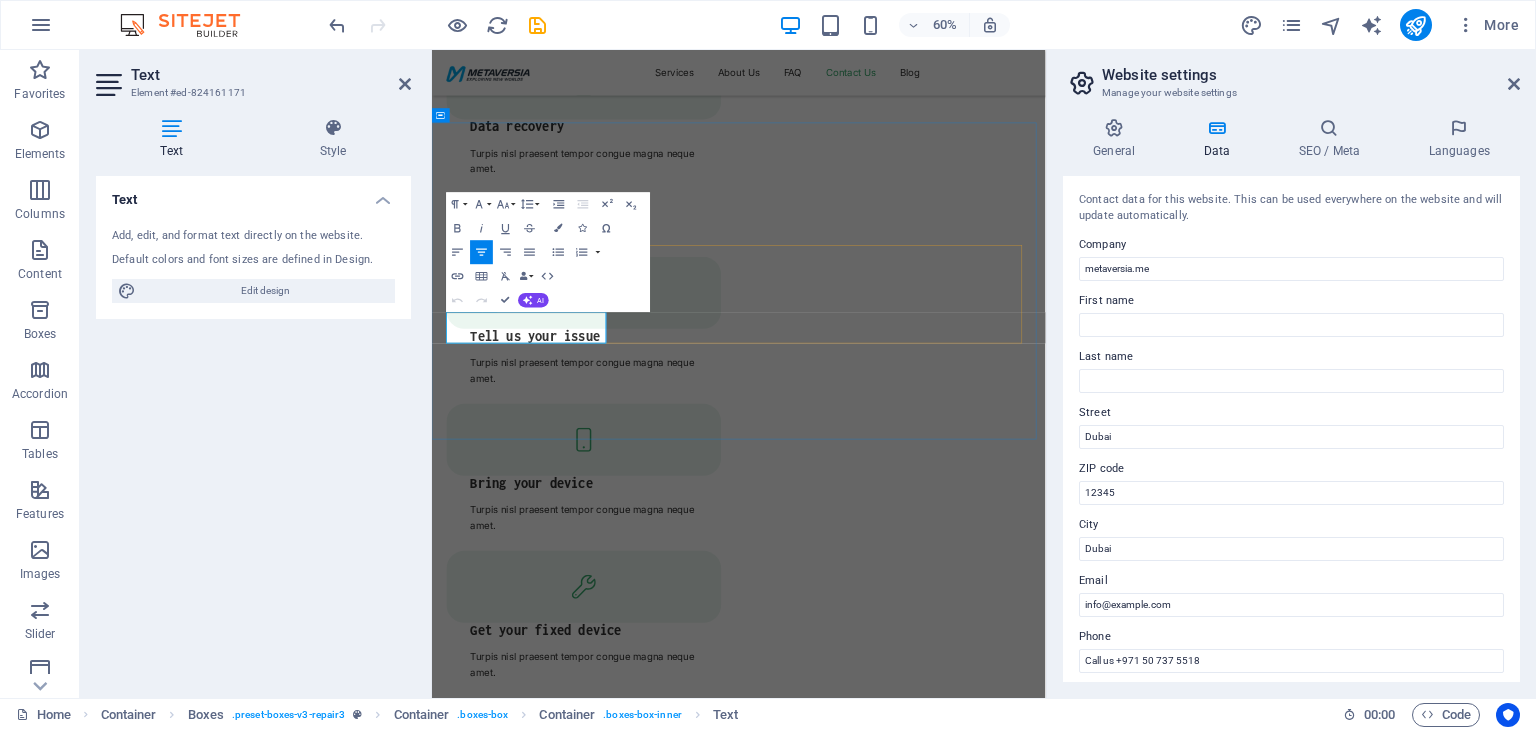 click on "Dubai" at bounding box center (565, 1588) 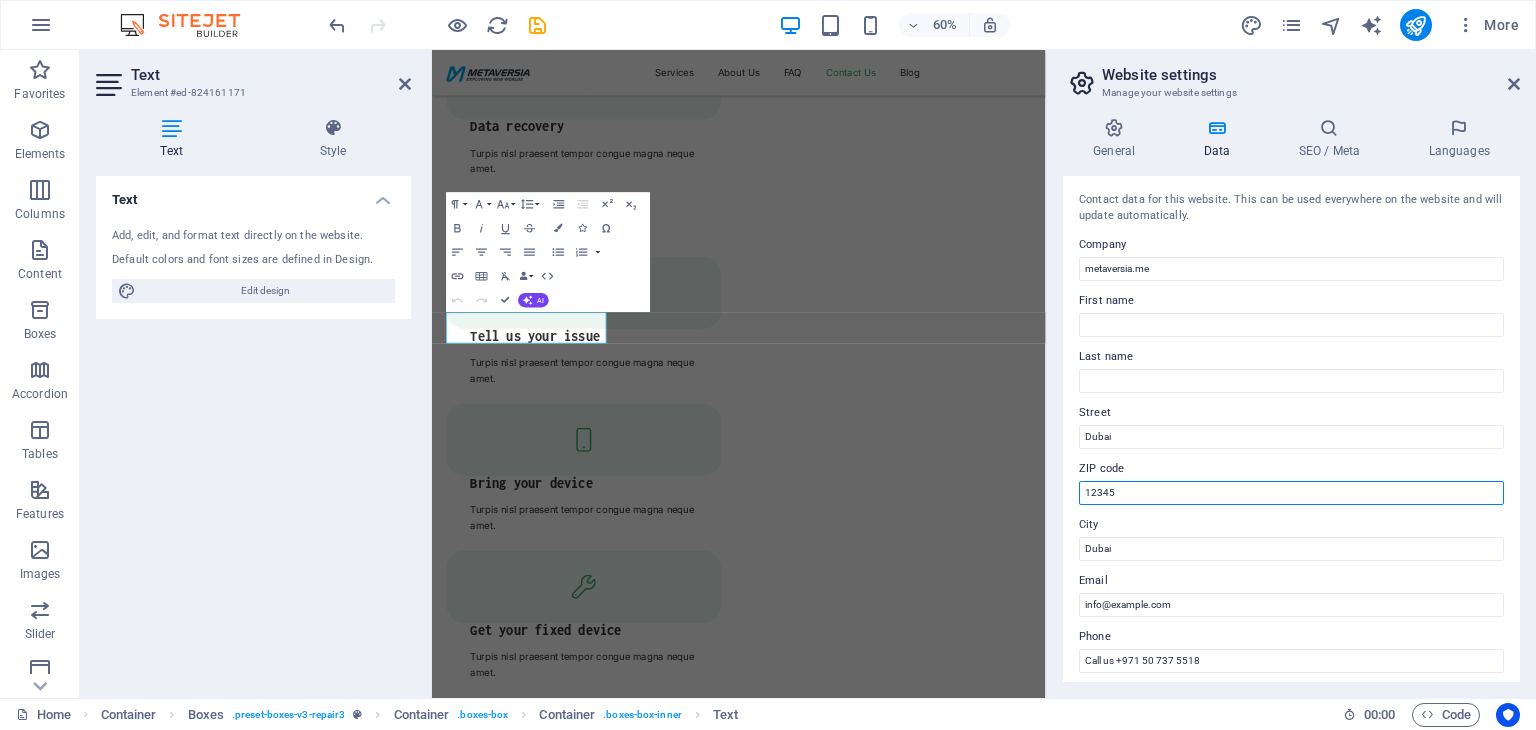 drag, startPoint x: 1119, startPoint y: 491, endPoint x: 1053, endPoint y: 484, distance: 66.37017 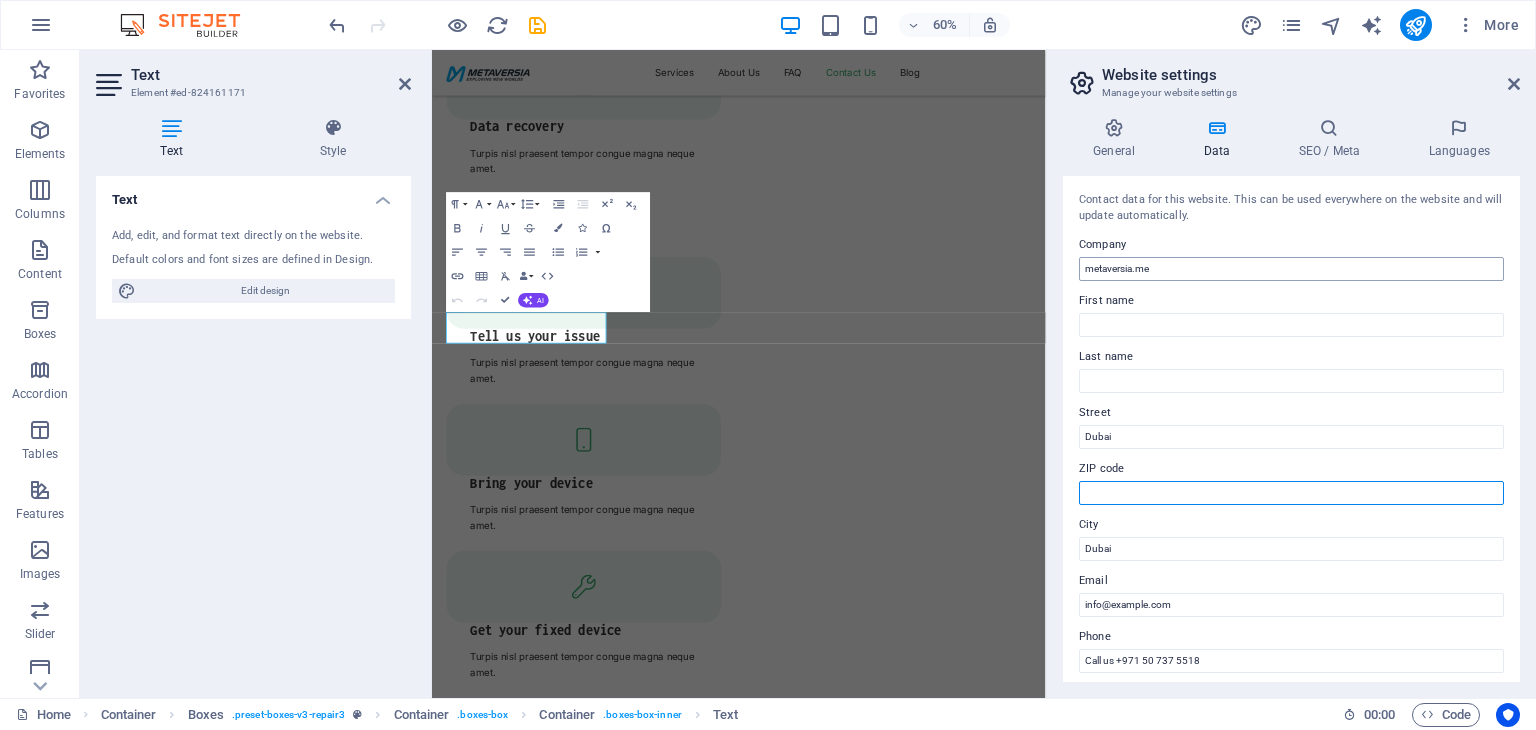 type 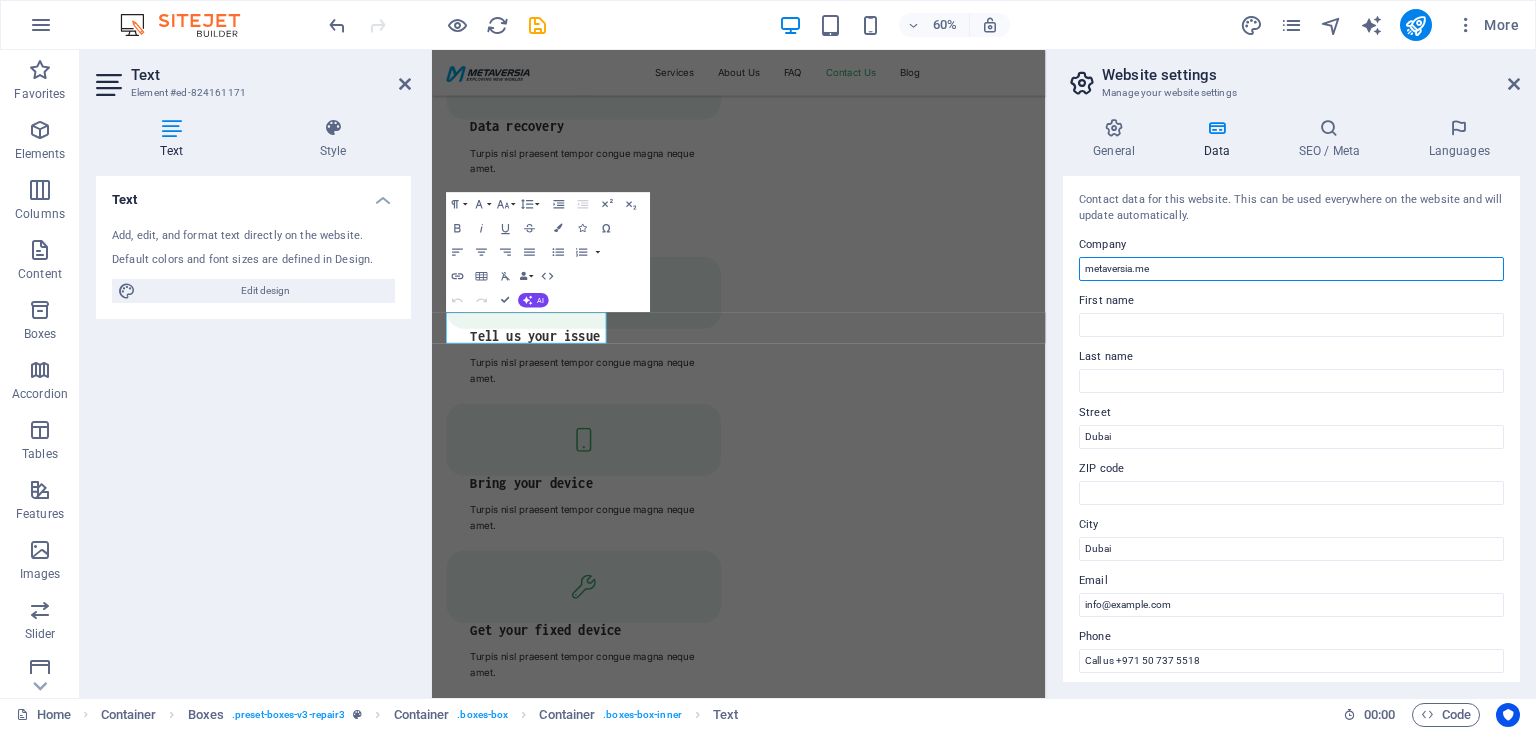 drag, startPoint x: 1600, startPoint y: 317, endPoint x: 1446, endPoint y: 398, distance: 174.00287 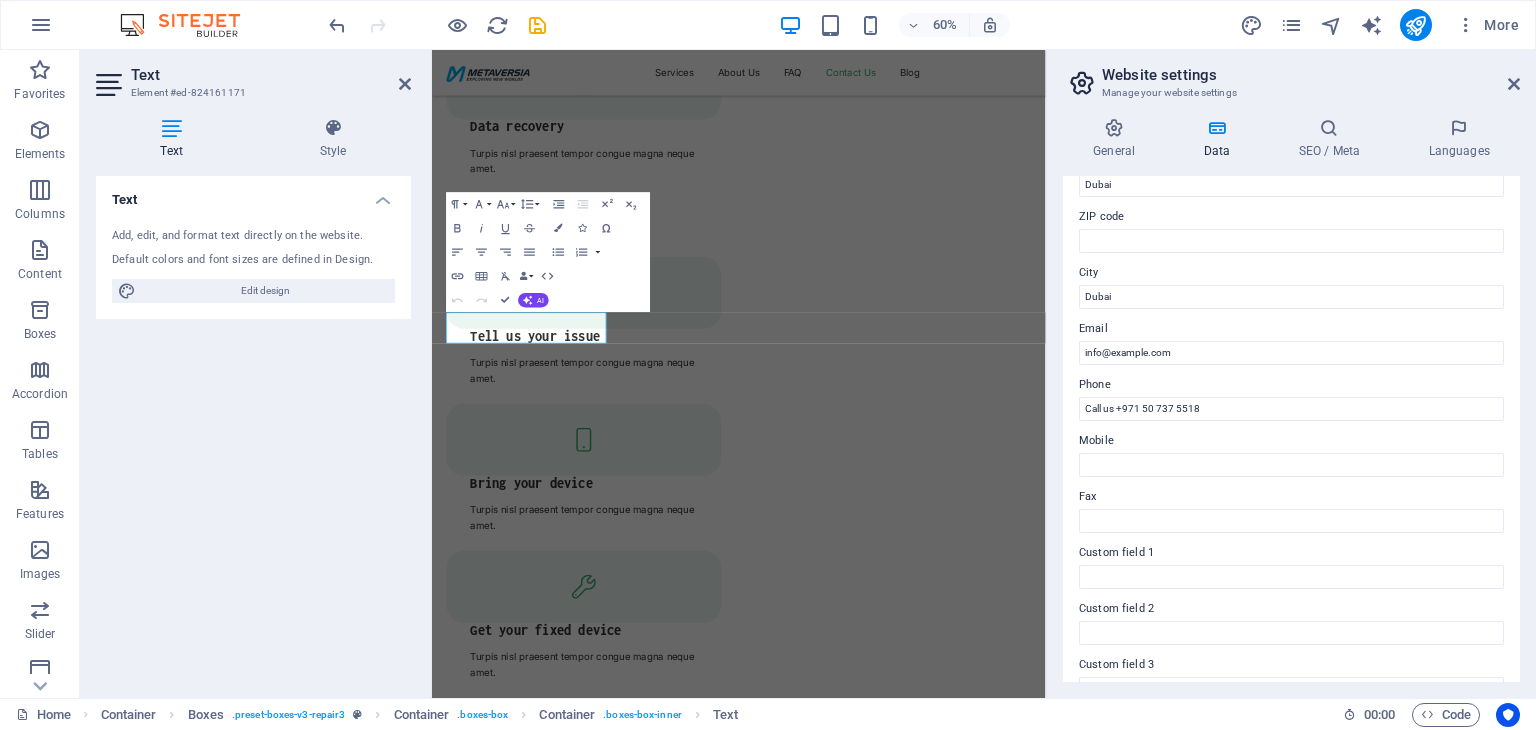 scroll, scrollTop: 300, scrollLeft: 0, axis: vertical 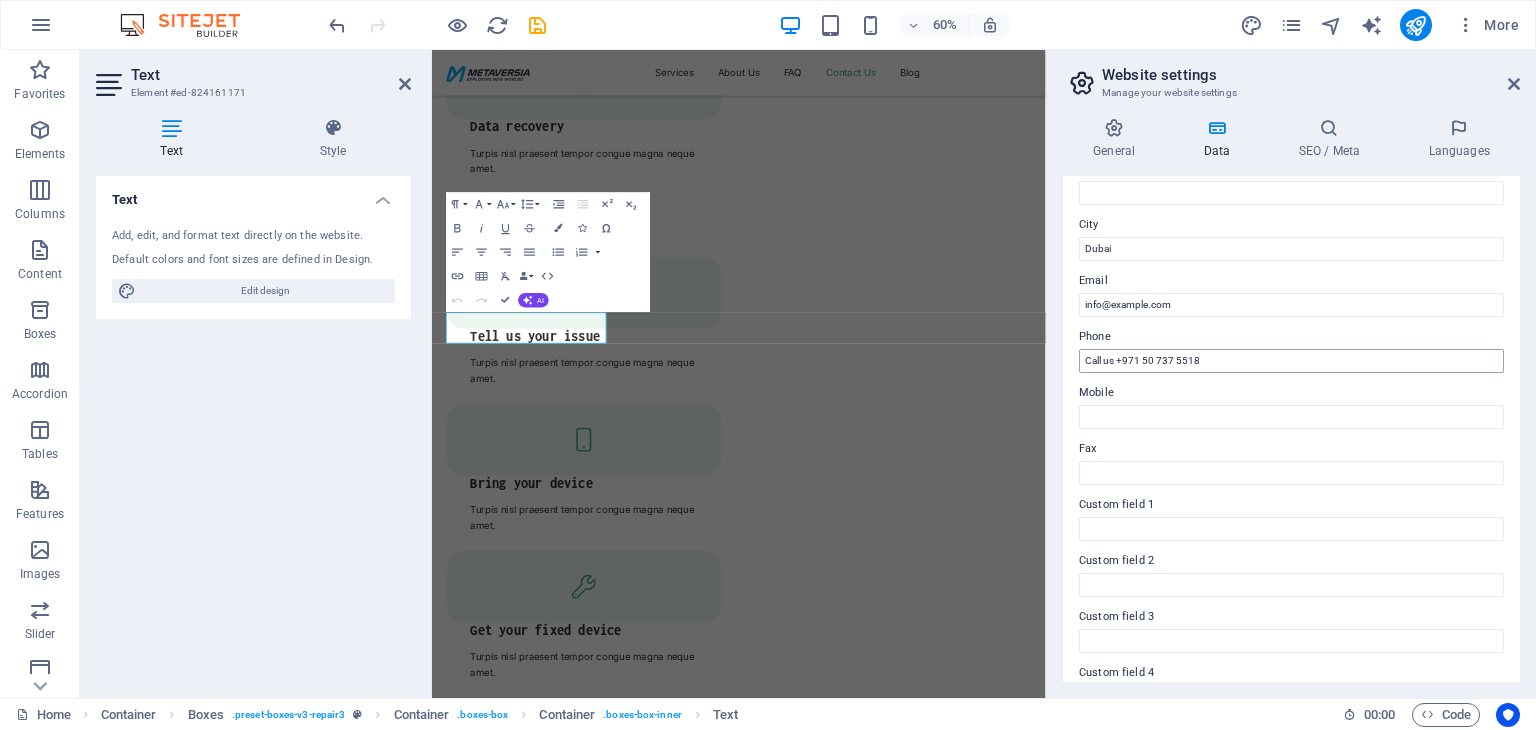 type on "Metaversia FZC" 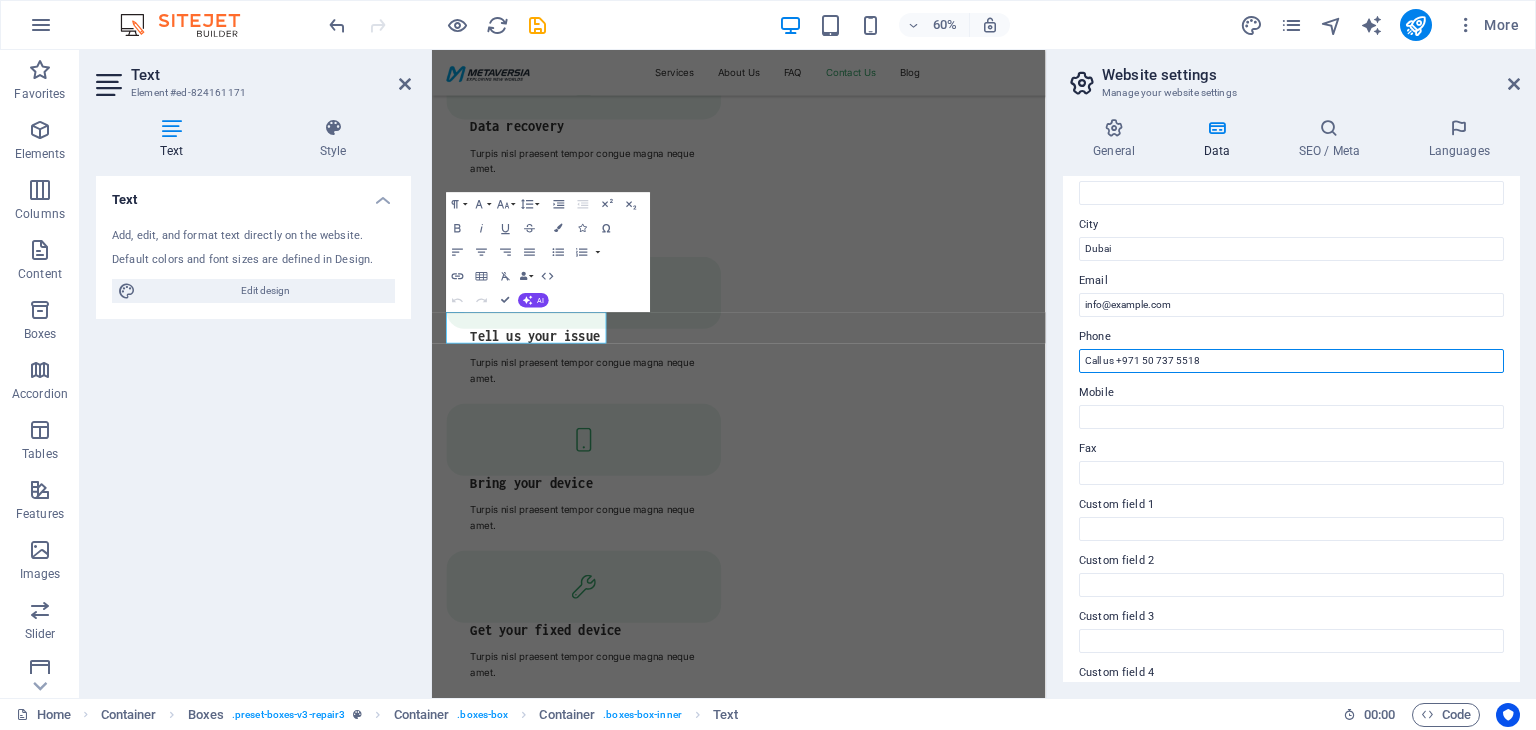 drag, startPoint x: 1213, startPoint y: 357, endPoint x: 1048, endPoint y: 347, distance: 165.30275 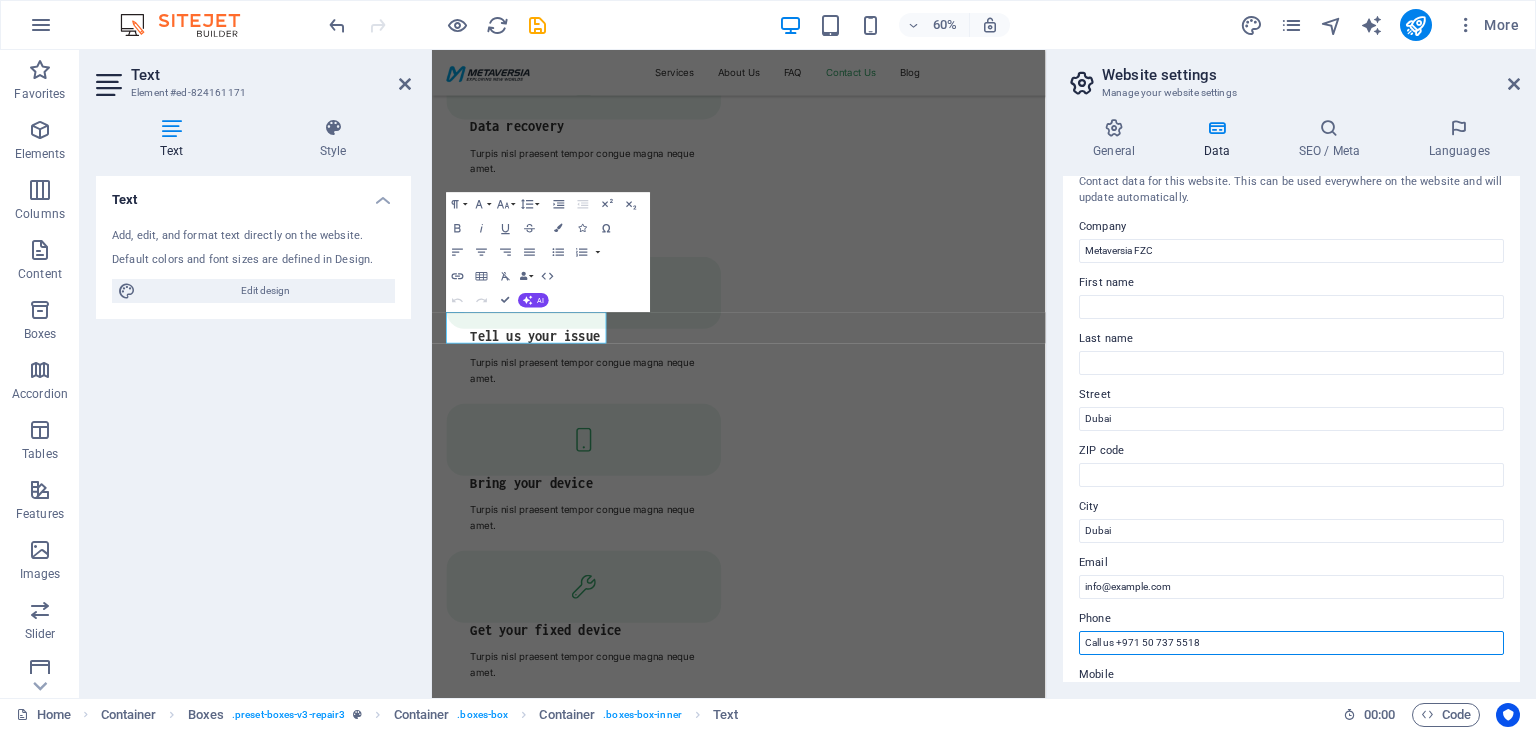 scroll, scrollTop: 0, scrollLeft: 0, axis: both 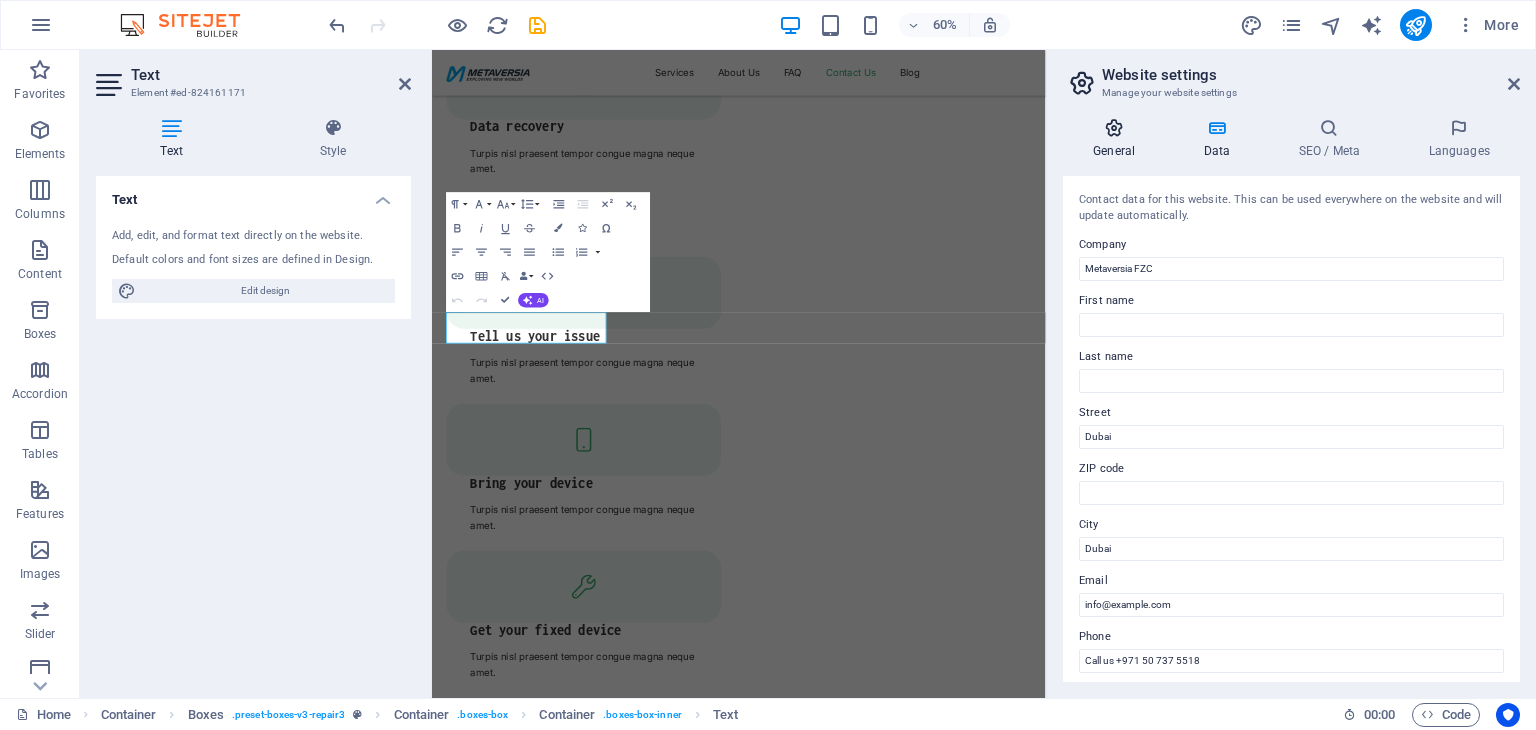 click at bounding box center [1114, 128] 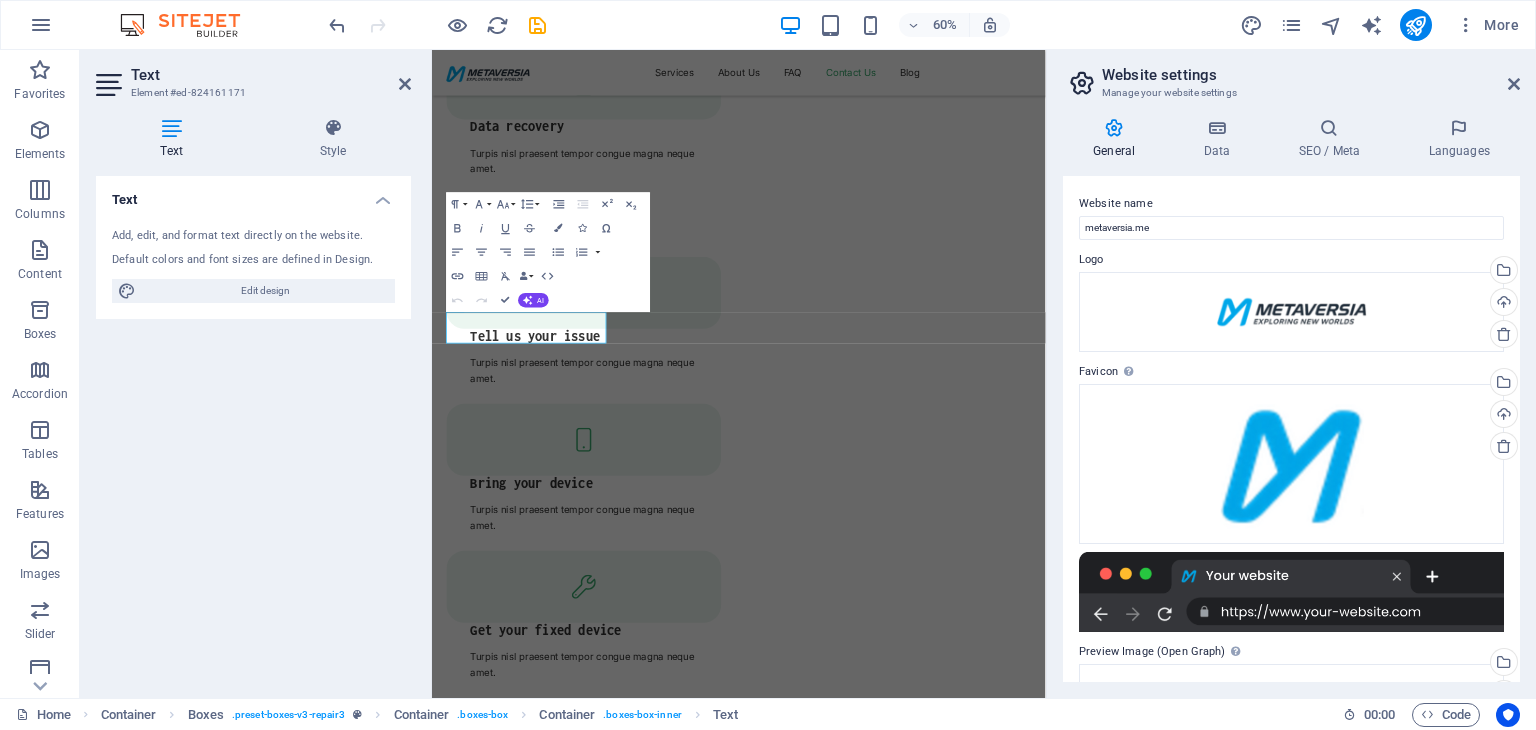 click on "Website settings" at bounding box center (1311, 75) 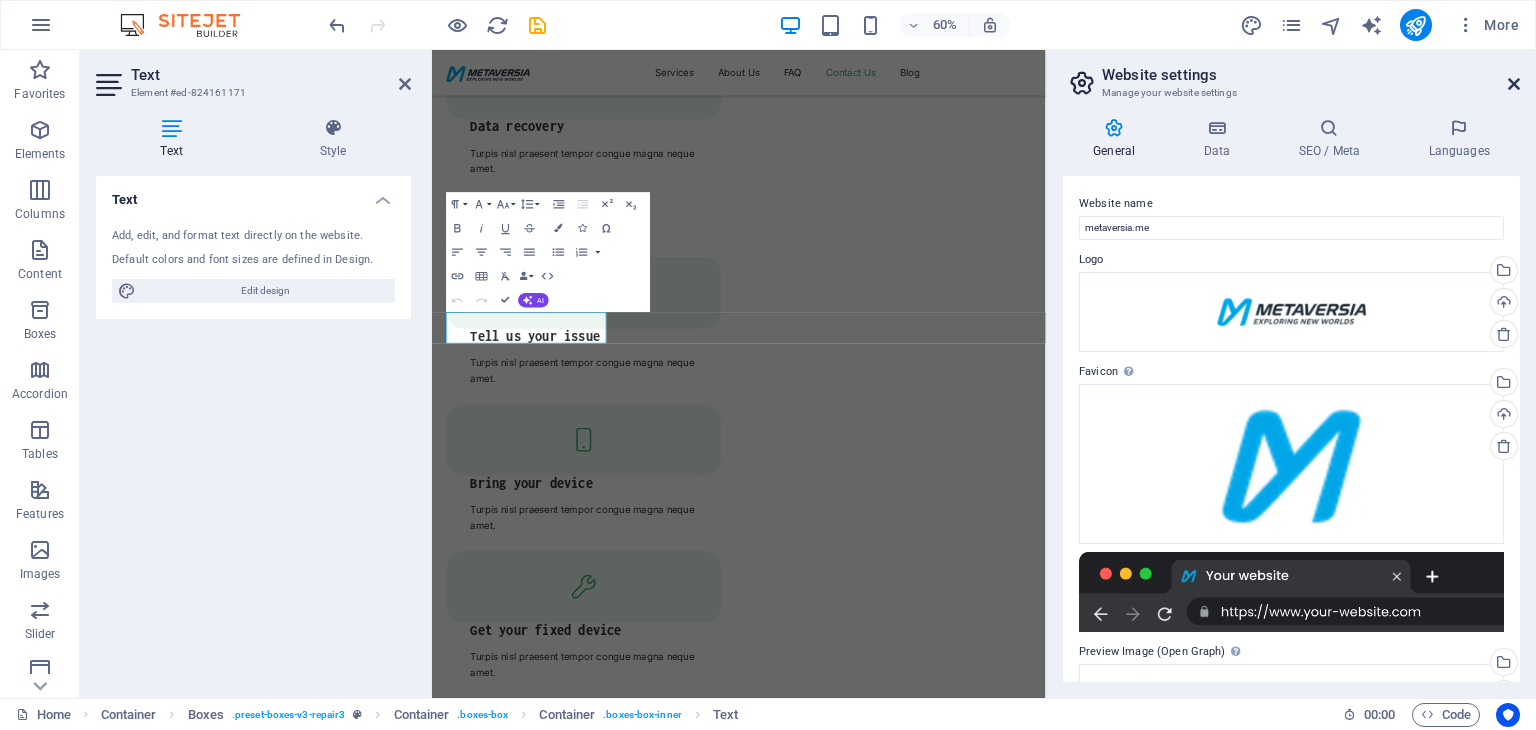 click at bounding box center (1514, 84) 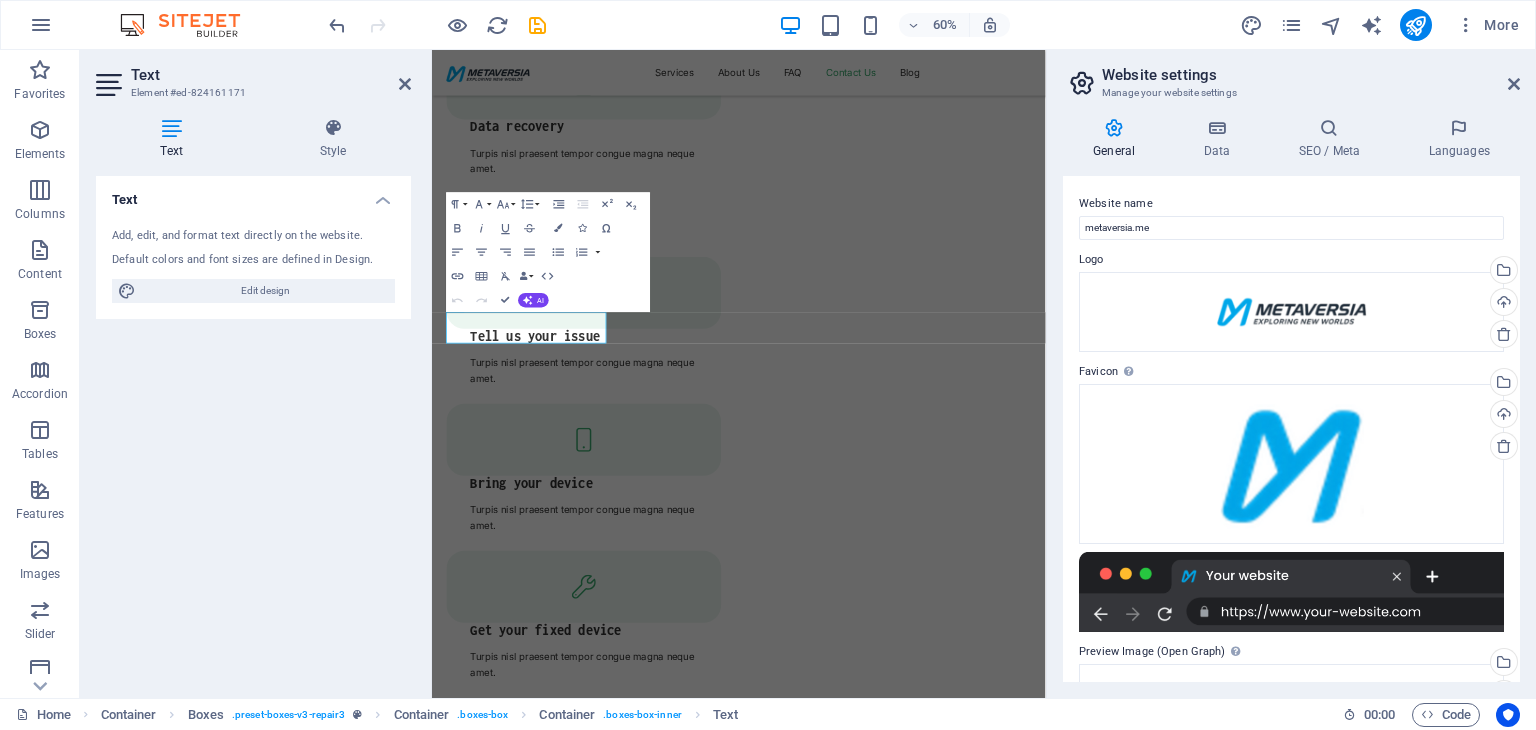 scroll, scrollTop: 2292, scrollLeft: 0, axis: vertical 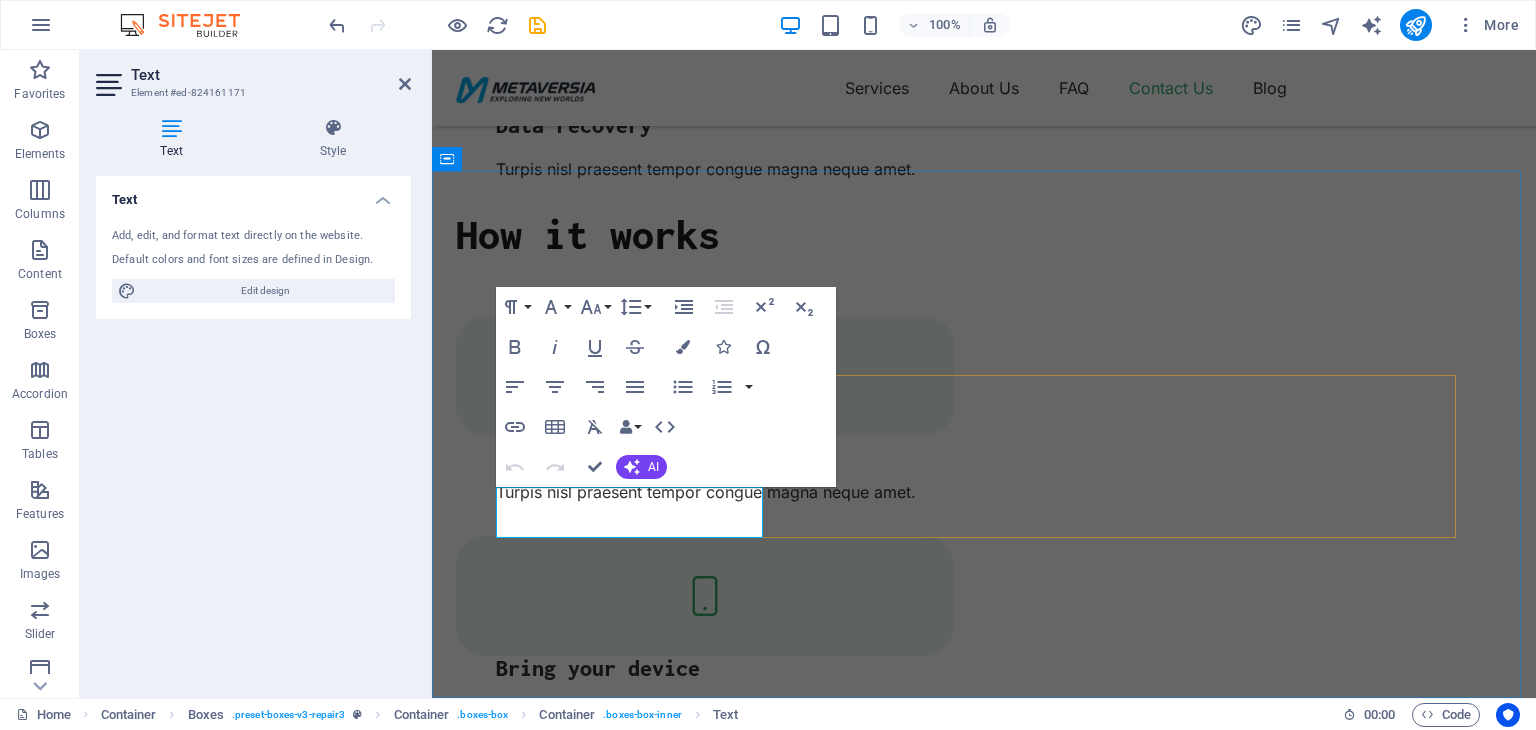 click on "Contact Us Our location Dubai
Dubai ,  Call us +971 50 737 5518 Send an email info@metaversia.ae" at bounding box center [984, 1546] 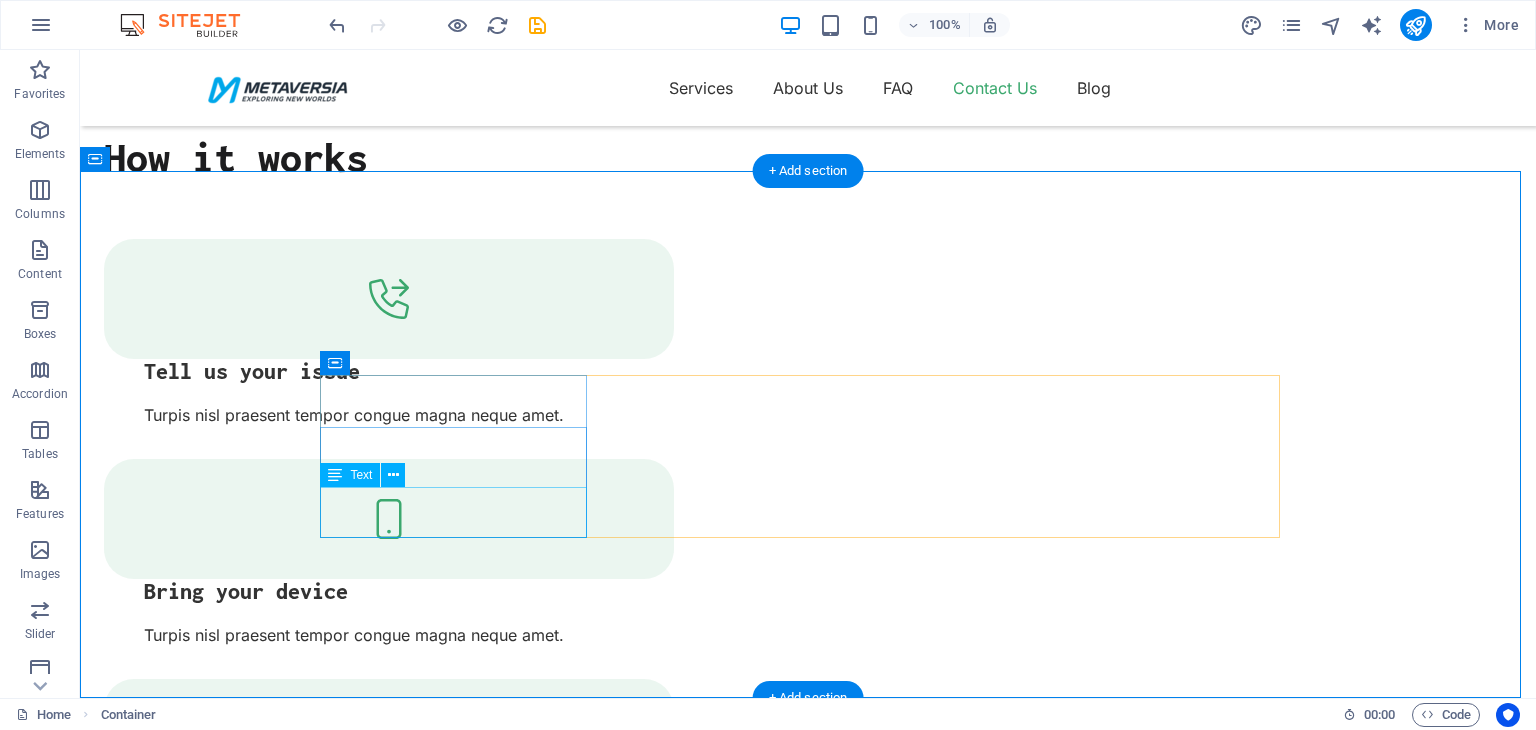 click on "Dubai
Dubai ," at bounding box center [213, 1369] 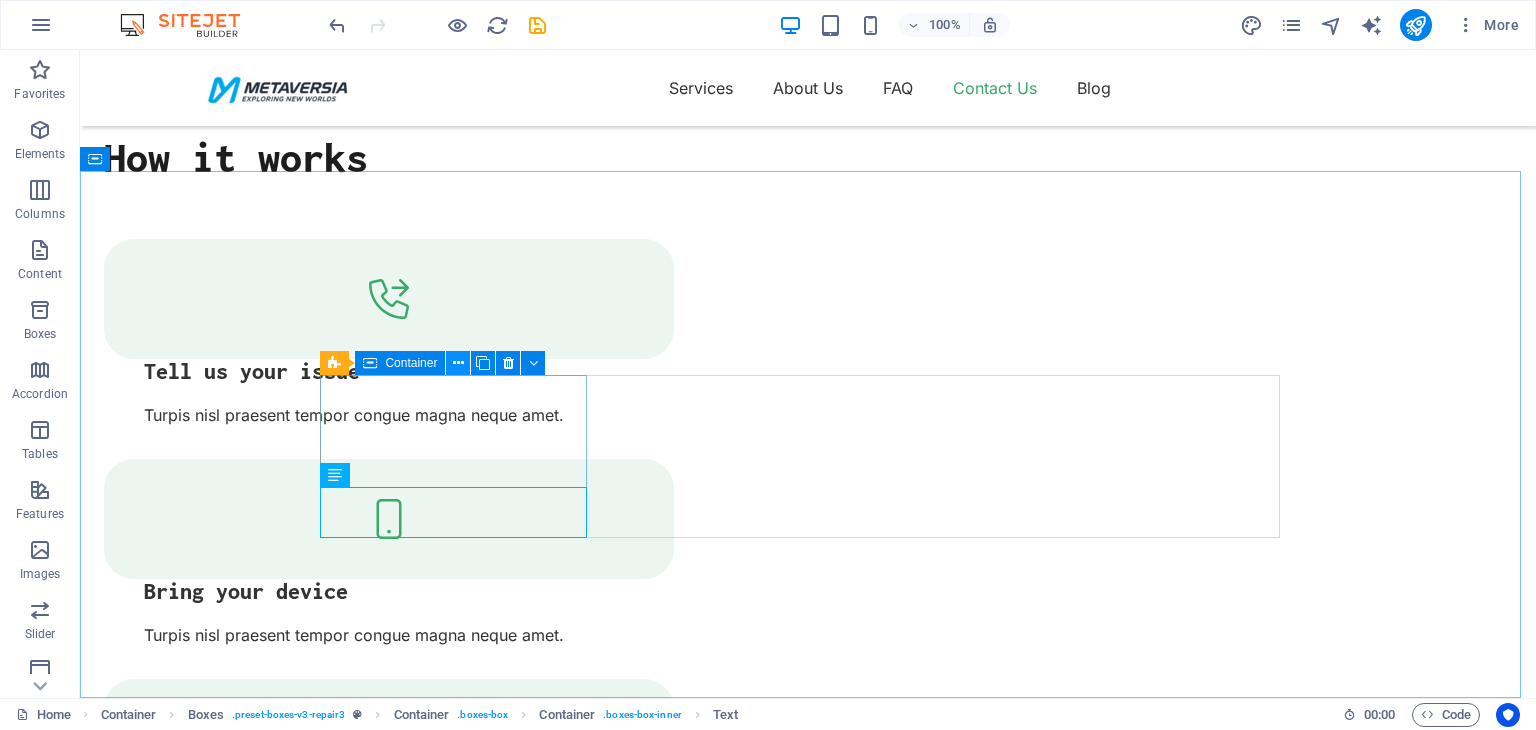 click at bounding box center (458, 363) 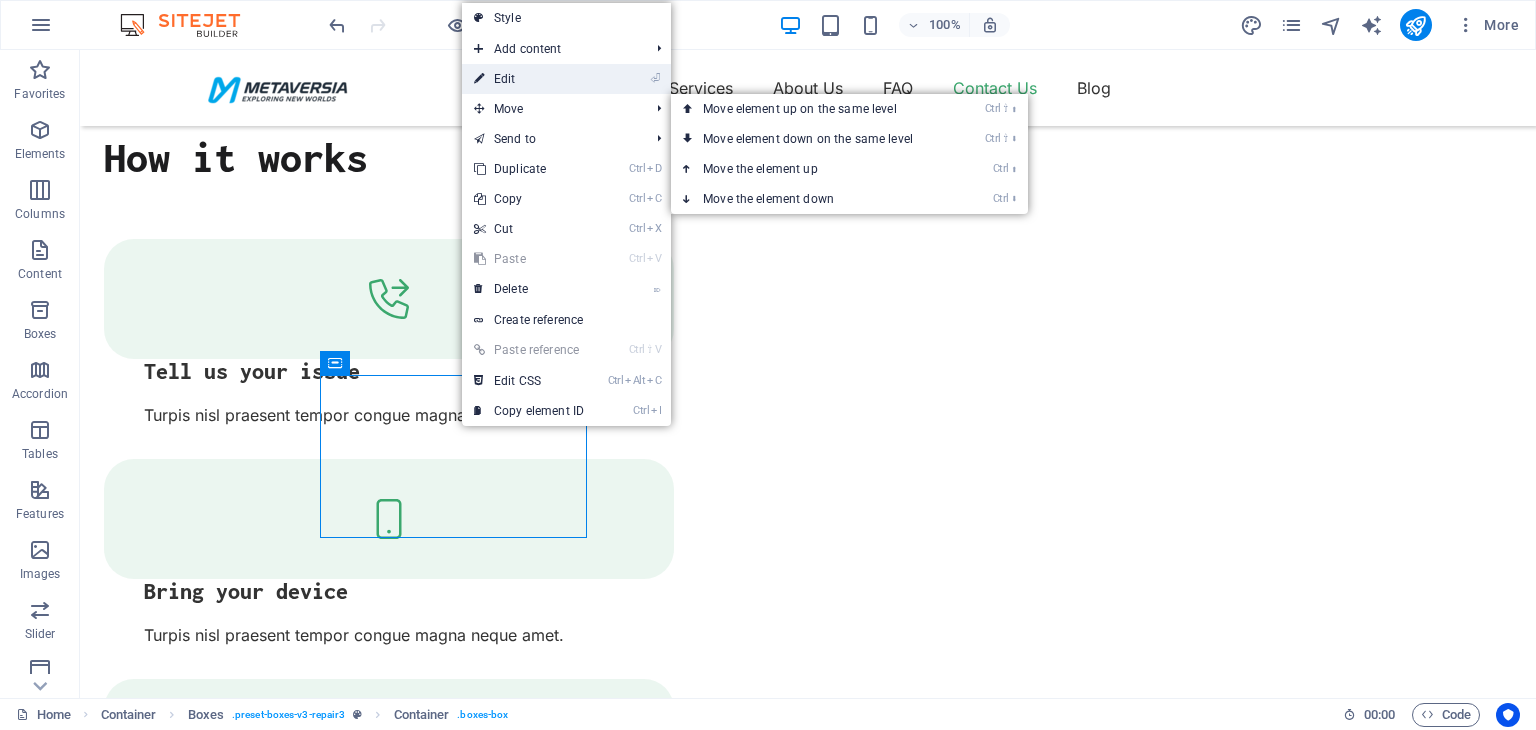 click on "⏎  Edit" at bounding box center (529, 79) 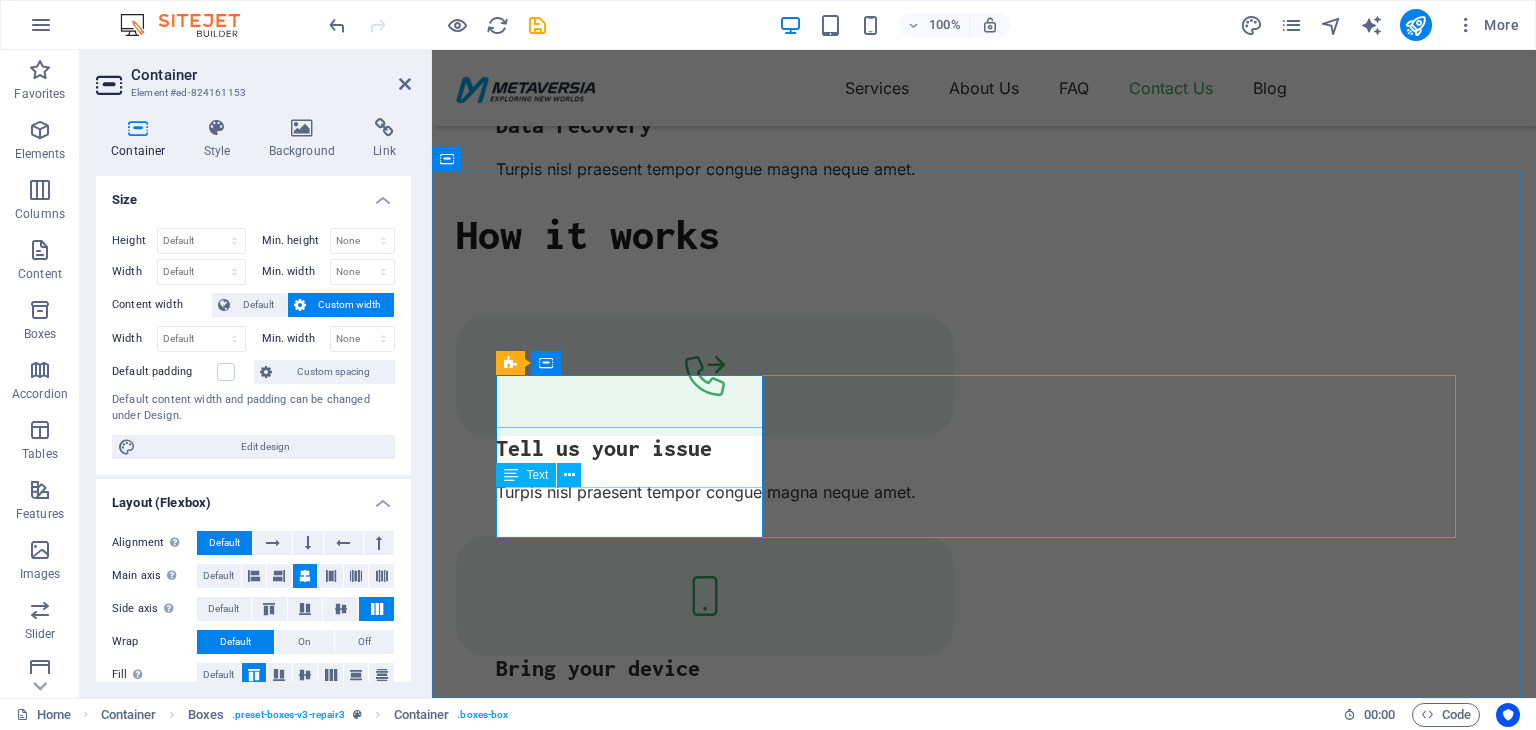click on "Dubai" at bounding box center (565, 1433) 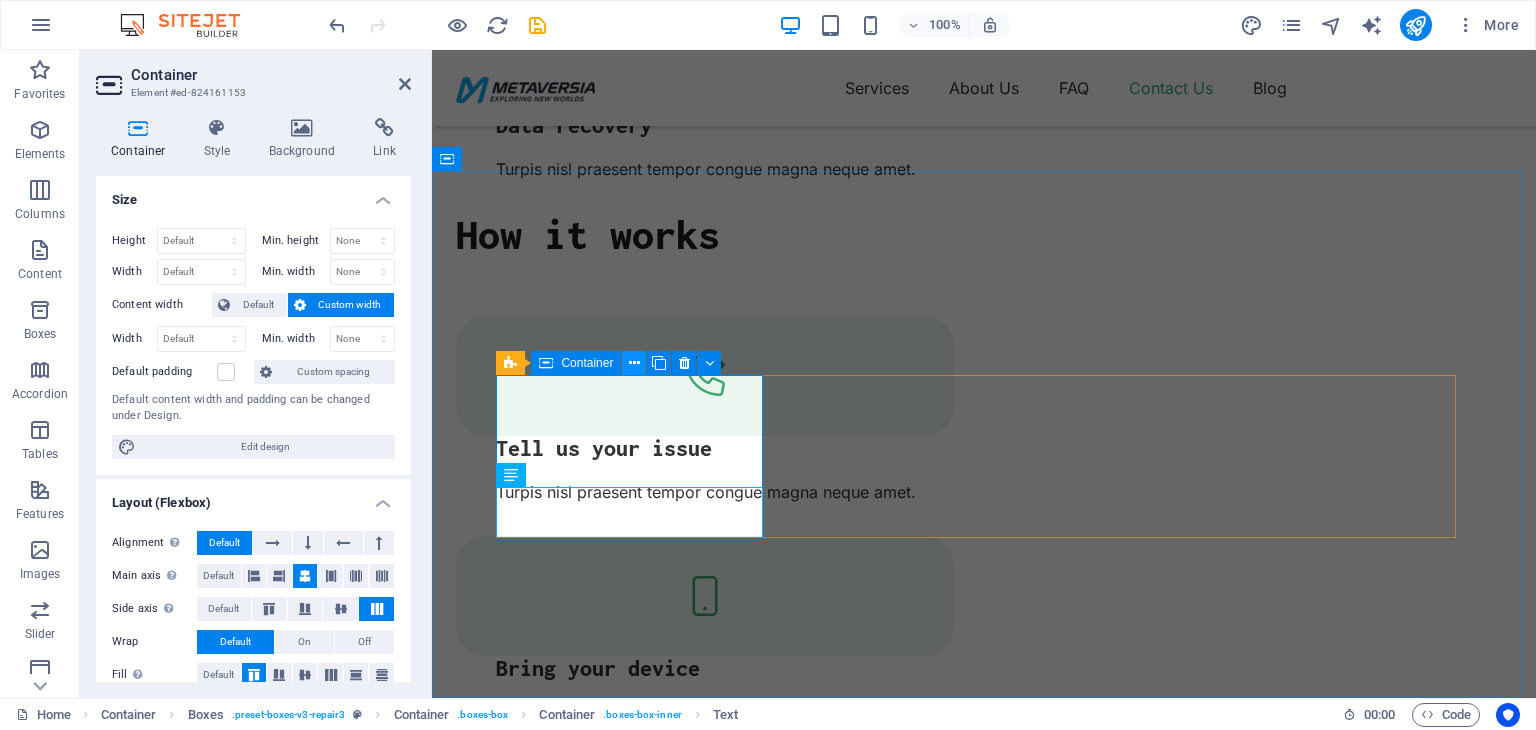 click at bounding box center [634, 363] 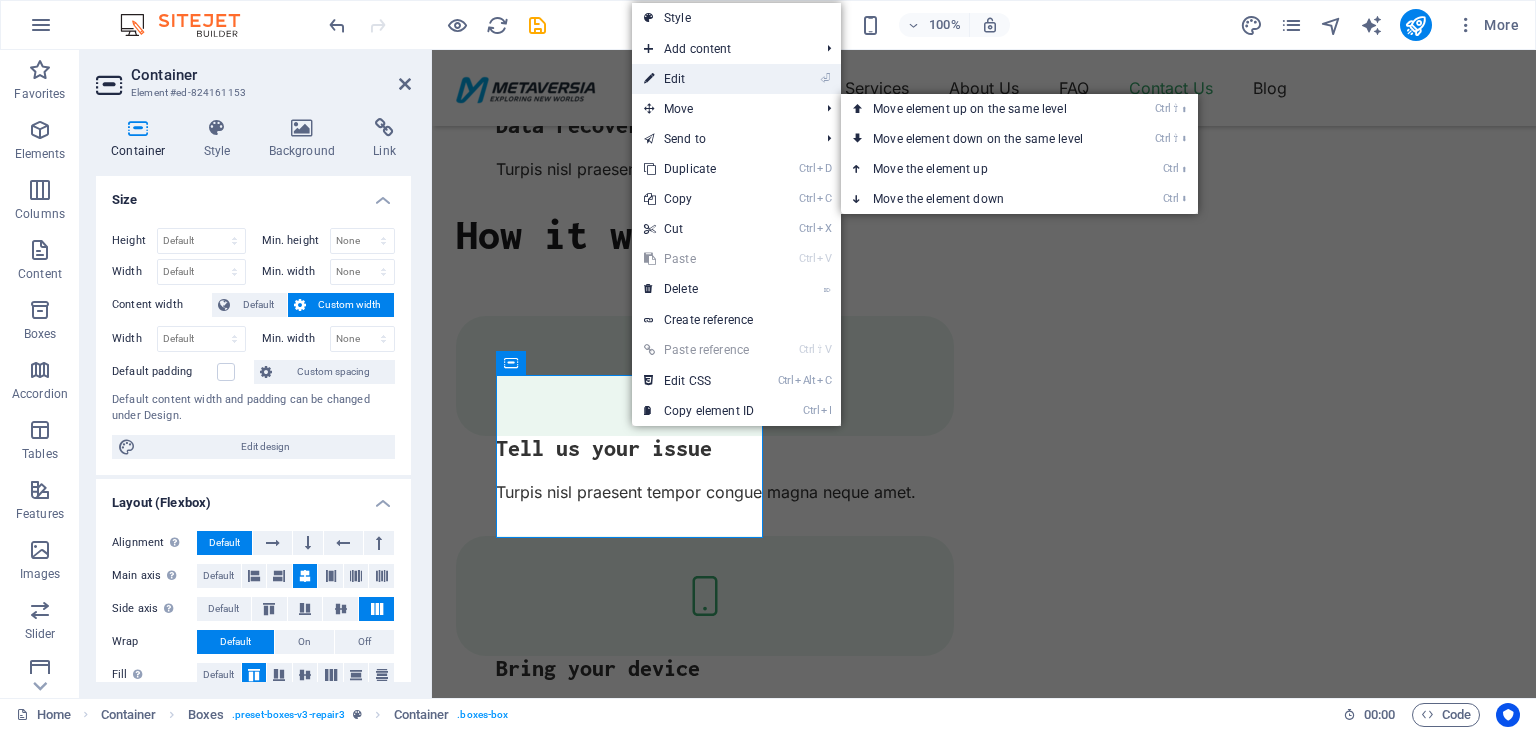 click on "⏎  Edit" at bounding box center [699, 79] 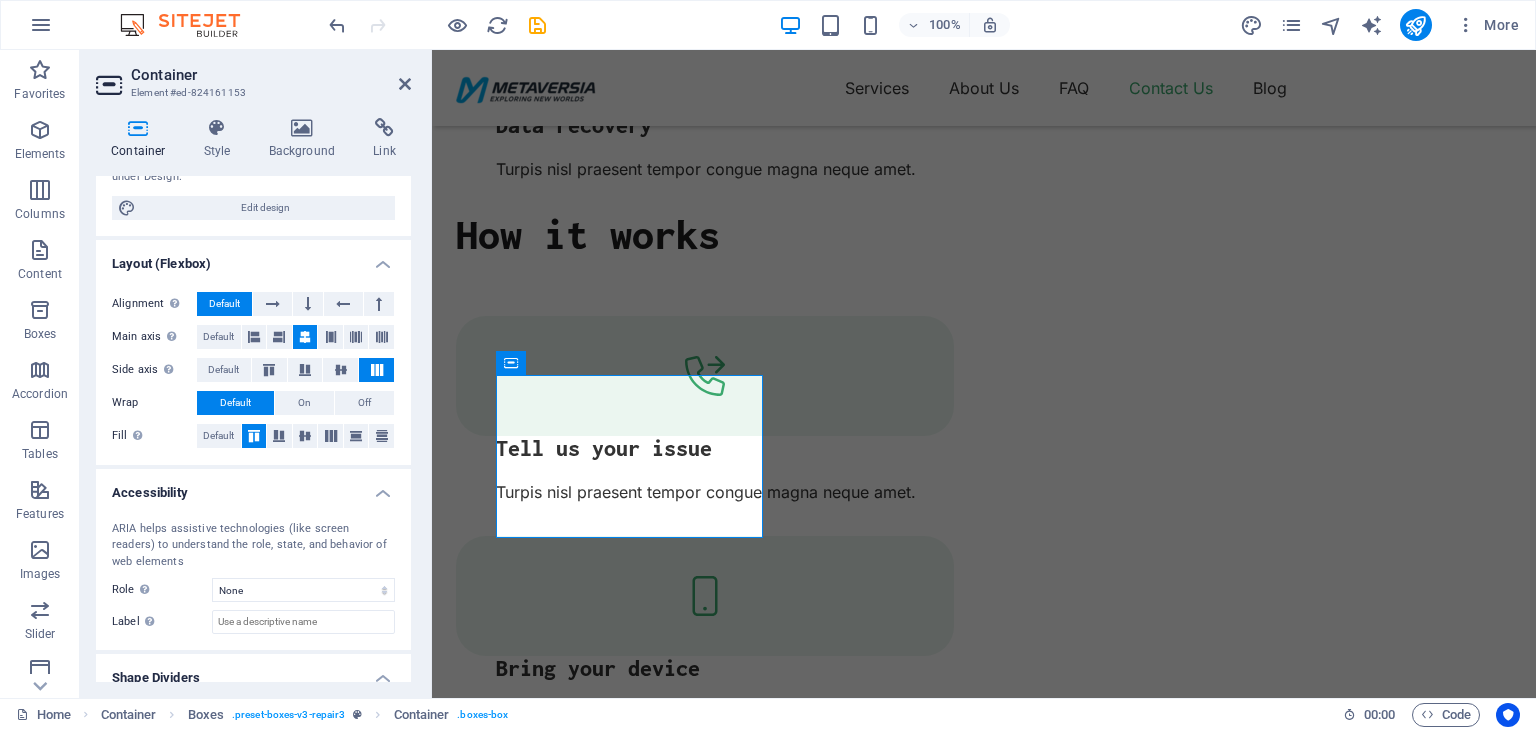 scroll, scrollTop: 300, scrollLeft: 0, axis: vertical 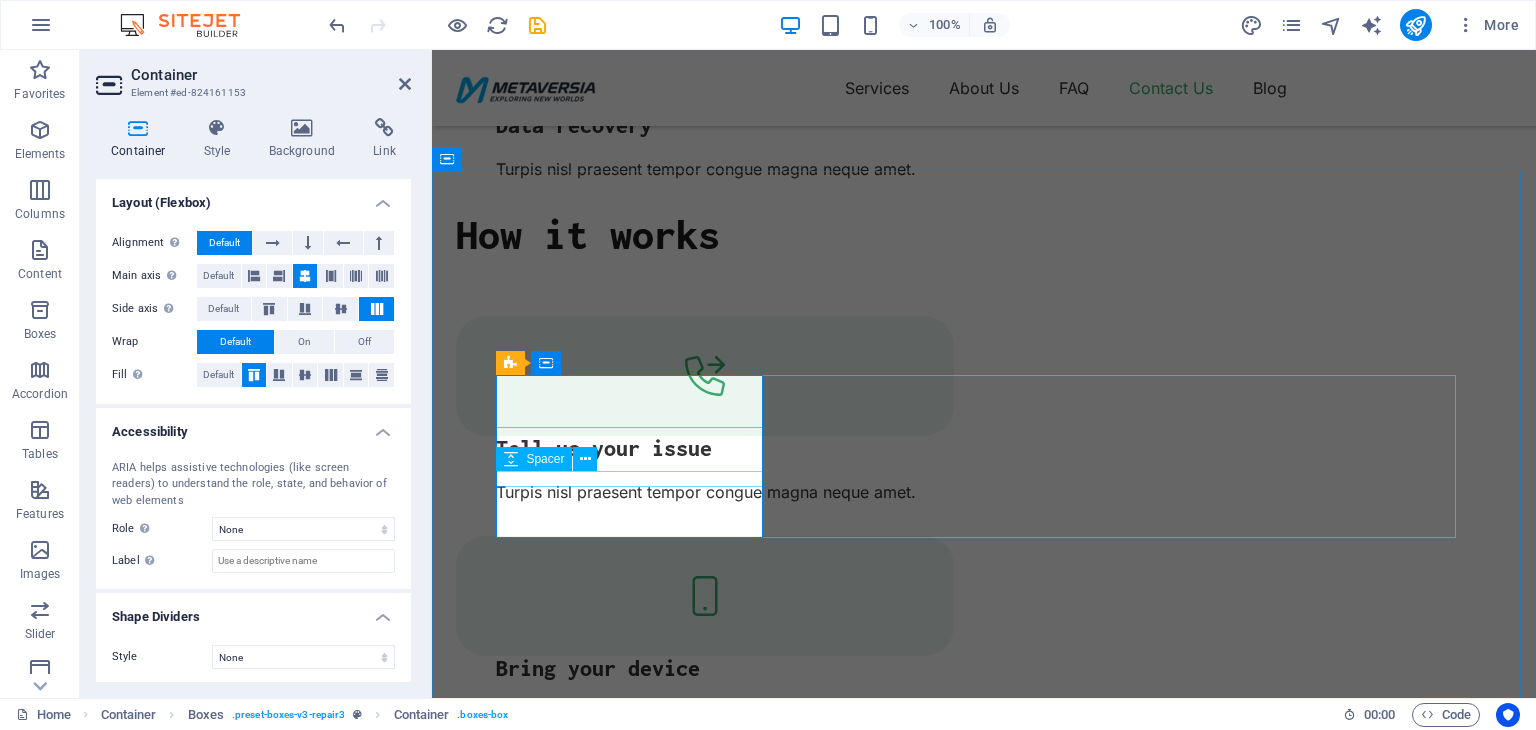 click on "Dubai" at bounding box center (565, 1433) 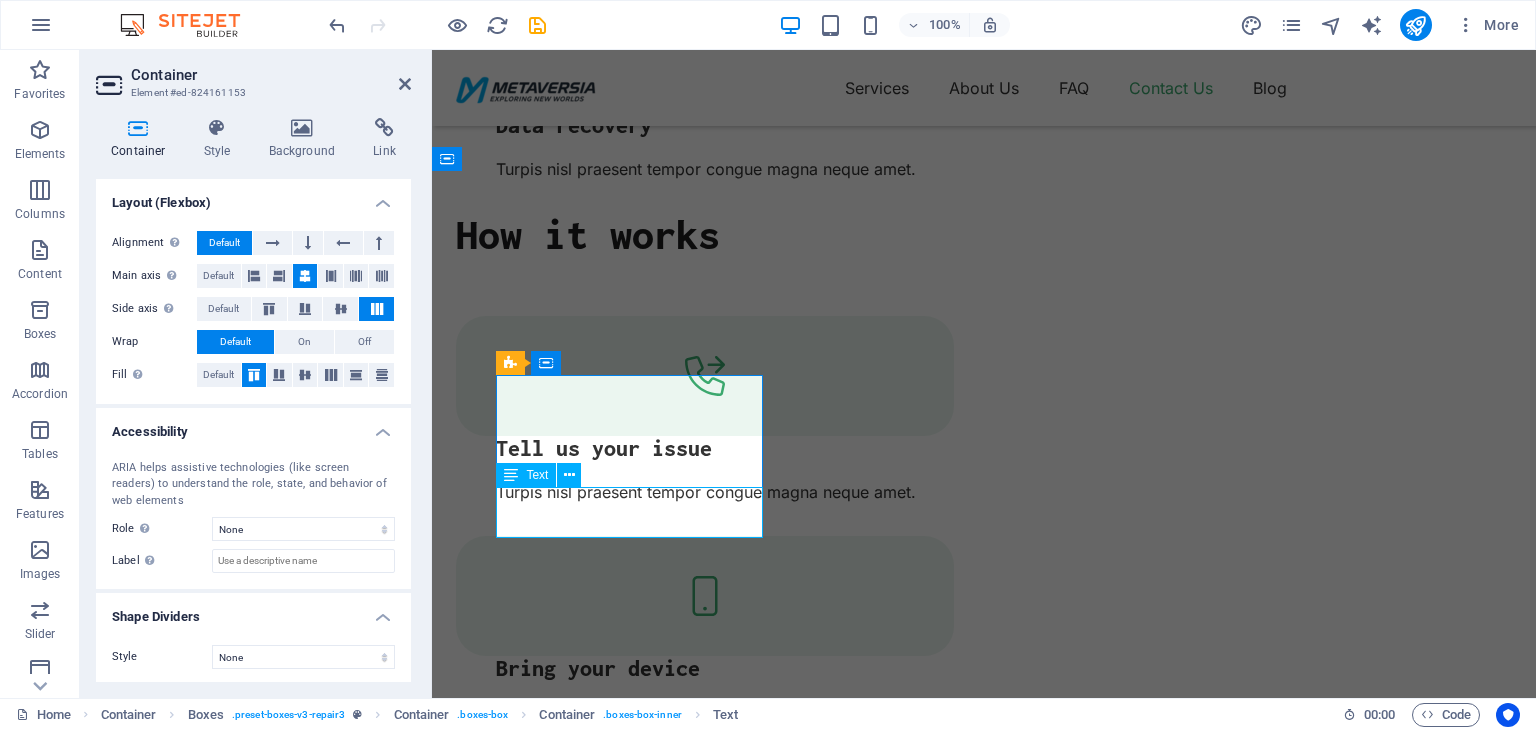 click on "Dubai" at bounding box center (565, 1433) 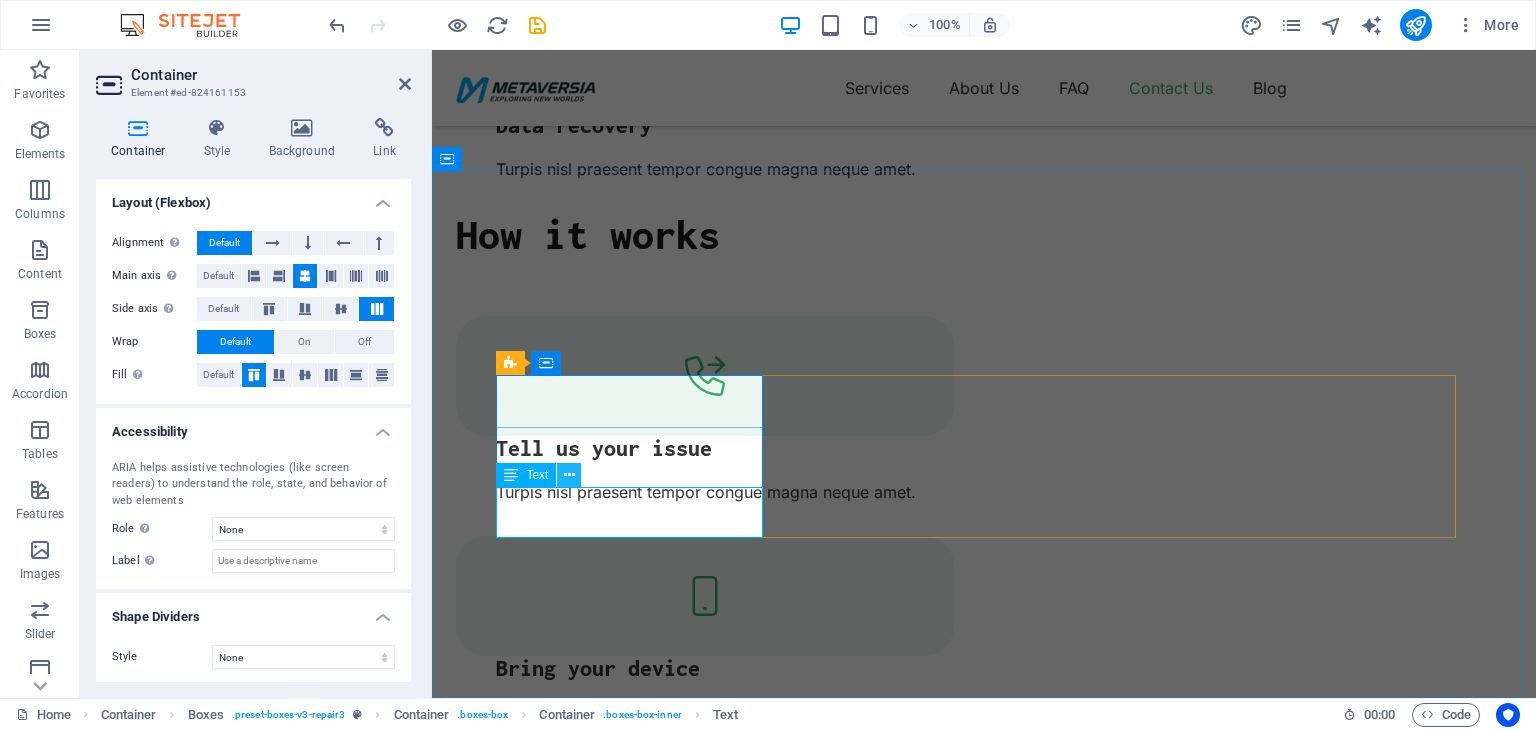 click at bounding box center (569, 475) 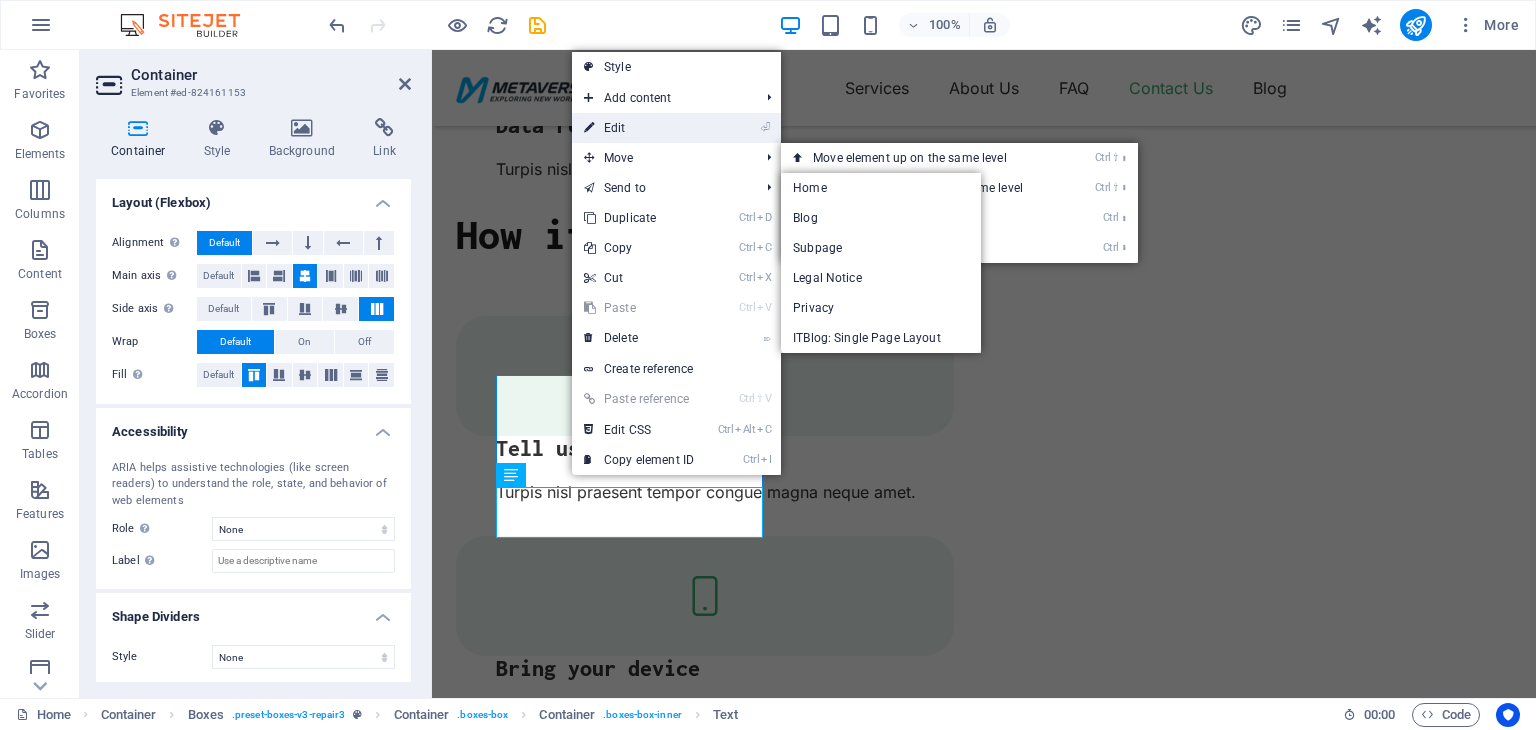 click on "⏎  Edit" at bounding box center [639, 128] 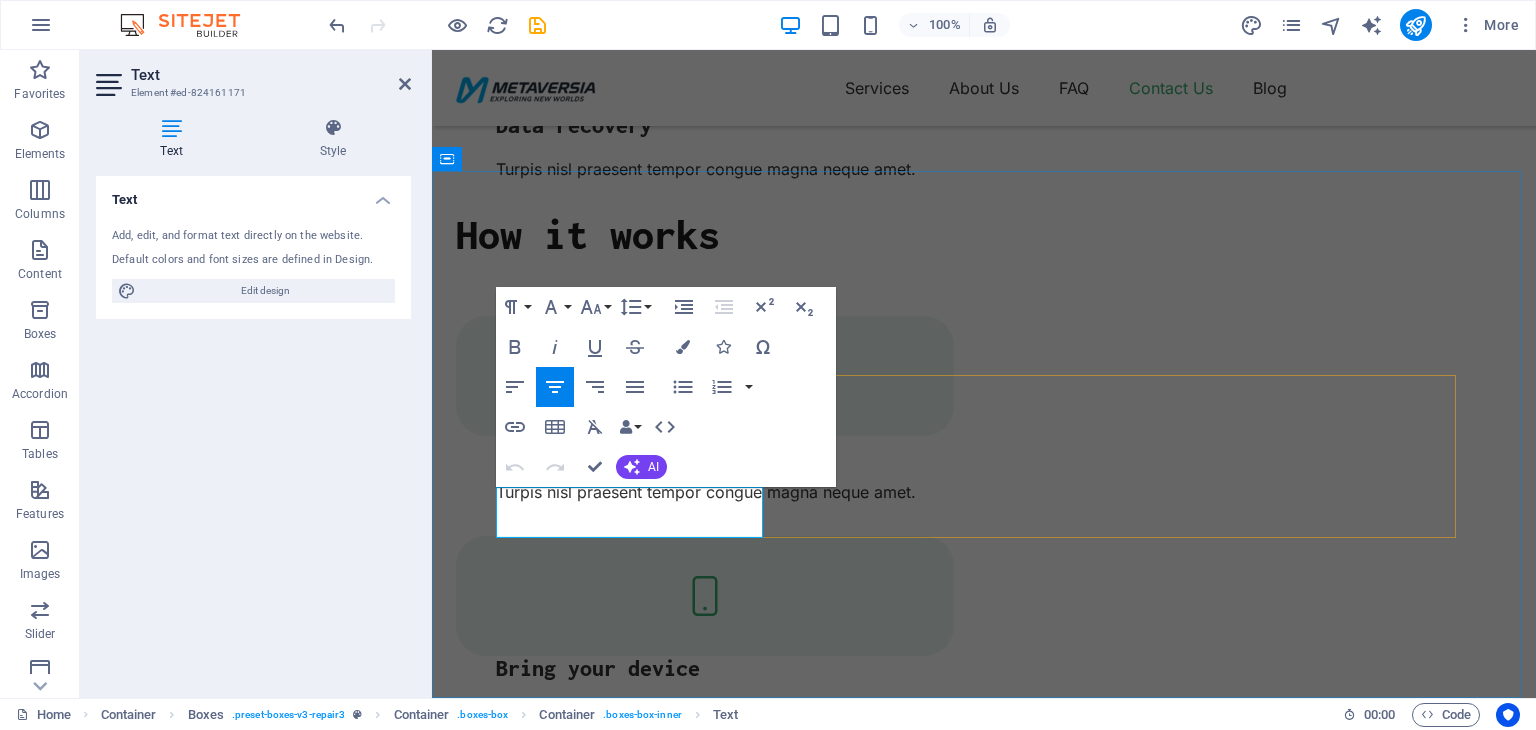 click on "Dubai" at bounding box center [565, 1433] 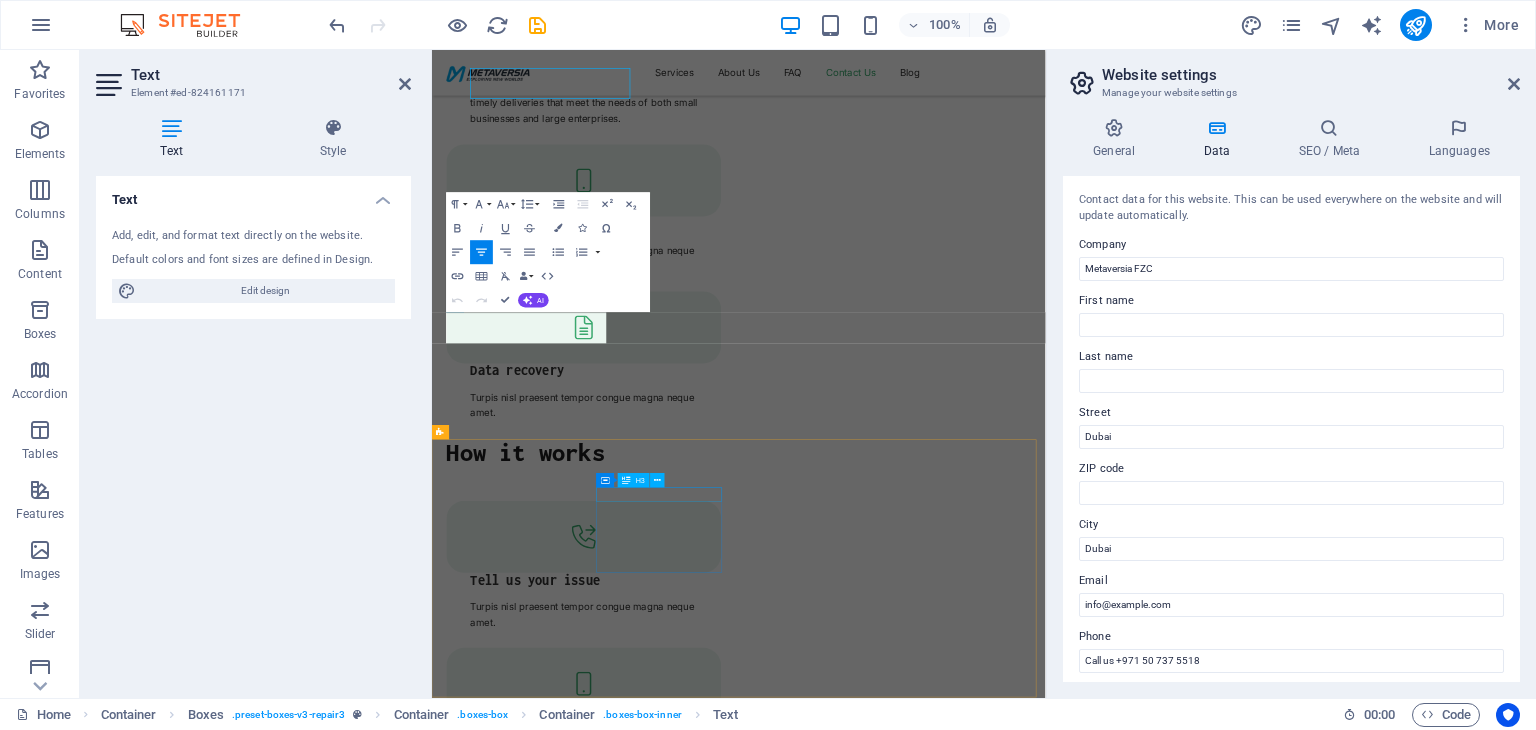 scroll, scrollTop: 2699, scrollLeft: 0, axis: vertical 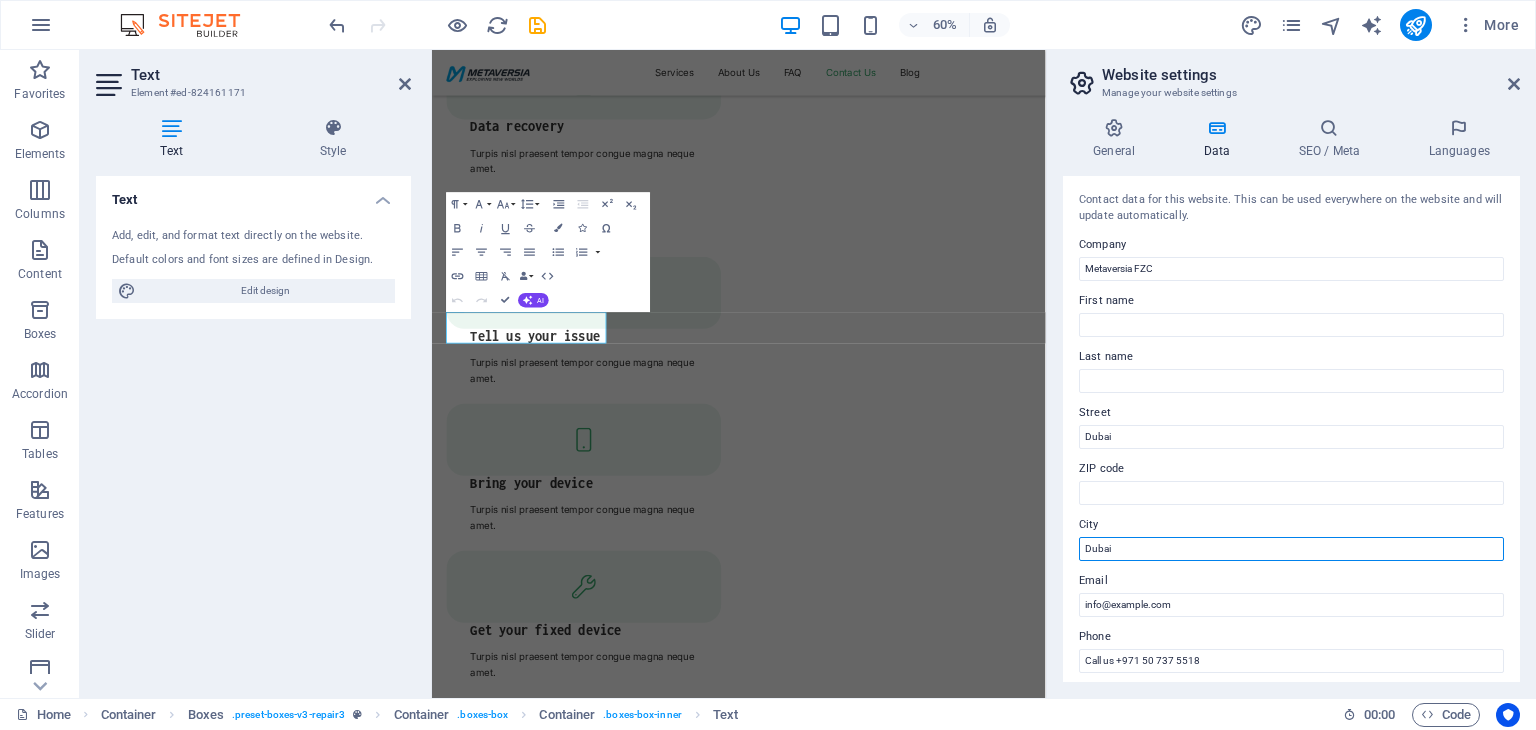 drag, startPoint x: 1124, startPoint y: 553, endPoint x: 1049, endPoint y: 553, distance: 75 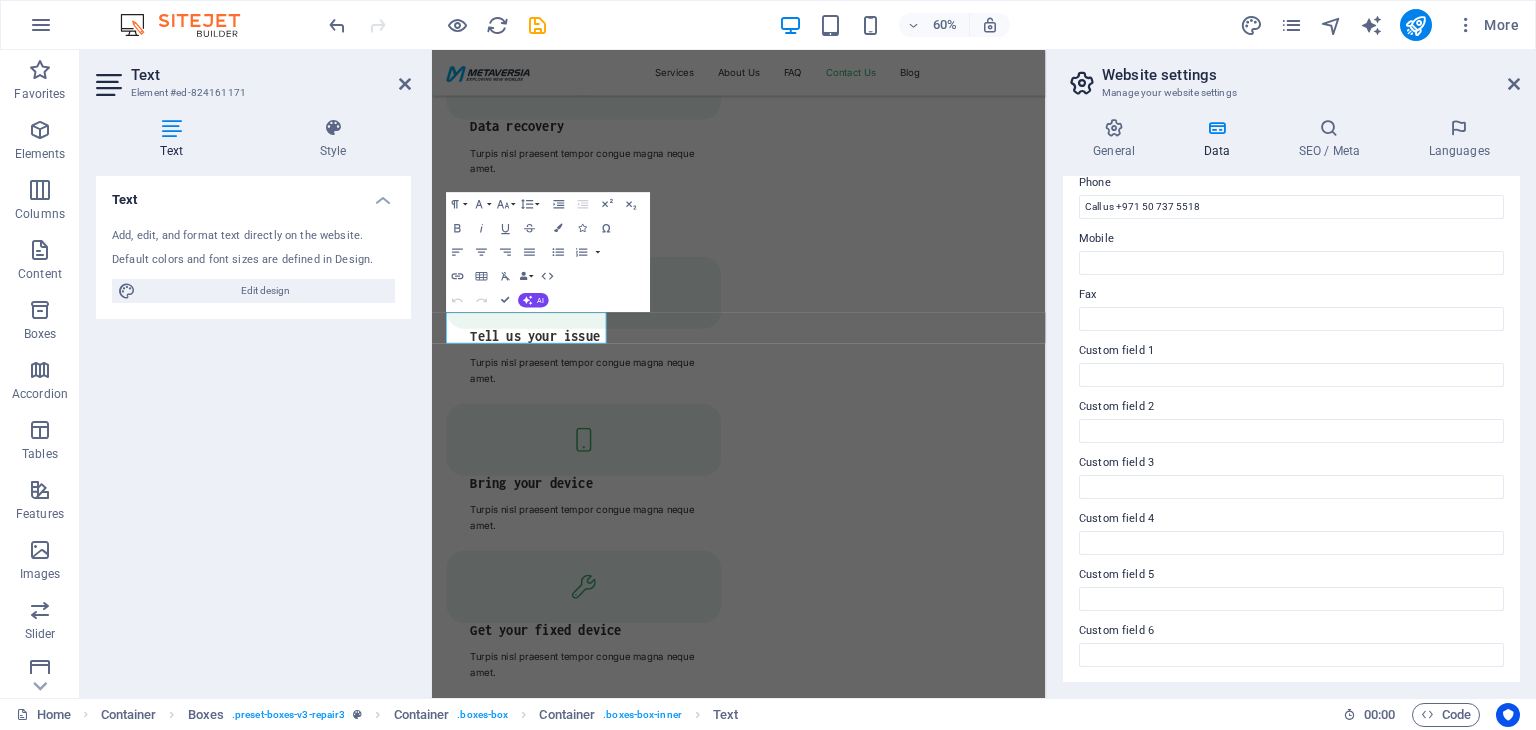 scroll, scrollTop: 0, scrollLeft: 0, axis: both 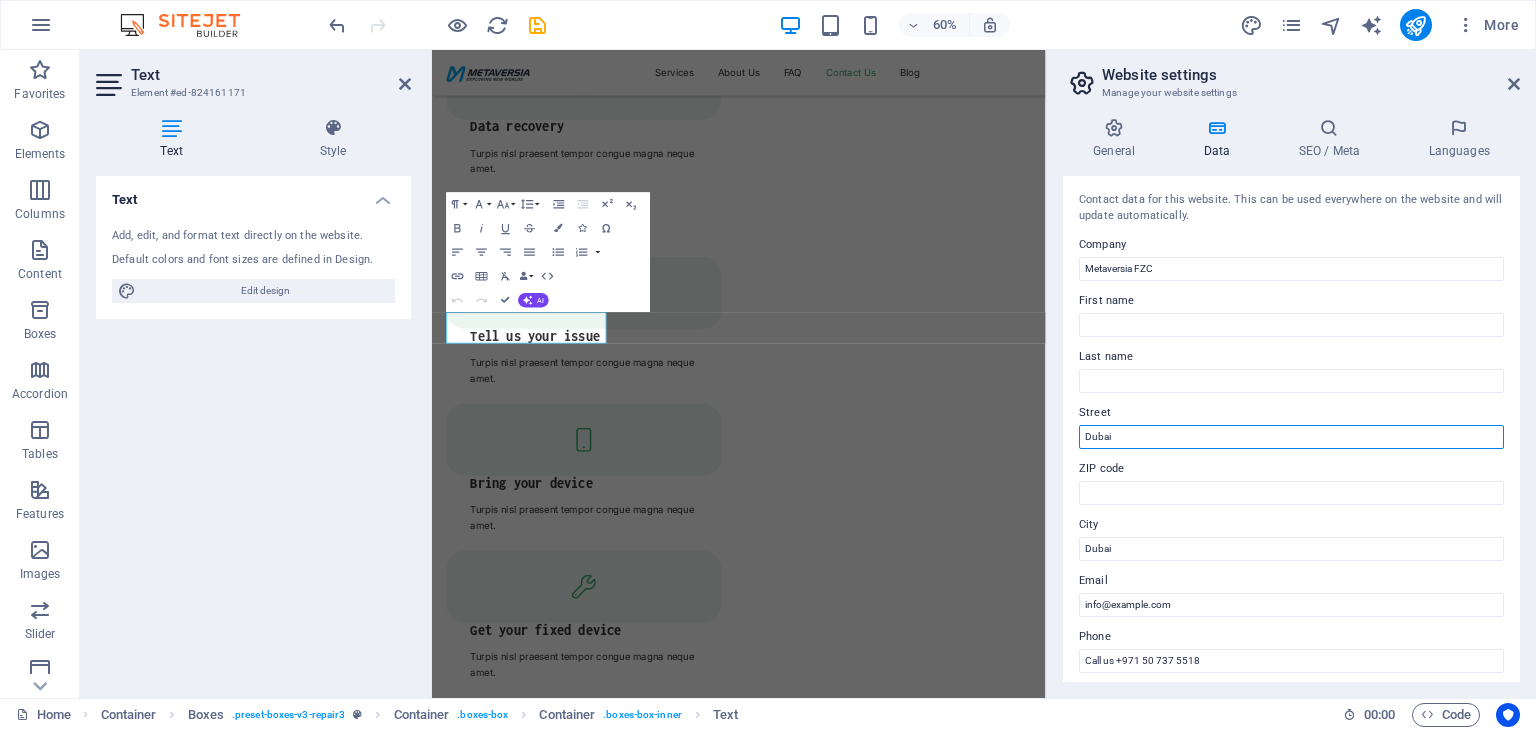 drag, startPoint x: 1148, startPoint y: 437, endPoint x: 1071, endPoint y: 436, distance: 77.00649 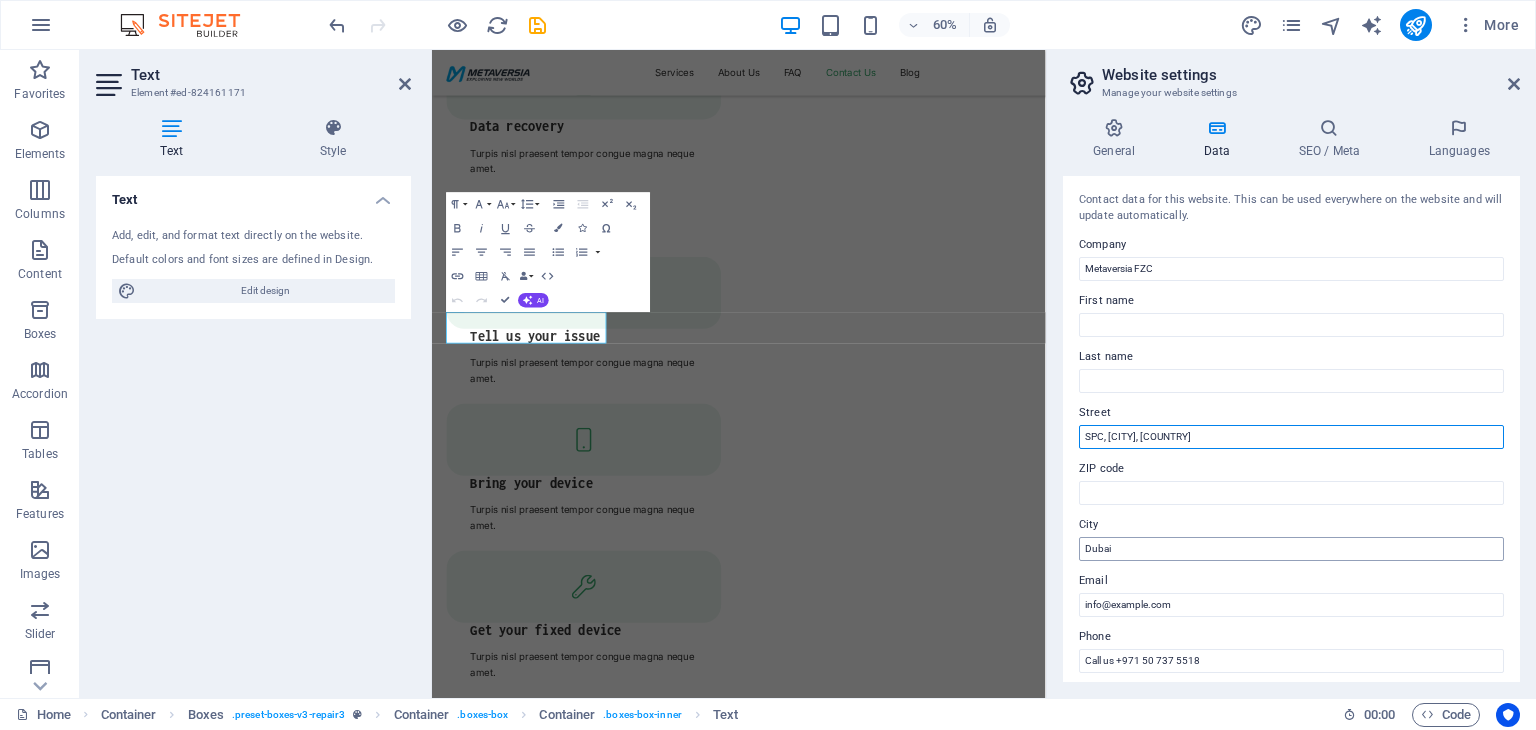 type on "SPC, Sharjah, U.A.E" 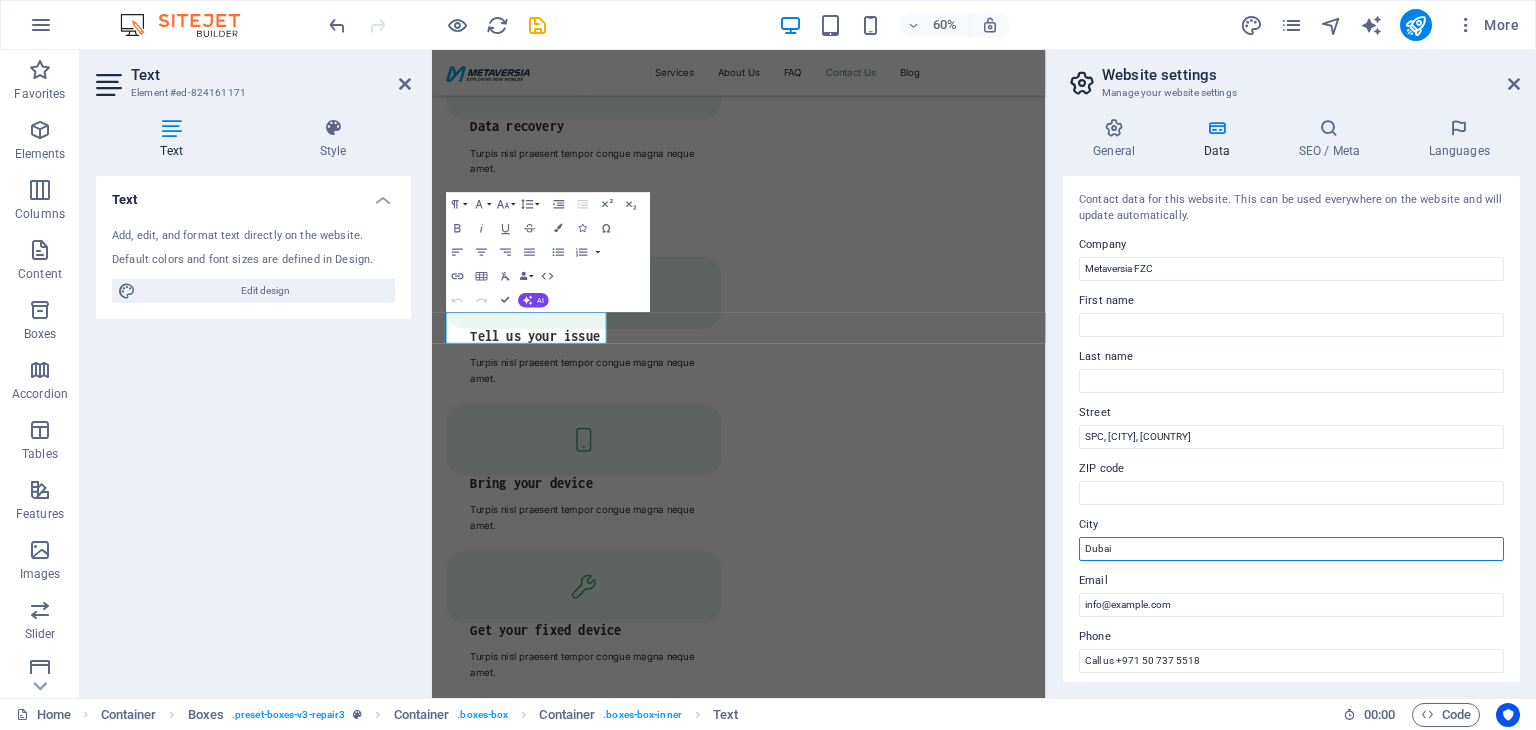 drag, startPoint x: 1123, startPoint y: 555, endPoint x: 1055, endPoint y: 551, distance: 68.117546 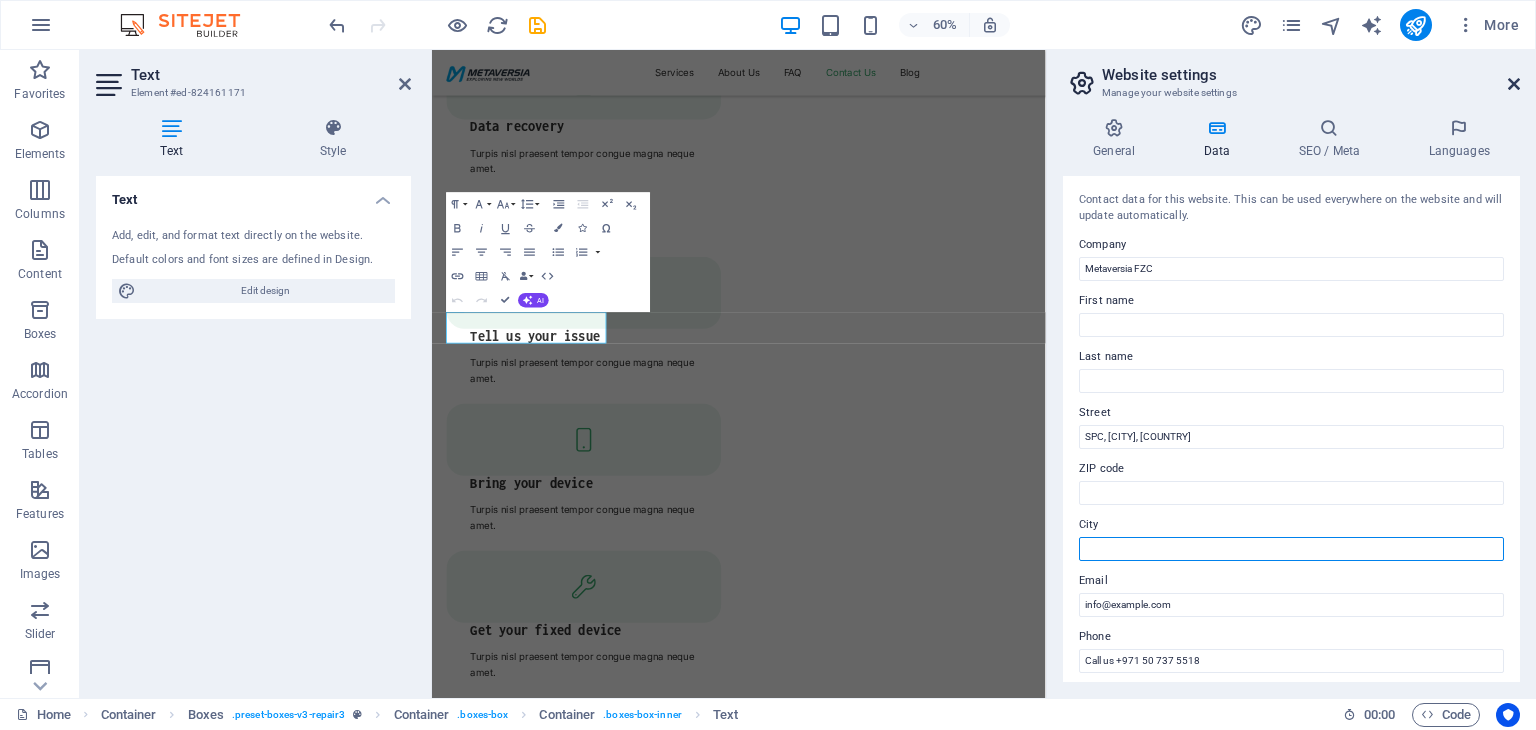 type 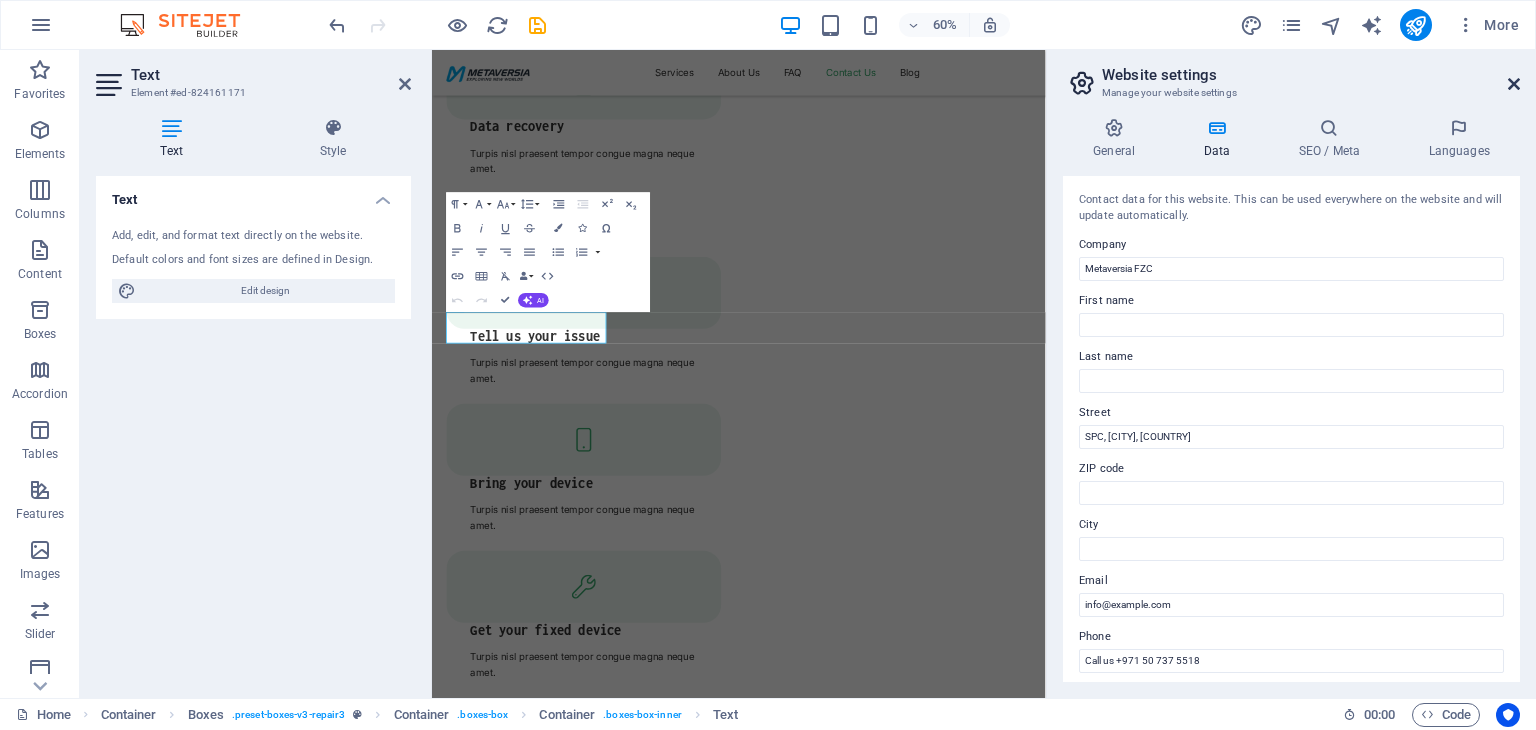 click at bounding box center [1514, 84] 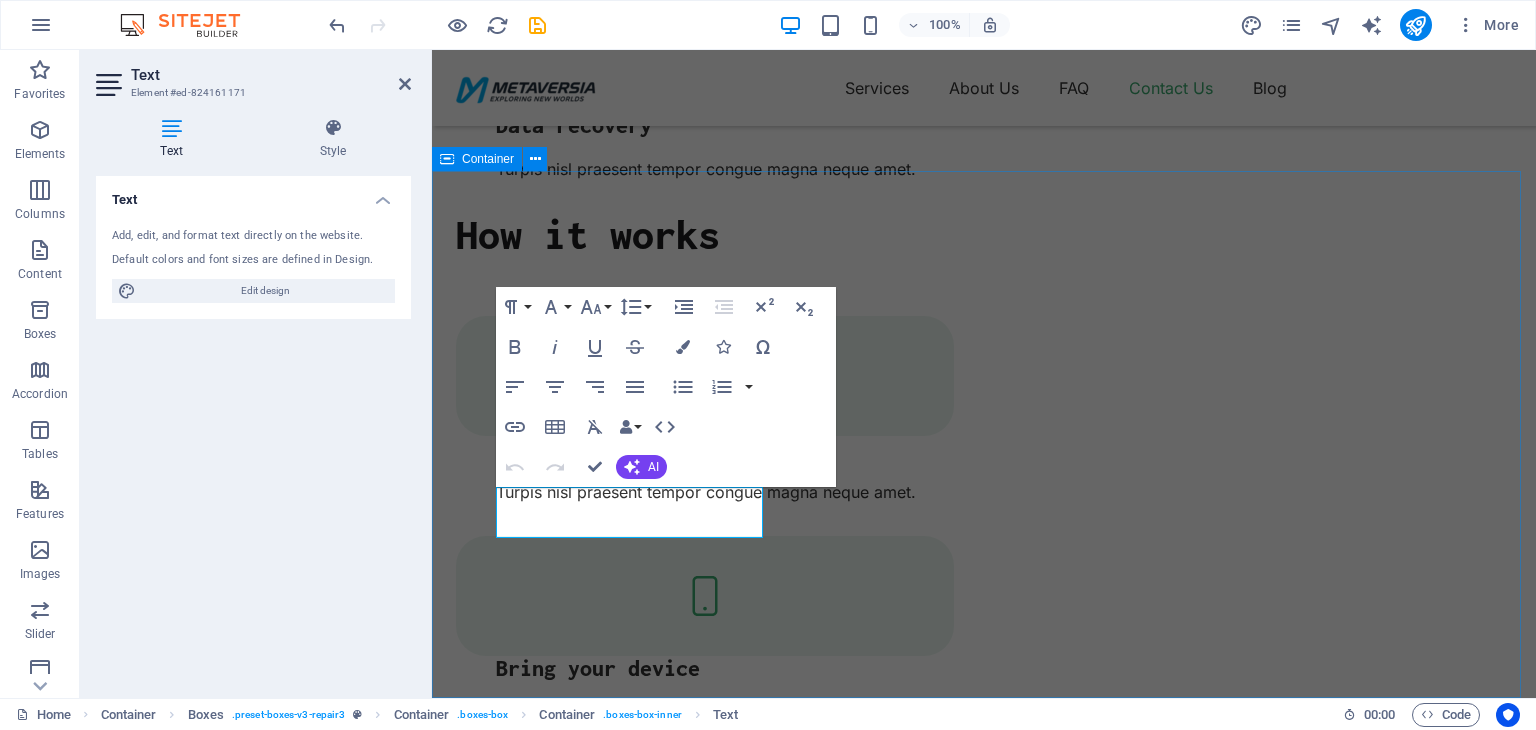 click on "Contact Us Our location SPC, Sharjah, U.A.E
,  Call us +971 50 737 5518 Send an email info@metaversia.ae" at bounding box center (984, 1546) 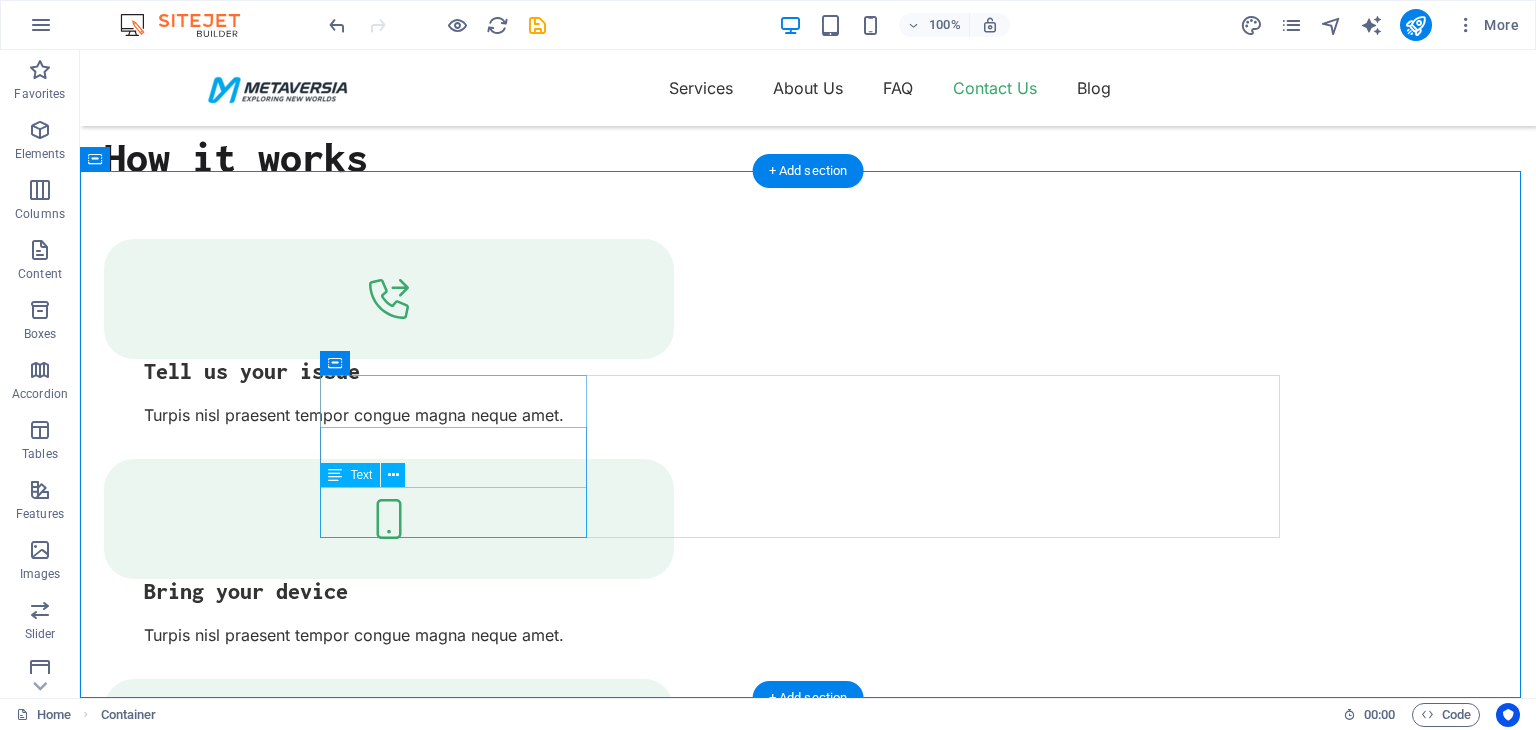 click on "SPC, Sharjah, U.A.E
," at bounding box center (213, 1369) 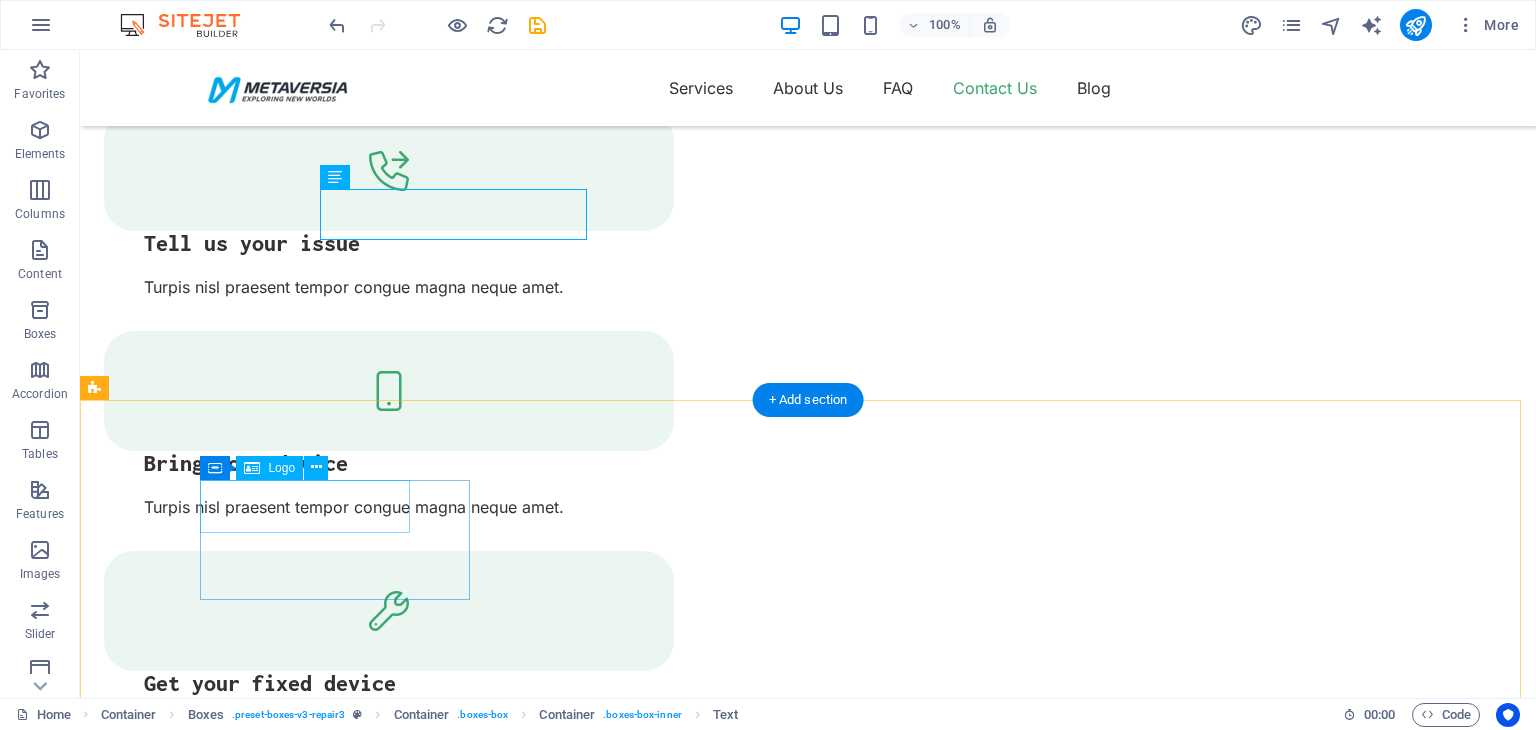scroll, scrollTop: 2592, scrollLeft: 0, axis: vertical 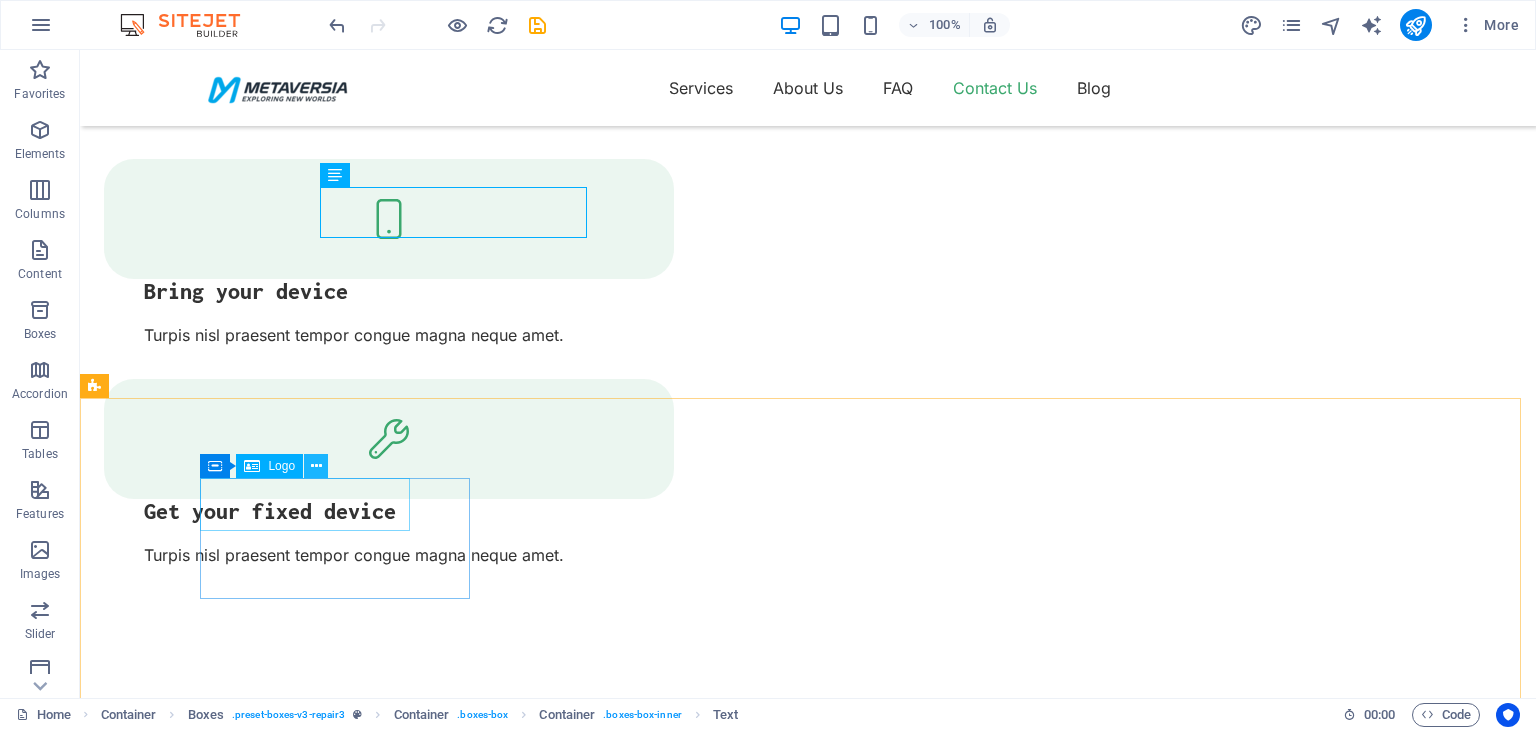 click at bounding box center [316, 466] 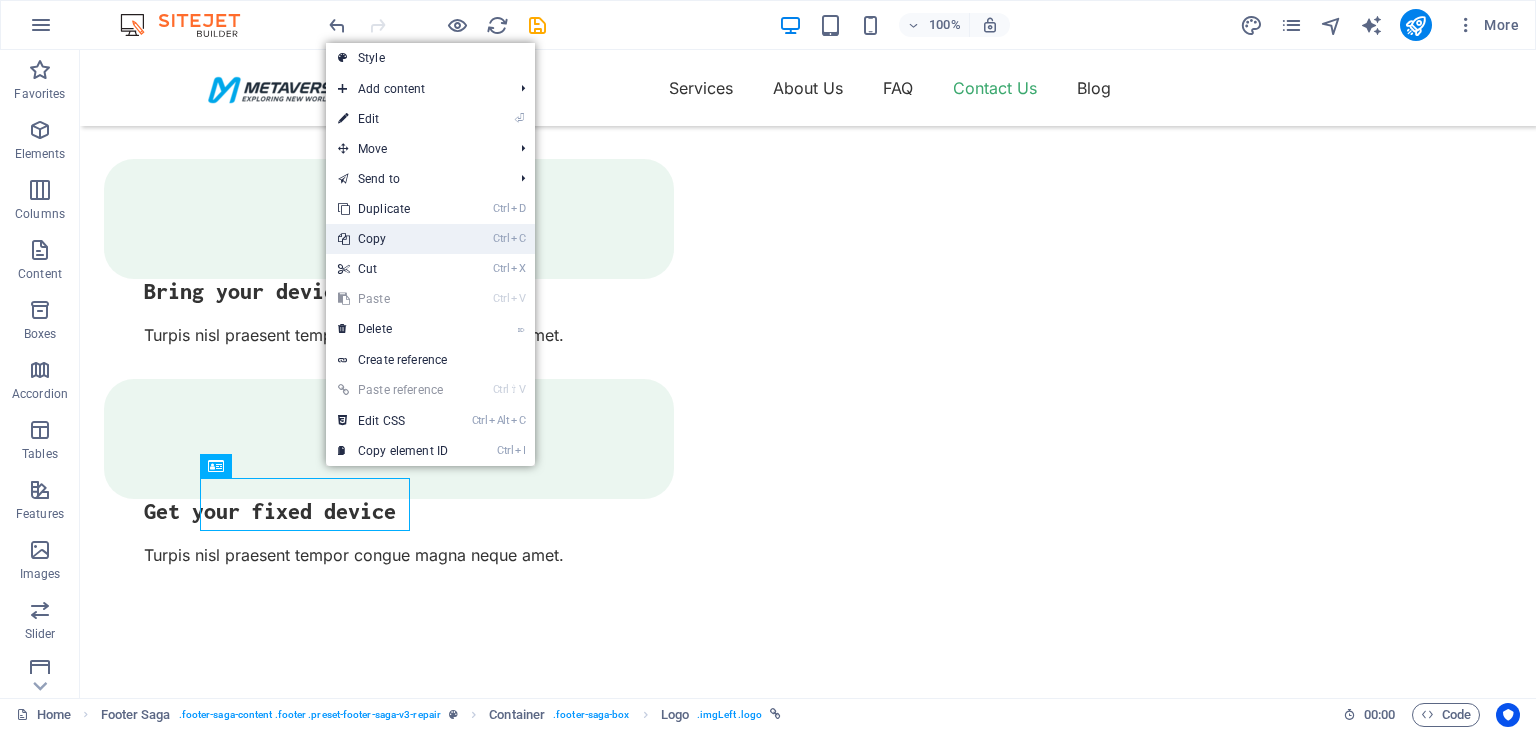 click on "Ctrl C  Copy" at bounding box center (393, 239) 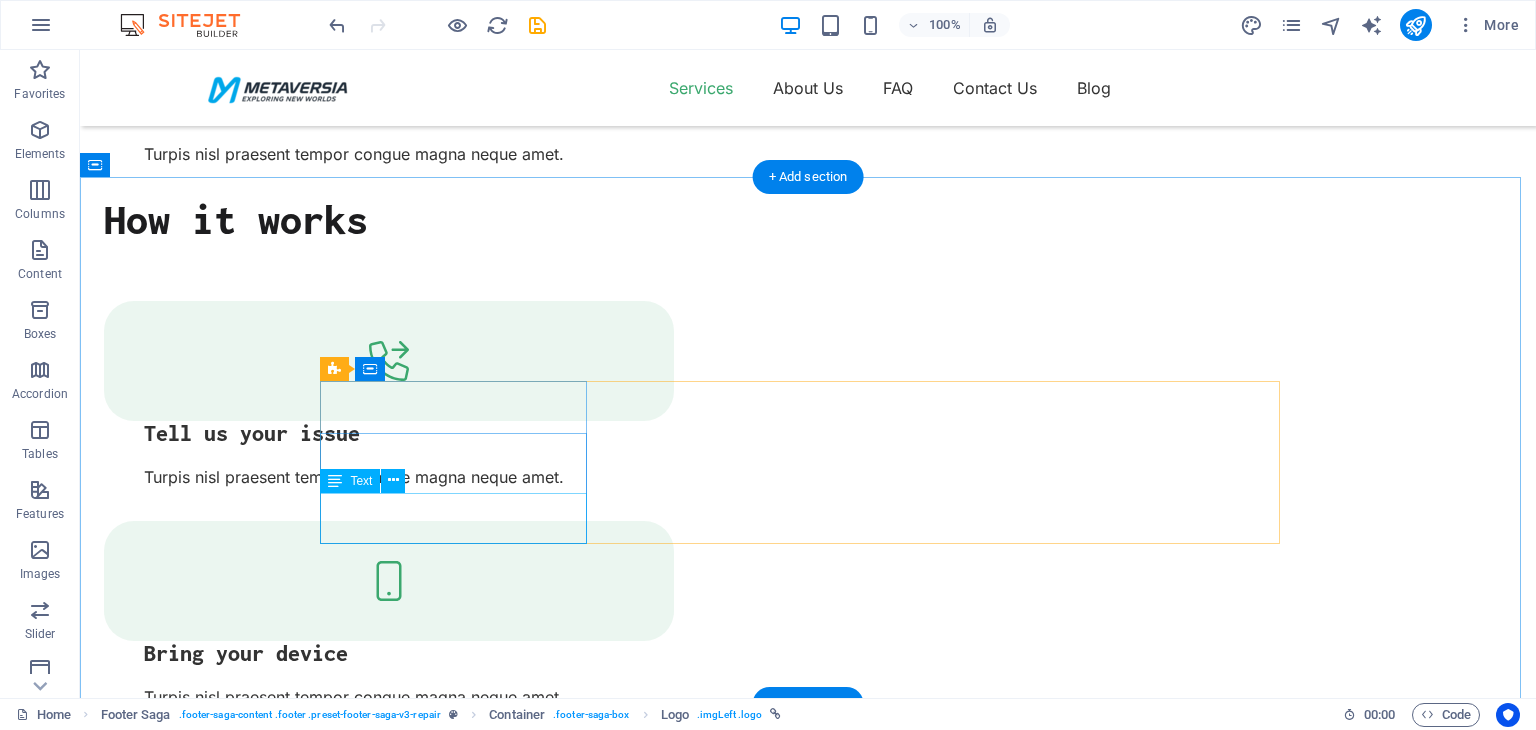 scroll, scrollTop: 2092, scrollLeft: 0, axis: vertical 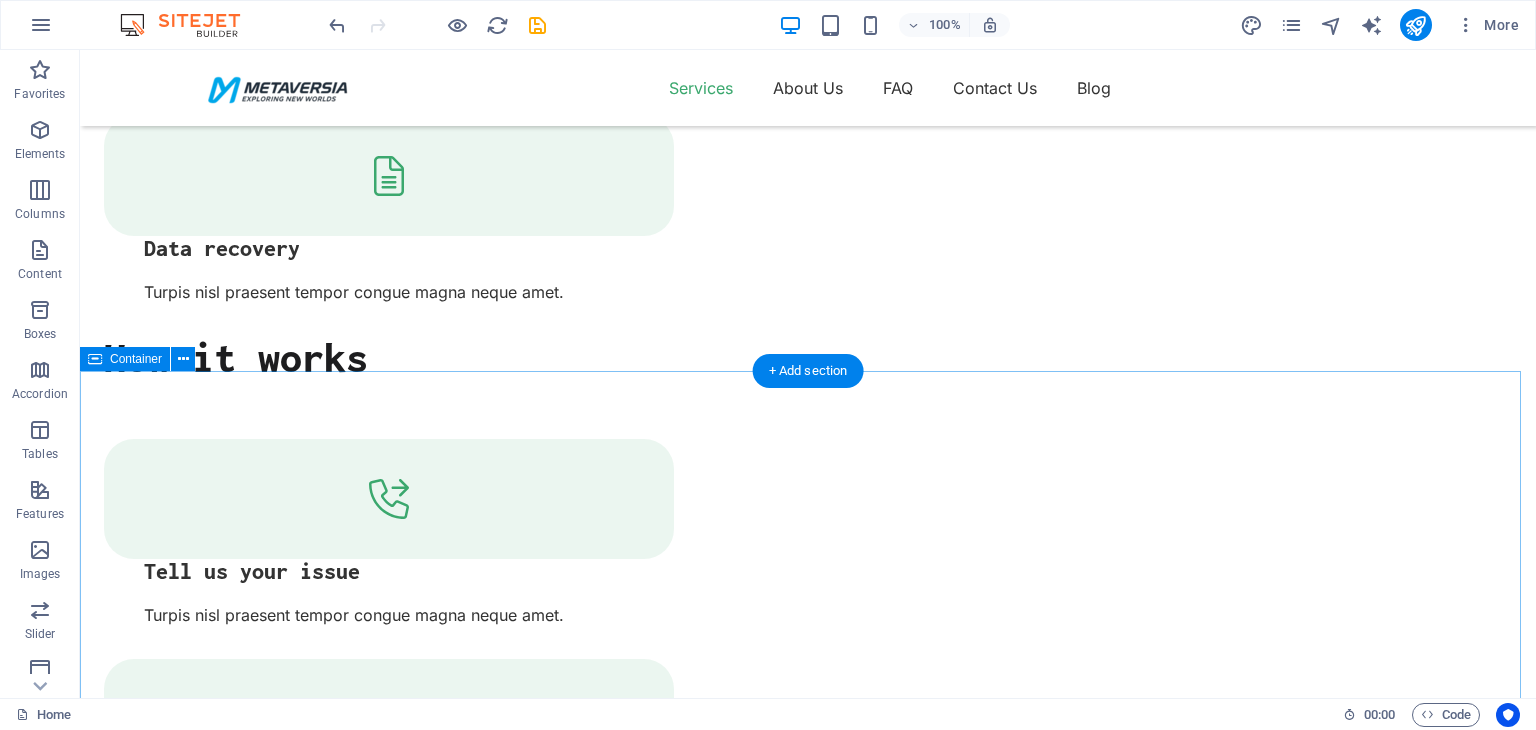 click on "Contact Us Our location SPC, Sharjah, U.A.E
,  Call us +971 50 737 5518 Send an email info@metaversia.ae" at bounding box center [808, 1669] 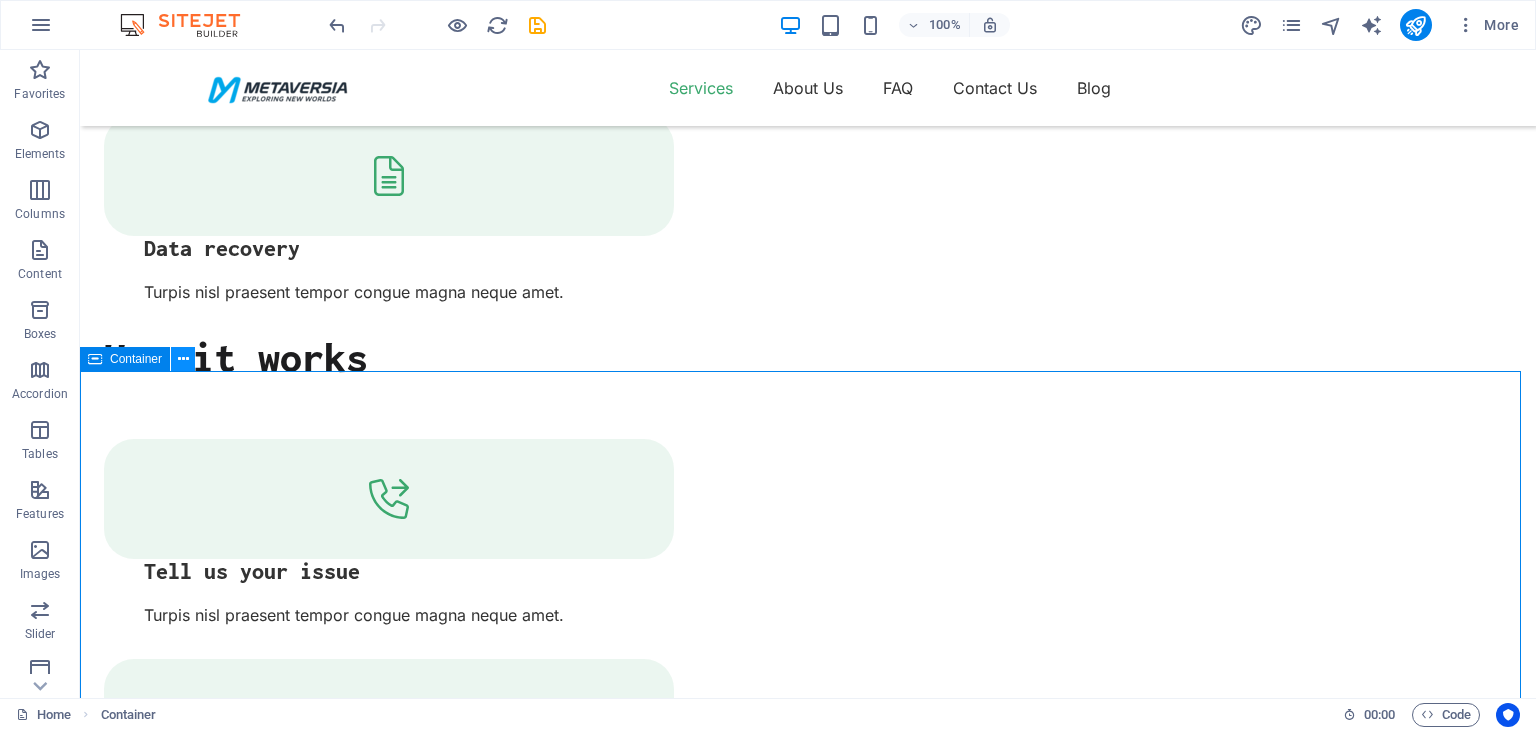 click at bounding box center (183, 359) 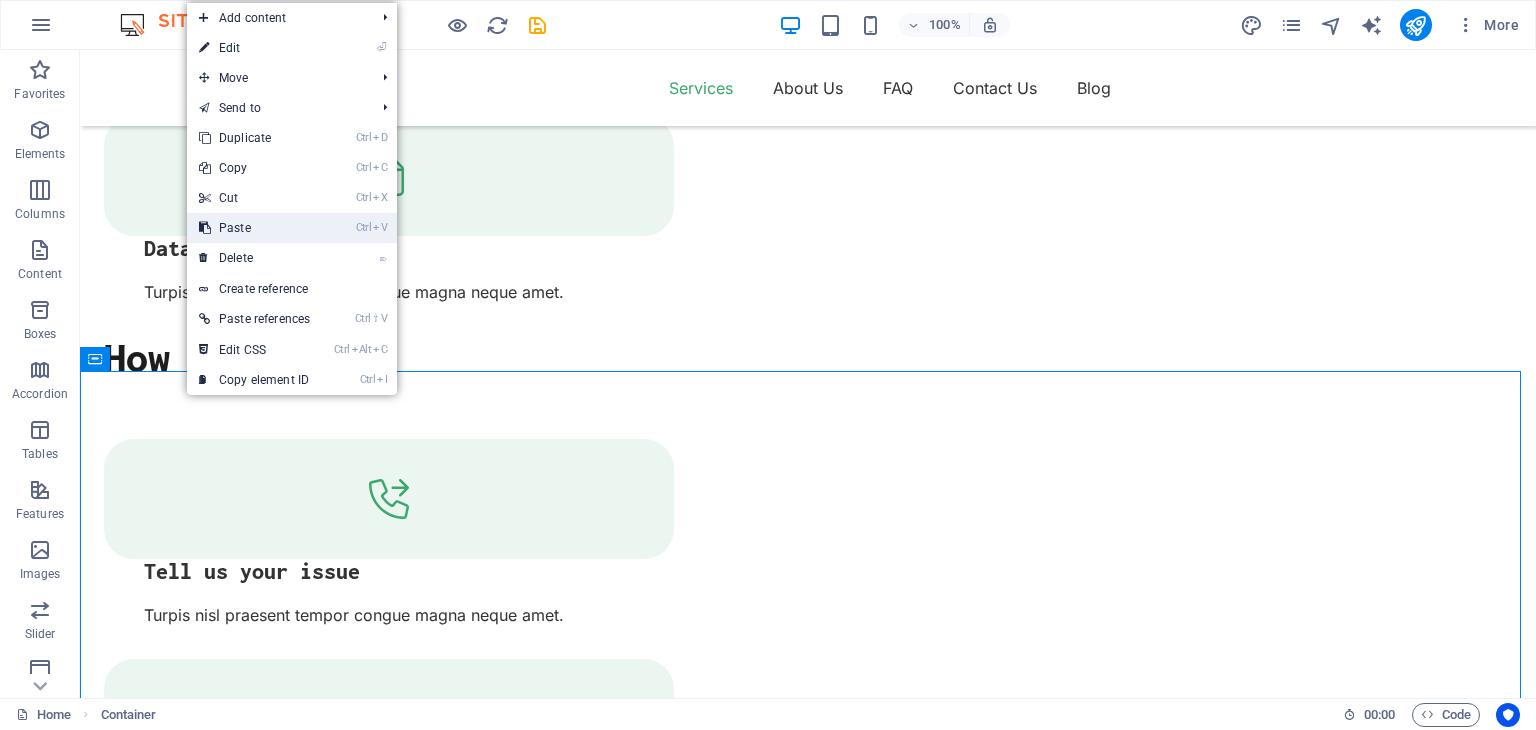 click on "Ctrl V  Paste" at bounding box center (254, 228) 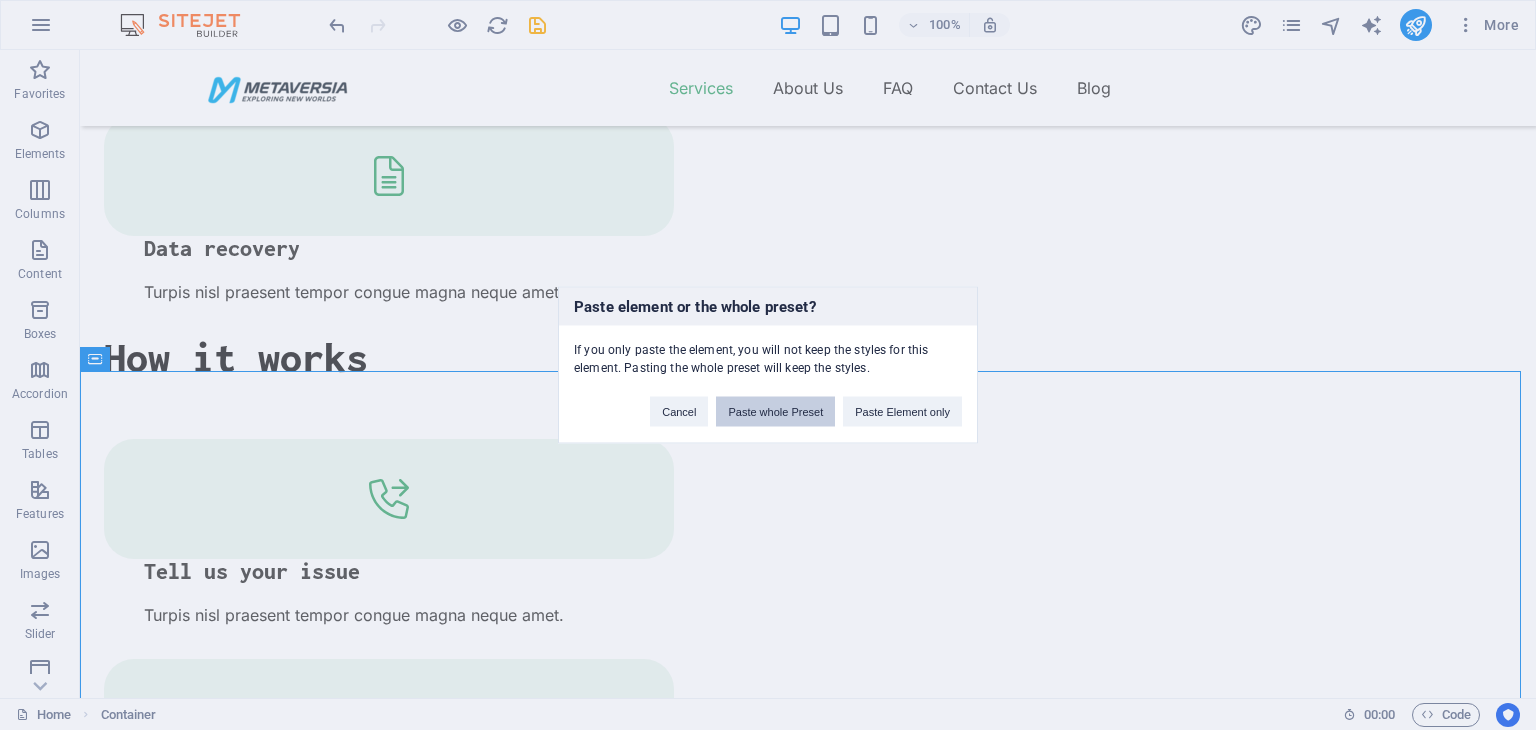 click on "Paste whole Preset" at bounding box center [775, 412] 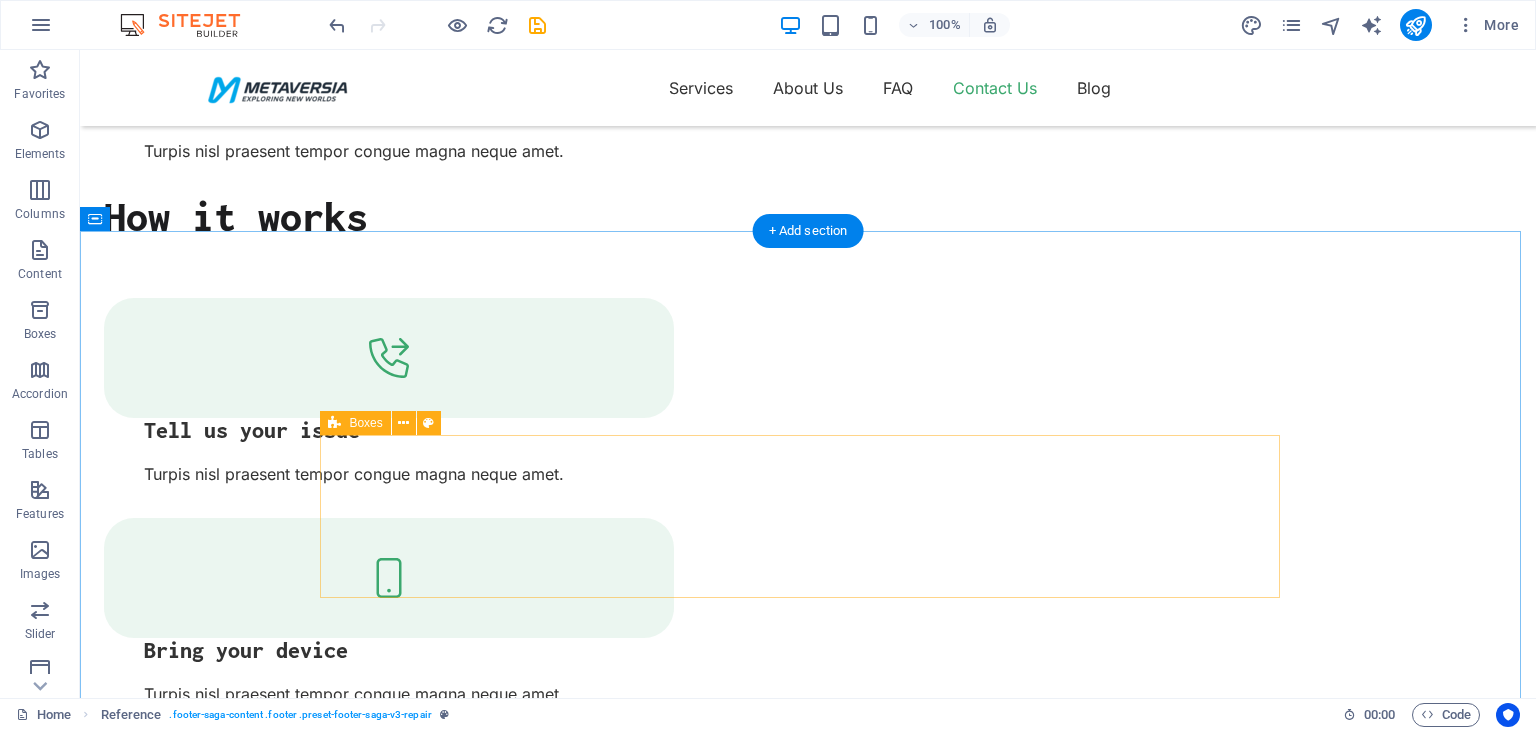scroll, scrollTop: 2232, scrollLeft: 0, axis: vertical 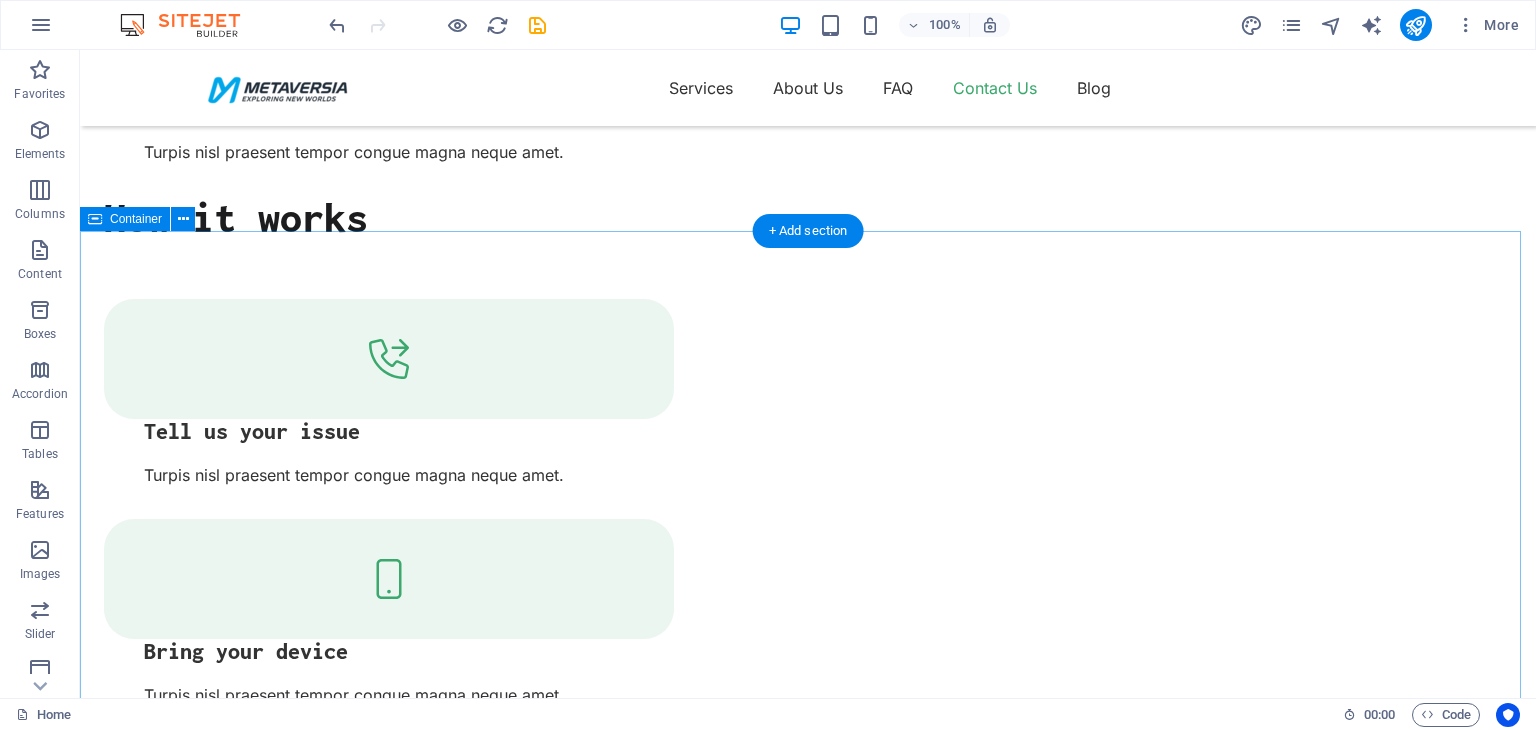 click on "Contact Us Our location SPC, Sharjah, U.A.E
,  Call us +971 50 737 5518 Send an email info@metaversia.ae" at bounding box center (808, 1529) 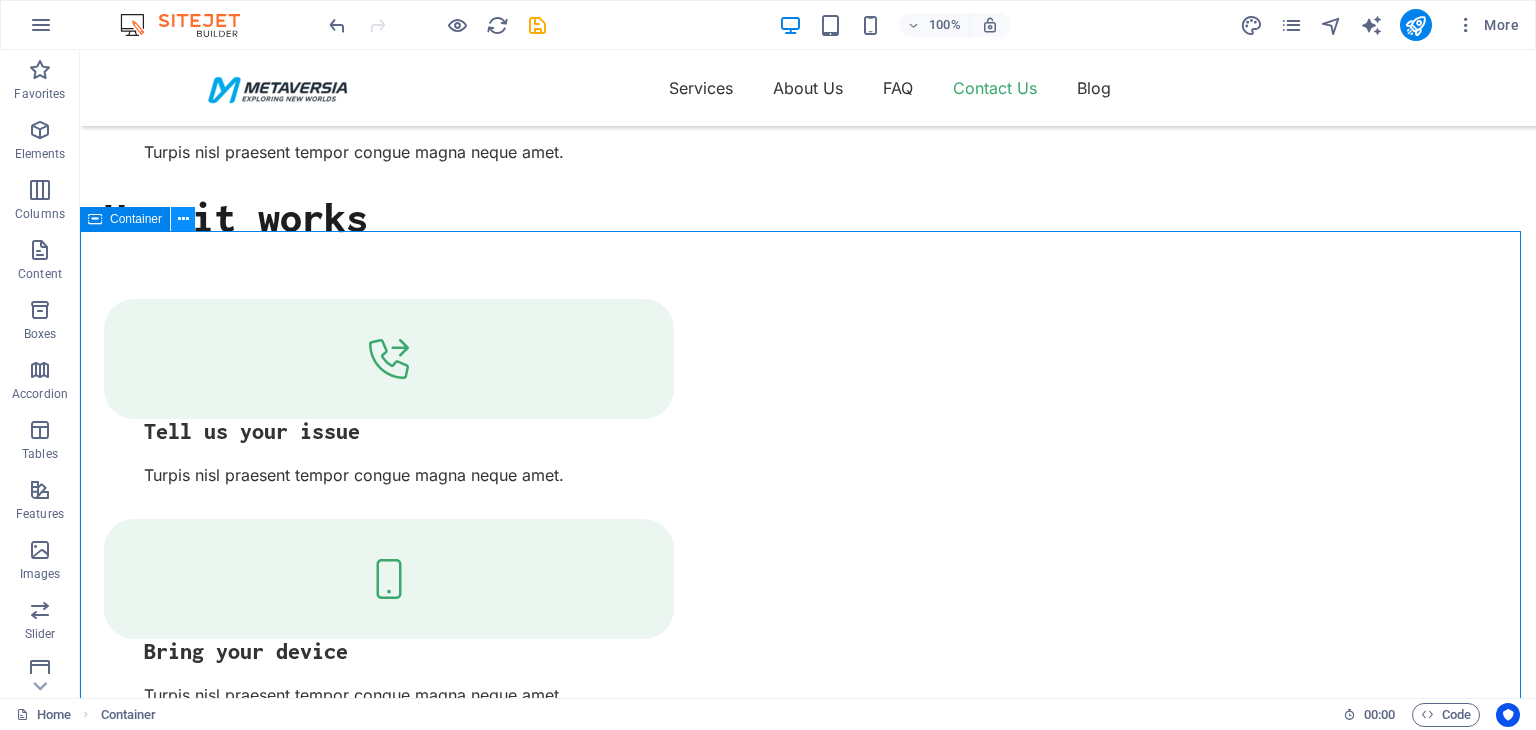 drag, startPoint x: 108, startPoint y: 182, endPoint x: 188, endPoint y: 228, distance: 92.28217 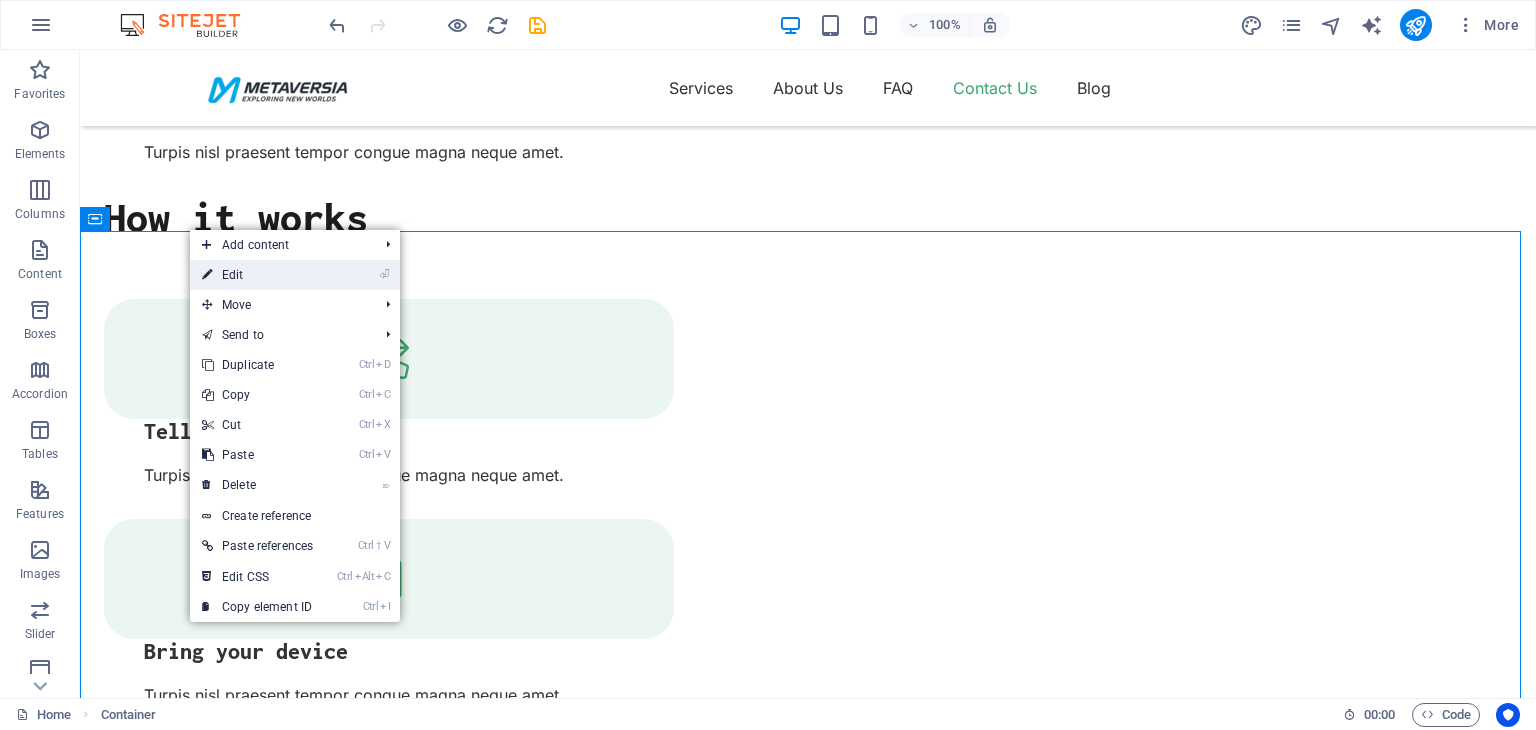 click on "⏎  Edit" at bounding box center (257, 275) 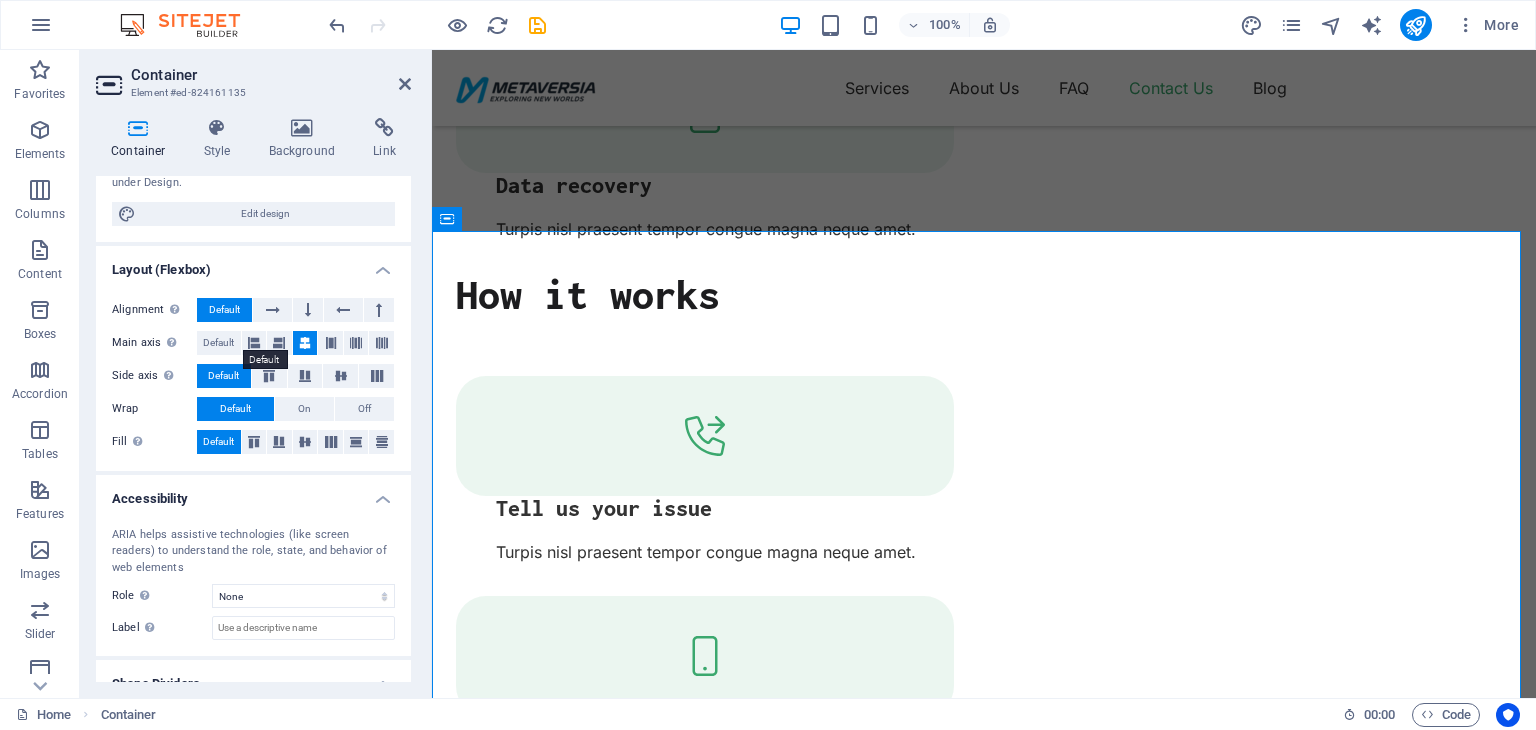 scroll, scrollTop: 301, scrollLeft: 0, axis: vertical 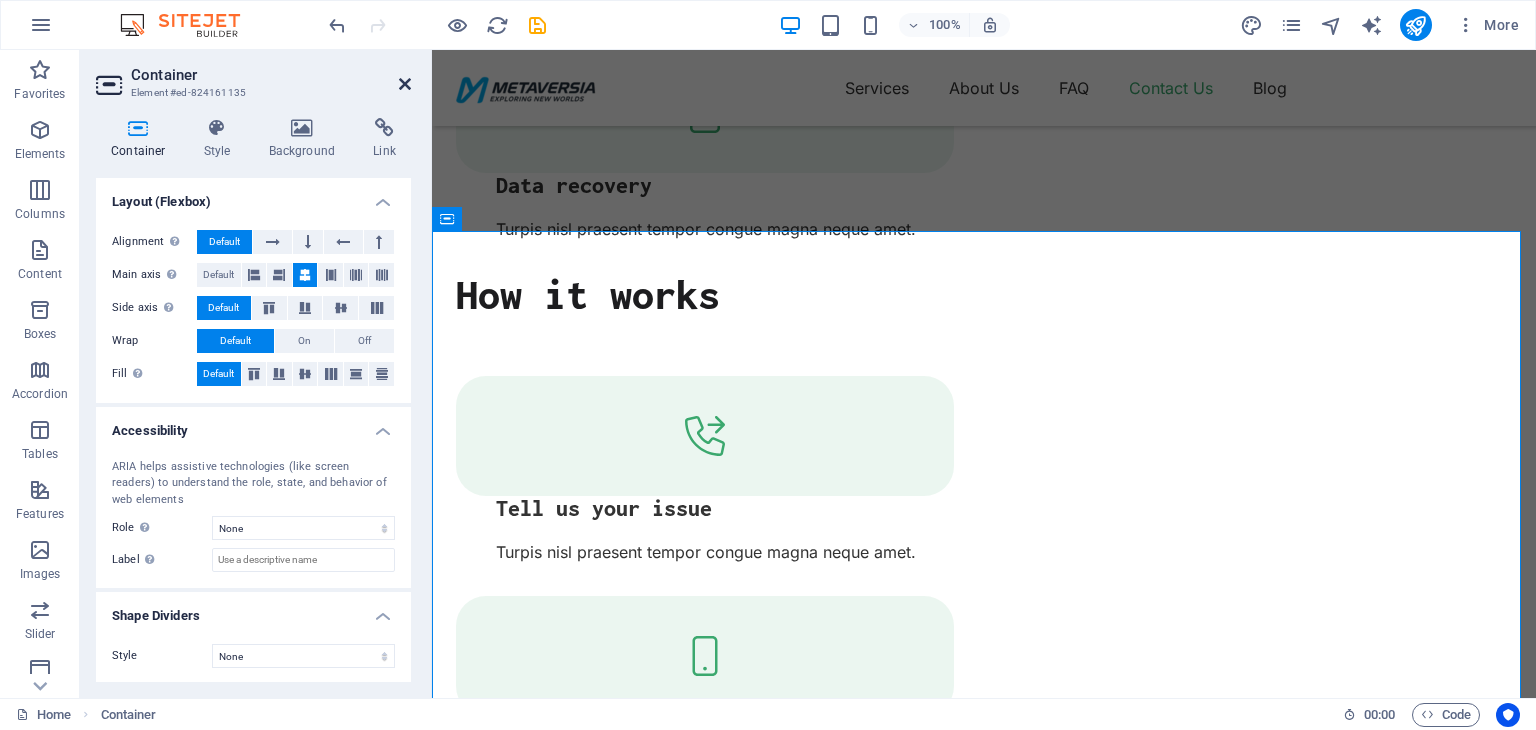 click at bounding box center (405, 84) 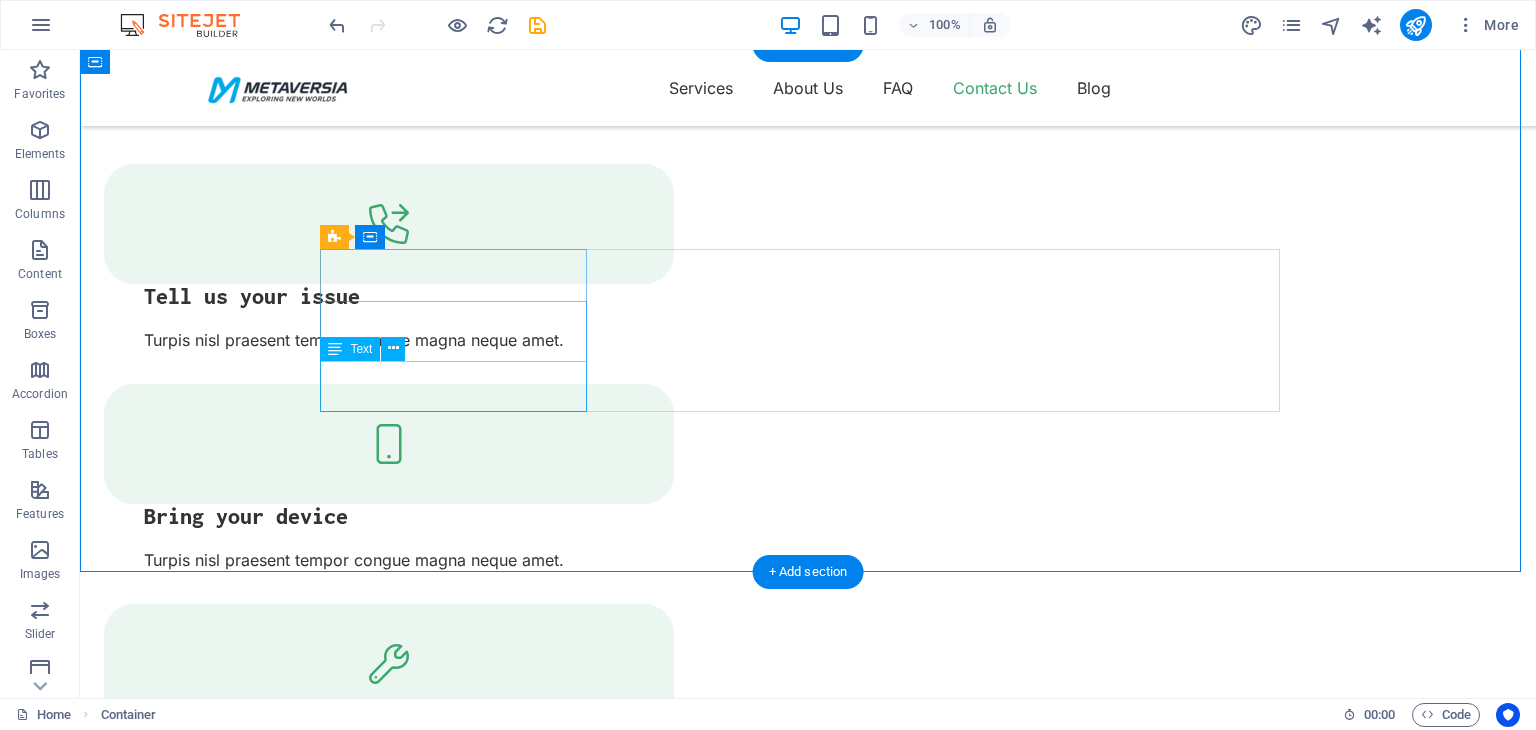 scroll, scrollTop: 2632, scrollLeft: 0, axis: vertical 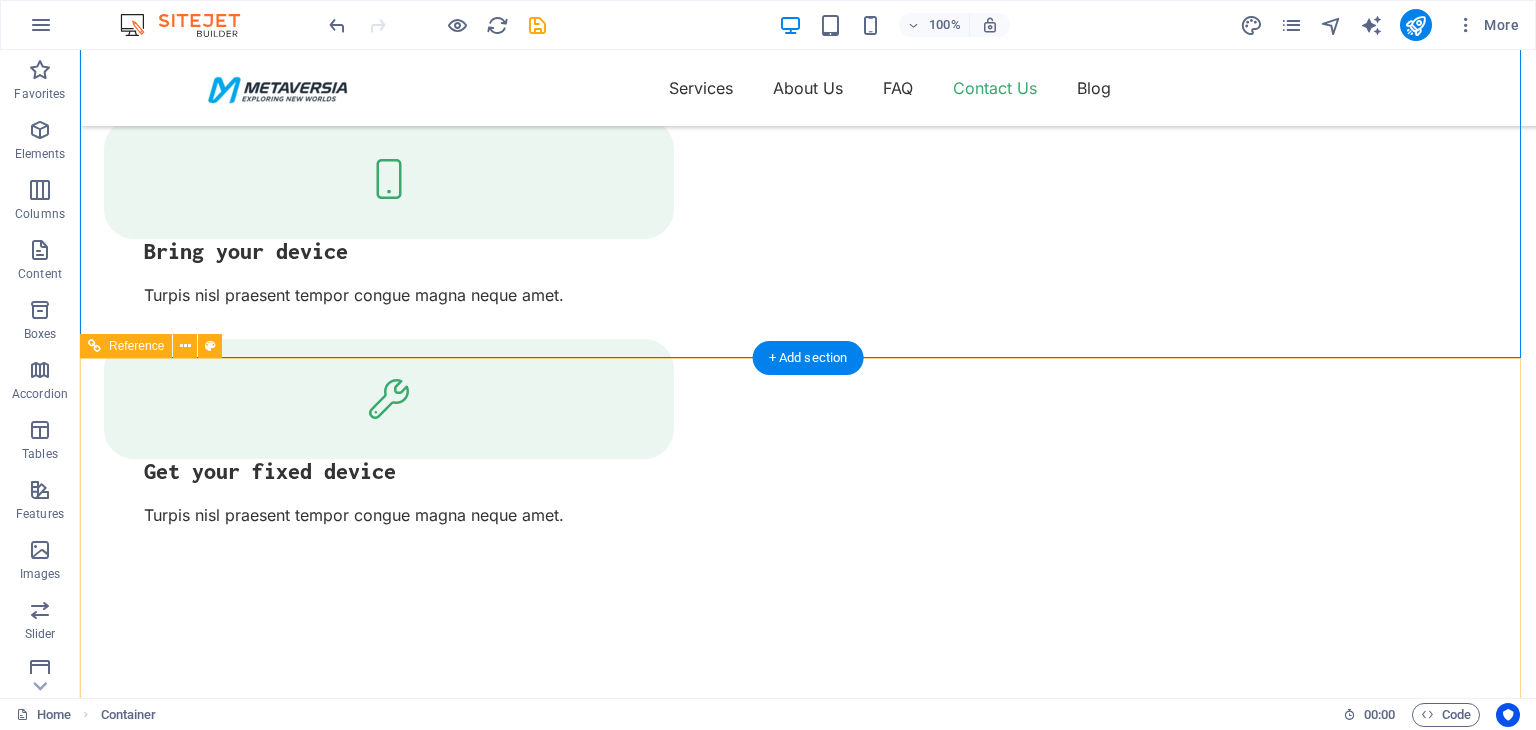 click at bounding box center [209, 1677] 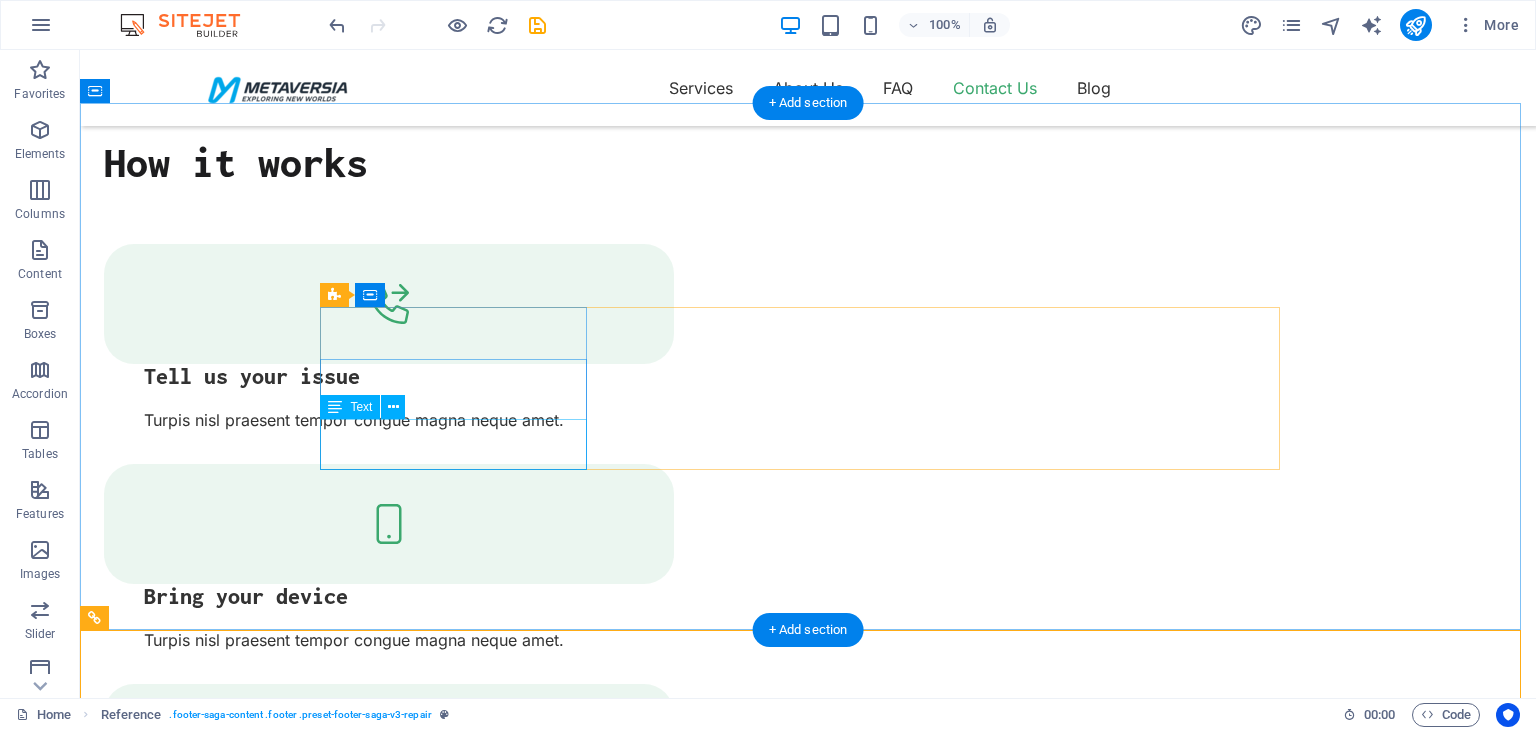 scroll, scrollTop: 2232, scrollLeft: 0, axis: vertical 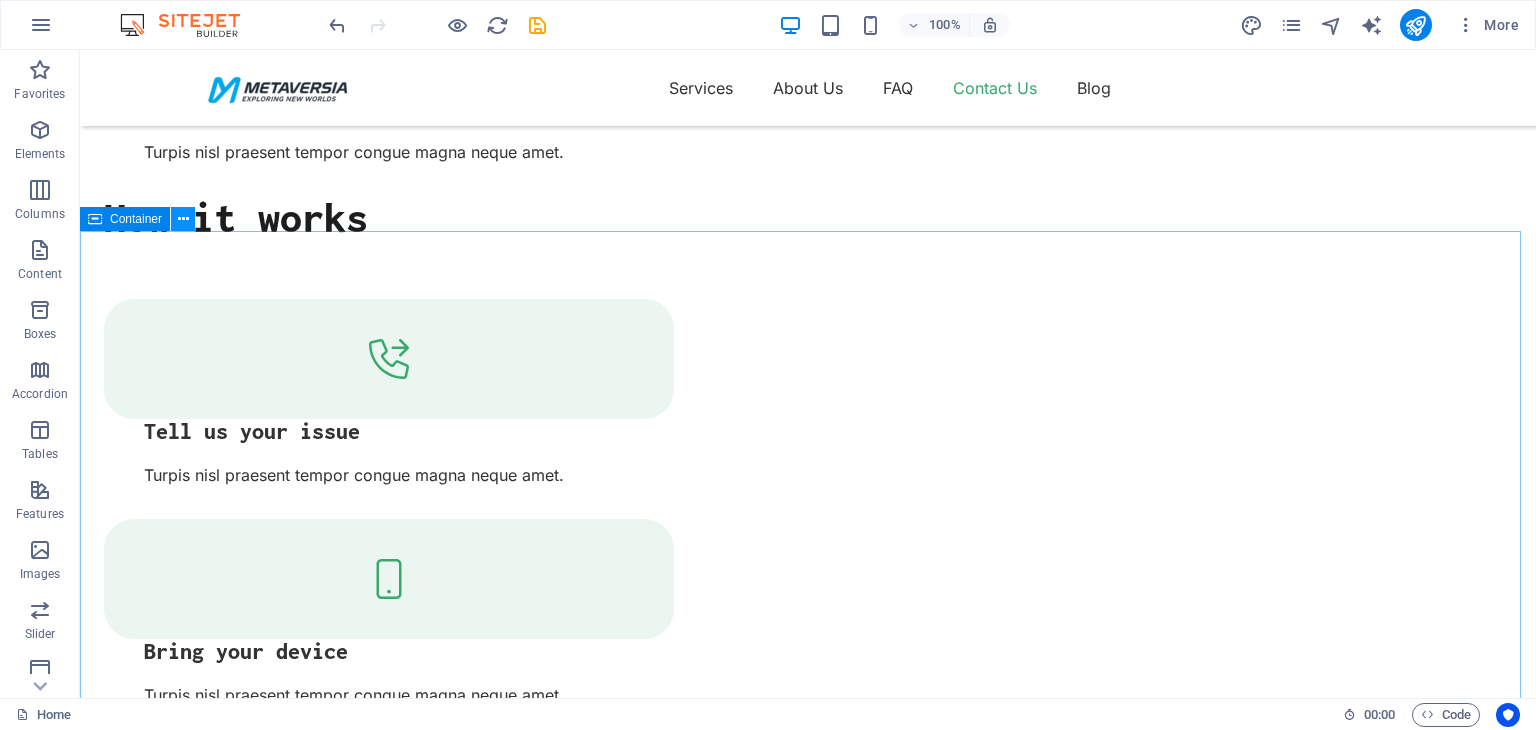 click at bounding box center [183, 219] 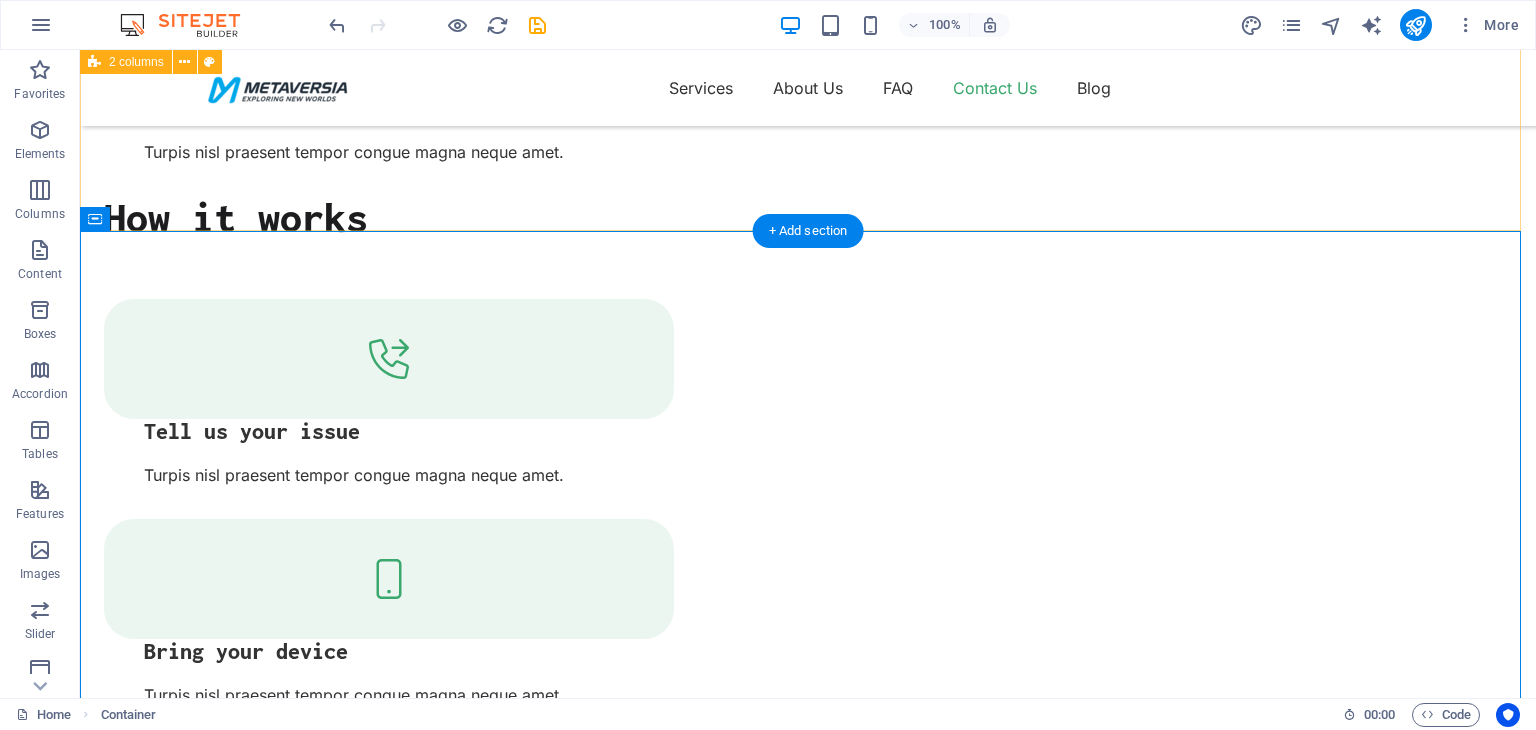 click on "OUR SERVICE General Trading  Metaversia FZC  is a dynamic and forward-thinking general trading company based in Dubai, United Arab Emirates. Established in 2025, Metaversia operates as a Free Zone Company (FZC) and engages in the sourcing, import, export, and distribution of a diverse range of products across multiple sectors. Our strategic location in Dubai—a global trading hub—enables us to connect suppliers and clients seamlessly across the U.A.E. Core Capabilities At Metaversia, we specialize in the procurement and distribution of high-quality goods across the following categories: Consumer Electronics & Accessories Construction Materials & Industrial Supplies MEP Items Food & Beverages (Non-Perishable Items) Office & Home Automation With a robust supplier network and a commitment to competitive pricing, we ensure reliable sourcing and timely deliveries that meet the needs of both small businesses and large enterprises. Mobile cleaning & repair Turpis nisl praesent tempor congue magna neque amet." at bounding box center [808, -131] 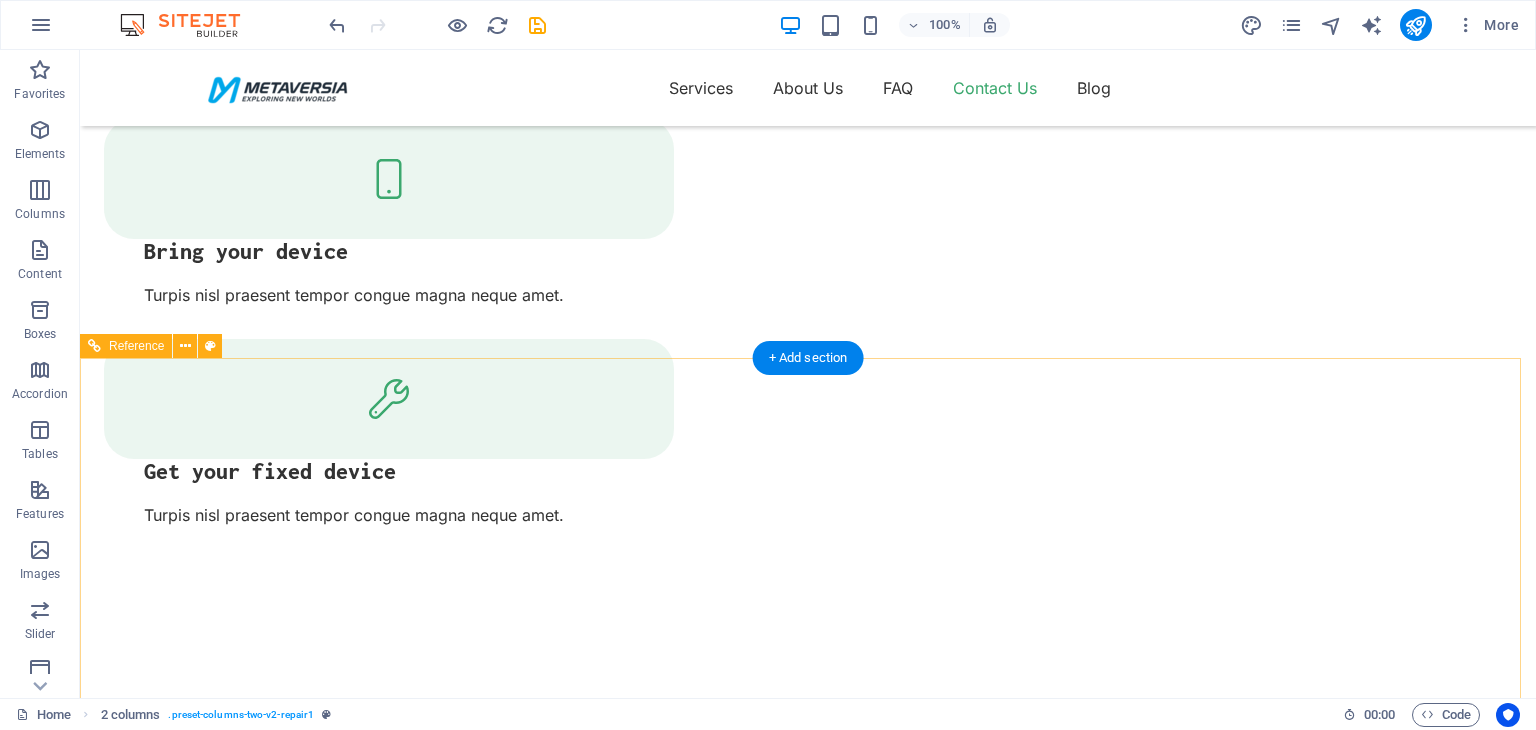 scroll, scrollTop: 2732, scrollLeft: 0, axis: vertical 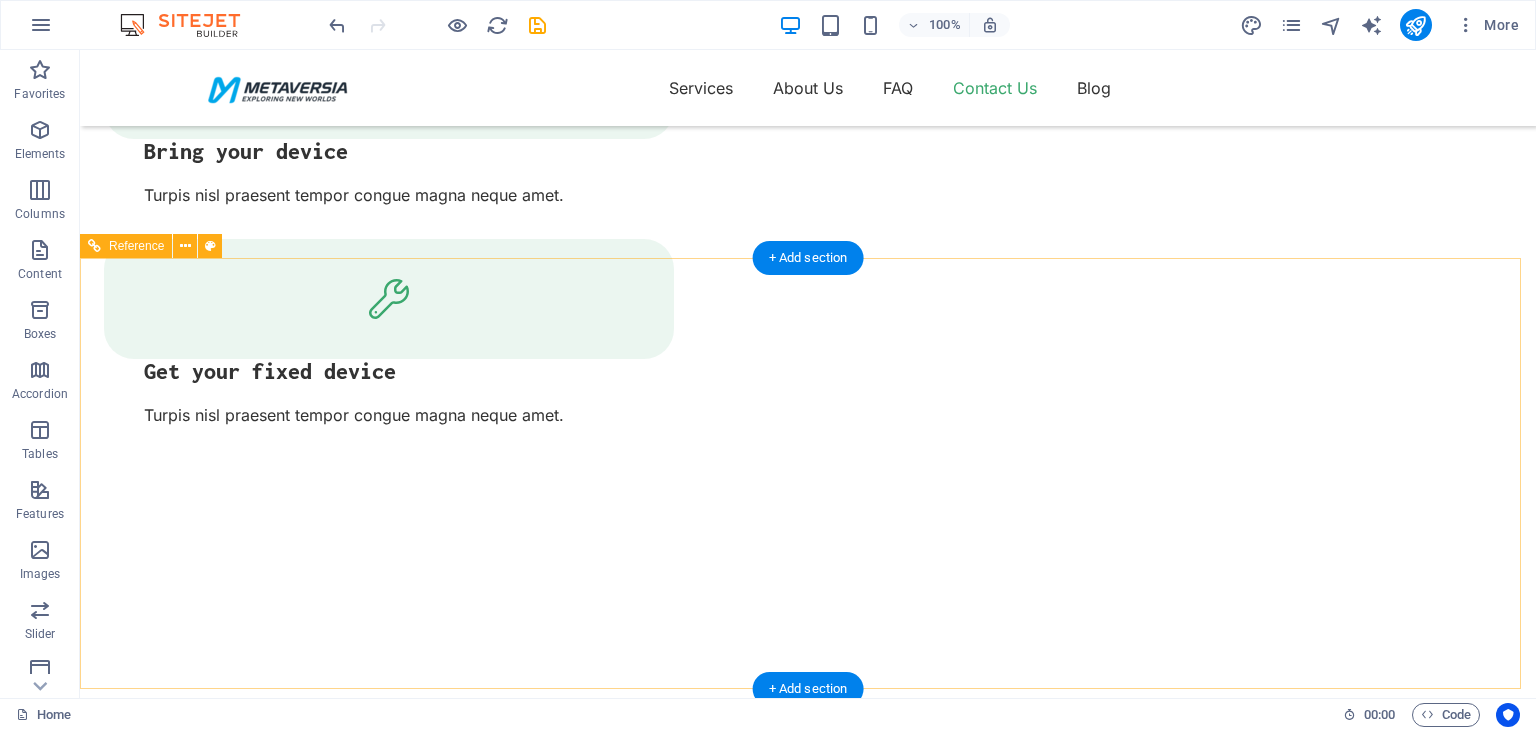 click at bounding box center (239, 1559) 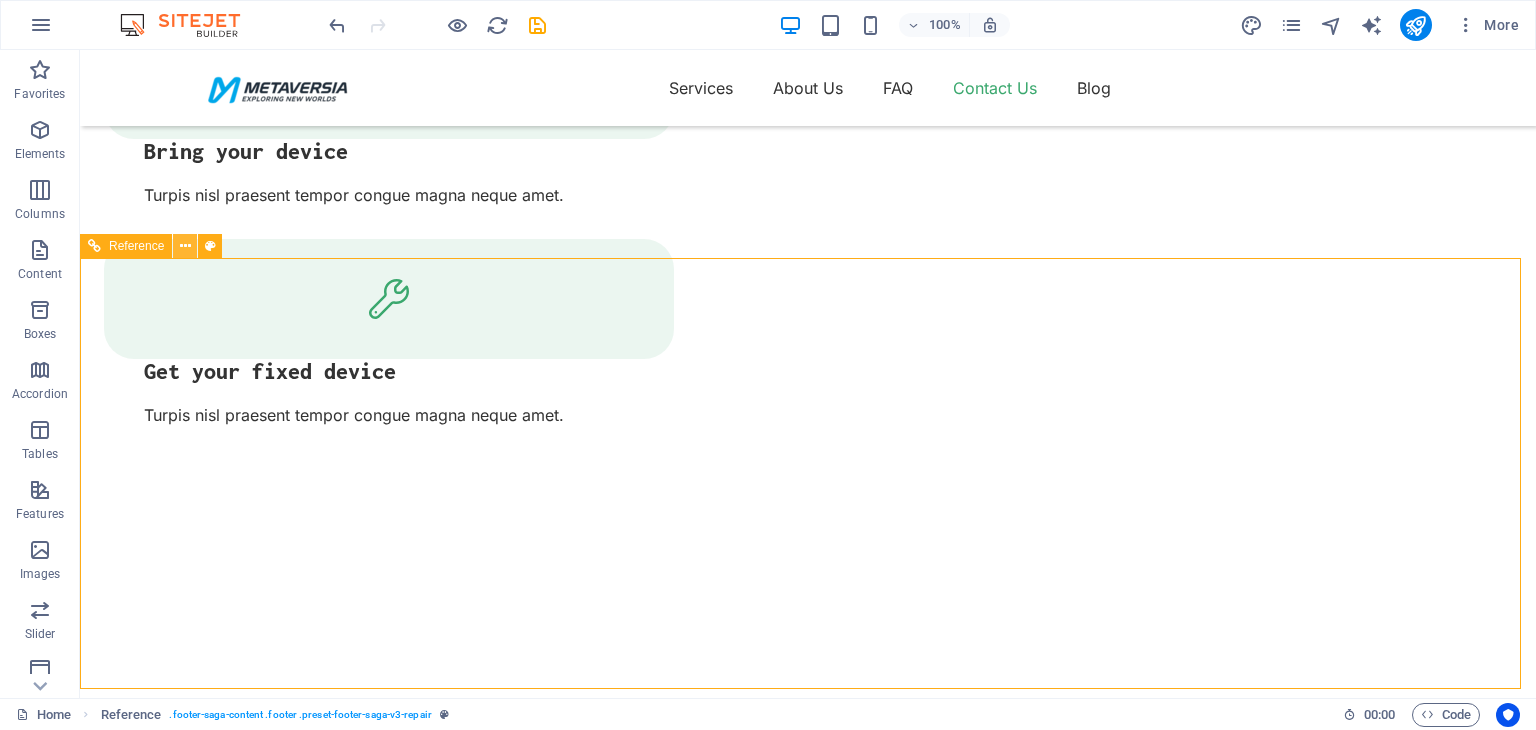 click at bounding box center (185, 246) 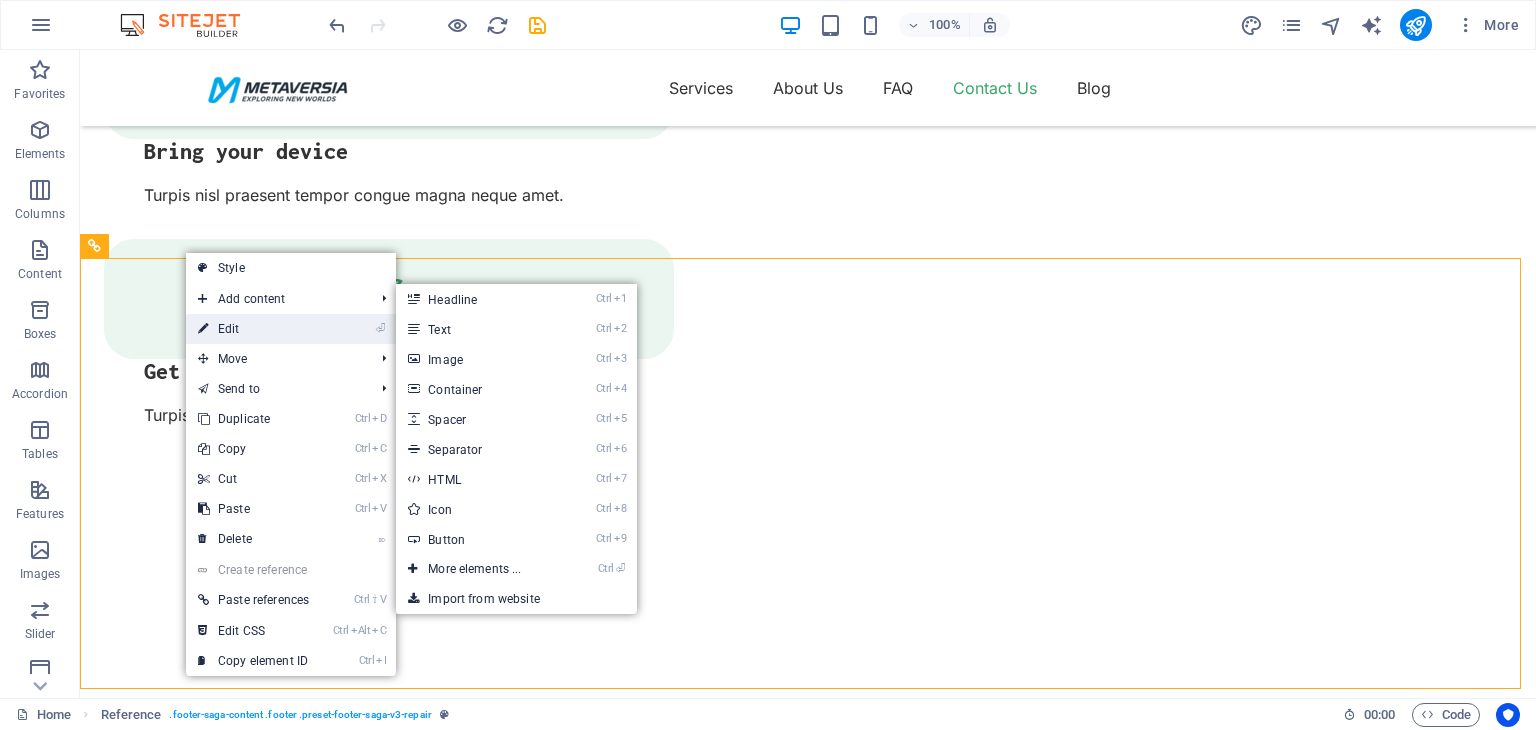 click on "⏎  Edit" at bounding box center [253, 329] 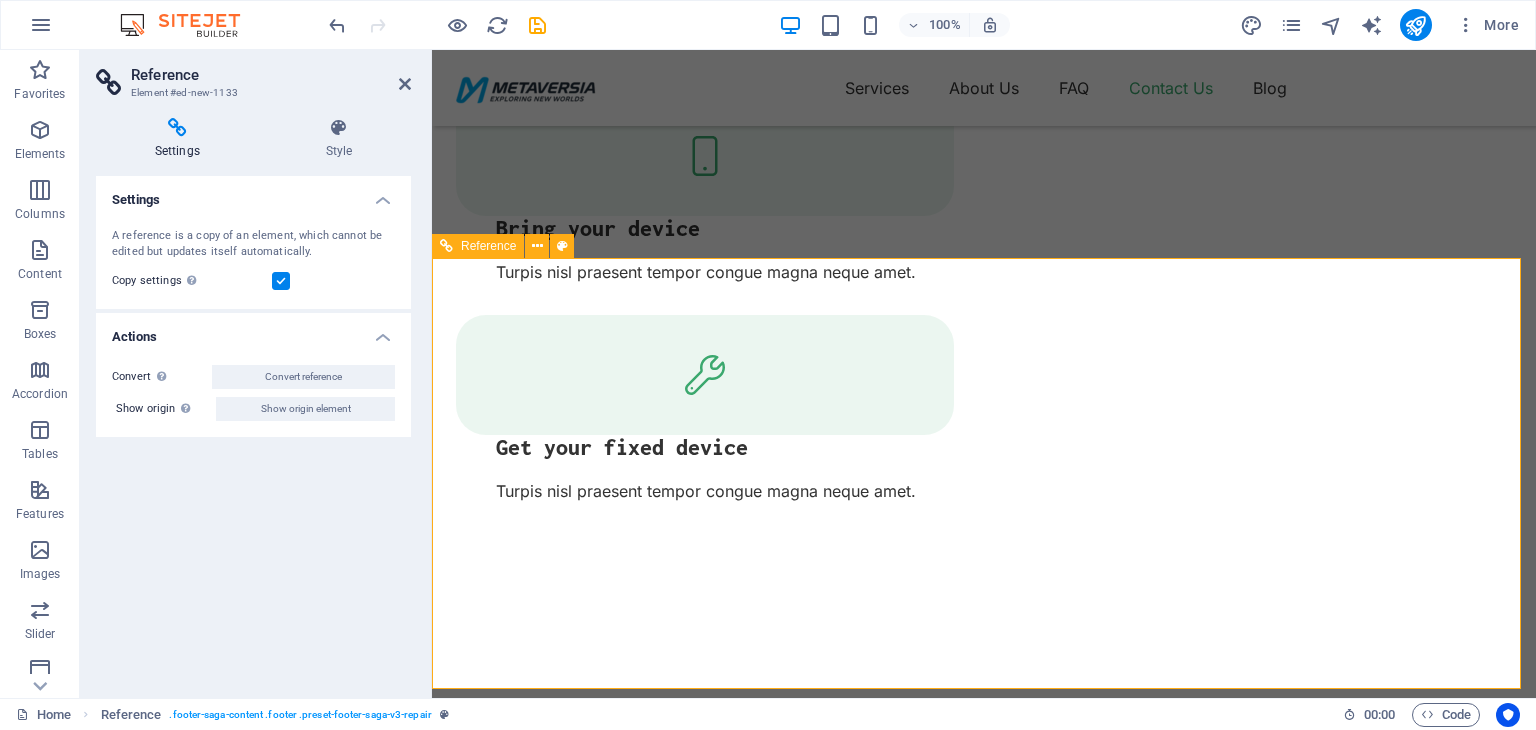 click on "Lorem ipsum dolor sit amet, consectetur." at bounding box center [573, 1687] 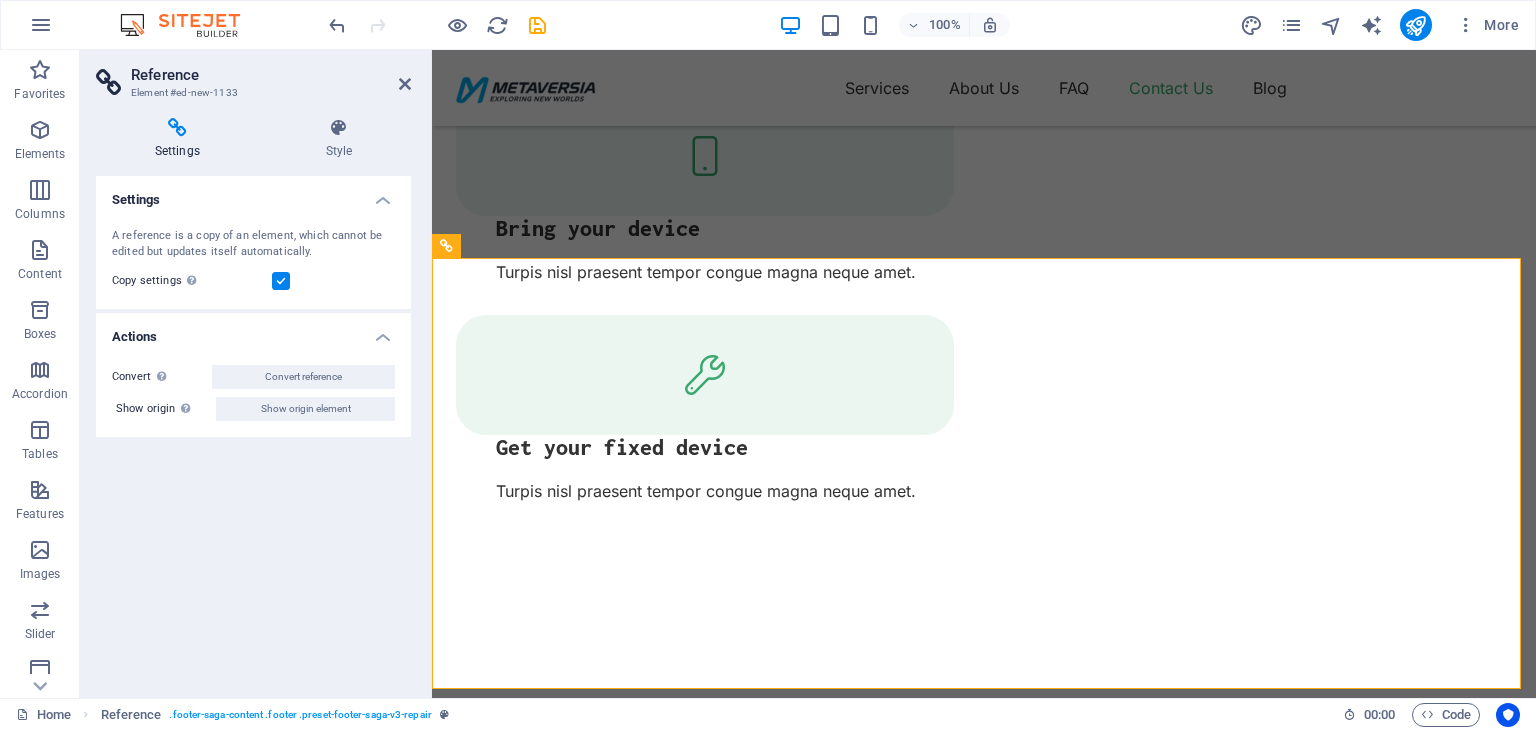 click on "Reference Element #ed-new-1133" at bounding box center [253, 76] 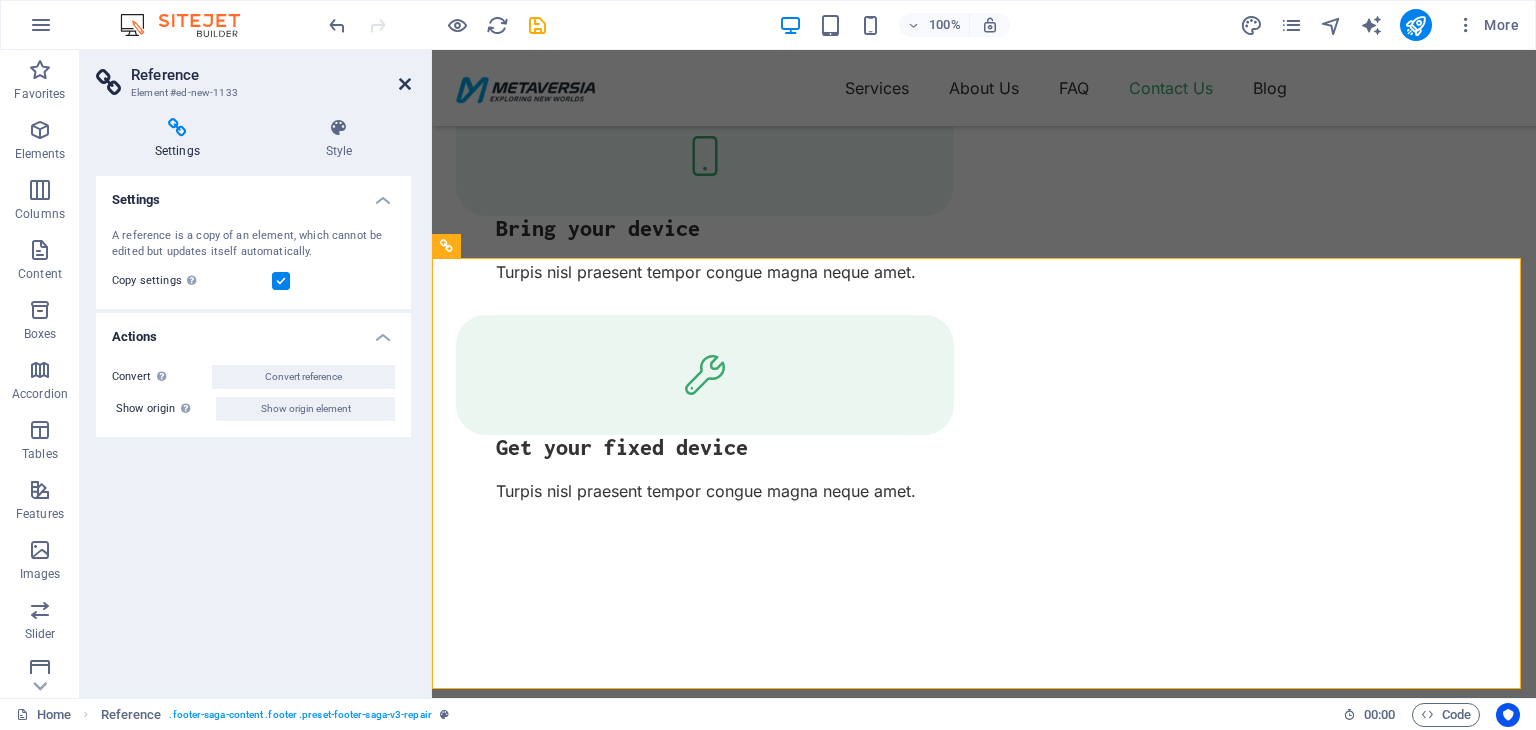 click at bounding box center (405, 84) 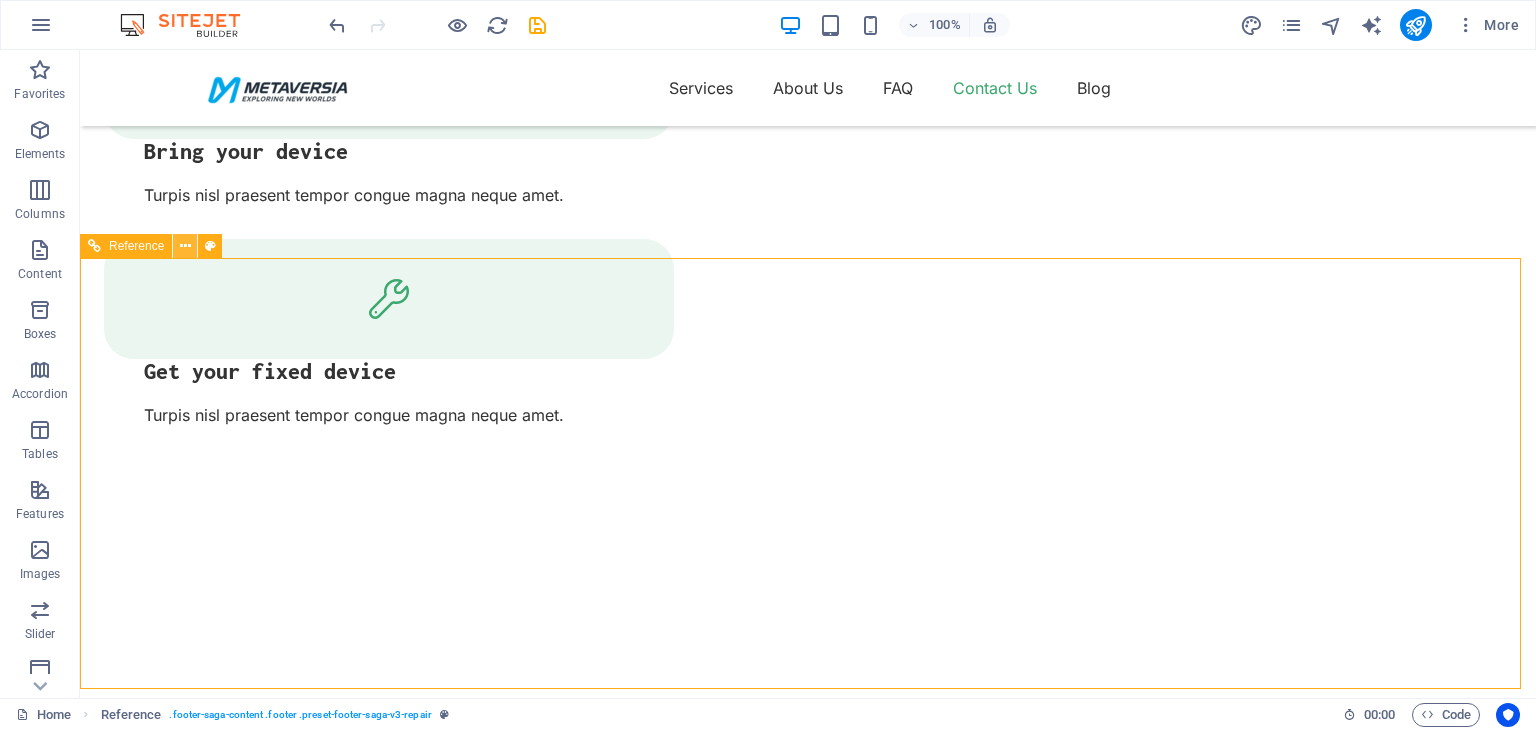click at bounding box center [185, 246] 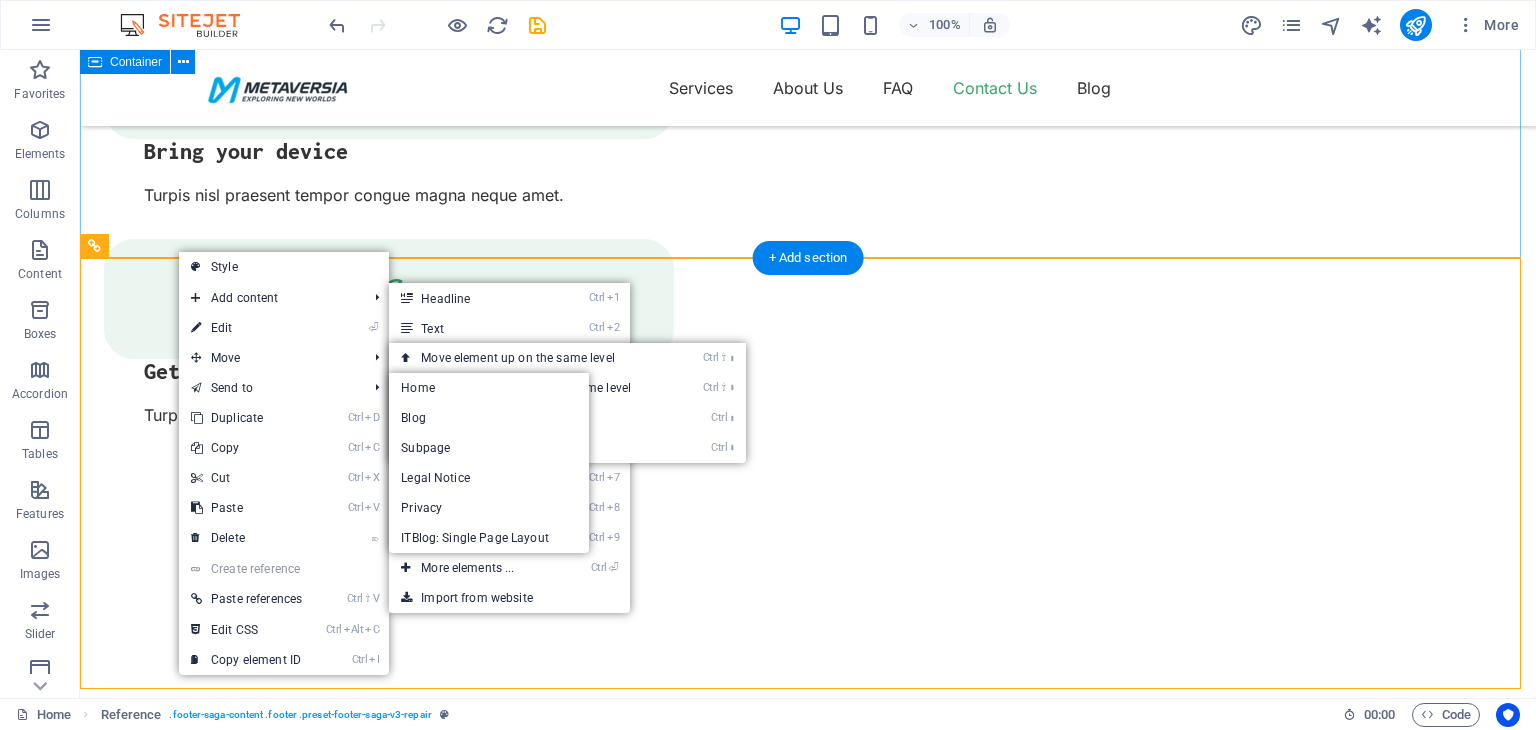 click on "Contact Us Our location SPC, Sharjah, U.A.E
,  Call us +971 50 737 5518 Send an email info@metaversia.ae" at bounding box center [808, 1029] 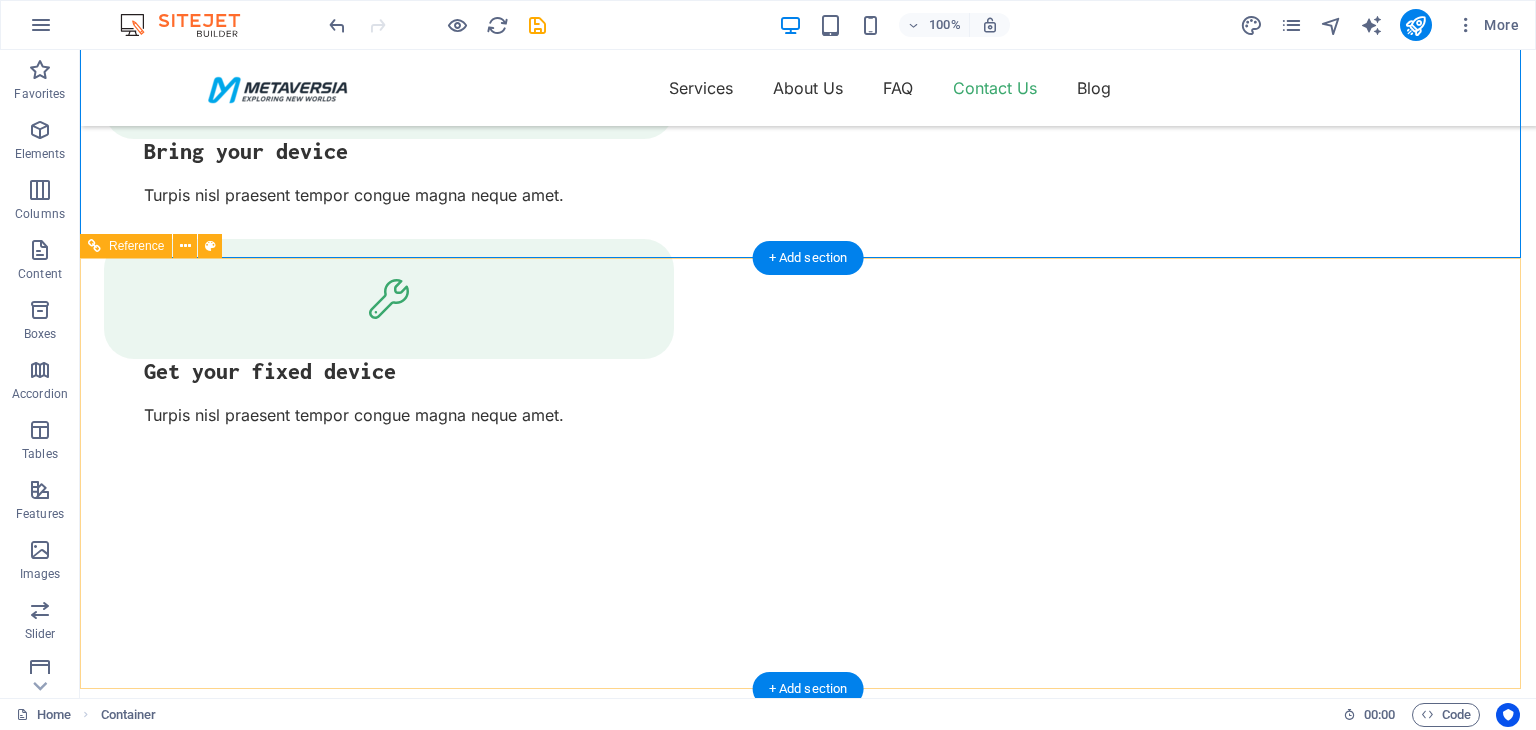 click on "Lorem ipsum dolor sit amet, consectetur. Navigation Home About Us Services Contact Us Quick Links
Legal Notice
Privacy Policy
Blog
FAQ
Contact Us Our Support and Sales team is available 24 /7 to answer your queries
+971 50 737 5518
info@metaversia.ae Copyright   2024  Metaversia FZC" at bounding box center (808, 1911) 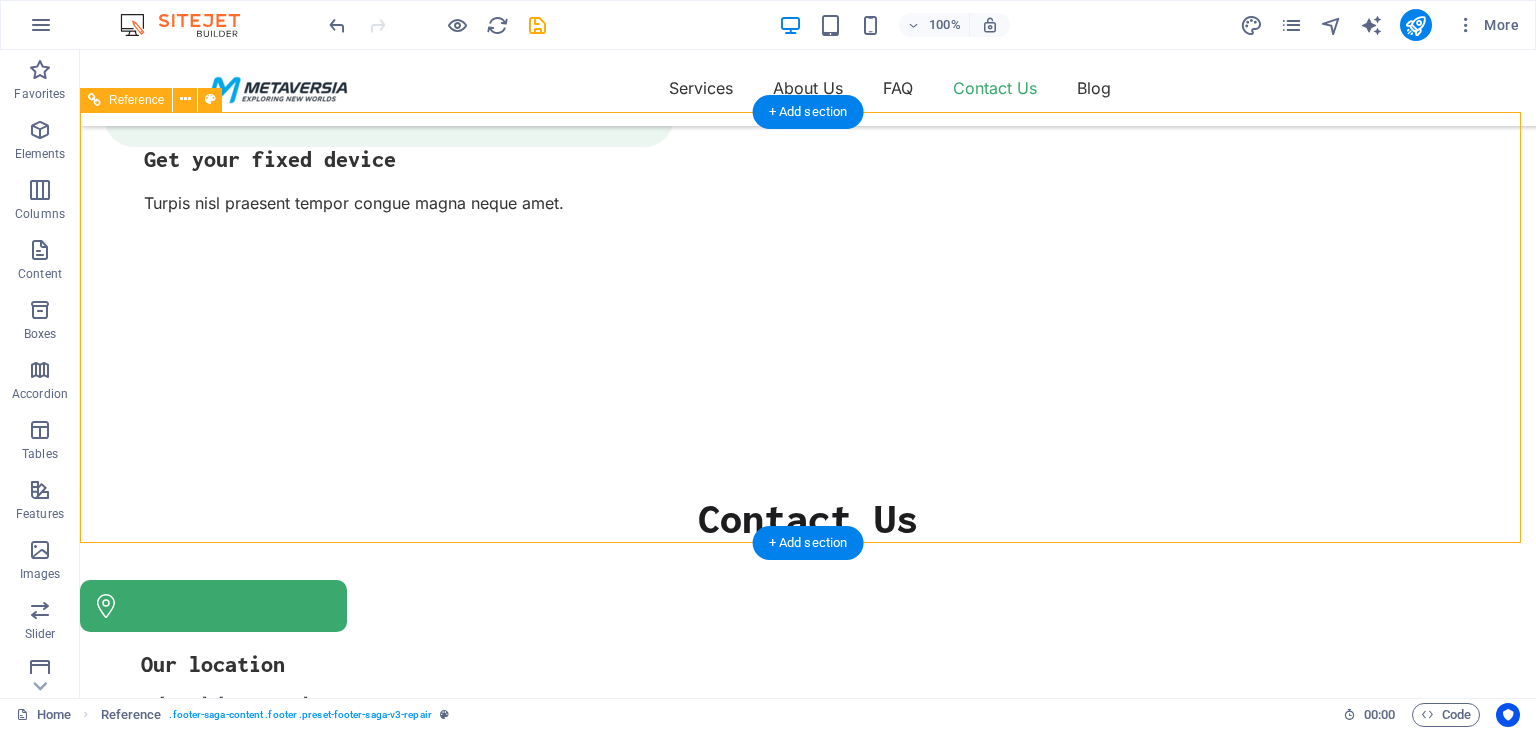 scroll, scrollTop: 3153, scrollLeft: 0, axis: vertical 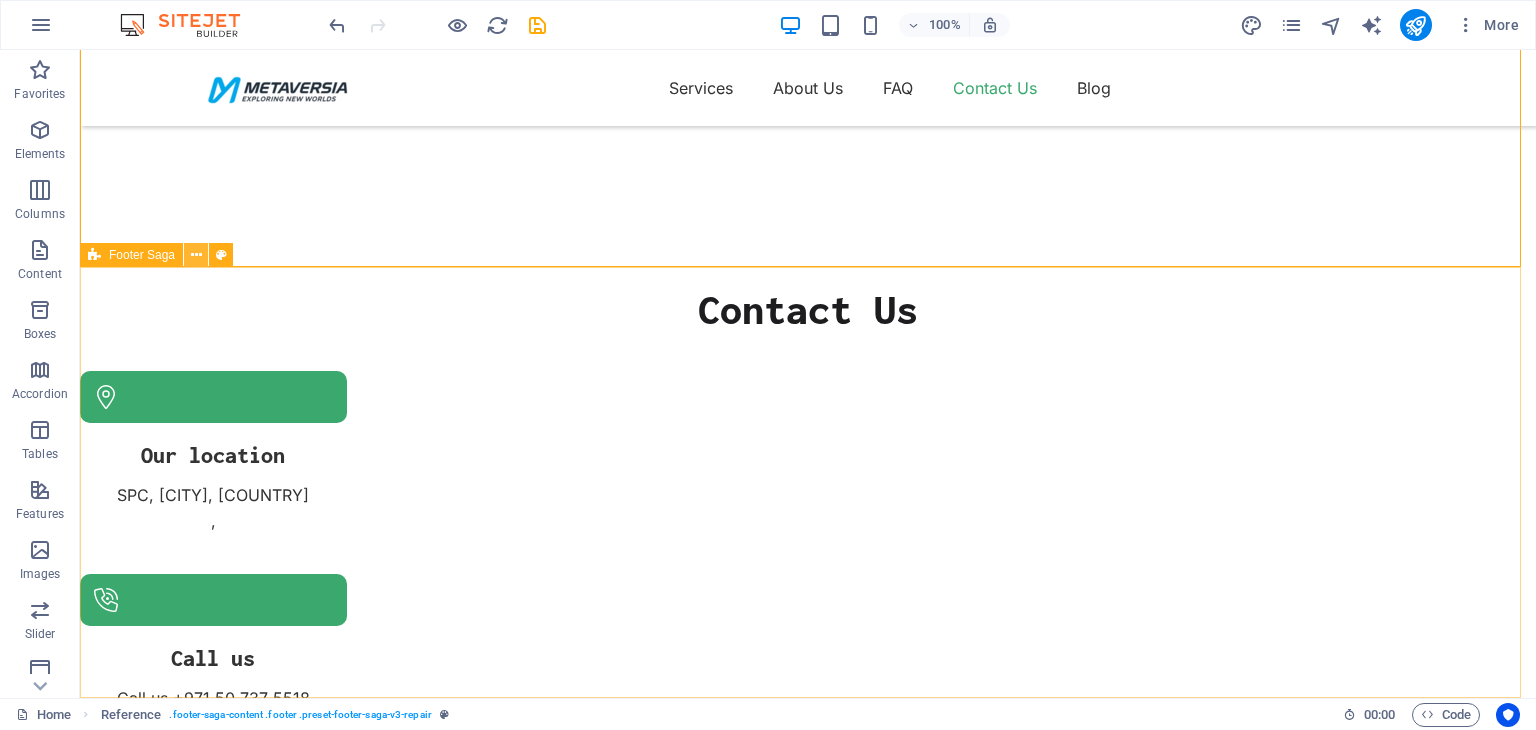 click at bounding box center (196, 255) 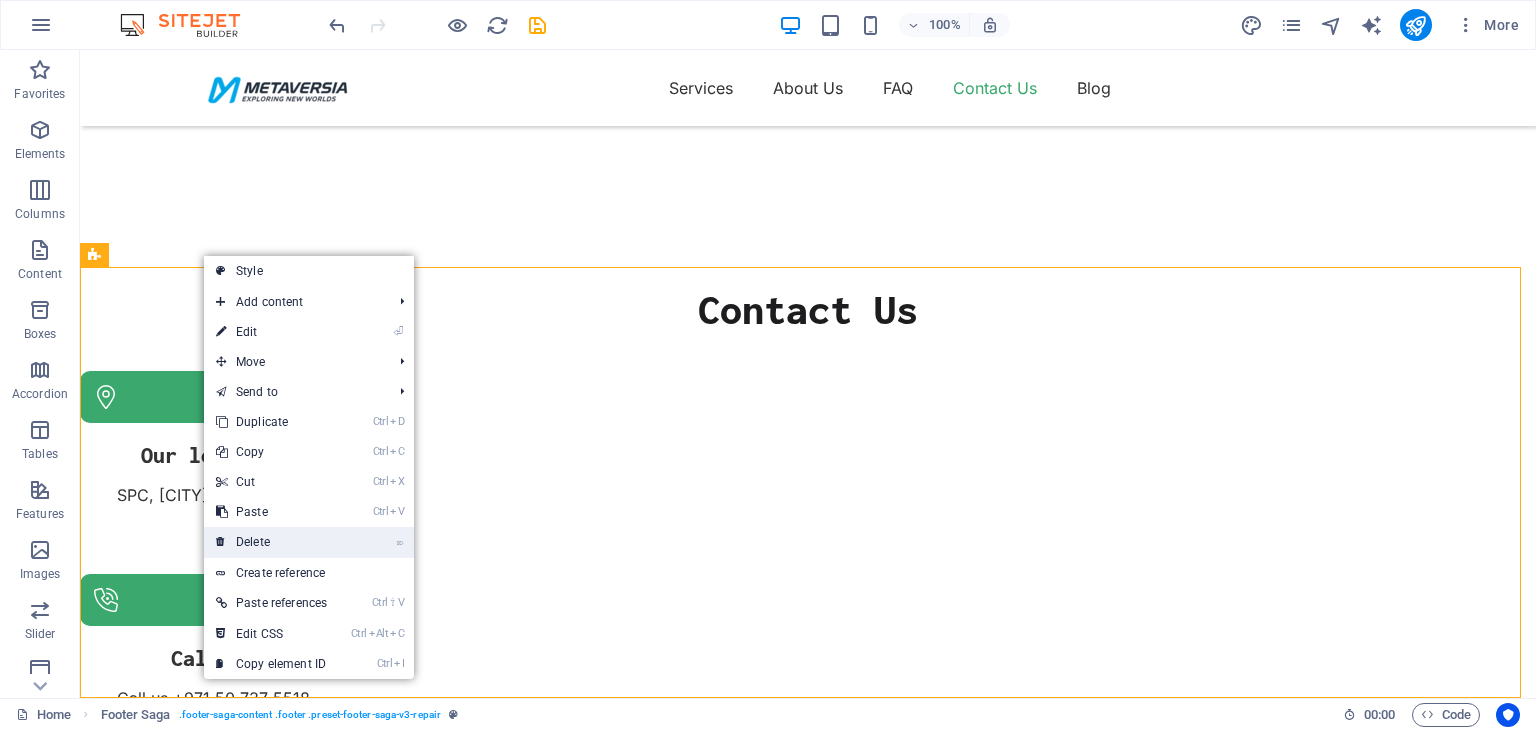 click on "⌦  Delete" at bounding box center (271, 542) 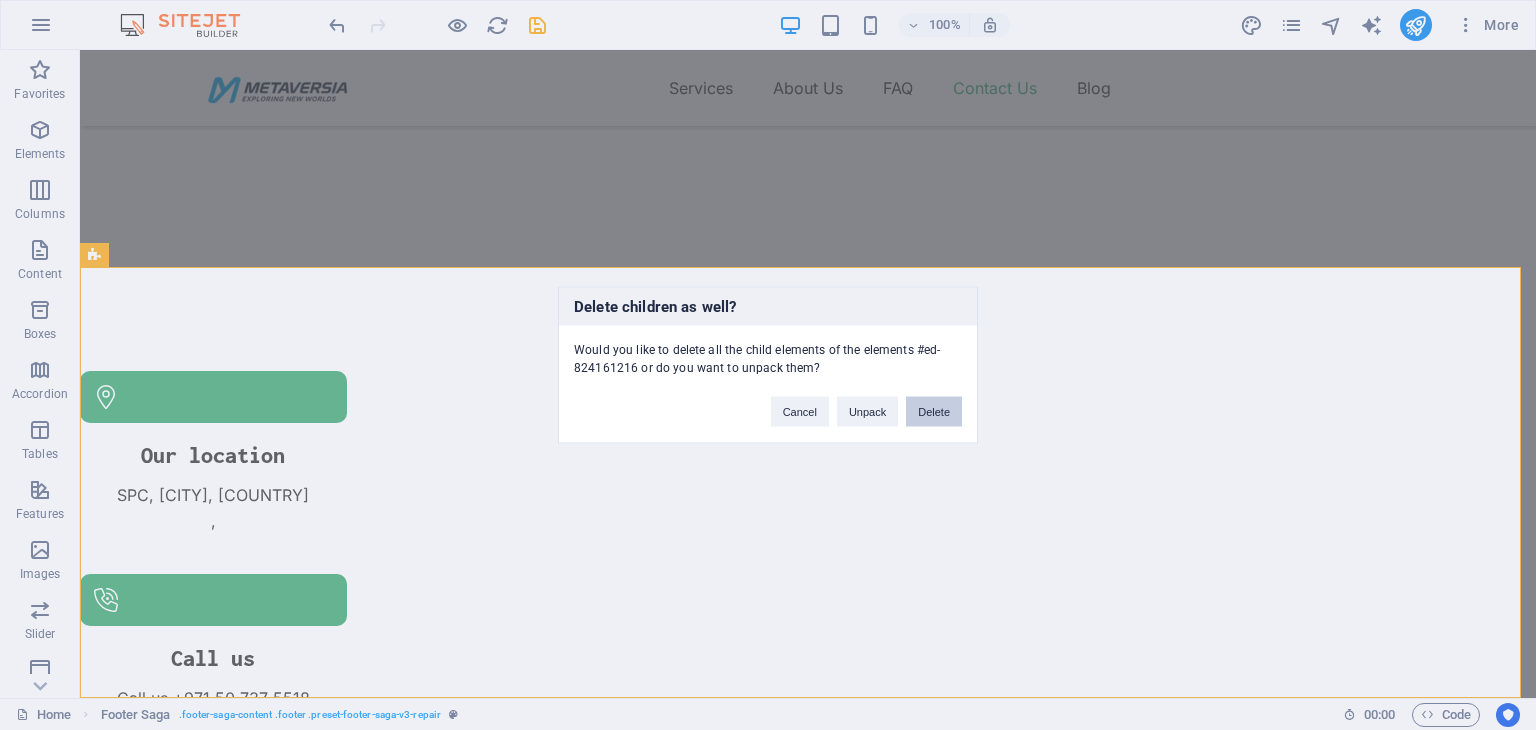 click on "Delete" at bounding box center [934, 412] 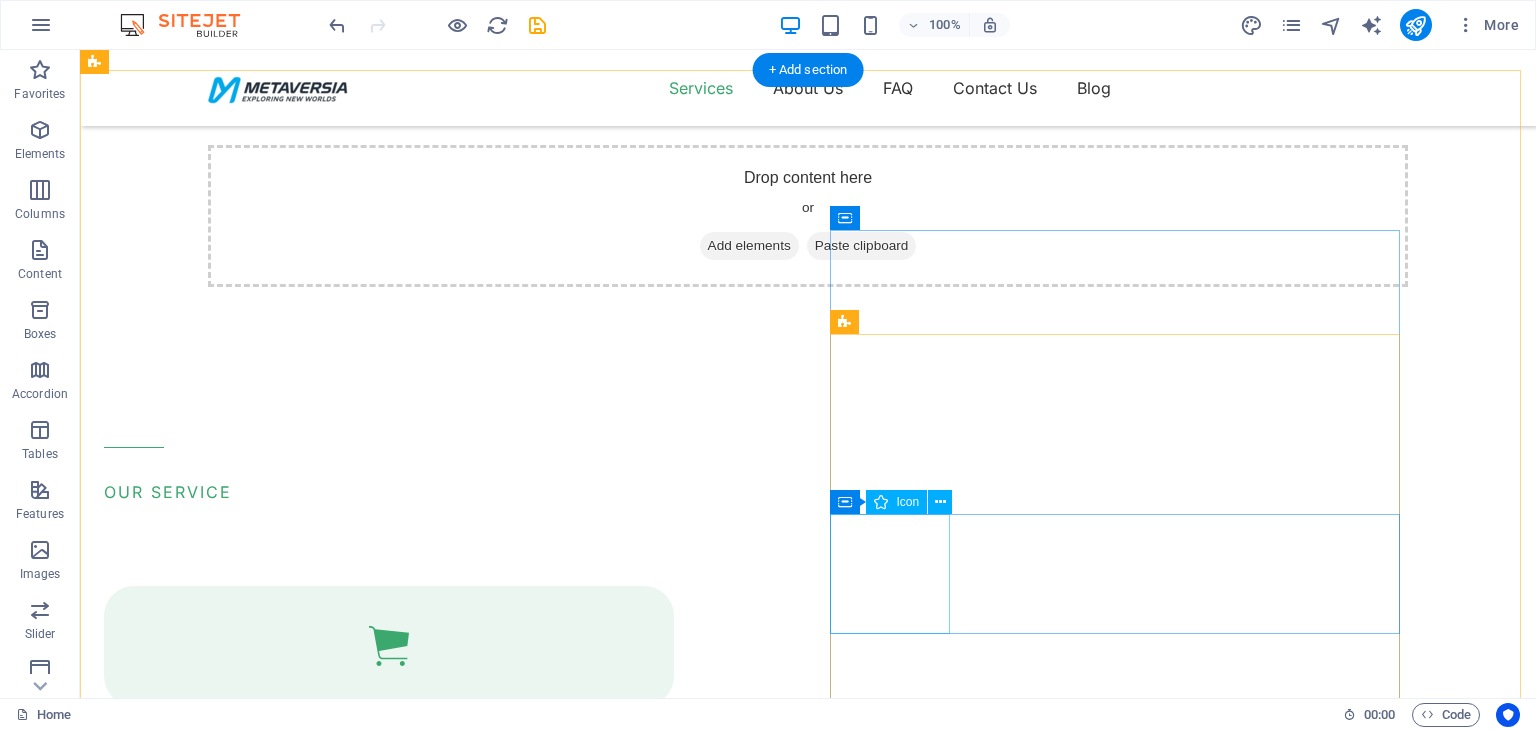 scroll, scrollTop: 592, scrollLeft: 0, axis: vertical 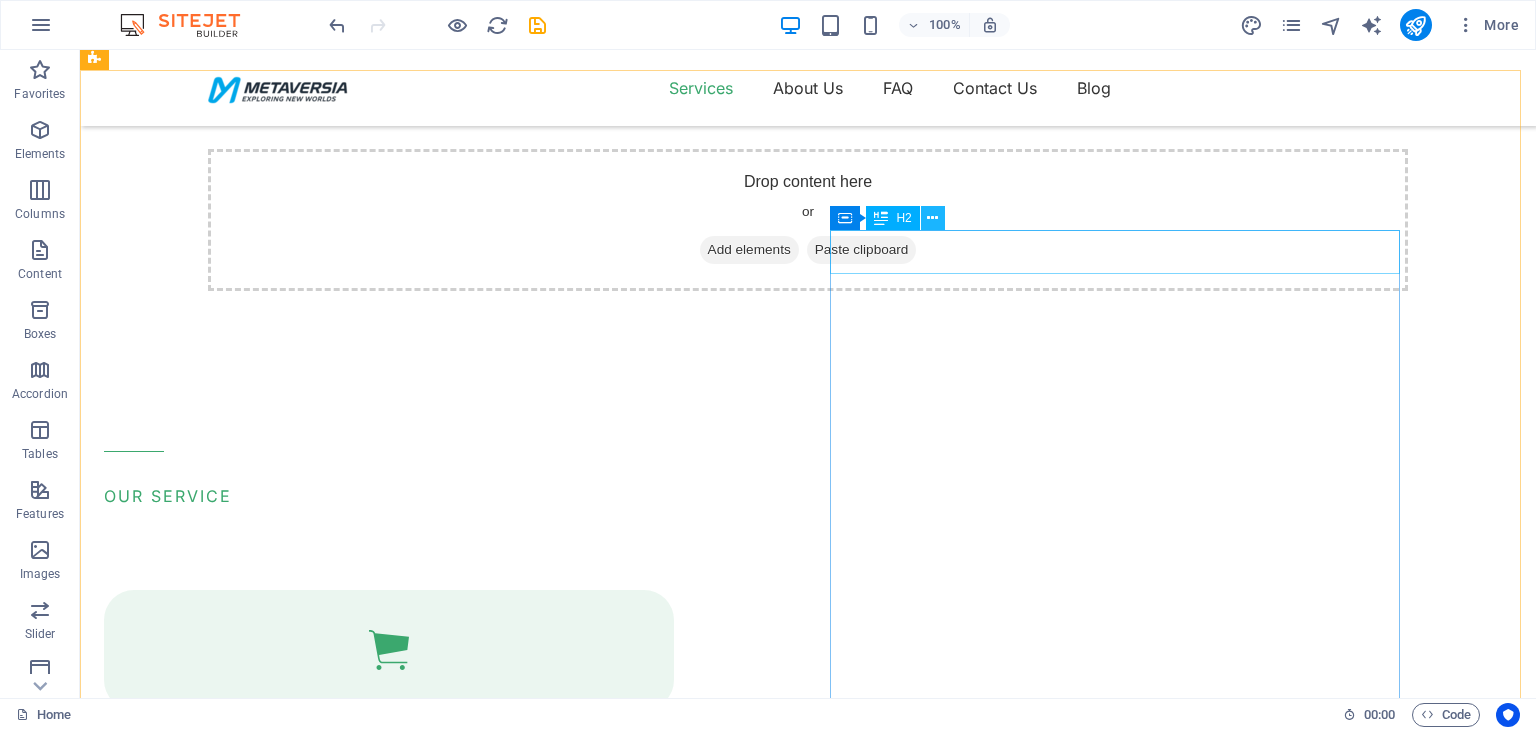 click at bounding box center [932, 218] 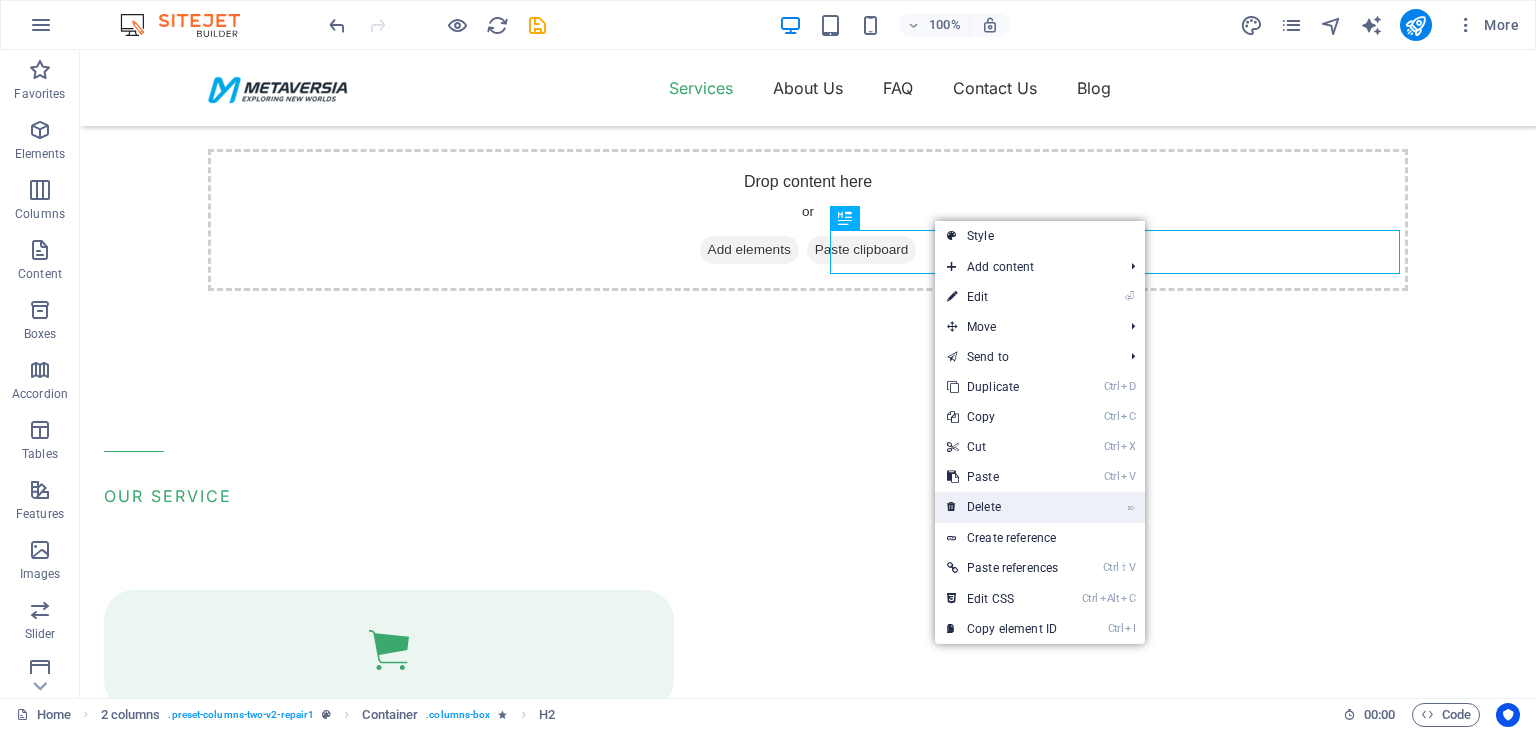 click on "⌦  Delete" at bounding box center [1002, 507] 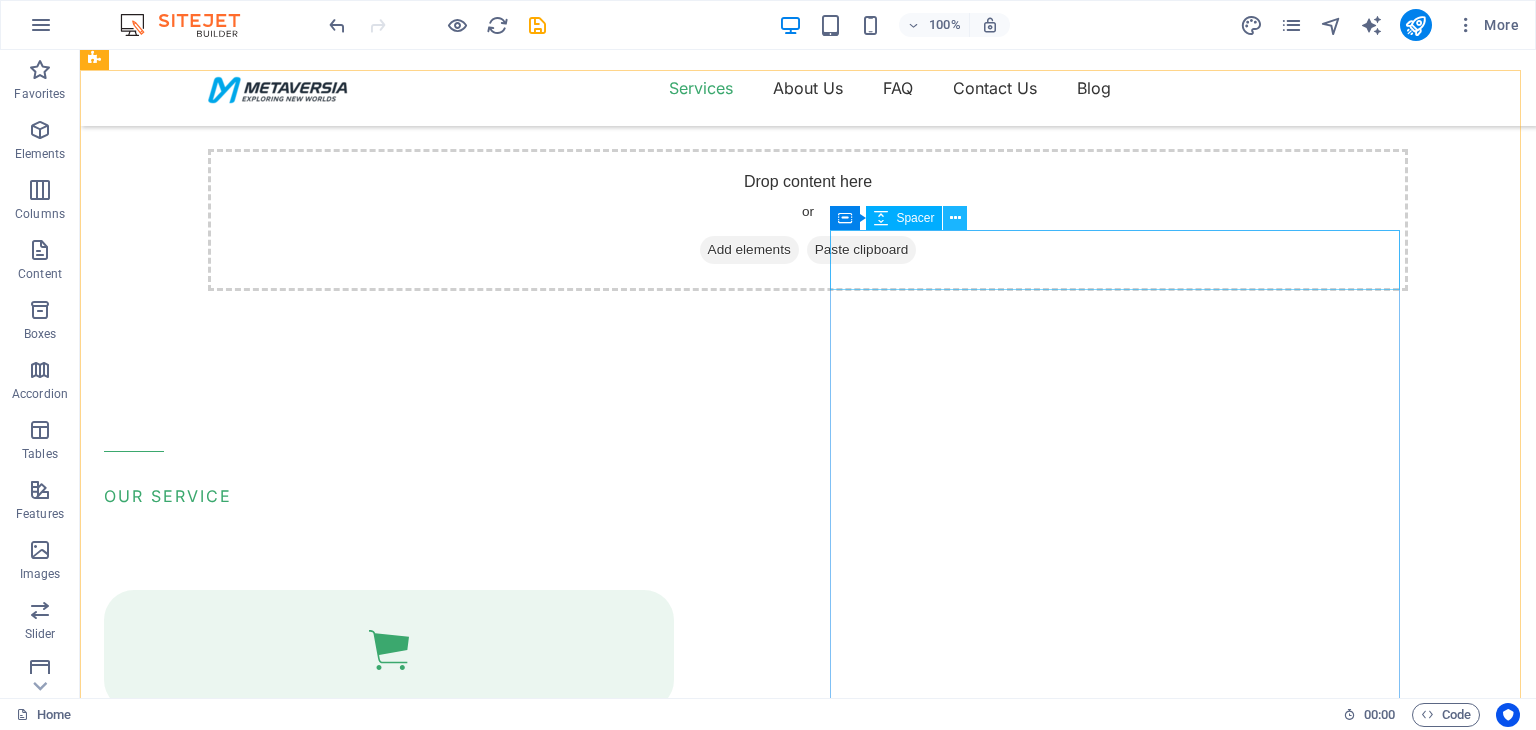click at bounding box center (955, 218) 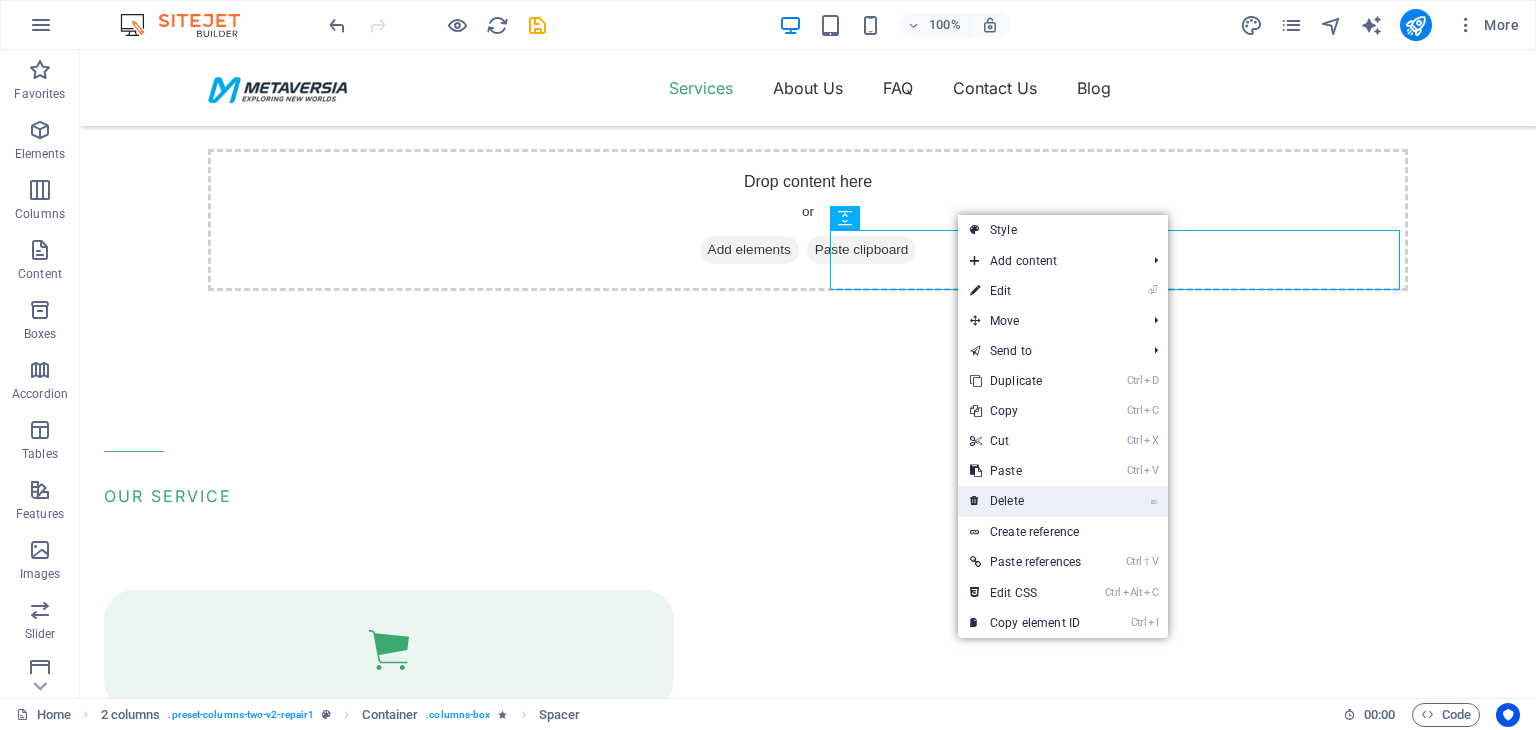 click on "⌦  Delete" at bounding box center [1025, 501] 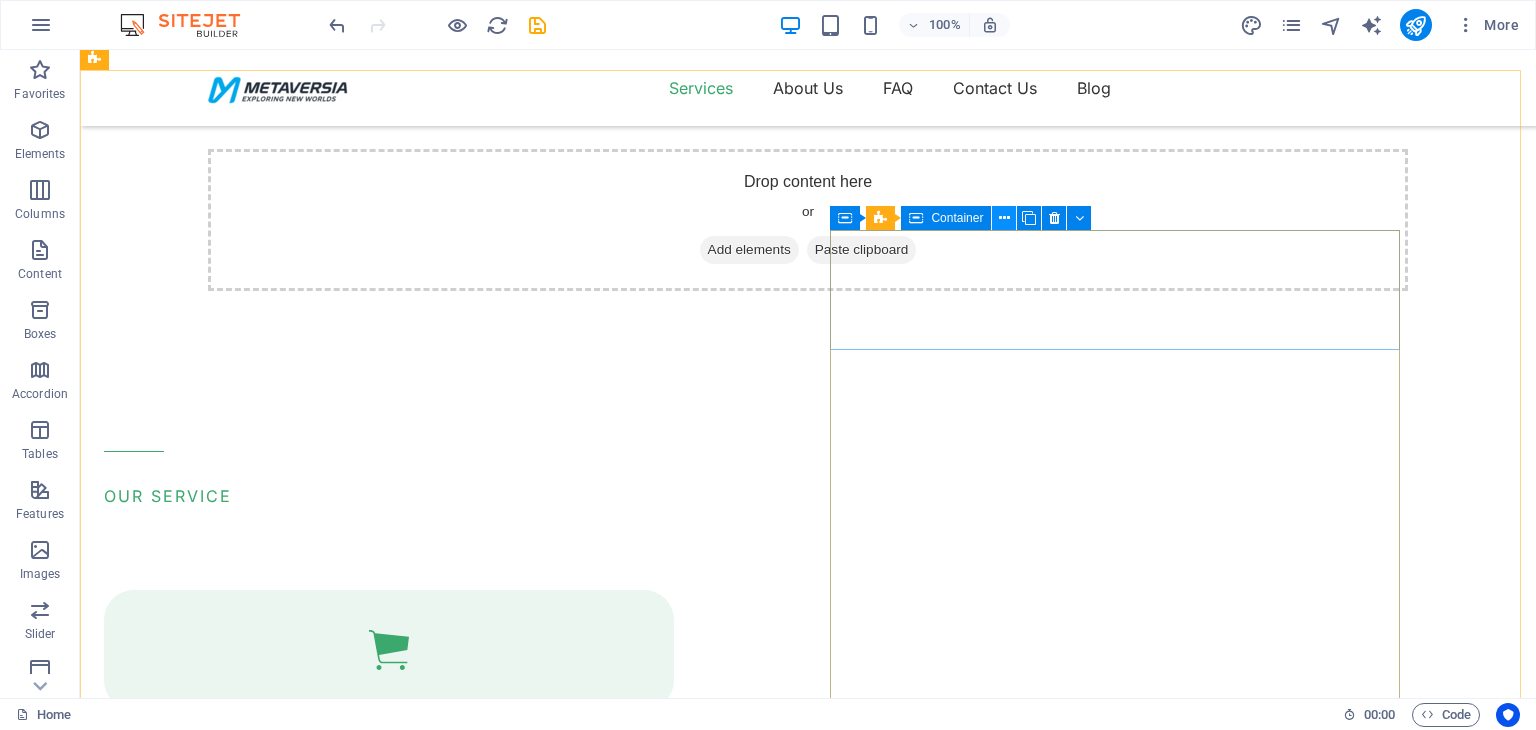 click at bounding box center [1004, 218] 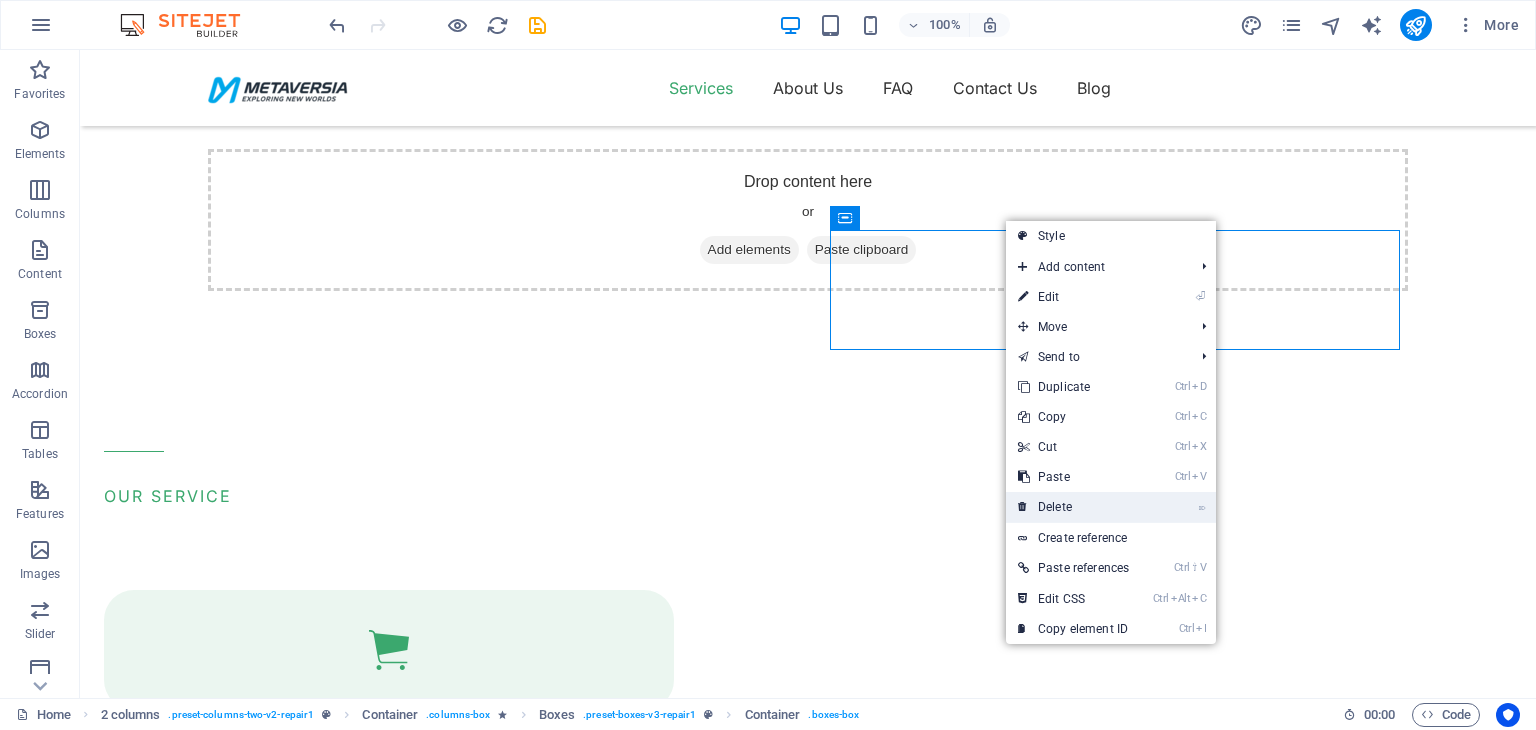 click on "⌦  Delete" at bounding box center [1073, 507] 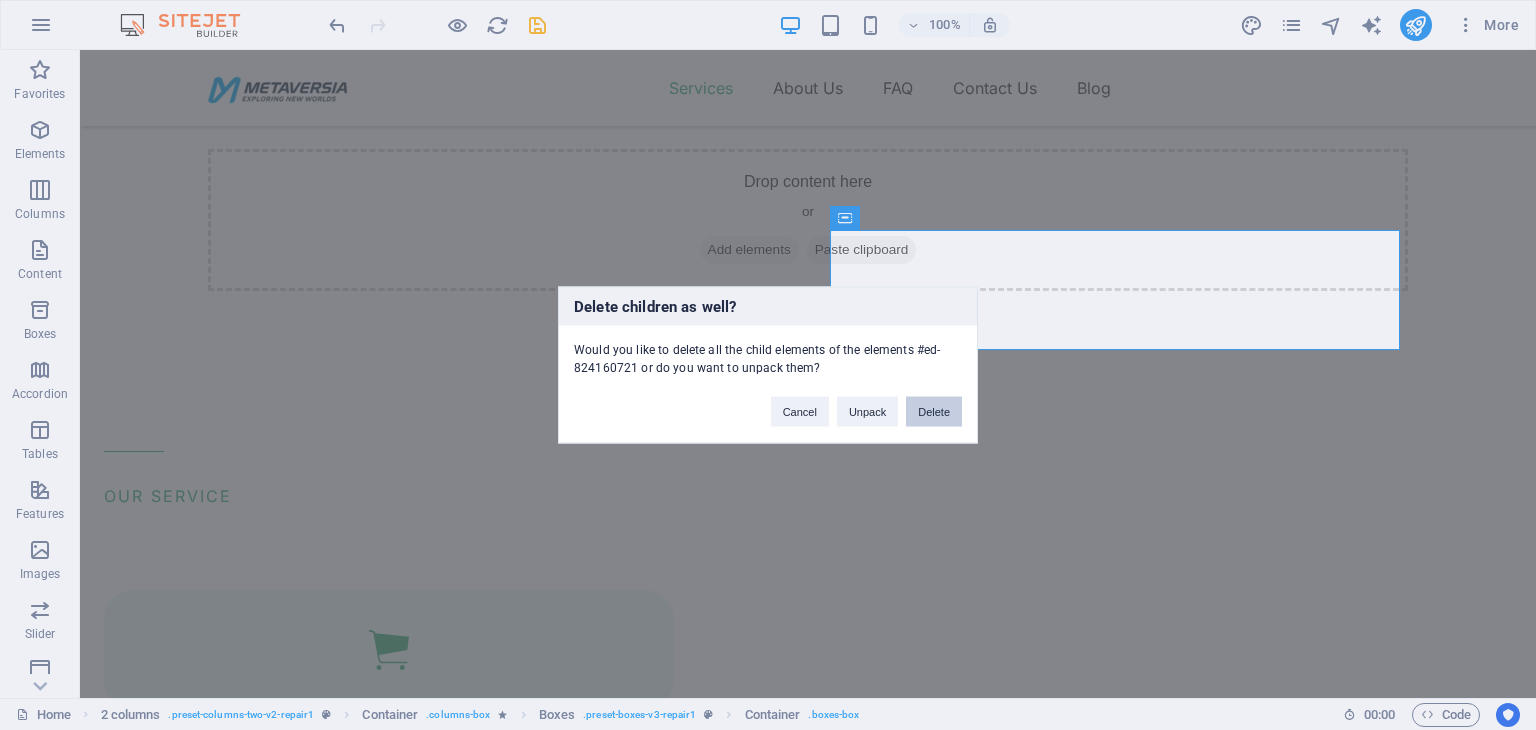 click on "Delete" at bounding box center [934, 412] 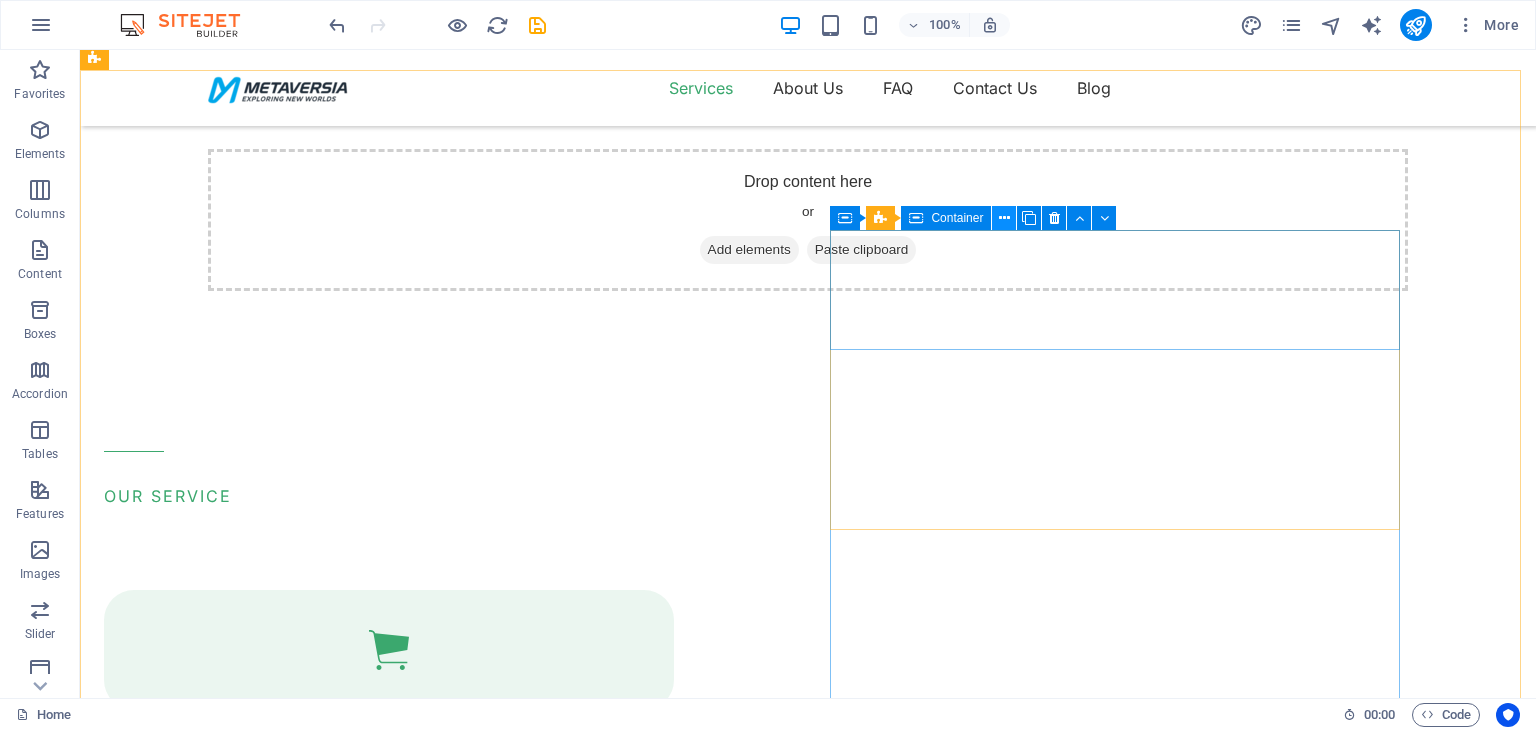 click at bounding box center (1004, 218) 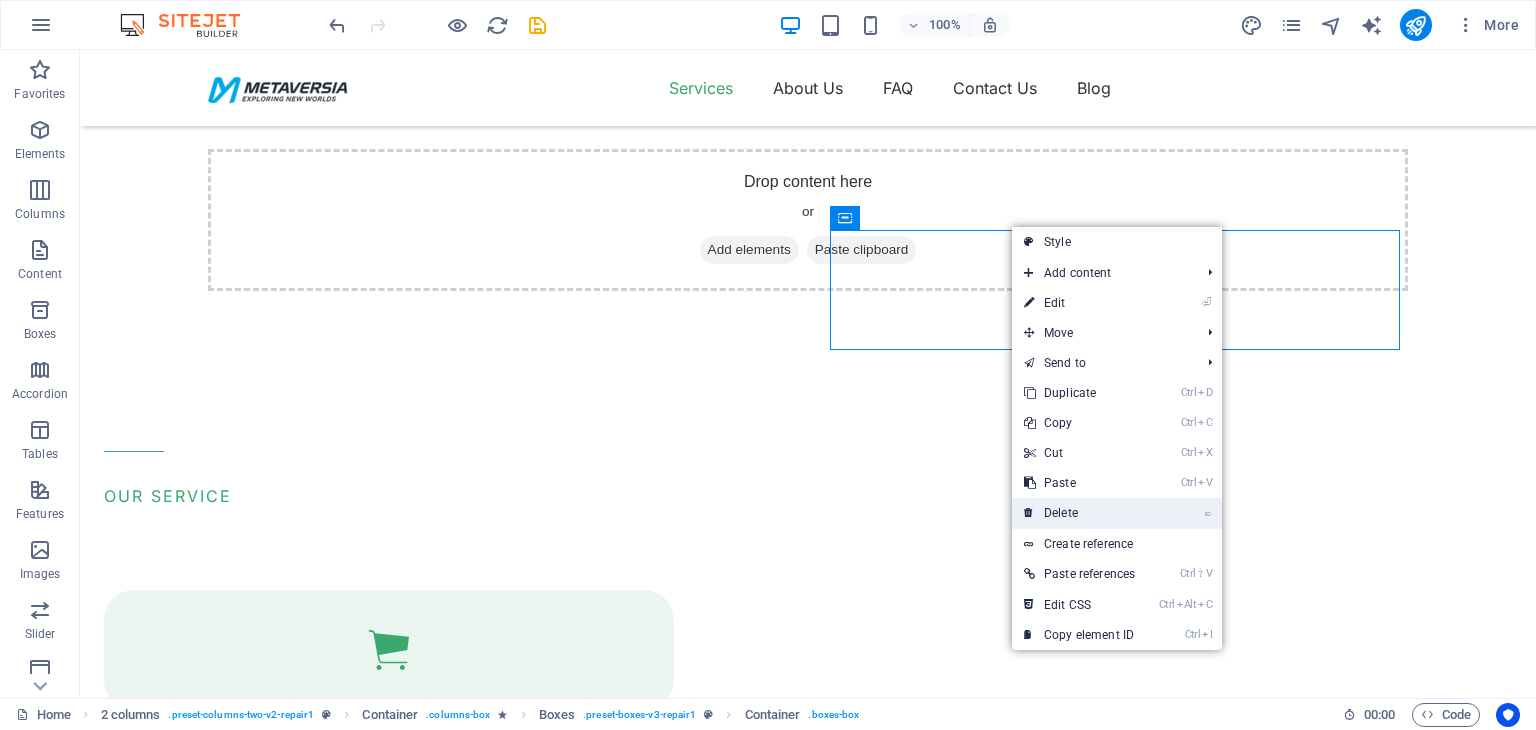 click on "⌦  Delete" at bounding box center (1079, 513) 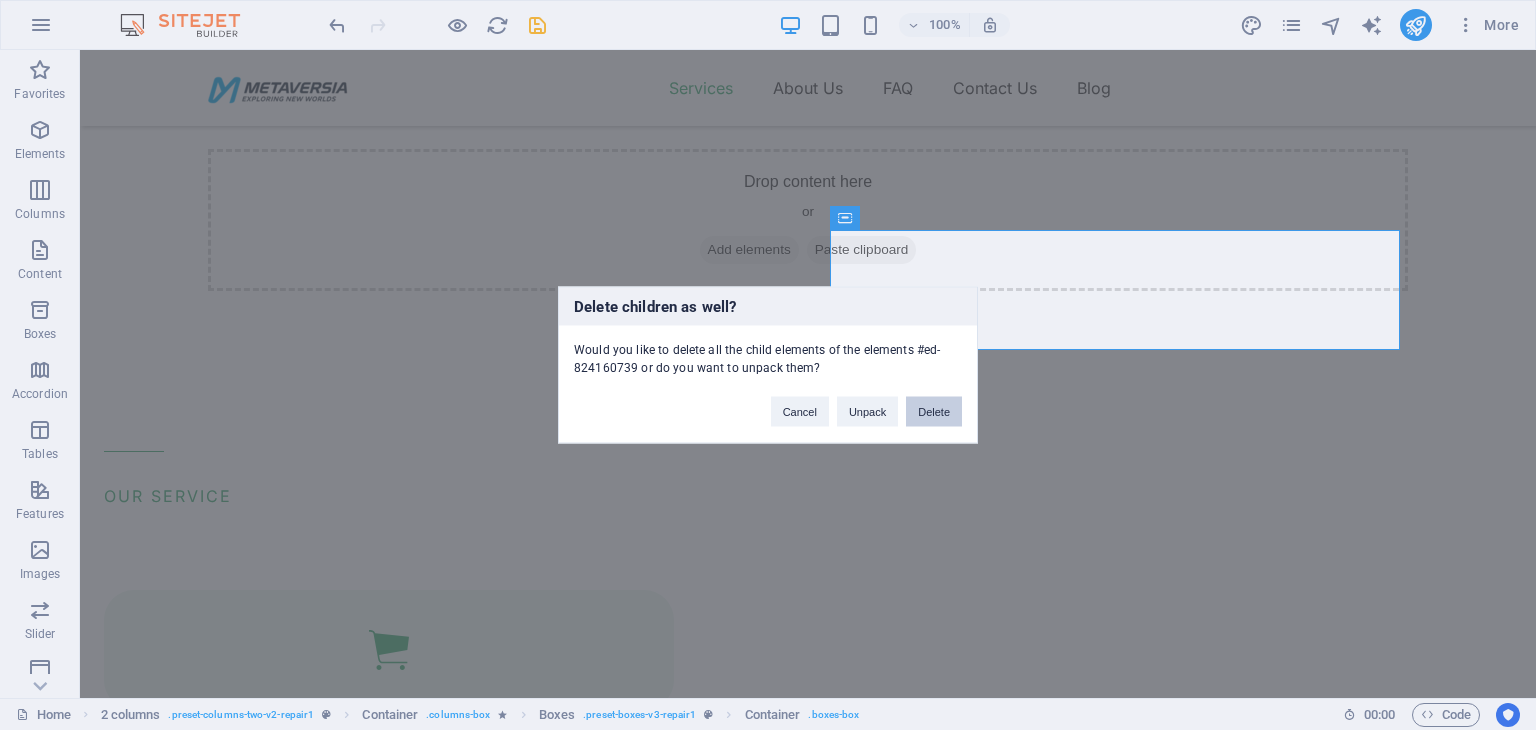 click on "Delete" at bounding box center (934, 412) 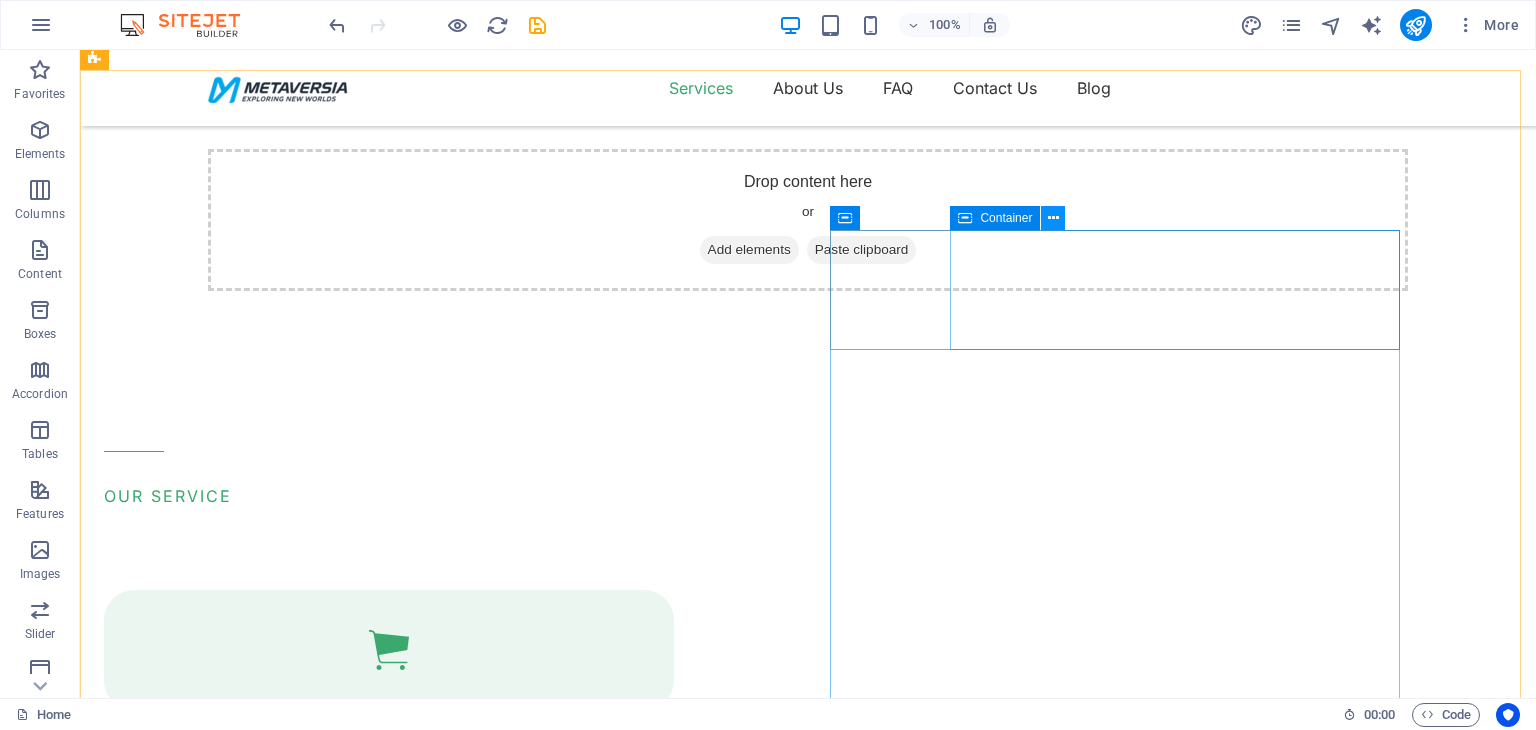 click at bounding box center (1053, 218) 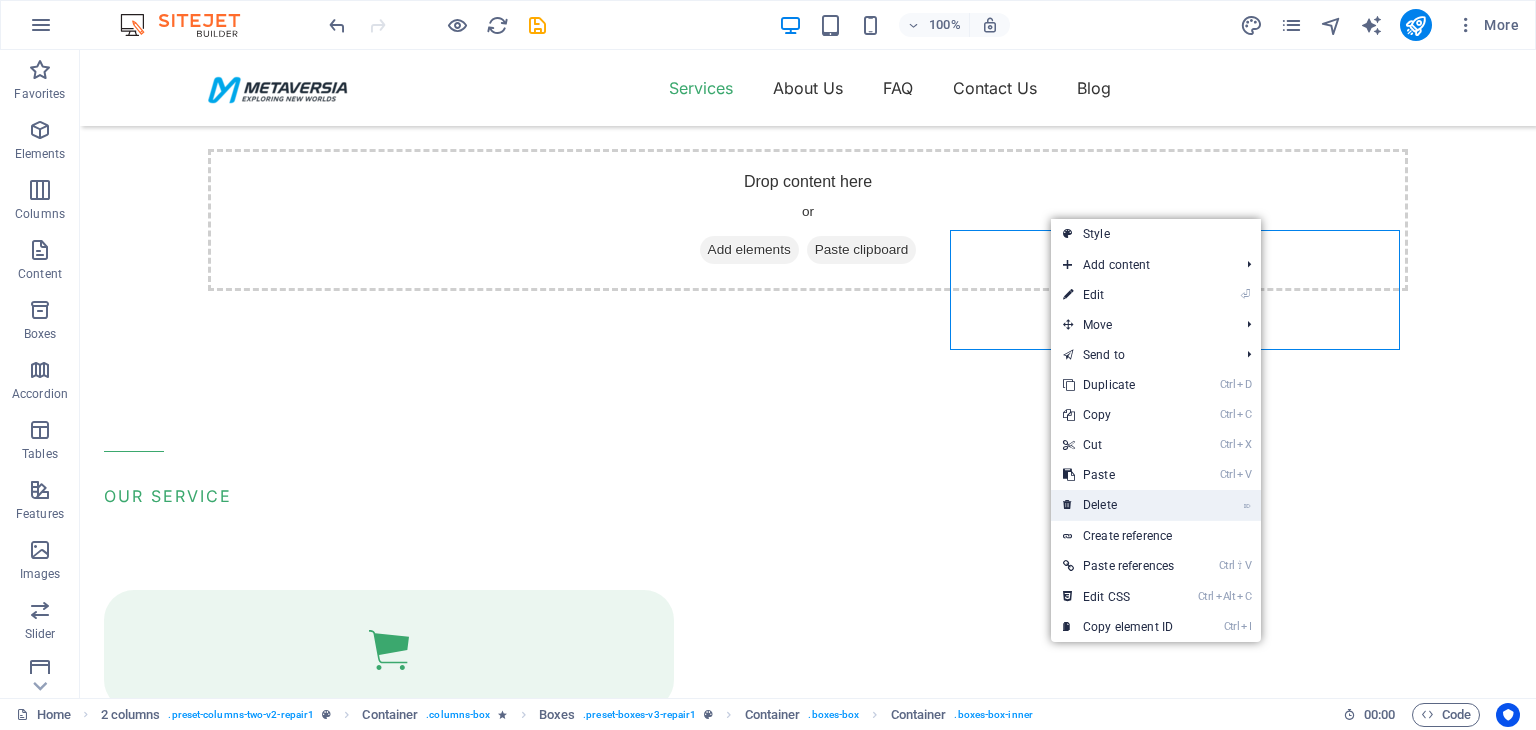 click on "⌦  Delete" at bounding box center (1118, 505) 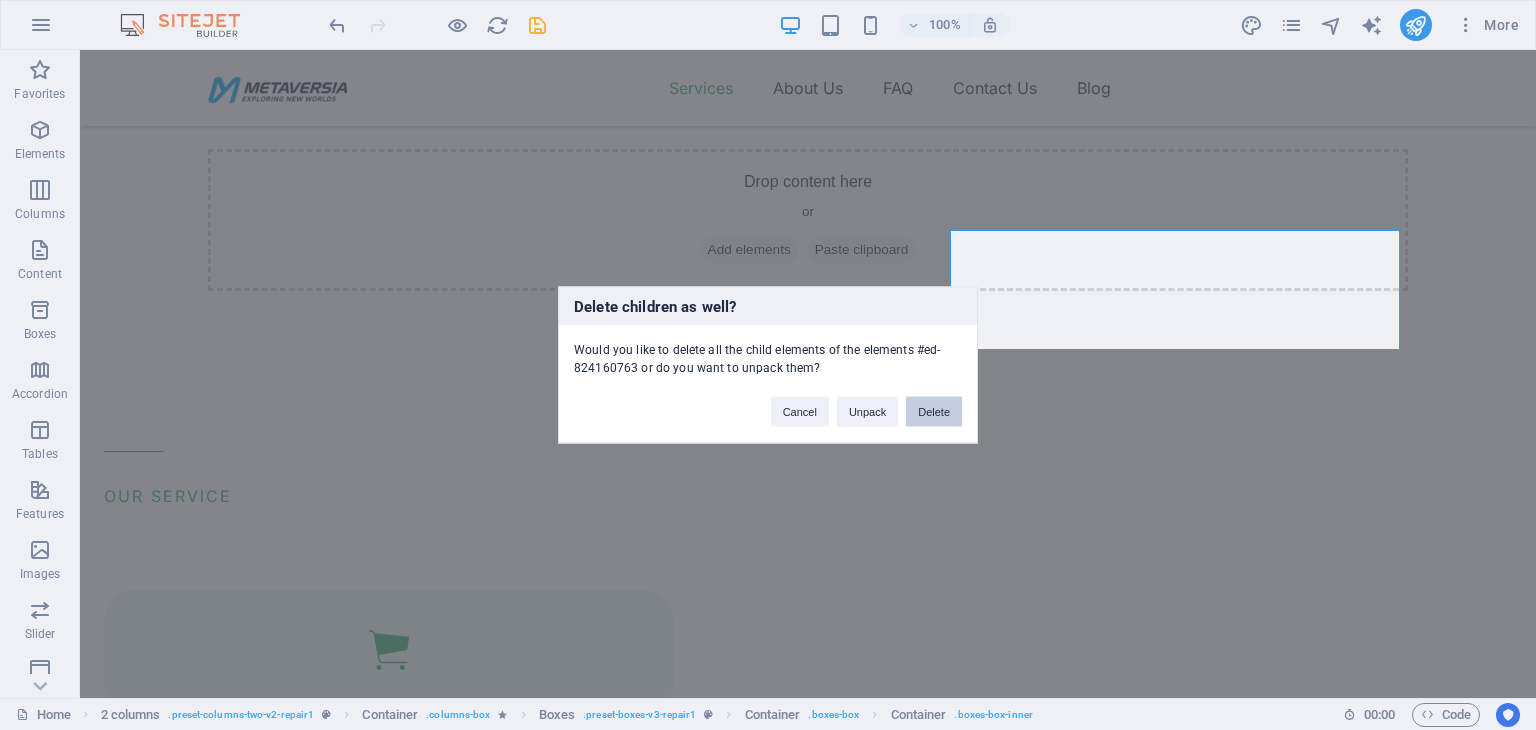 click on "Delete" at bounding box center (934, 412) 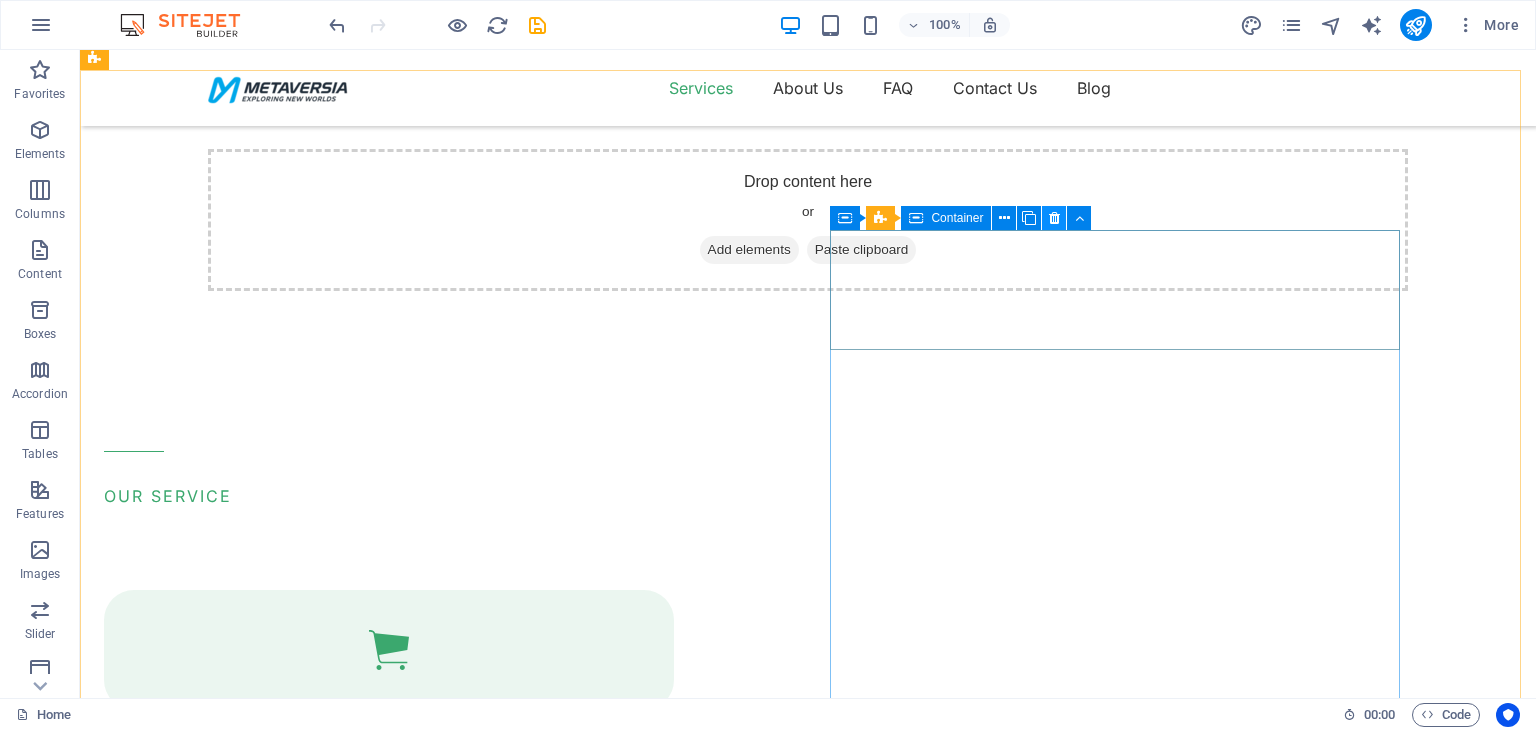 click at bounding box center [1054, 218] 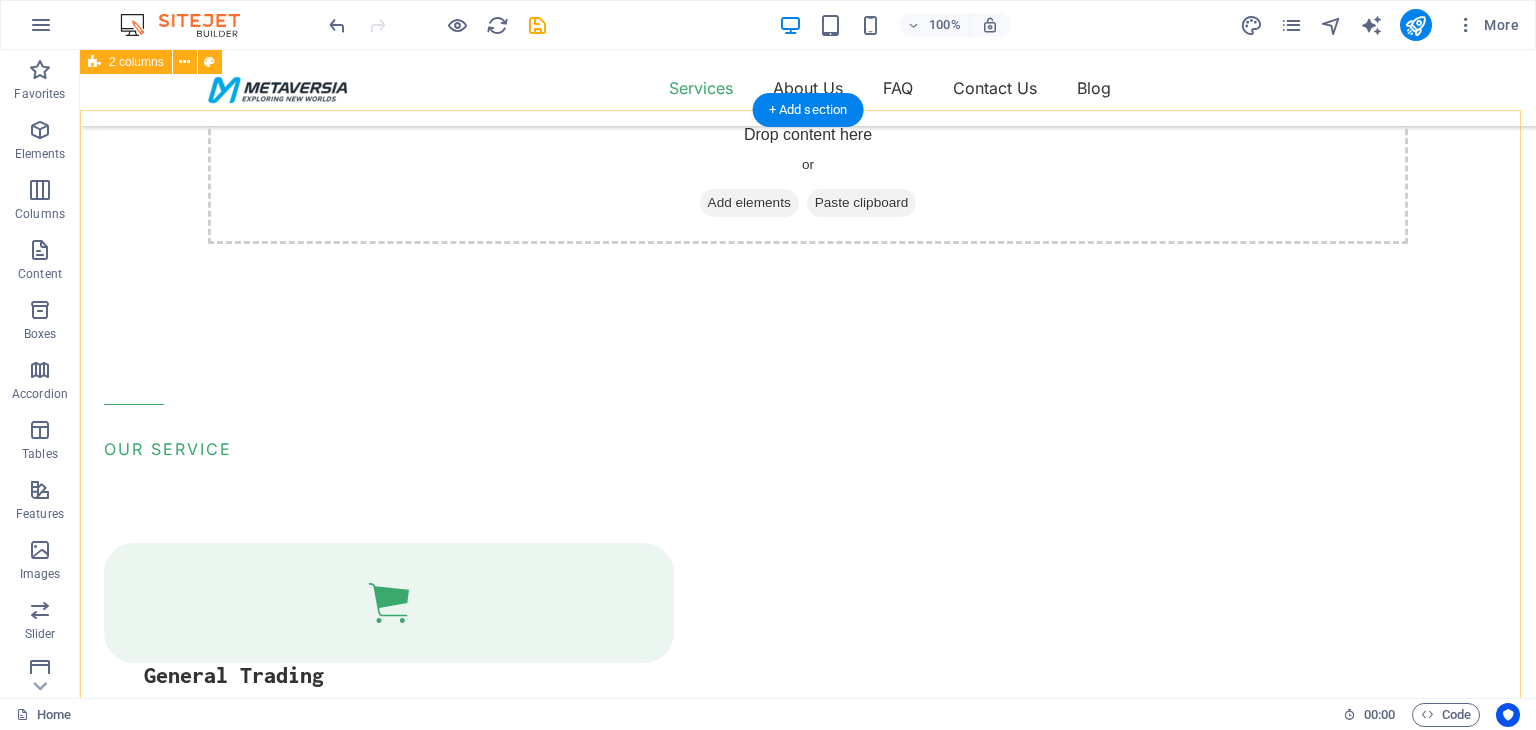 scroll, scrollTop: 492, scrollLeft: 0, axis: vertical 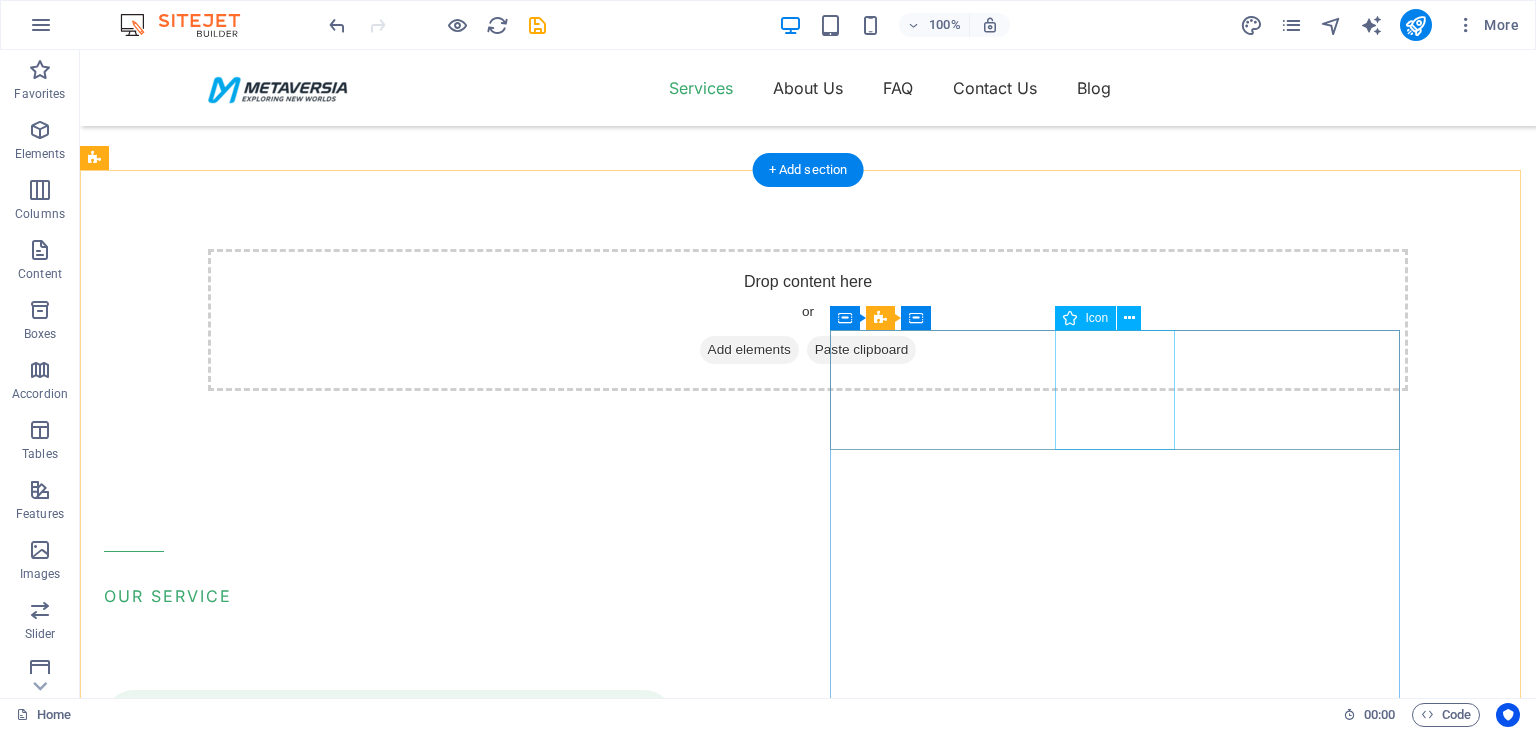 click at bounding box center [389, 1995] 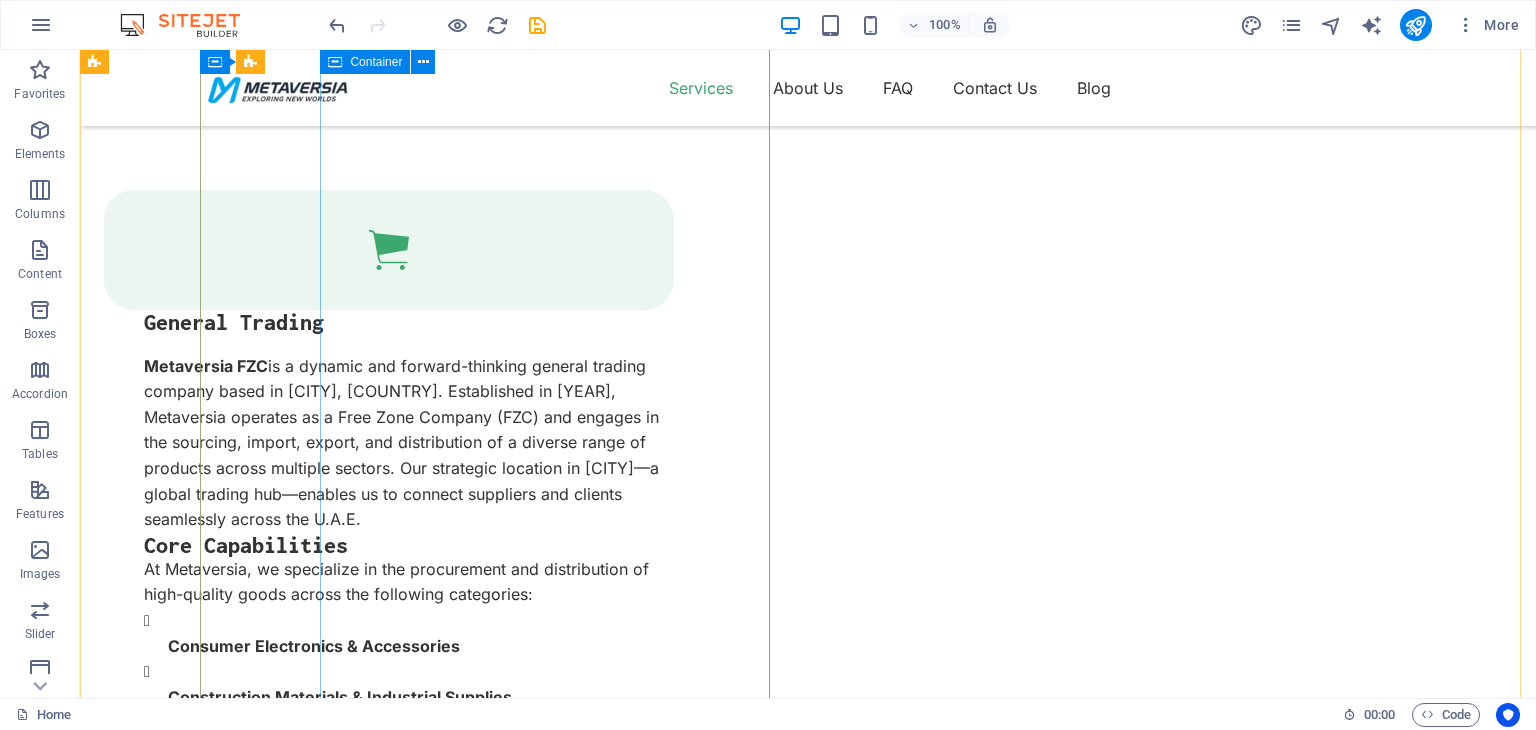 scroll, scrollTop: 692, scrollLeft: 0, axis: vertical 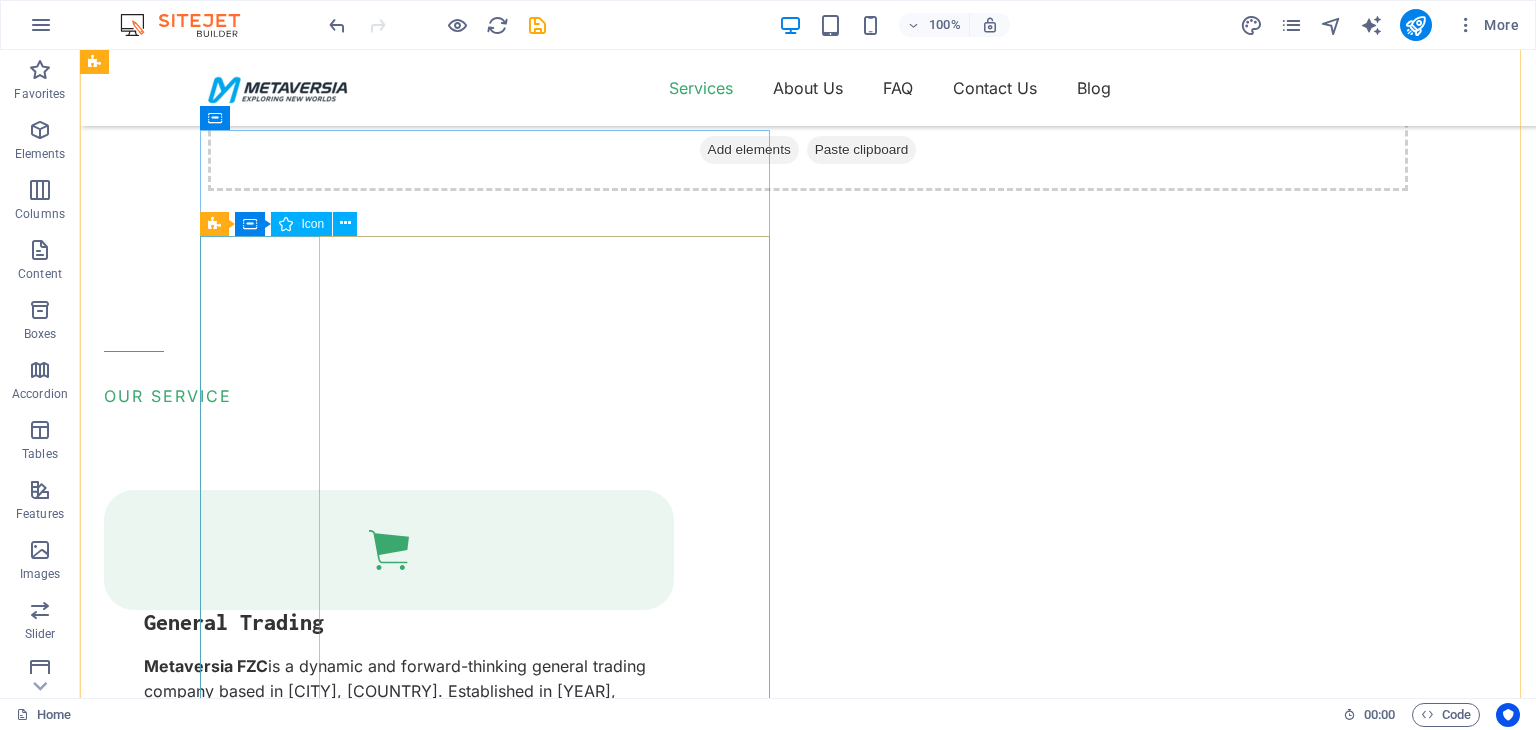 click at bounding box center (389, 550) 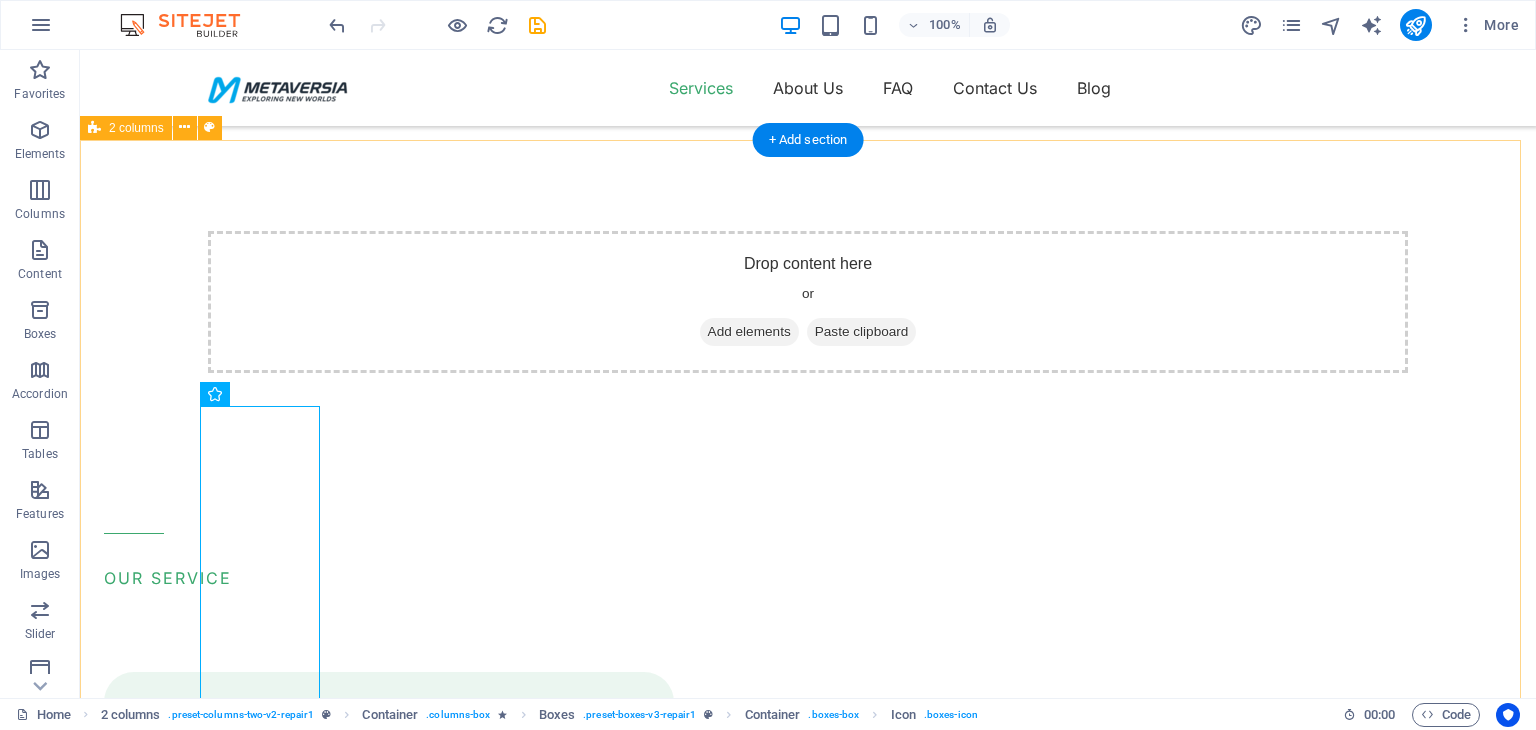 scroll, scrollTop: 492, scrollLeft: 0, axis: vertical 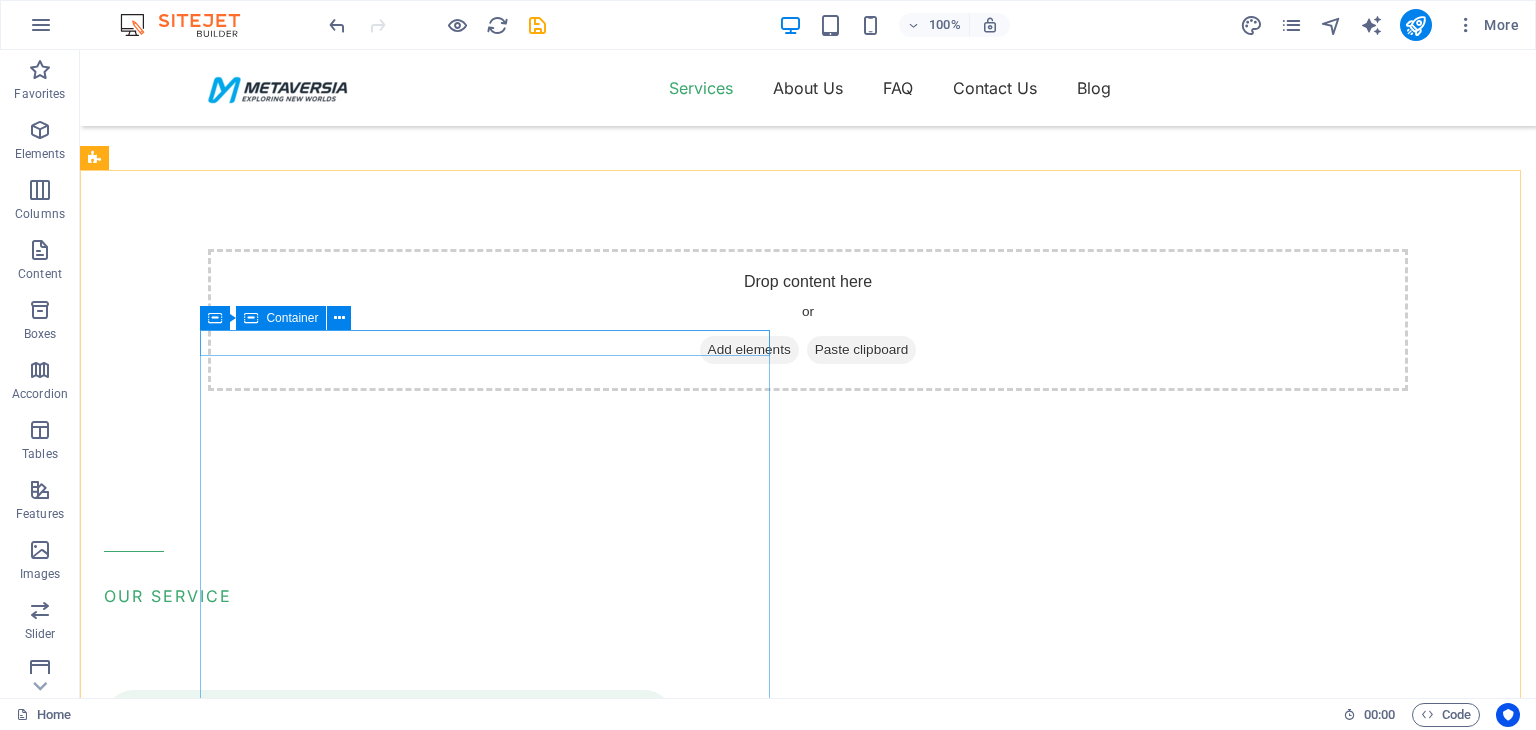click on "Container" at bounding box center (292, 318) 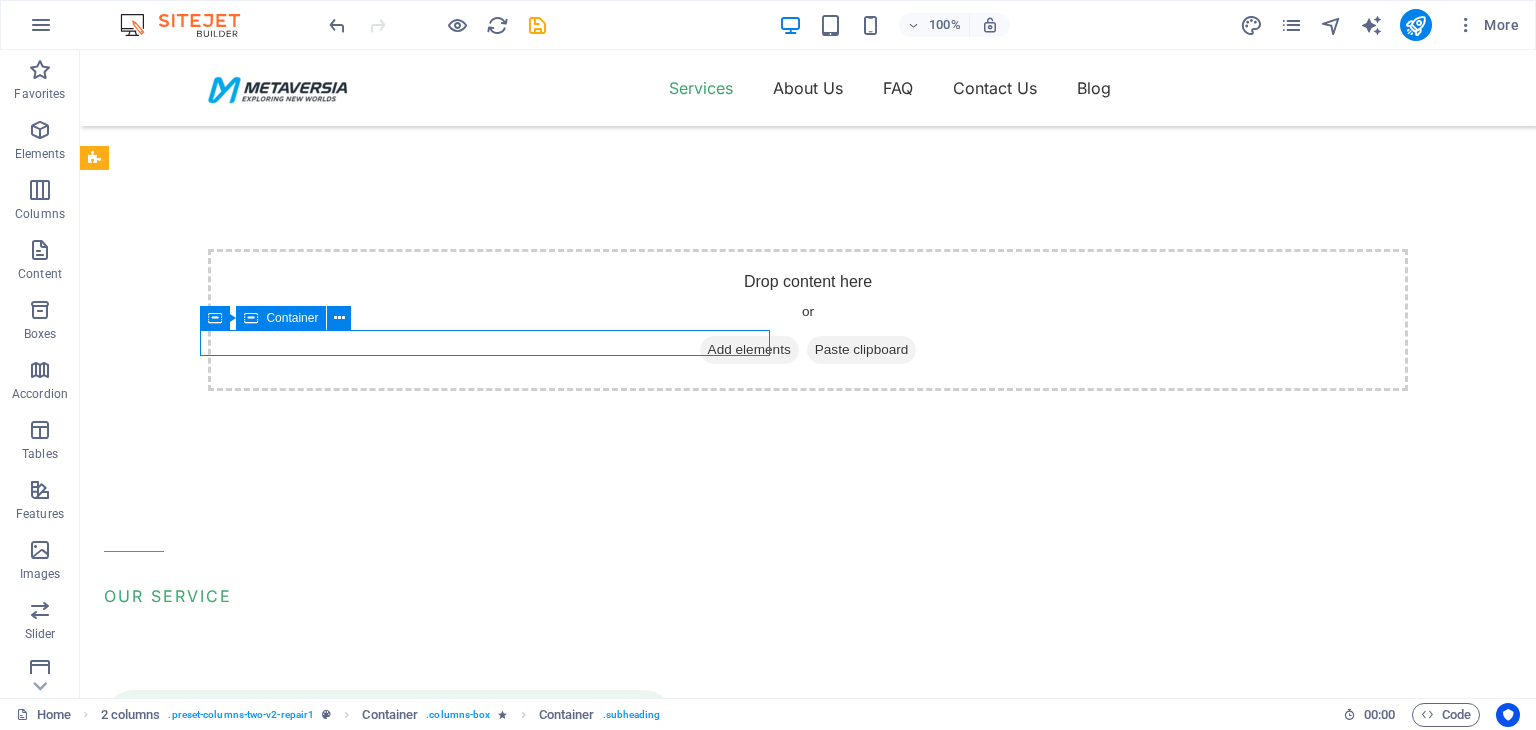 click on "Container" at bounding box center (292, 318) 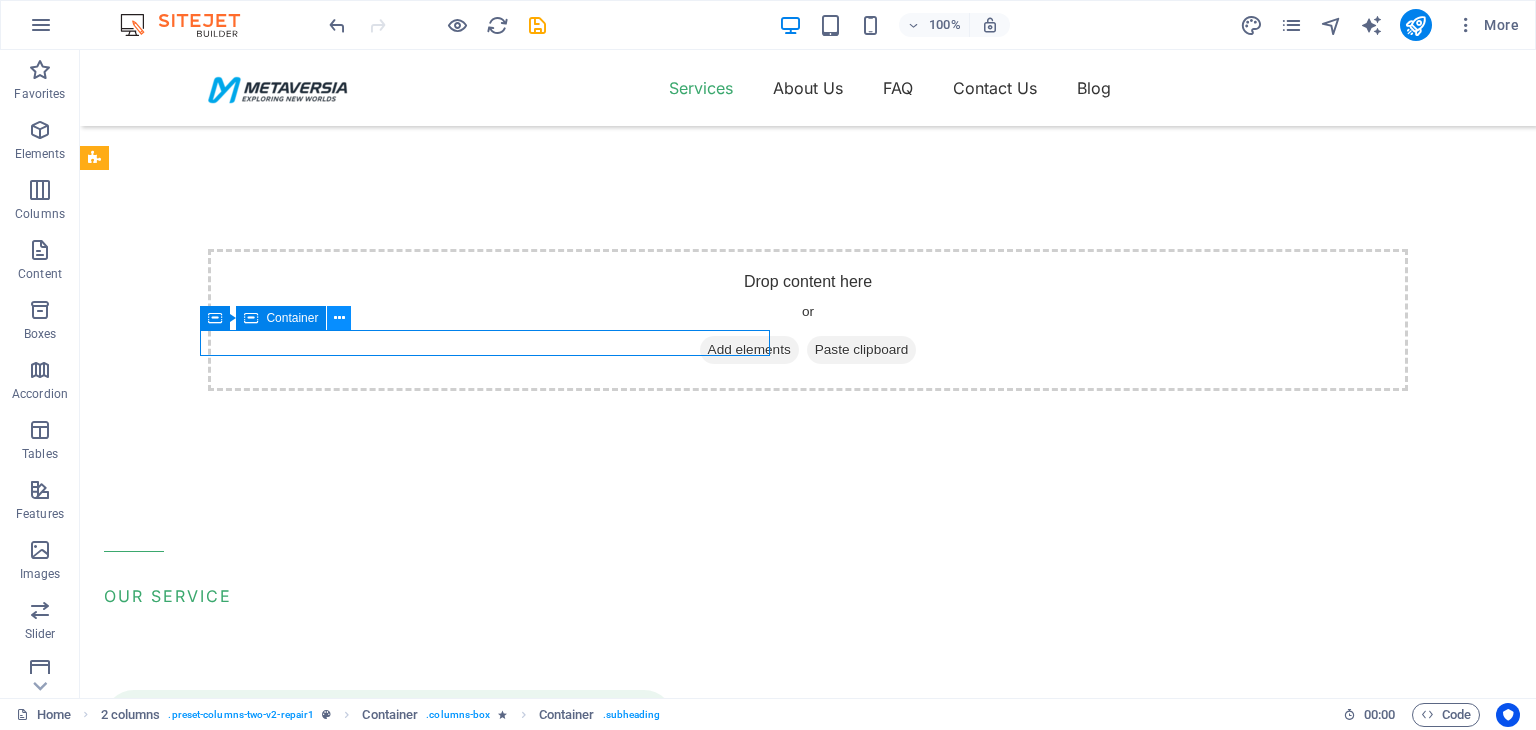 click at bounding box center (339, 318) 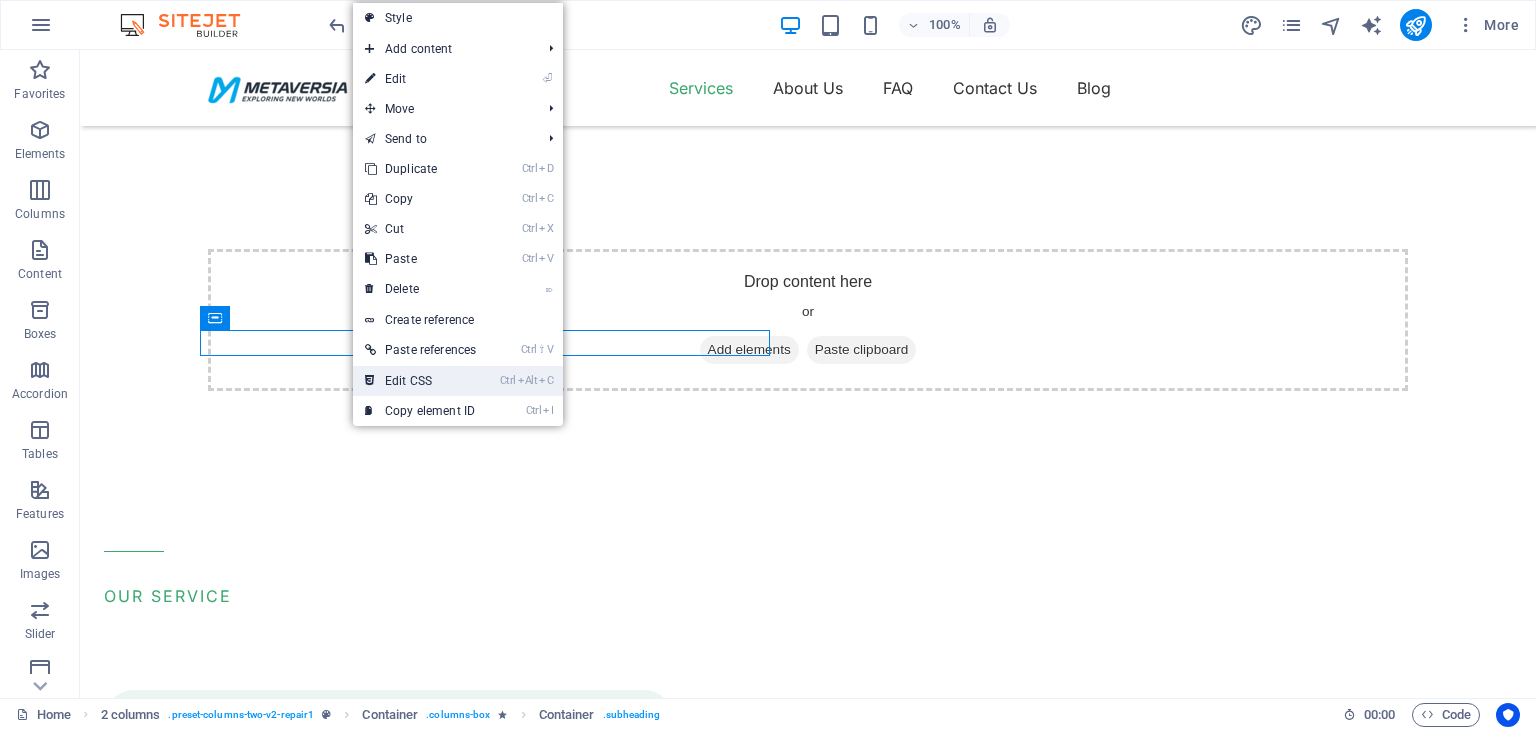 click on "Ctrl Alt C  Edit CSS" at bounding box center (420, 381) 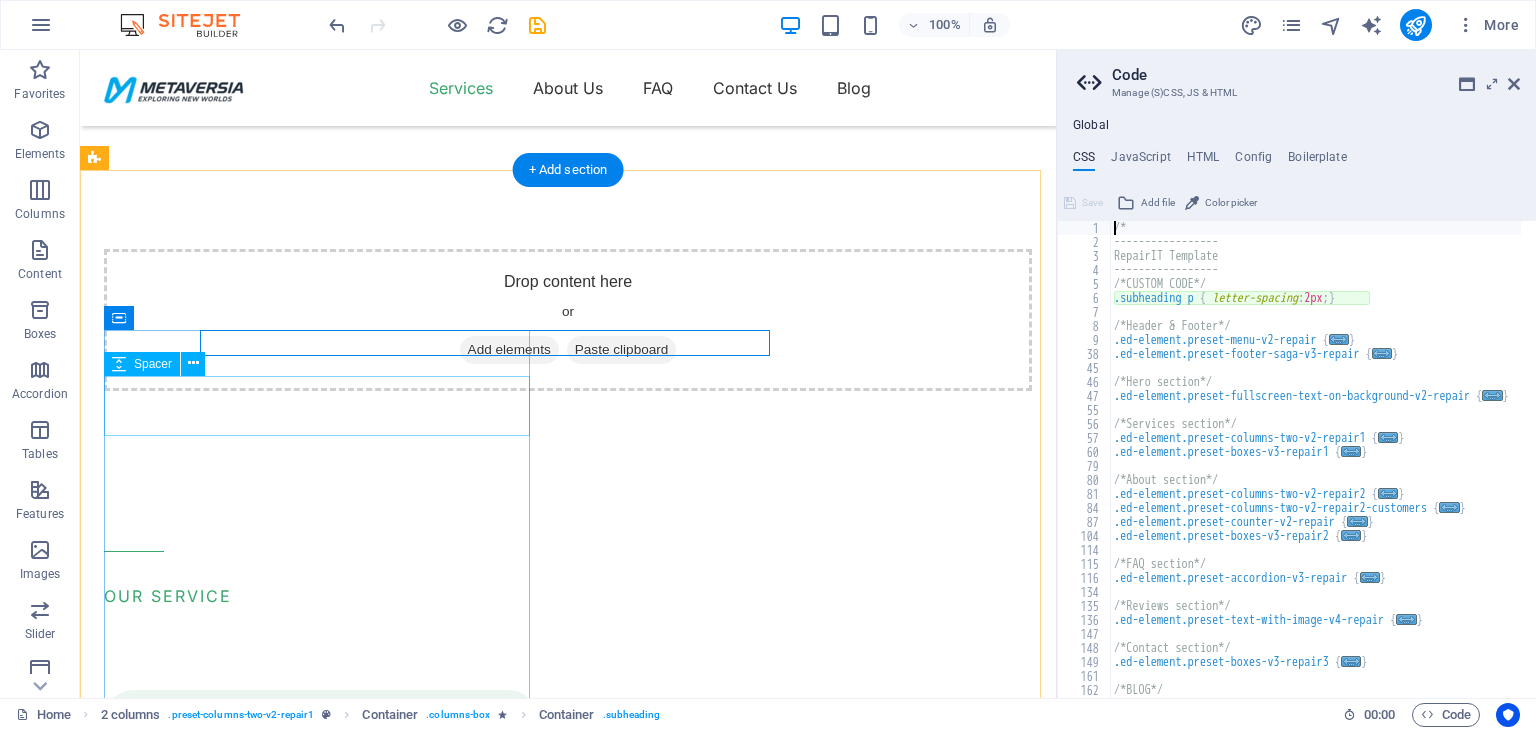 type on ".subheading p { letter-spacing: 2px; }" 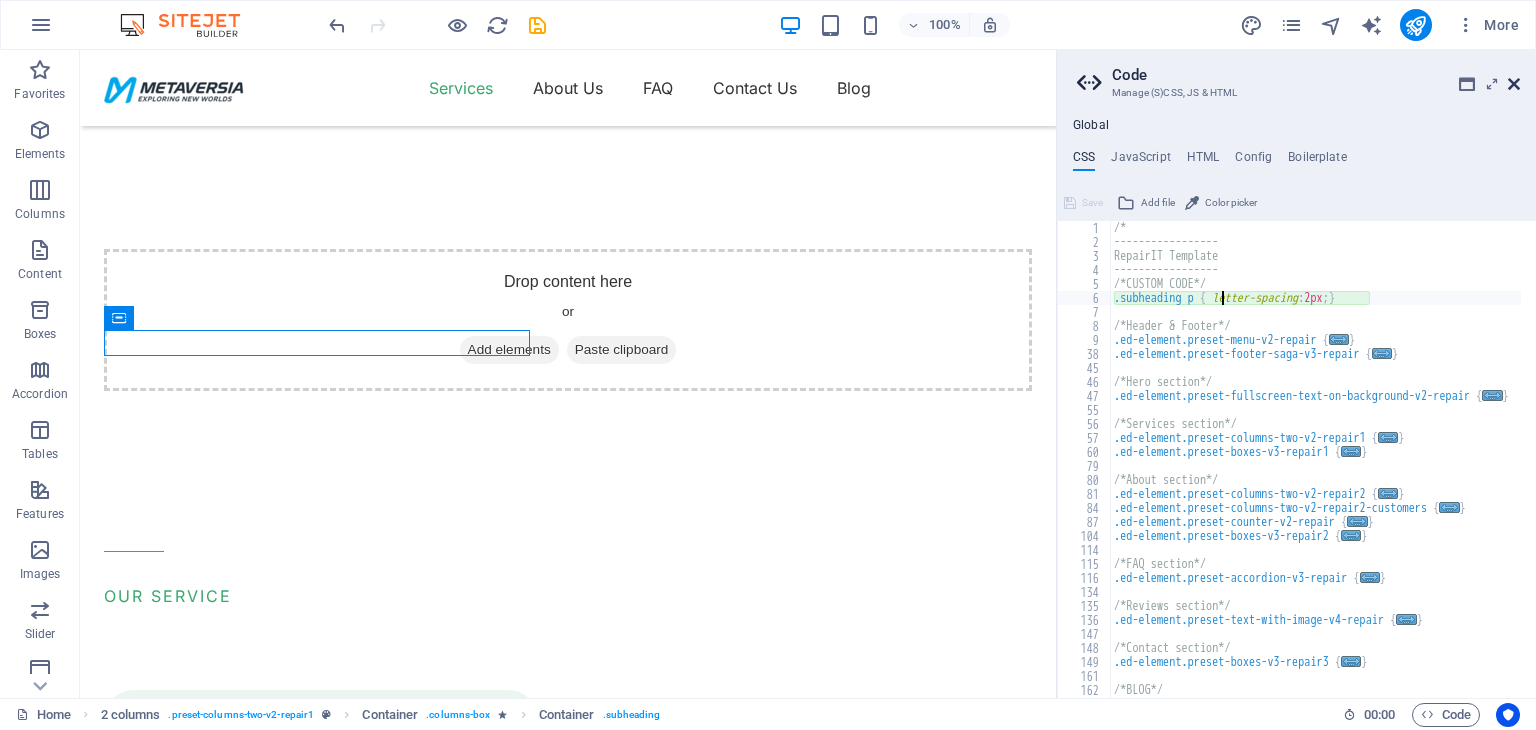 click at bounding box center [1514, 84] 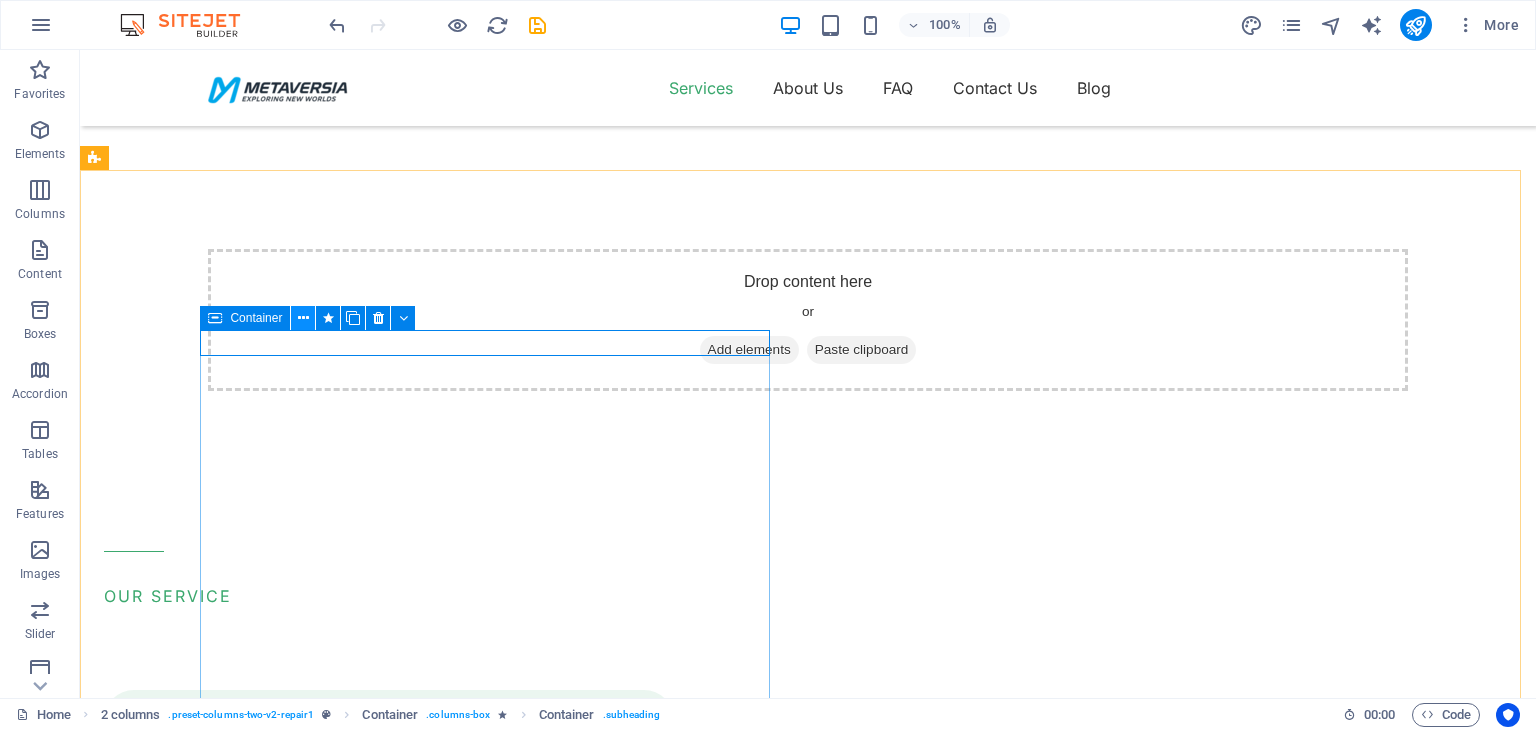 click at bounding box center (303, 318) 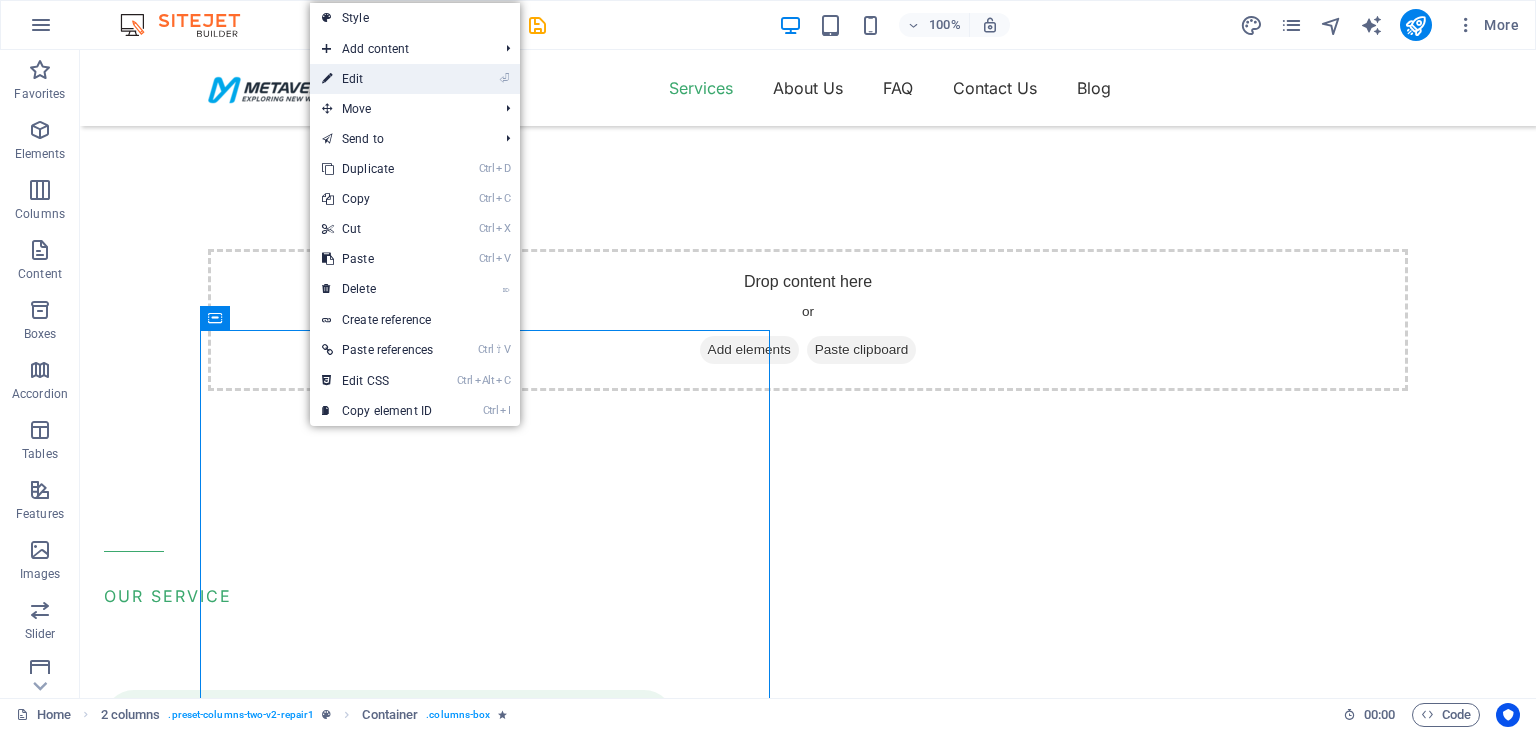 click on "⏎  Edit" at bounding box center (377, 79) 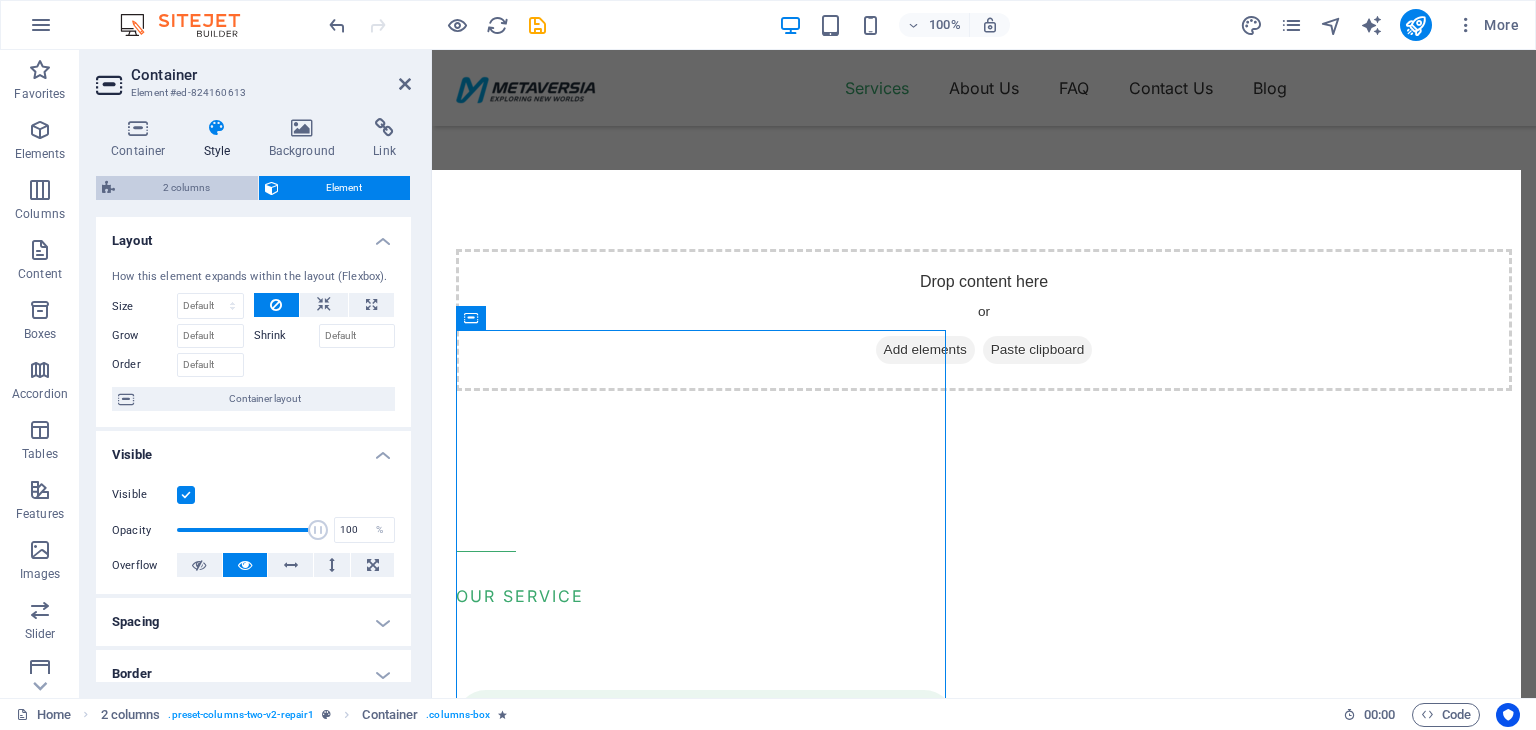 click on "2 columns" at bounding box center (186, 188) 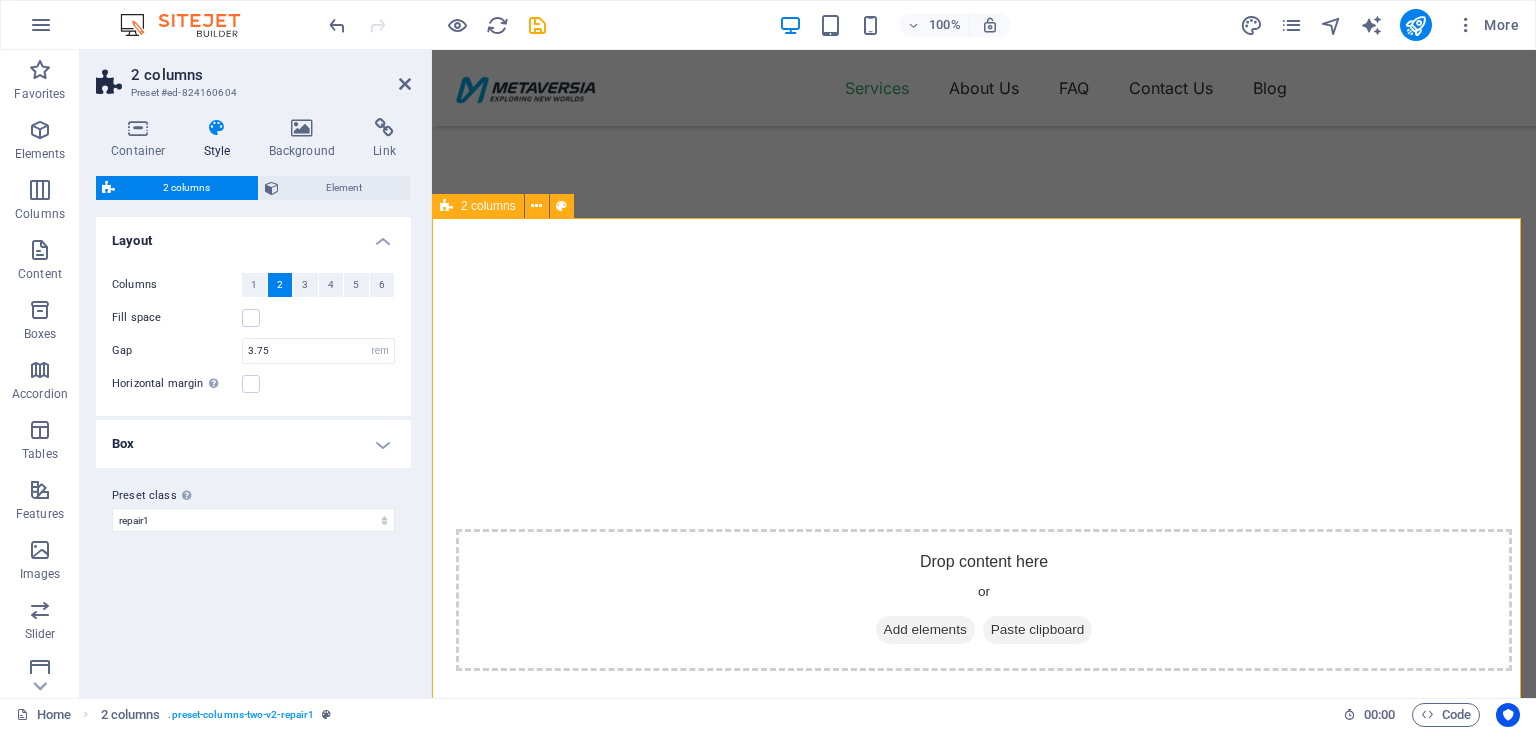 scroll, scrollTop: 92, scrollLeft: 0, axis: vertical 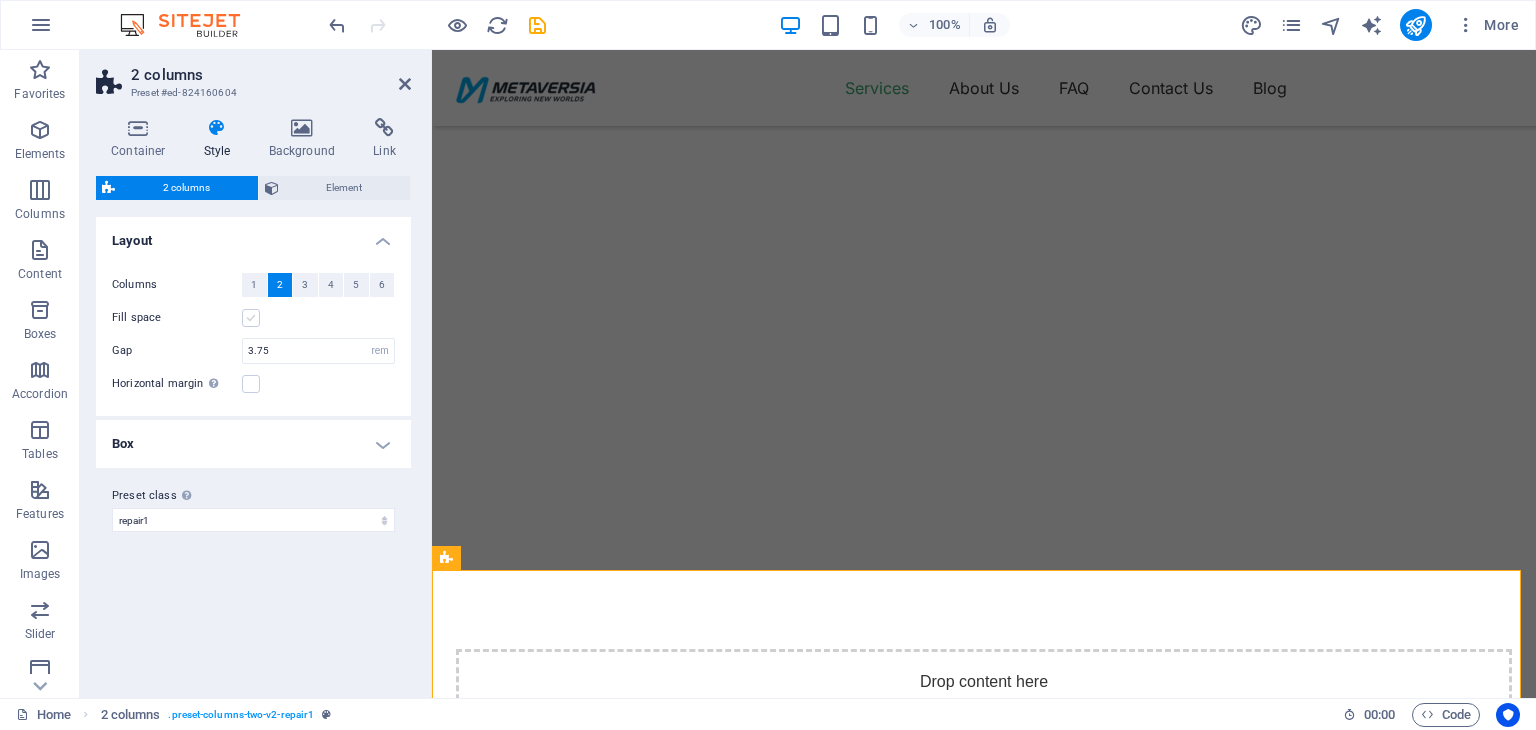 click at bounding box center (251, 318) 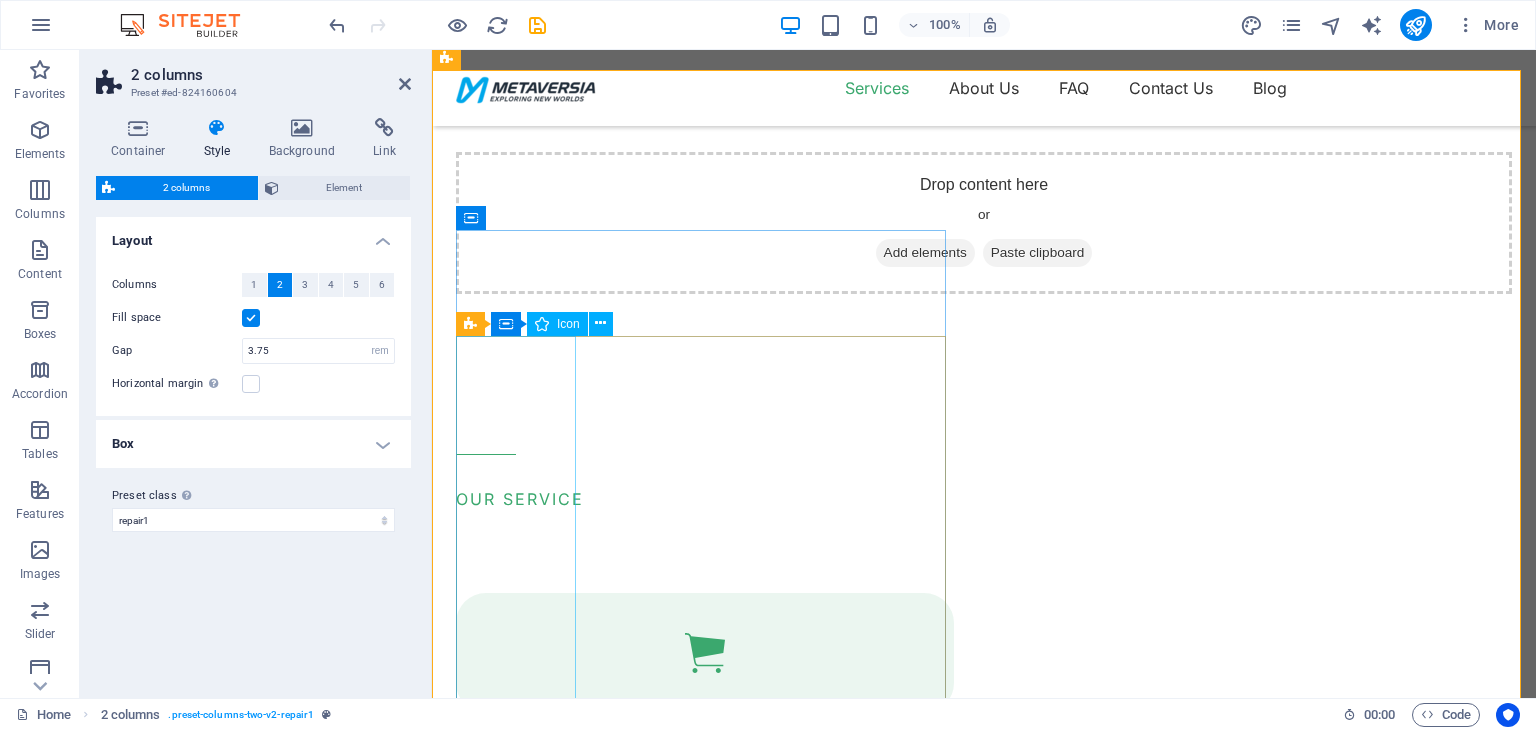 scroll, scrollTop: 592, scrollLeft: 0, axis: vertical 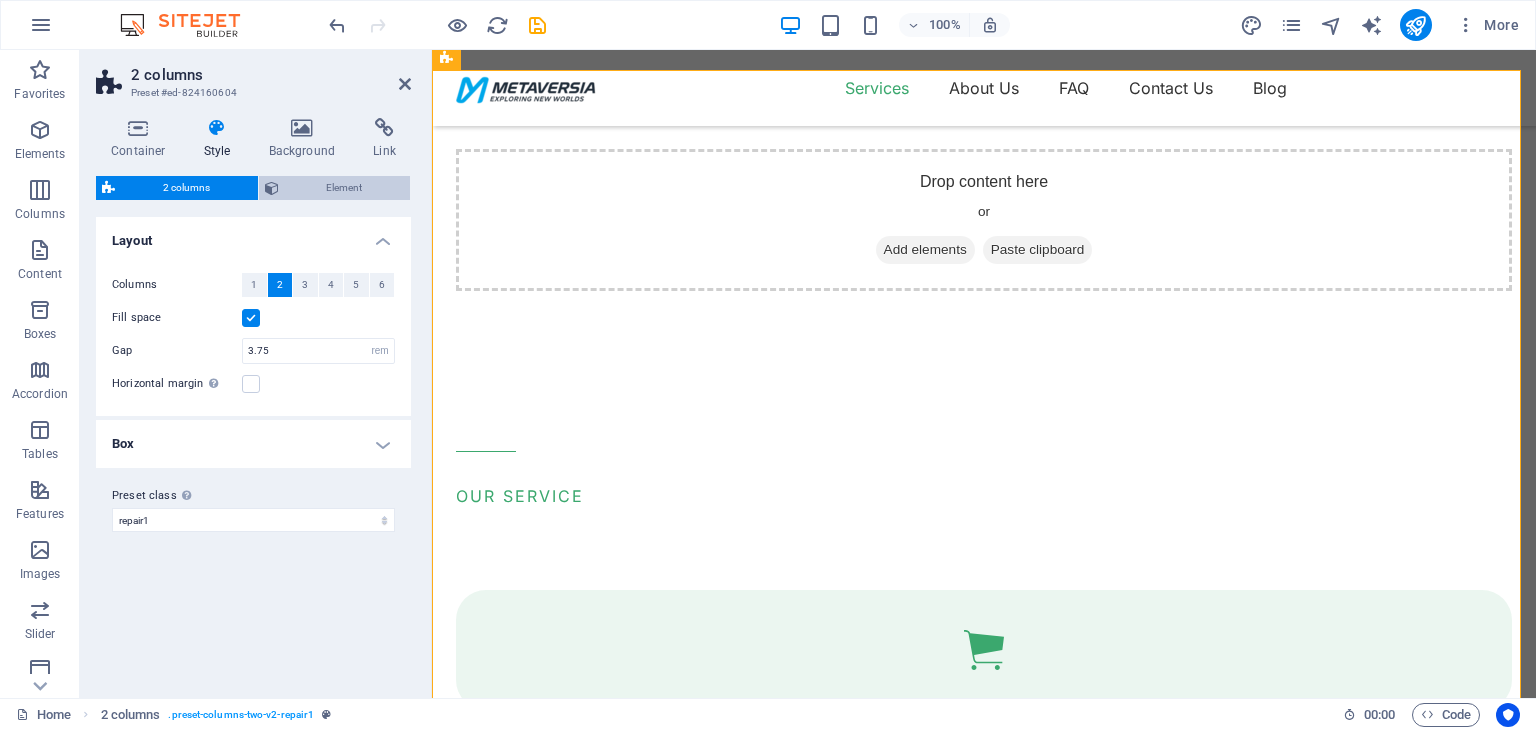 click on "Element" at bounding box center (345, 188) 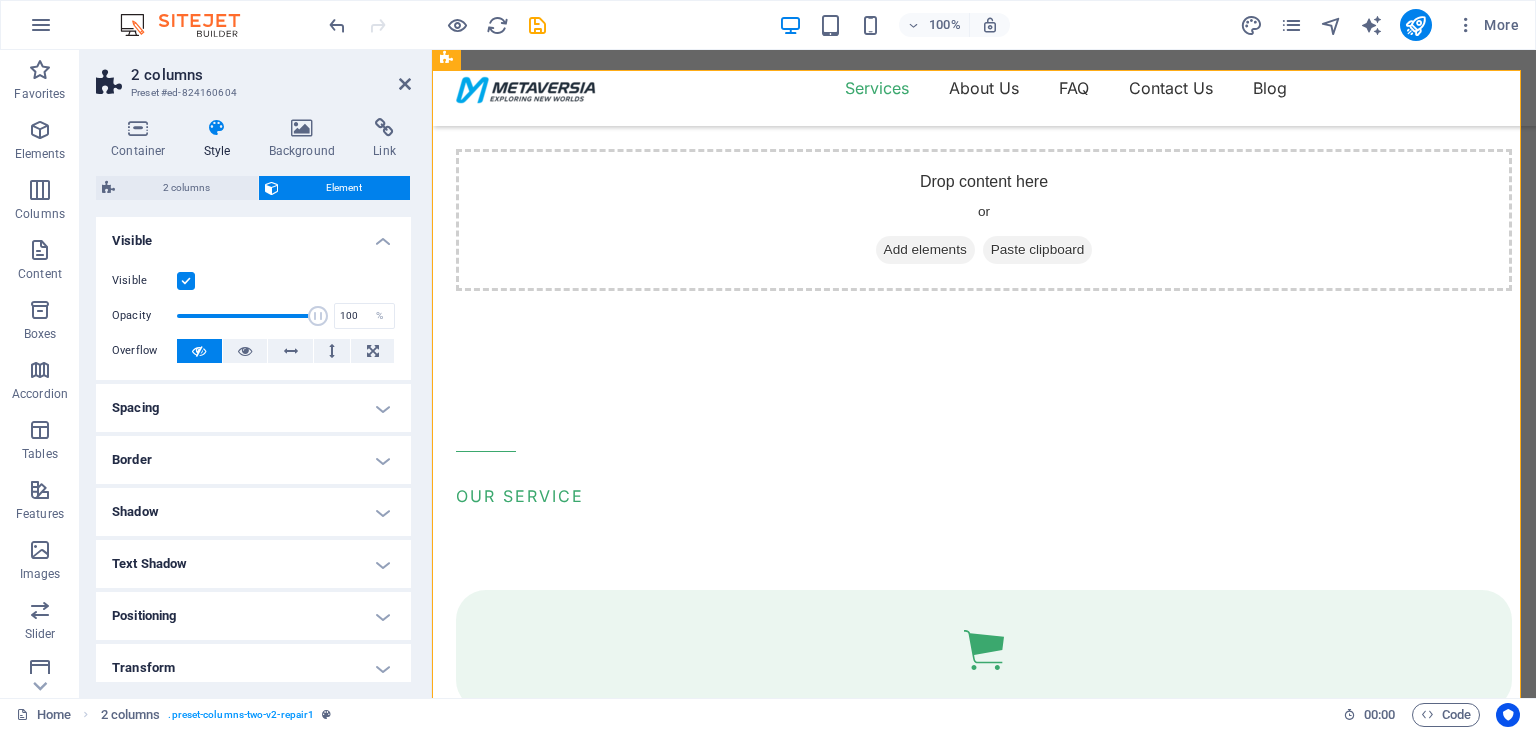 scroll, scrollTop: 0, scrollLeft: 0, axis: both 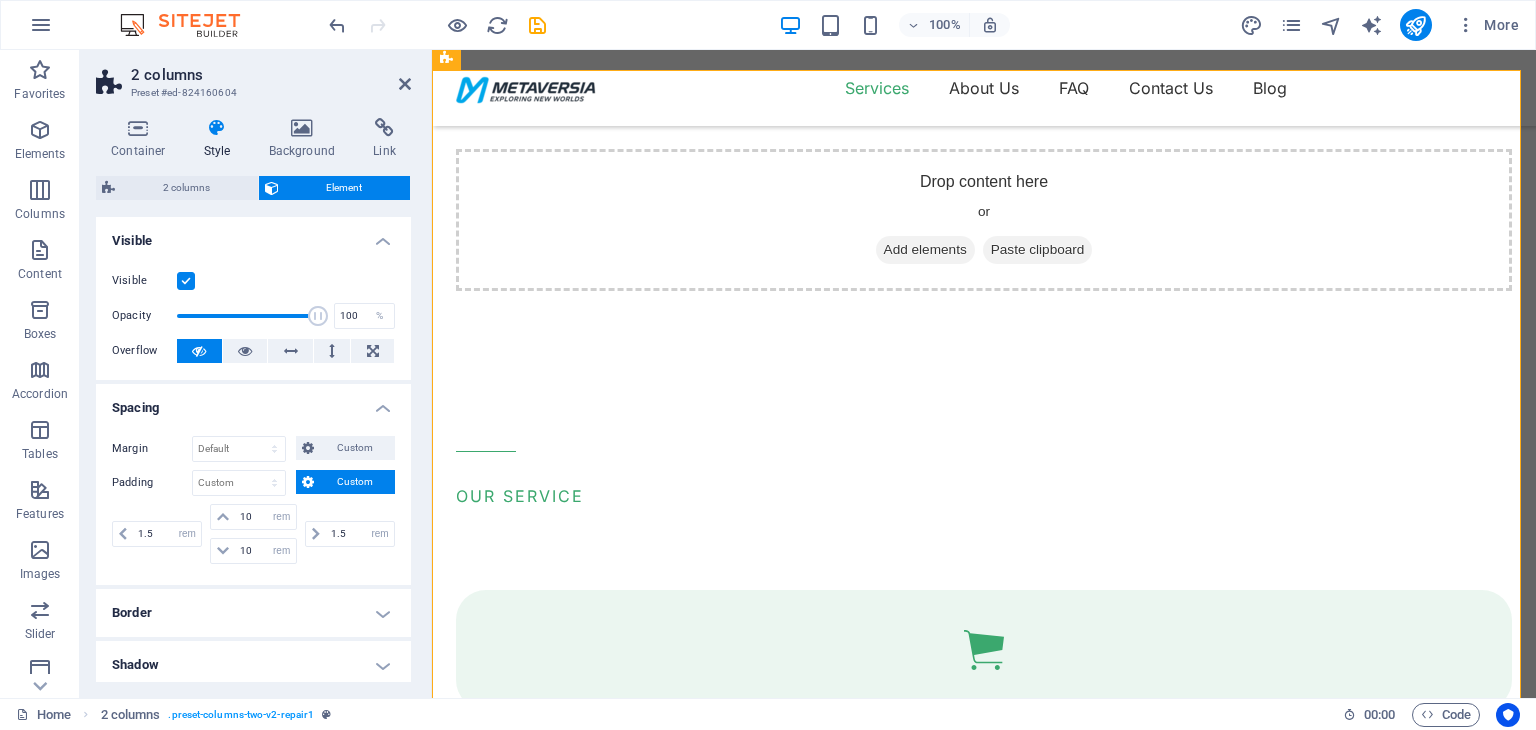 click on "Spacing" at bounding box center (253, 402) 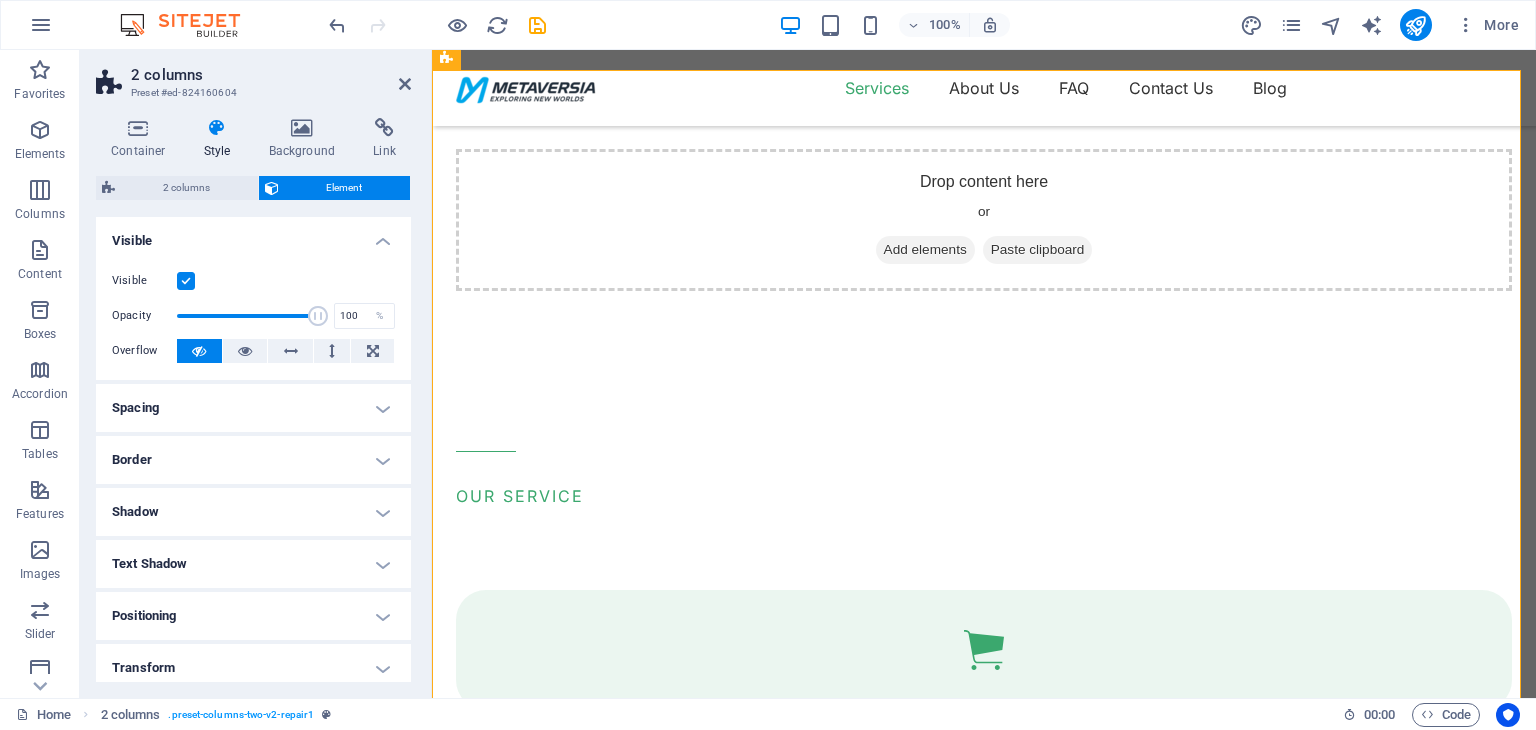click on "Border" at bounding box center [253, 460] 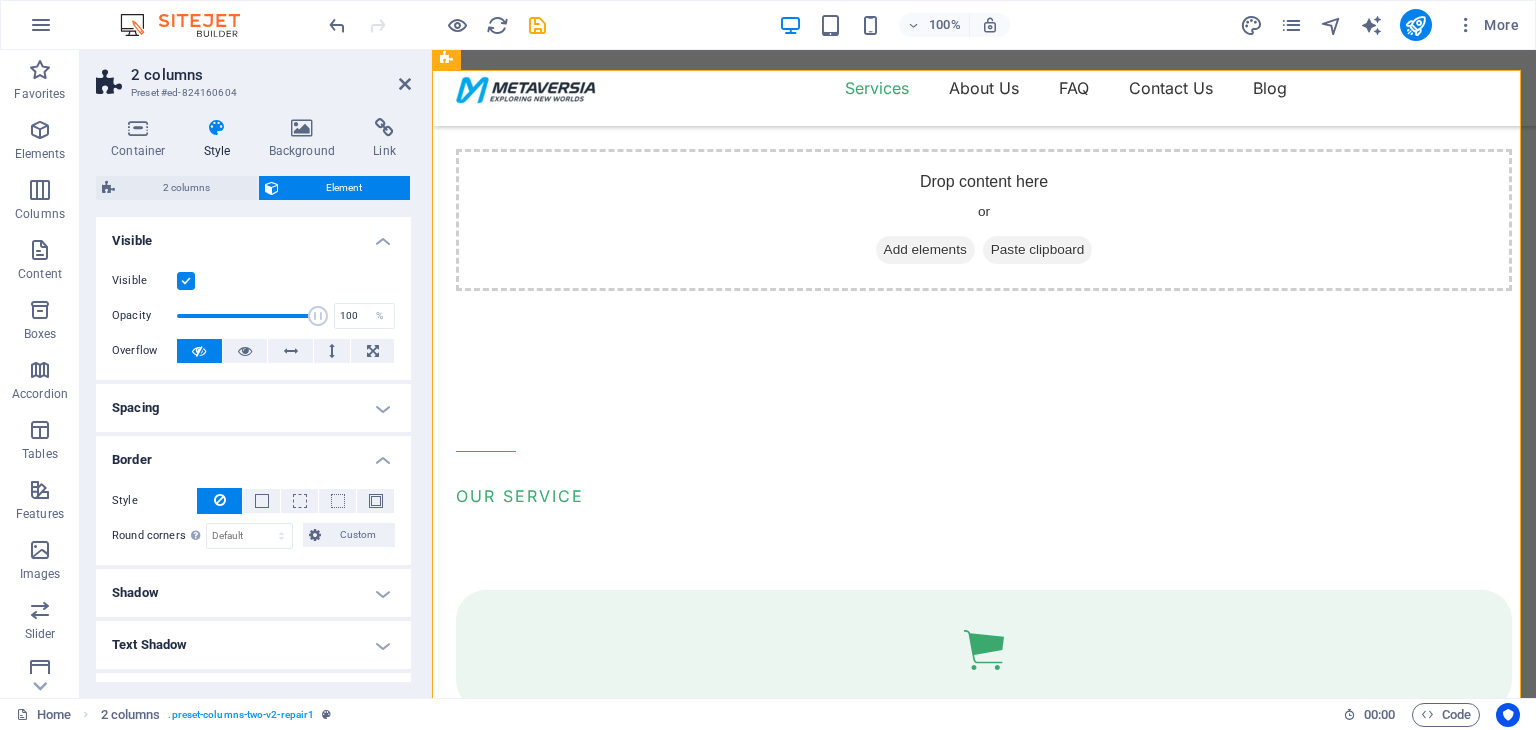 click on "Border" at bounding box center [253, 454] 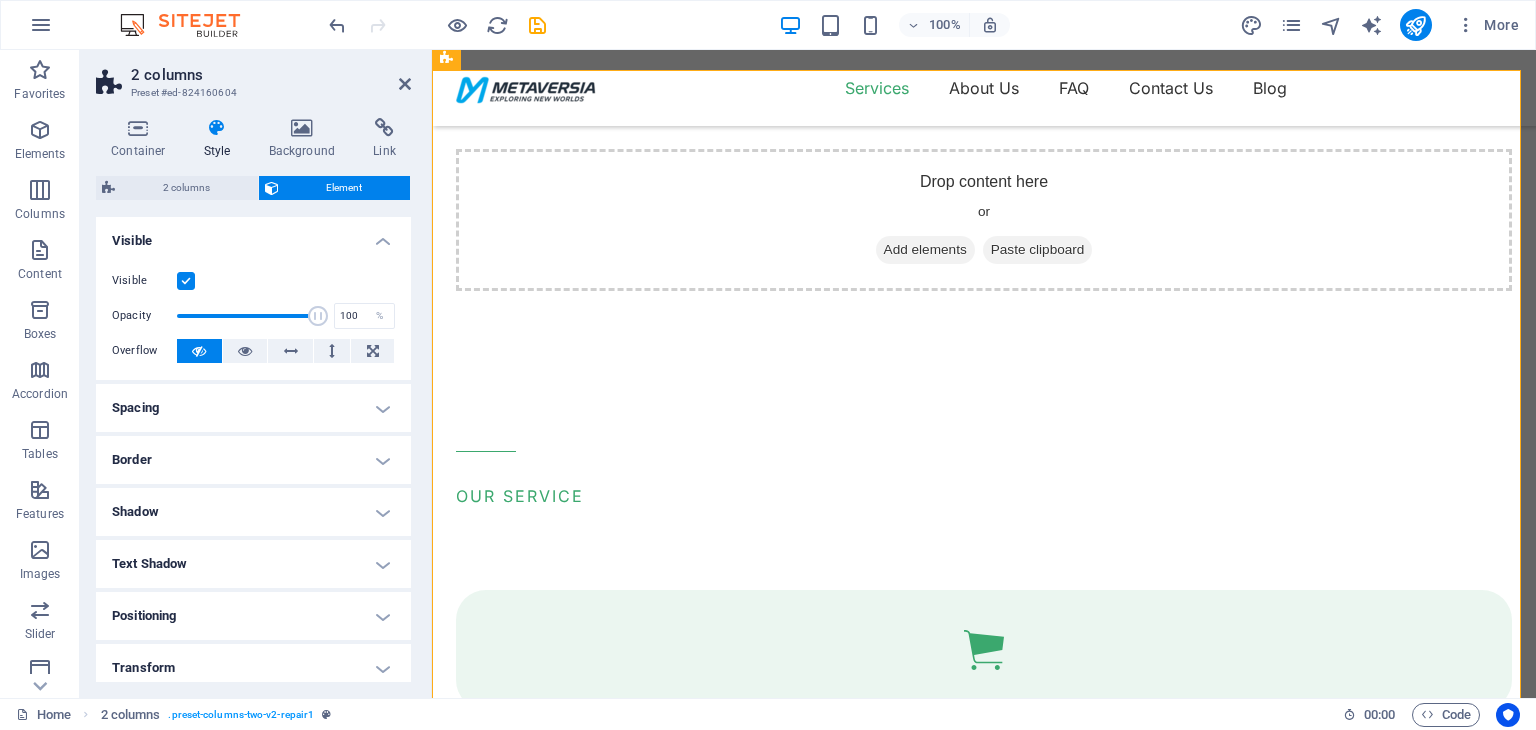 click on "Shadow" at bounding box center [253, 512] 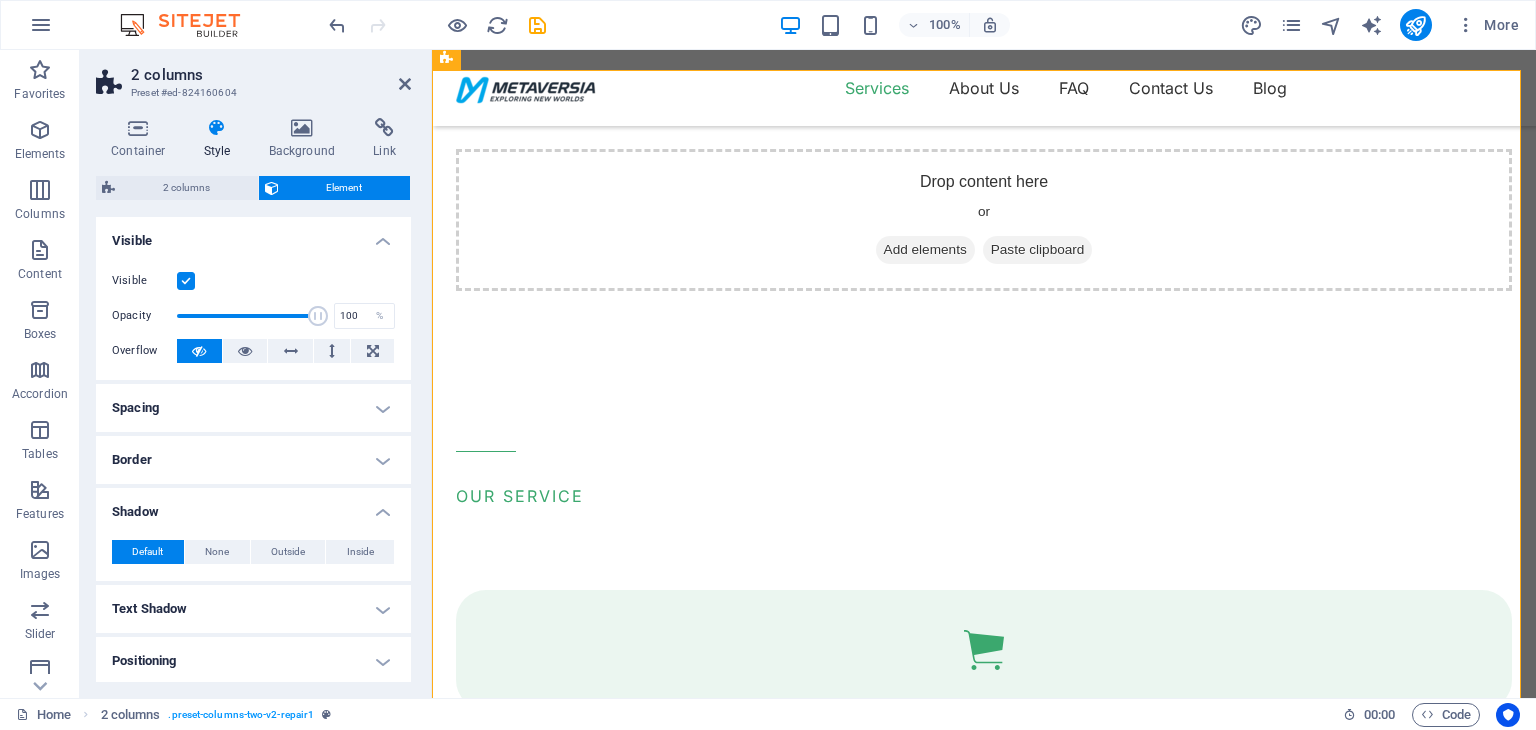 click on "Shadow" at bounding box center [253, 506] 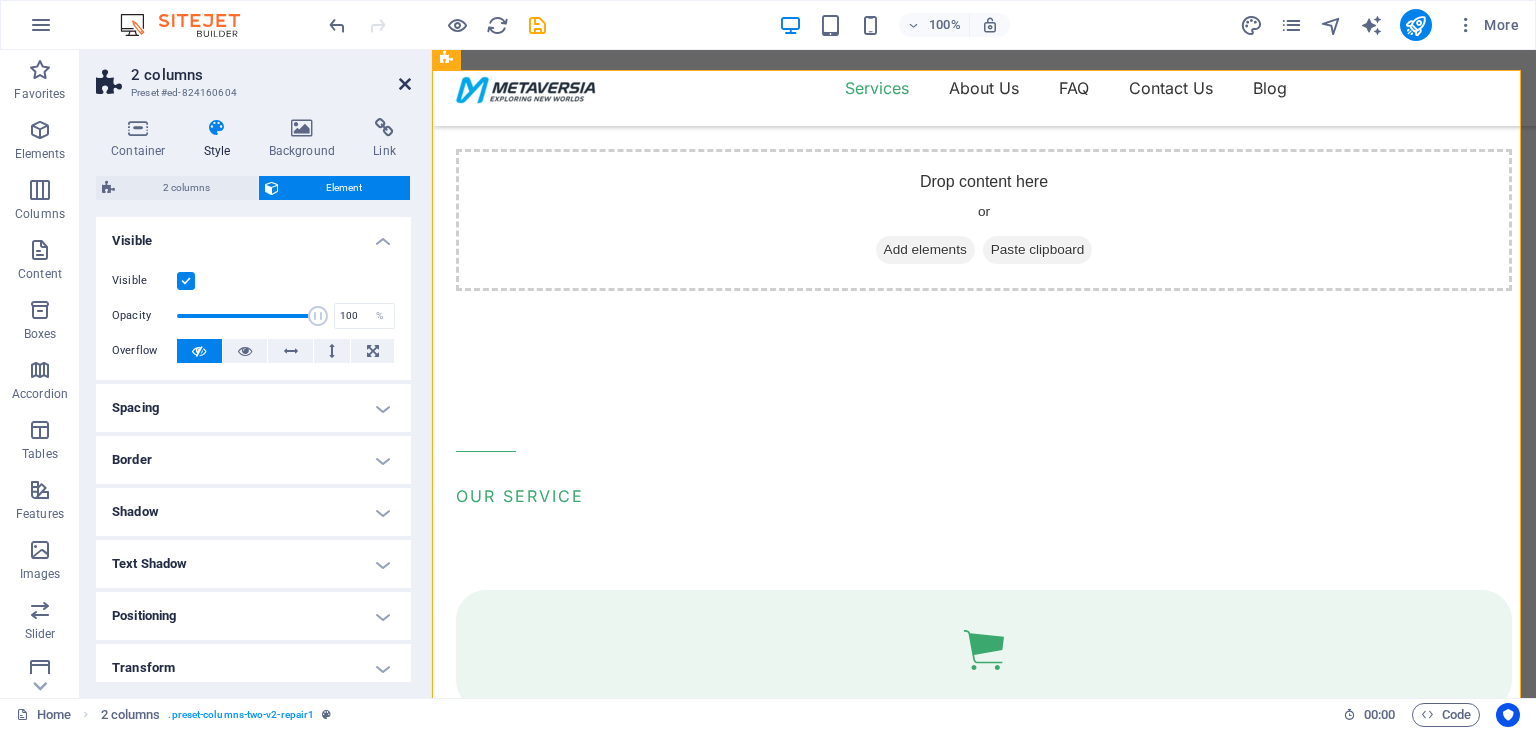 click at bounding box center (405, 84) 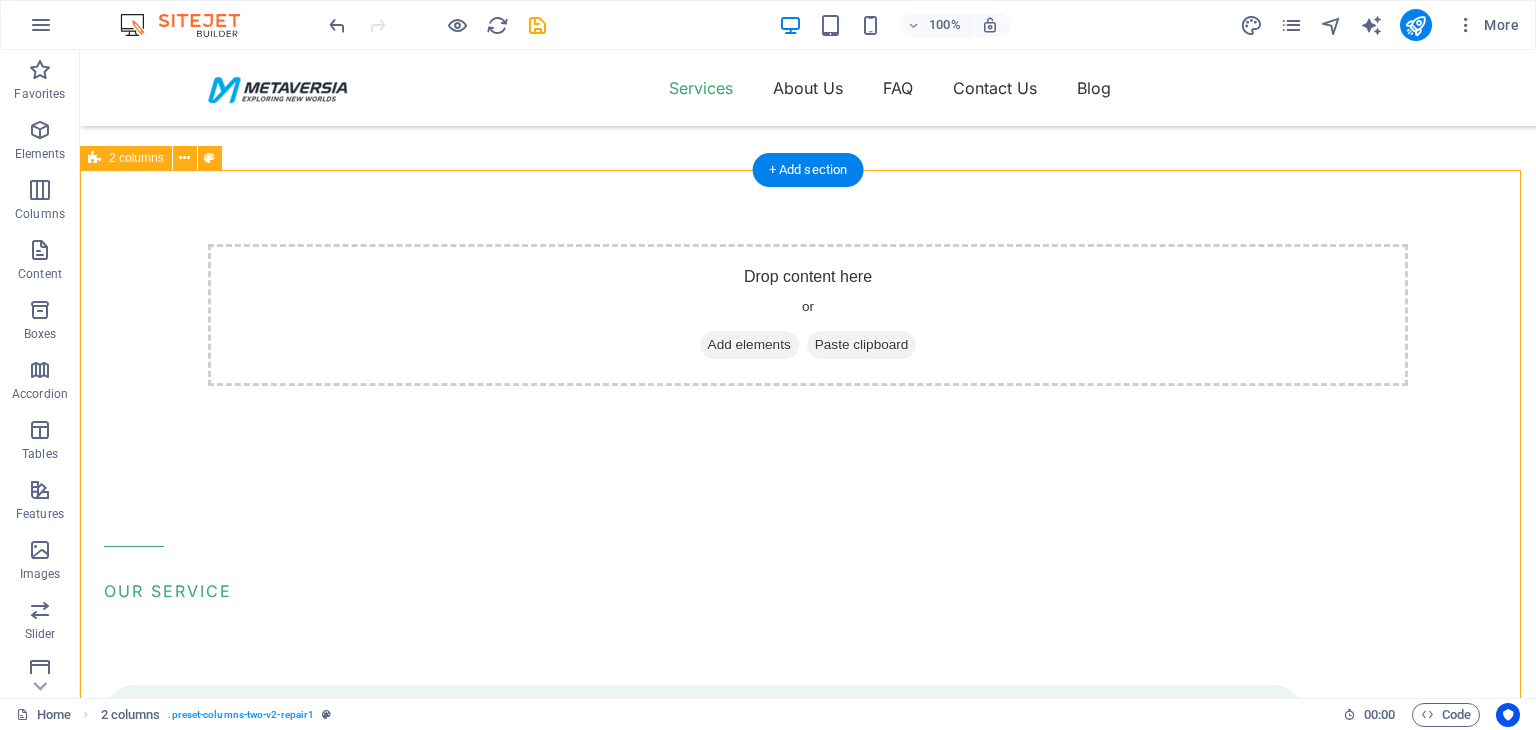 scroll, scrollTop: 492, scrollLeft: 0, axis: vertical 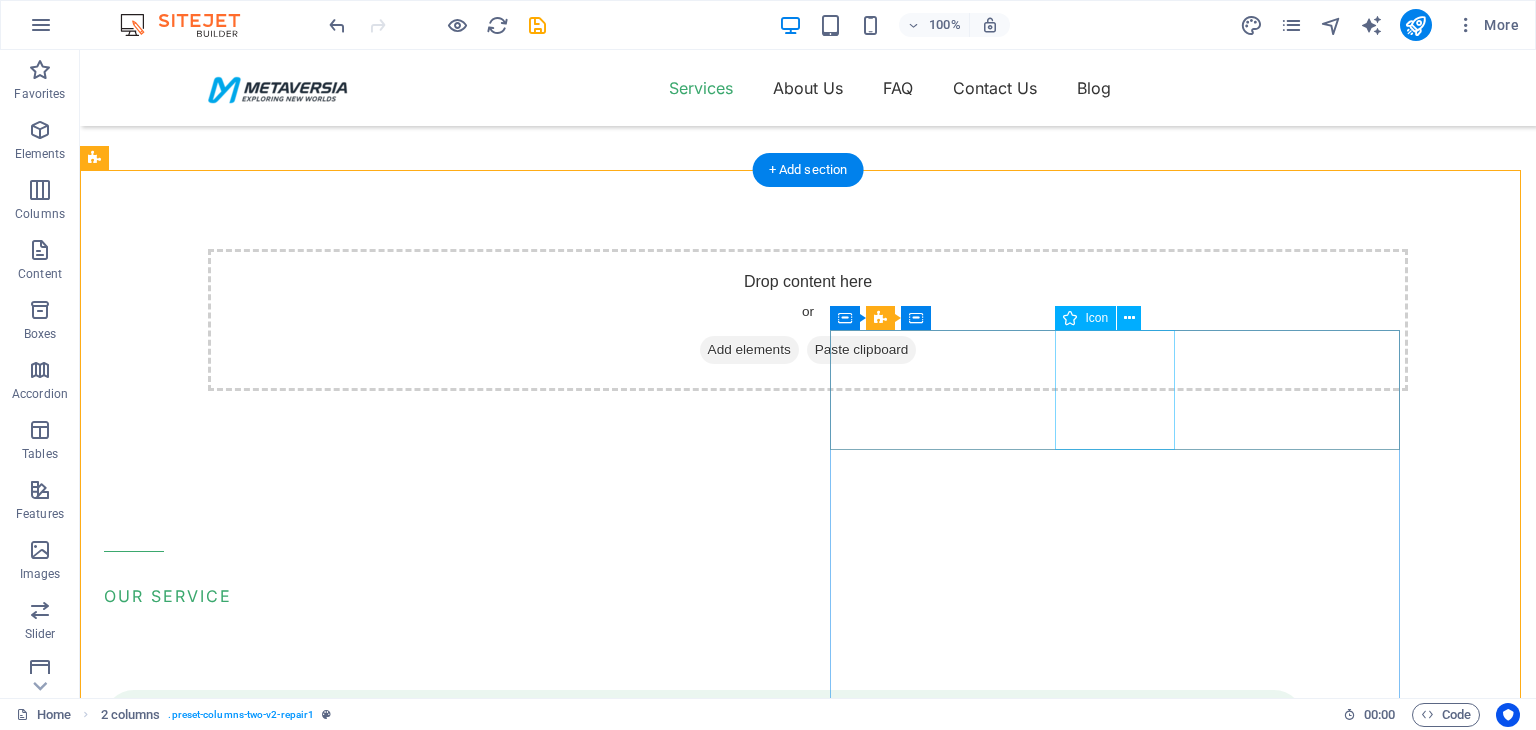 click at bounding box center [704, 1842] 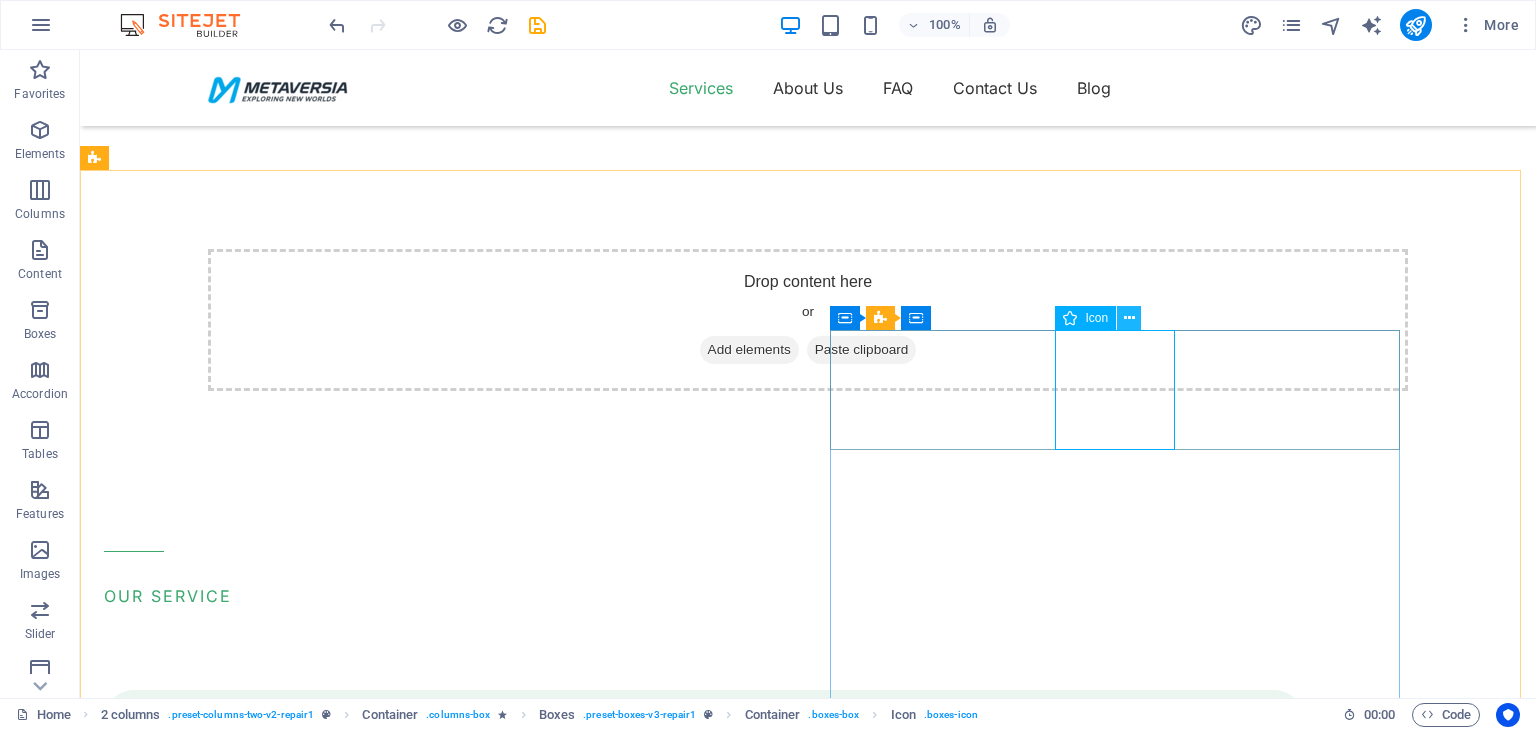 click at bounding box center [1129, 318] 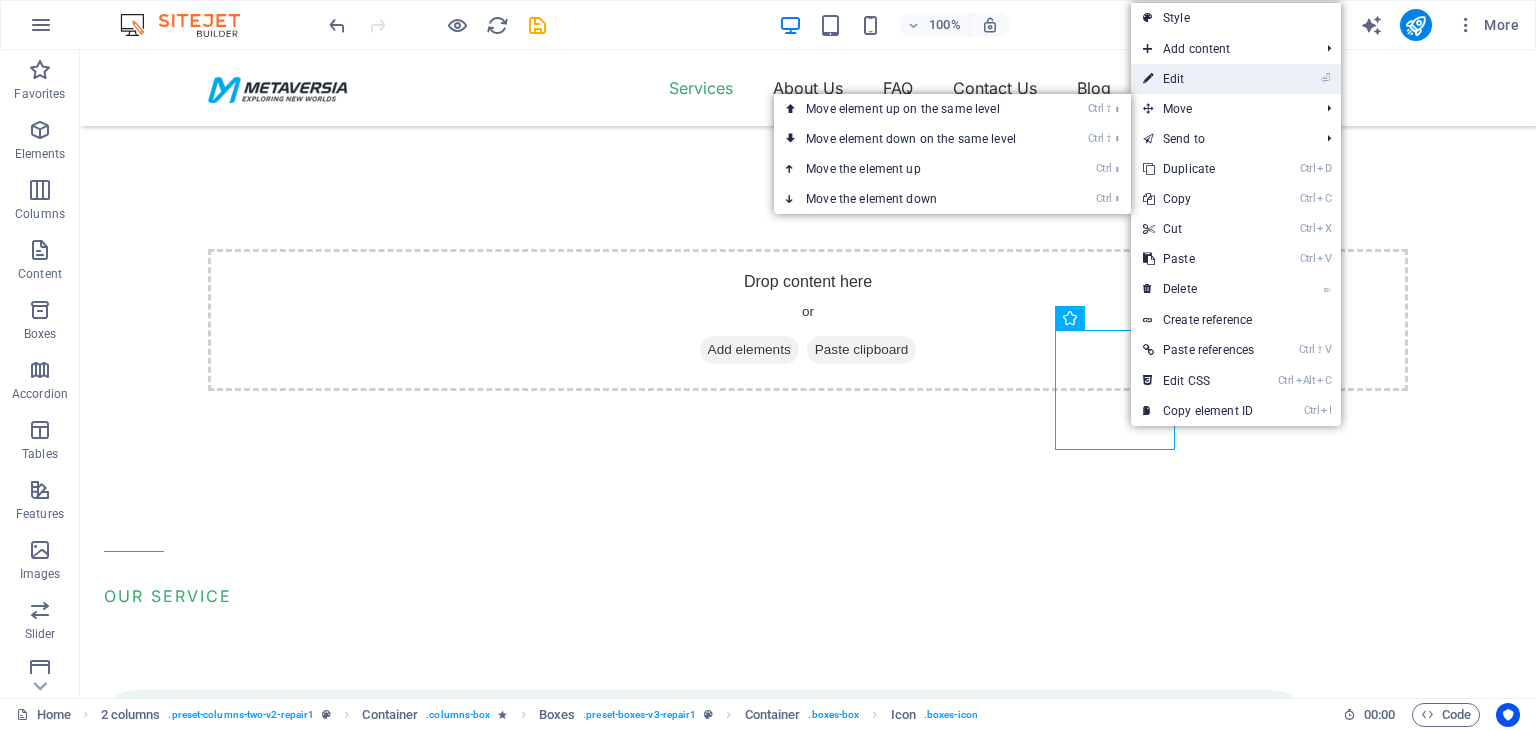 click on "⏎  Edit" at bounding box center (1198, 79) 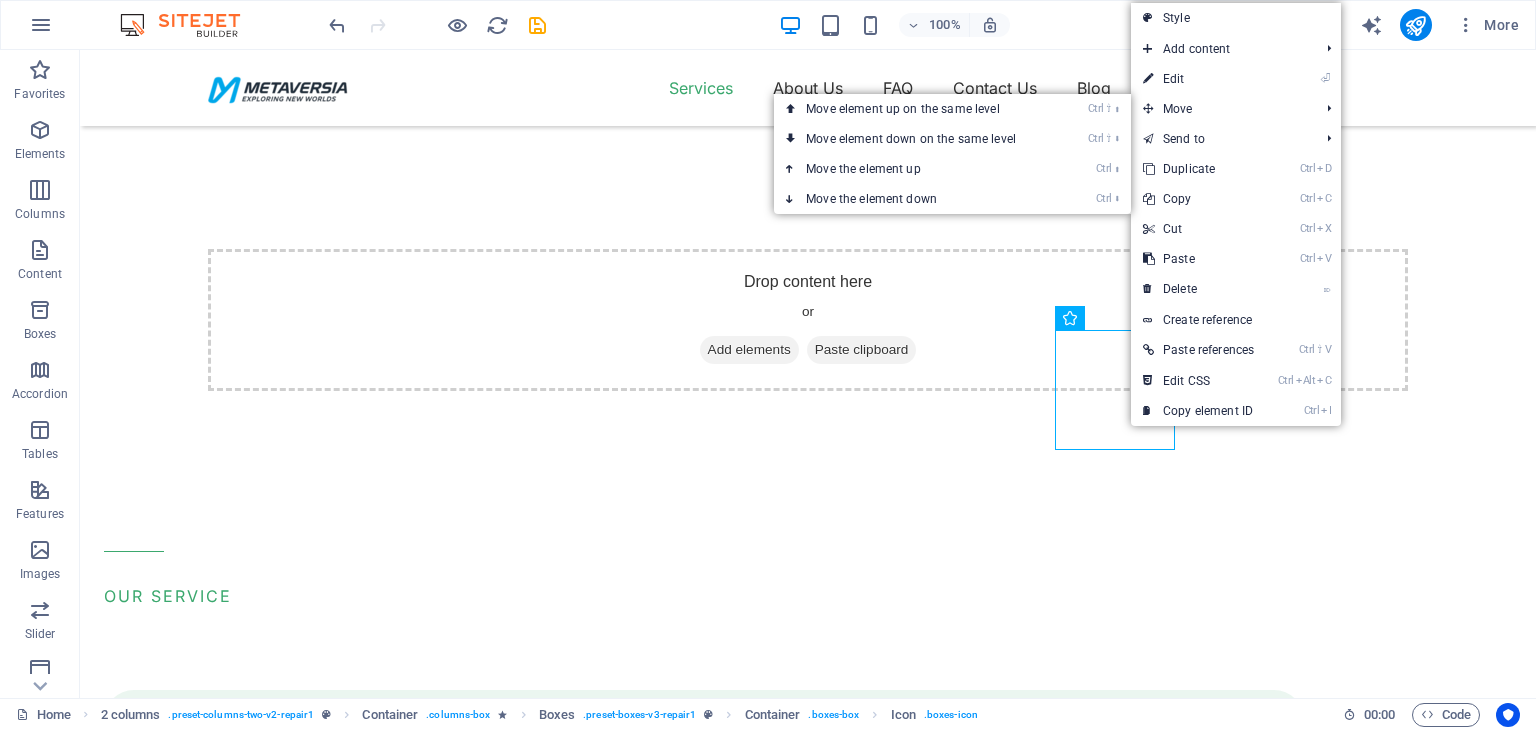 select on "xMidYMid" 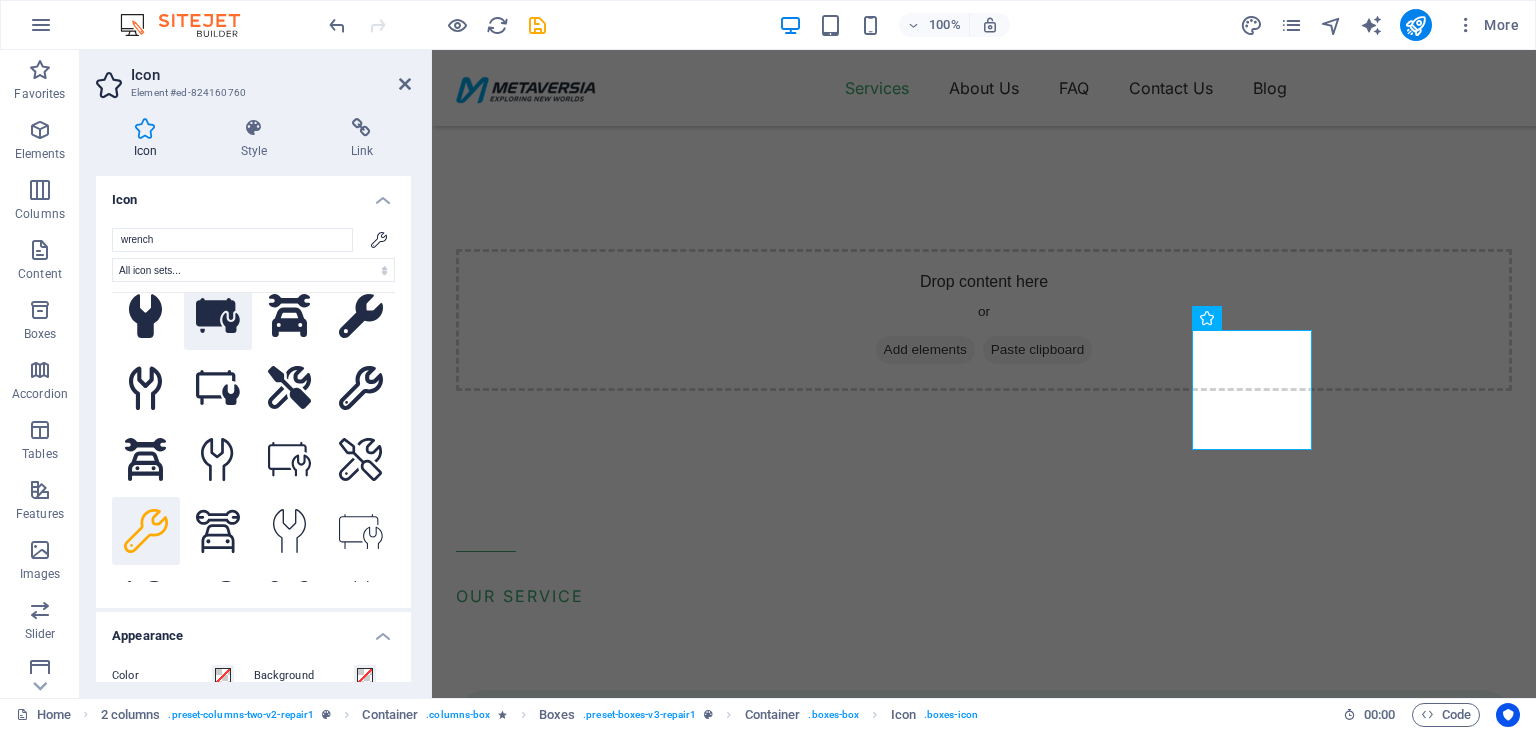 scroll, scrollTop: 200, scrollLeft: 0, axis: vertical 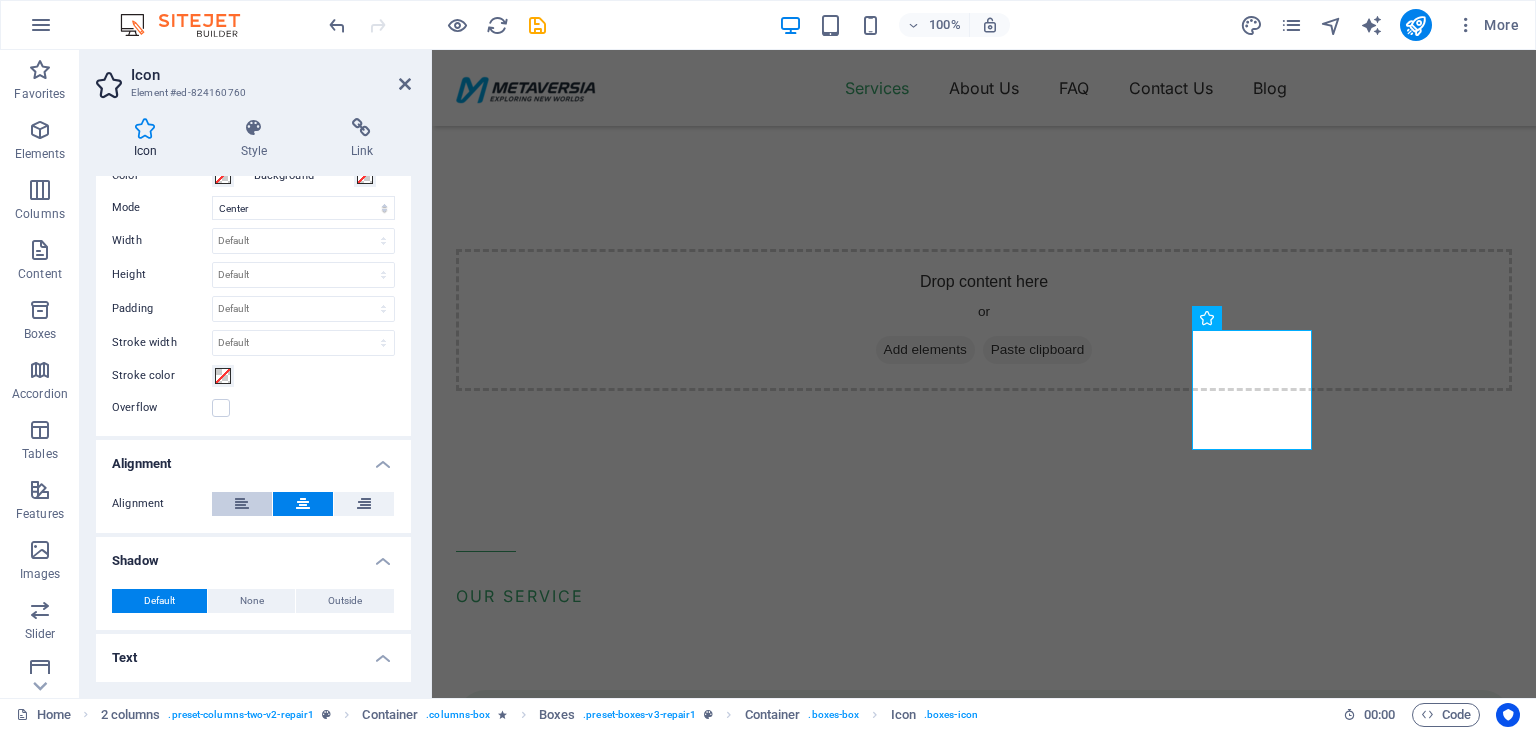 click at bounding box center [242, 504] 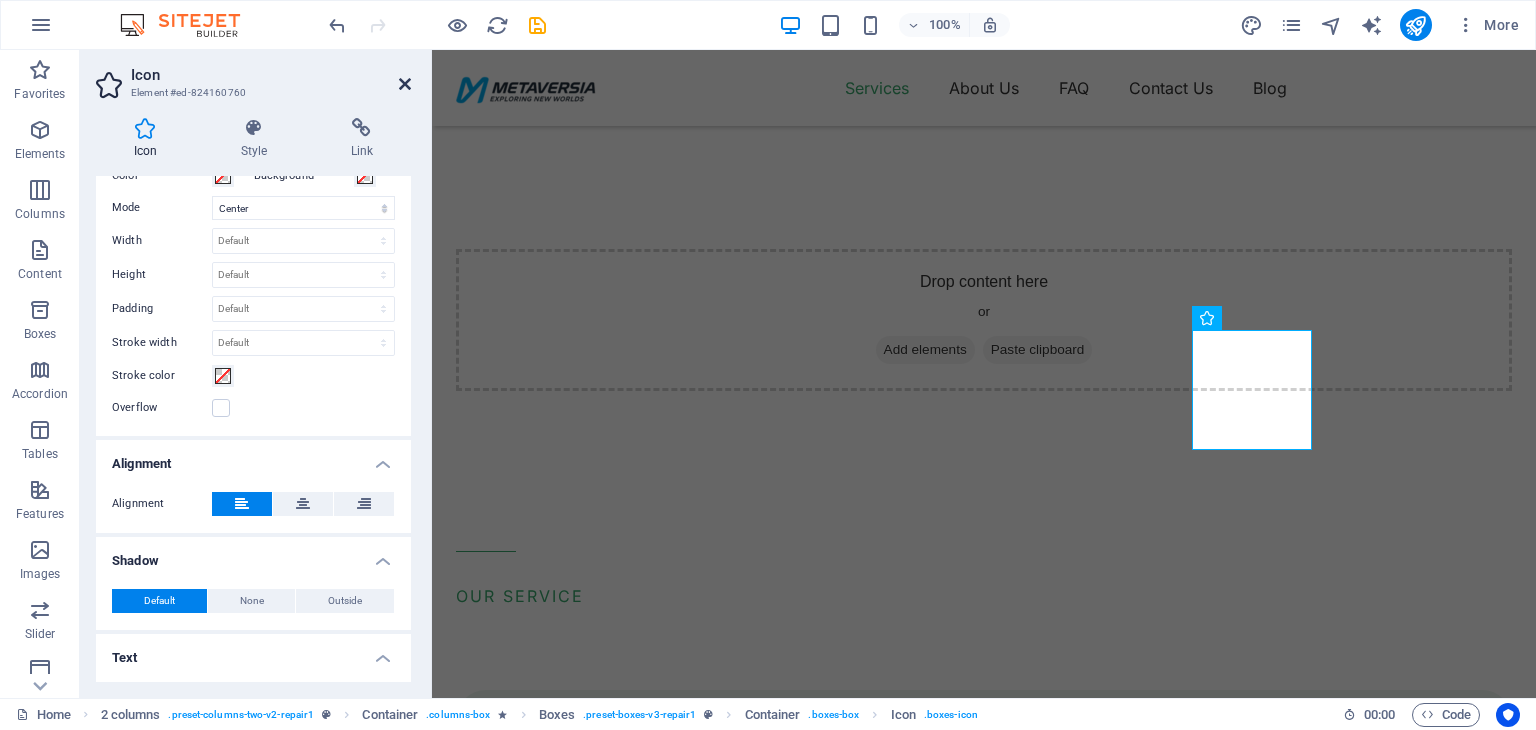 click at bounding box center [405, 84] 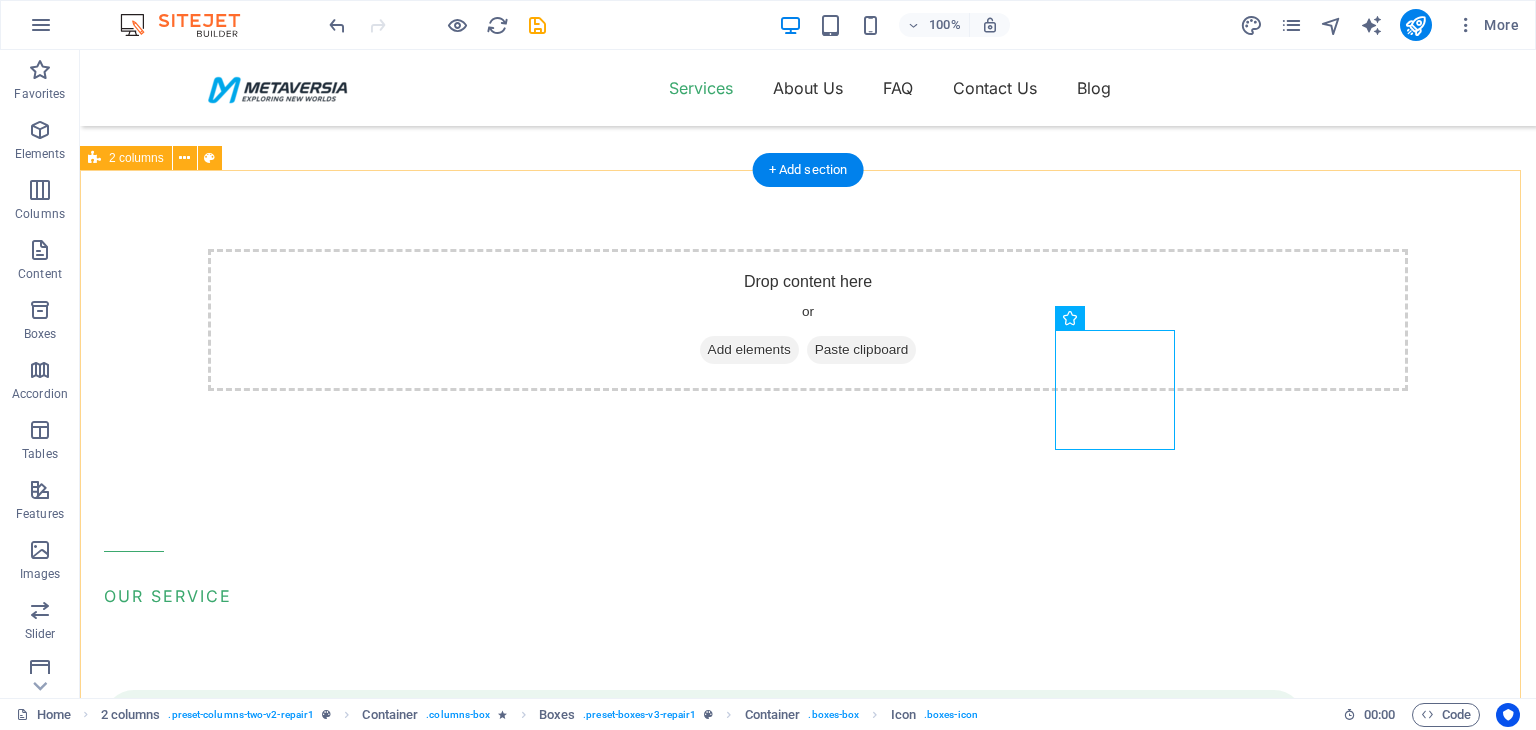 click on "OUR SERVICE General Trading  Metaversia FZC  is a dynamic and forward-thinking general trading company based in Dubai, United Arab Emirates. Established in 2025, Metaversia operates as a Free Zone Company (FZC) and engages in the sourcing, import, export, and distribution of a diverse range of products across multiple sectors. Our strategic location in Dubai—a global trading hub—enables us to connect suppliers and clients seamlessly across the U.A.E. Core Capabilities At Metaversia, we specialize in the procurement and distribution of high-quality goods across the following categories: Consumer Electronics & Accessories Construction Materials & Industrial Supplies MEP Items Food & Beverages (Non-Perishable Items) Office & Home Automation With a robust supplier network and a commitment to competitive pricing, we ensure reliable sourcing and timely deliveries that meet the needs of both small businesses and large enterprises. Mobile cleaning & repair Turpis nisl praesent tempor congue magna neque amet." at bounding box center (808, 1226) 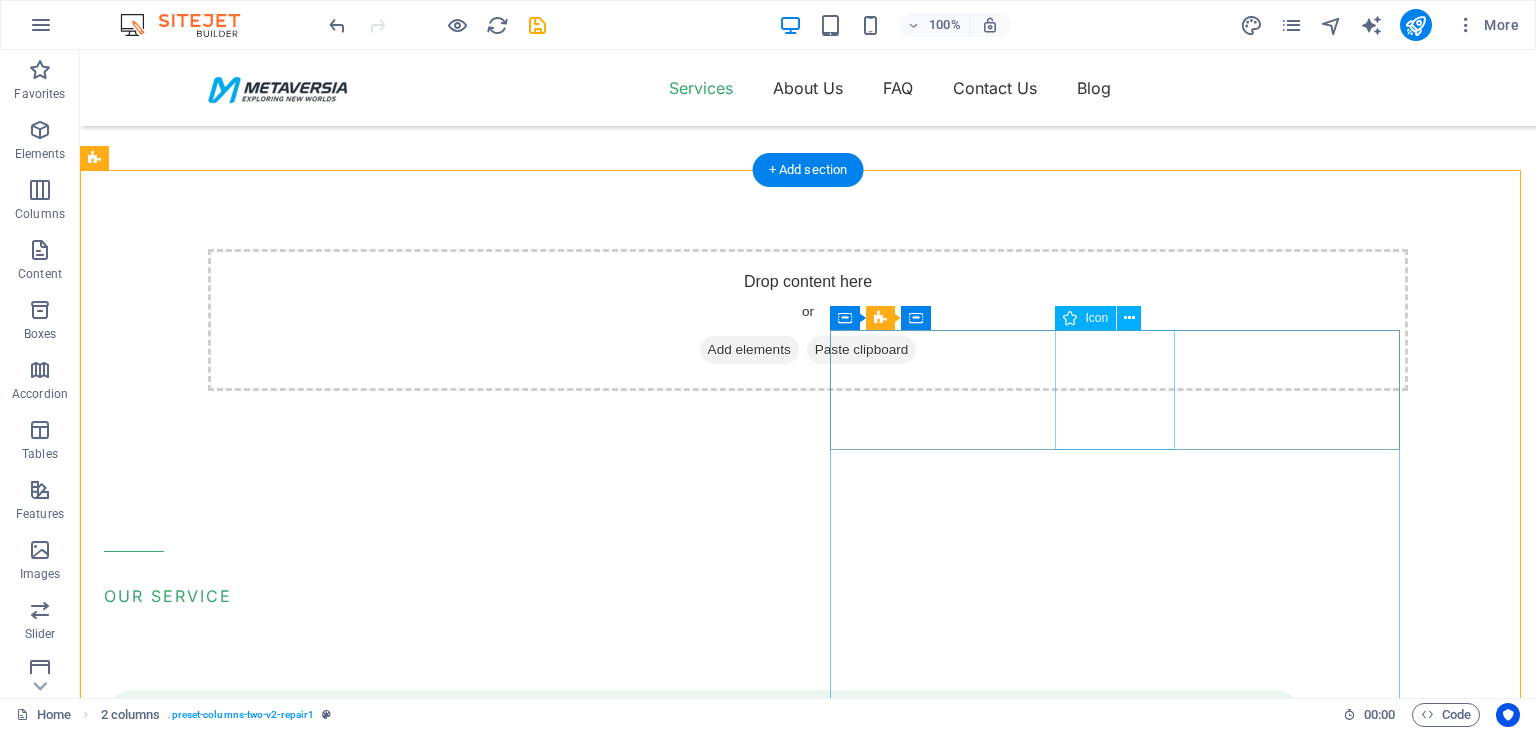 click at bounding box center [704, 1842] 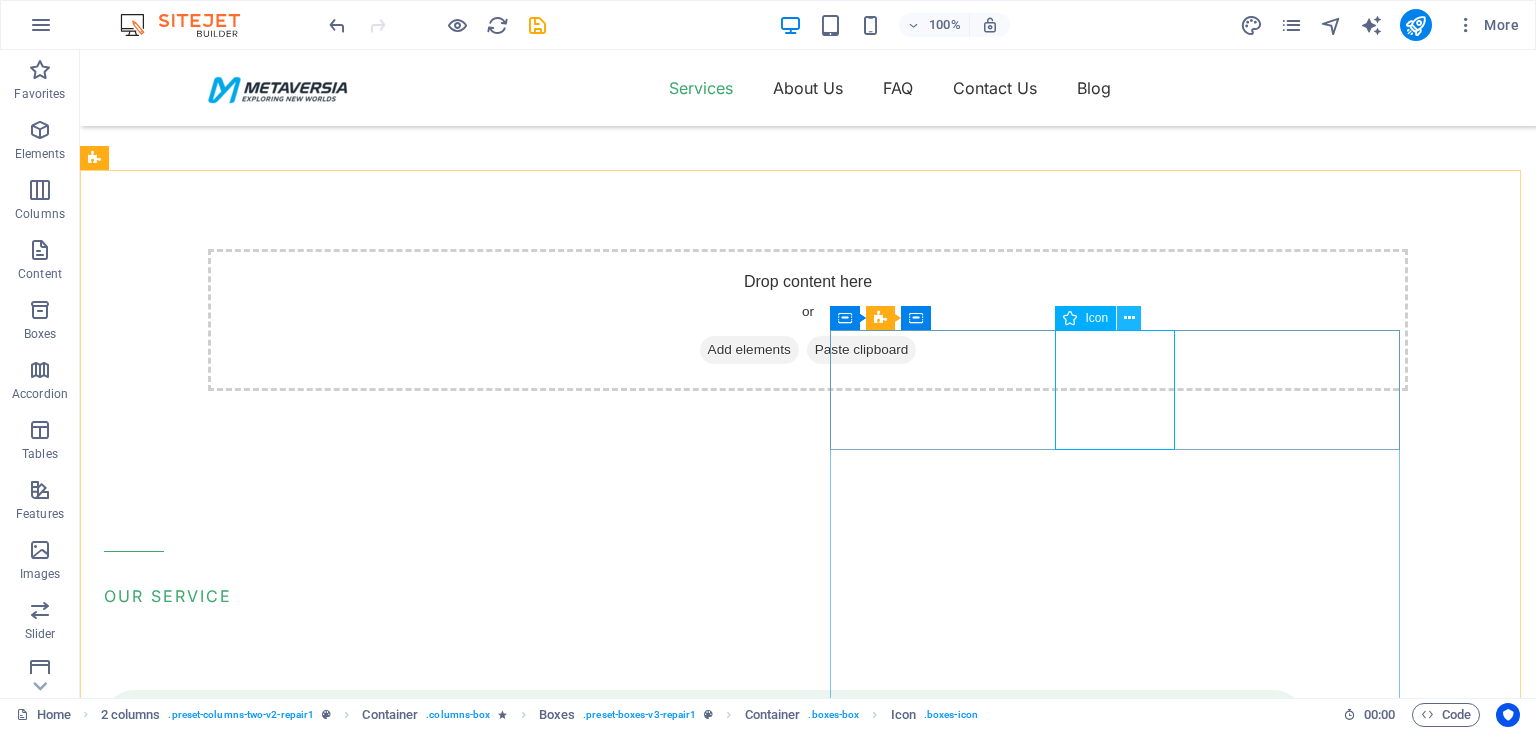 click at bounding box center [1129, 318] 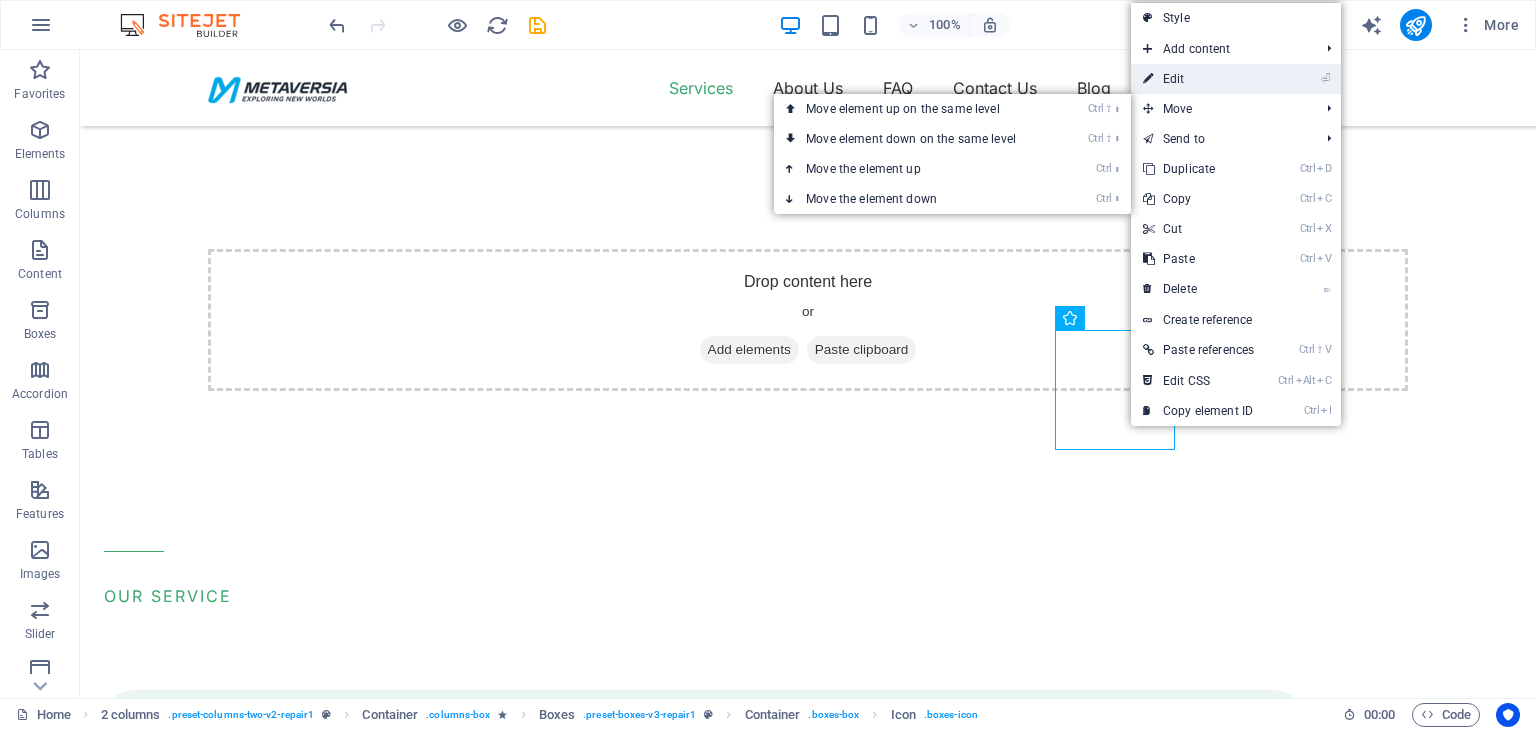 click on "⏎  Edit" at bounding box center [1198, 79] 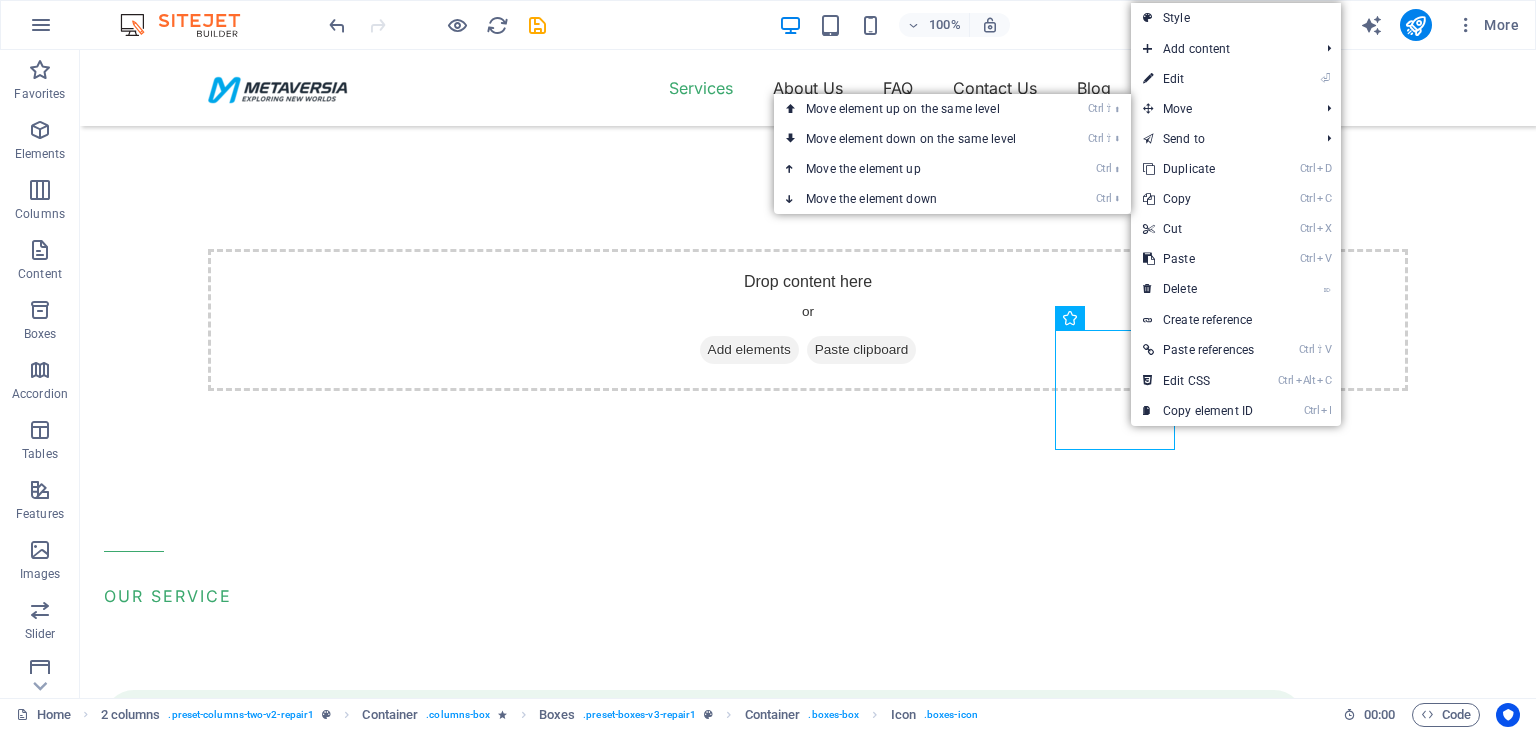 select on "xMidYMid" 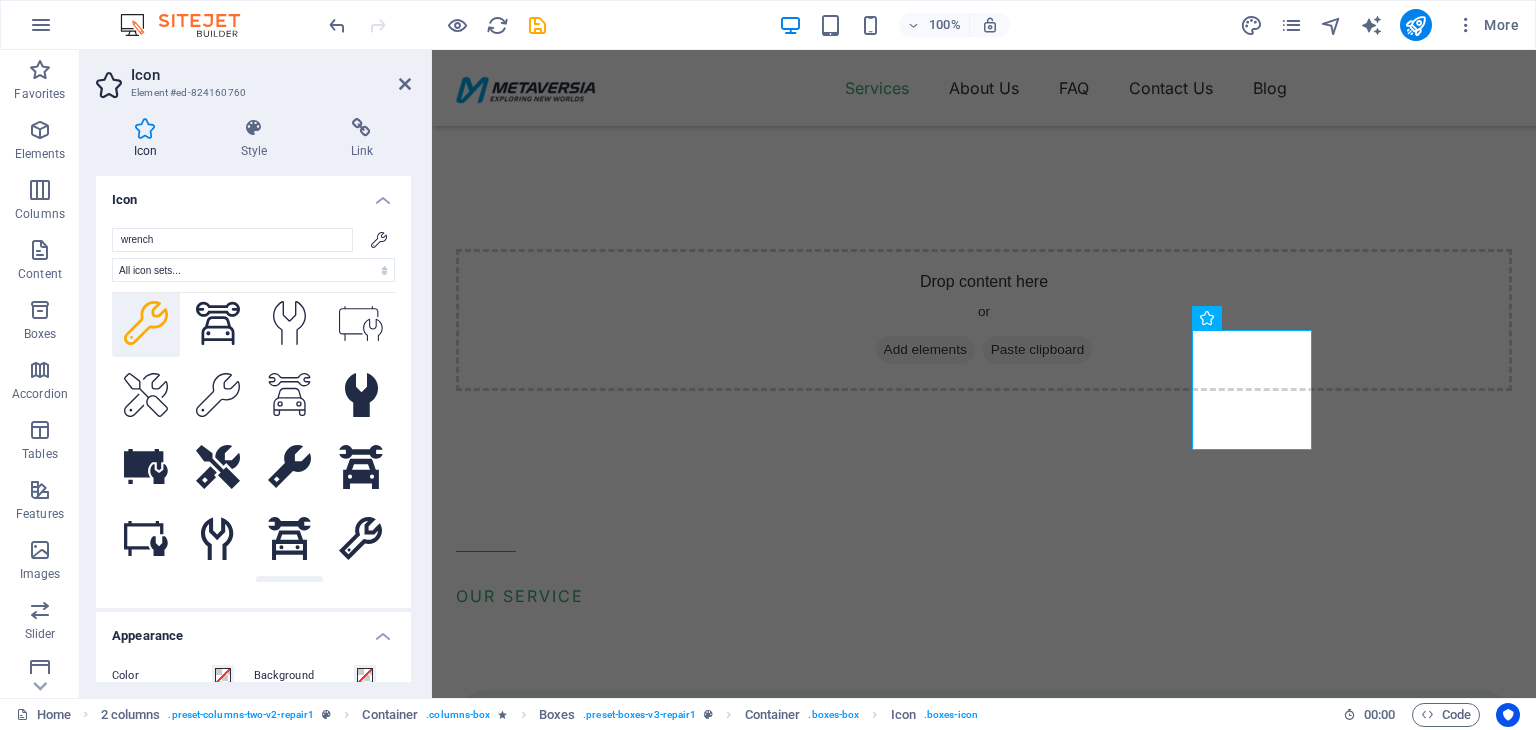 scroll, scrollTop: 400, scrollLeft: 0, axis: vertical 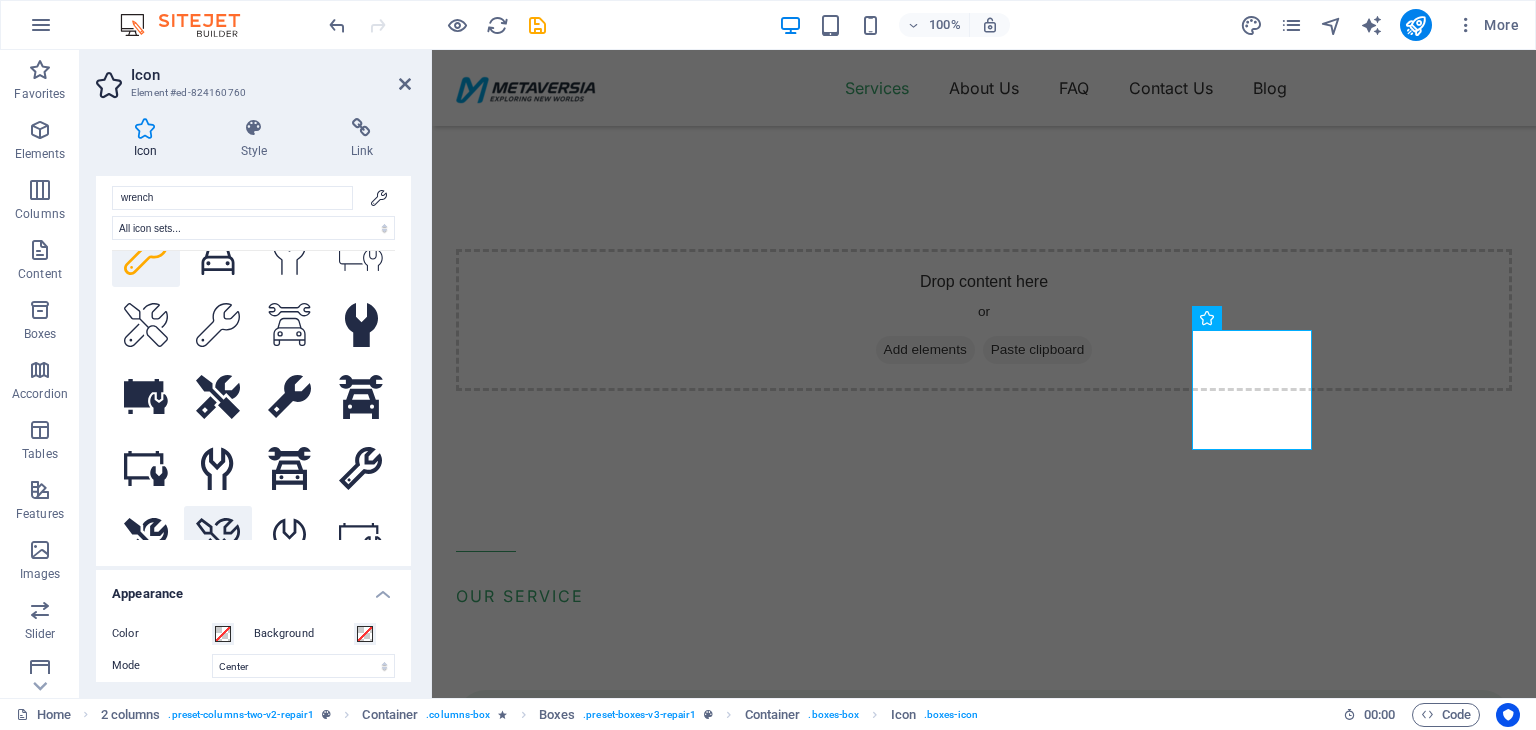 click 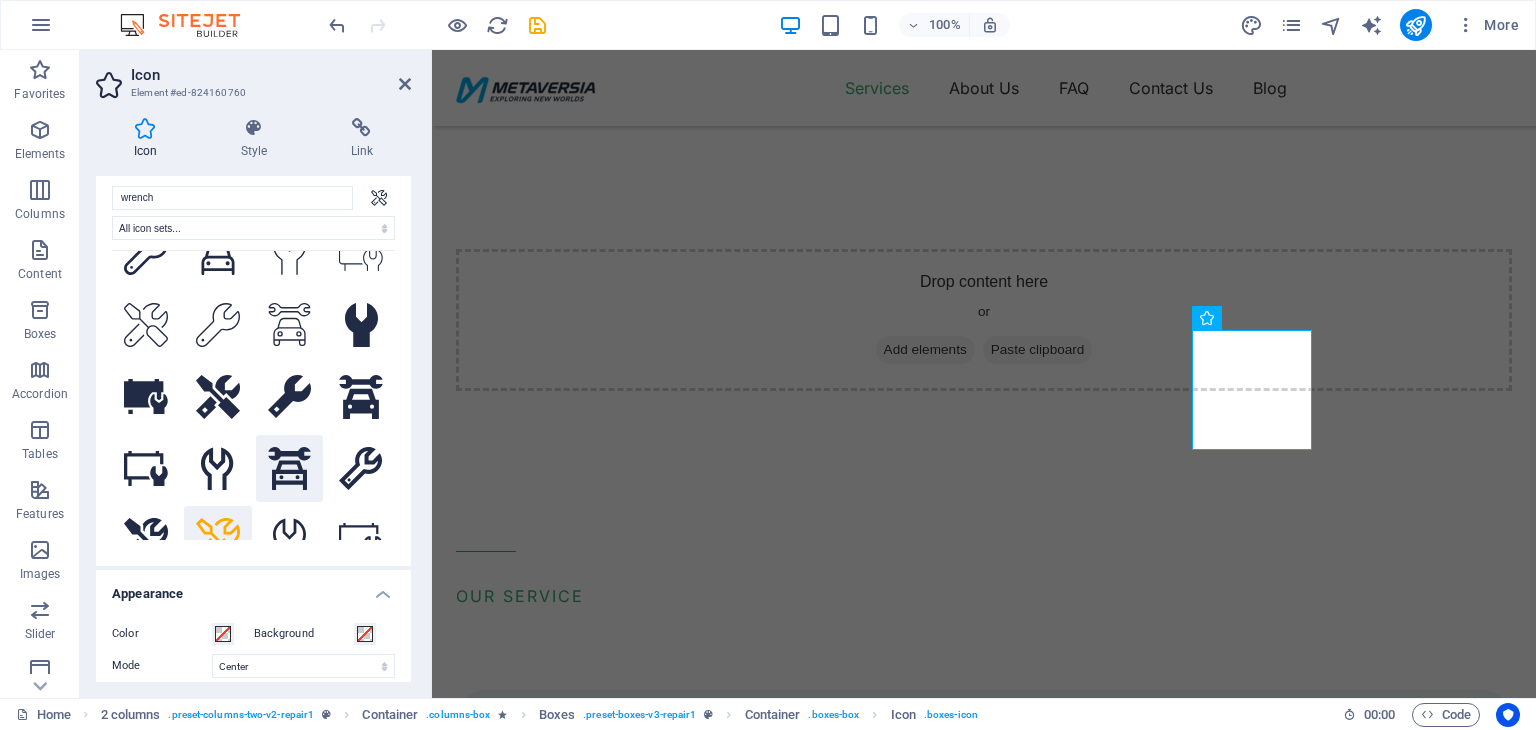 scroll, scrollTop: 500, scrollLeft: 0, axis: vertical 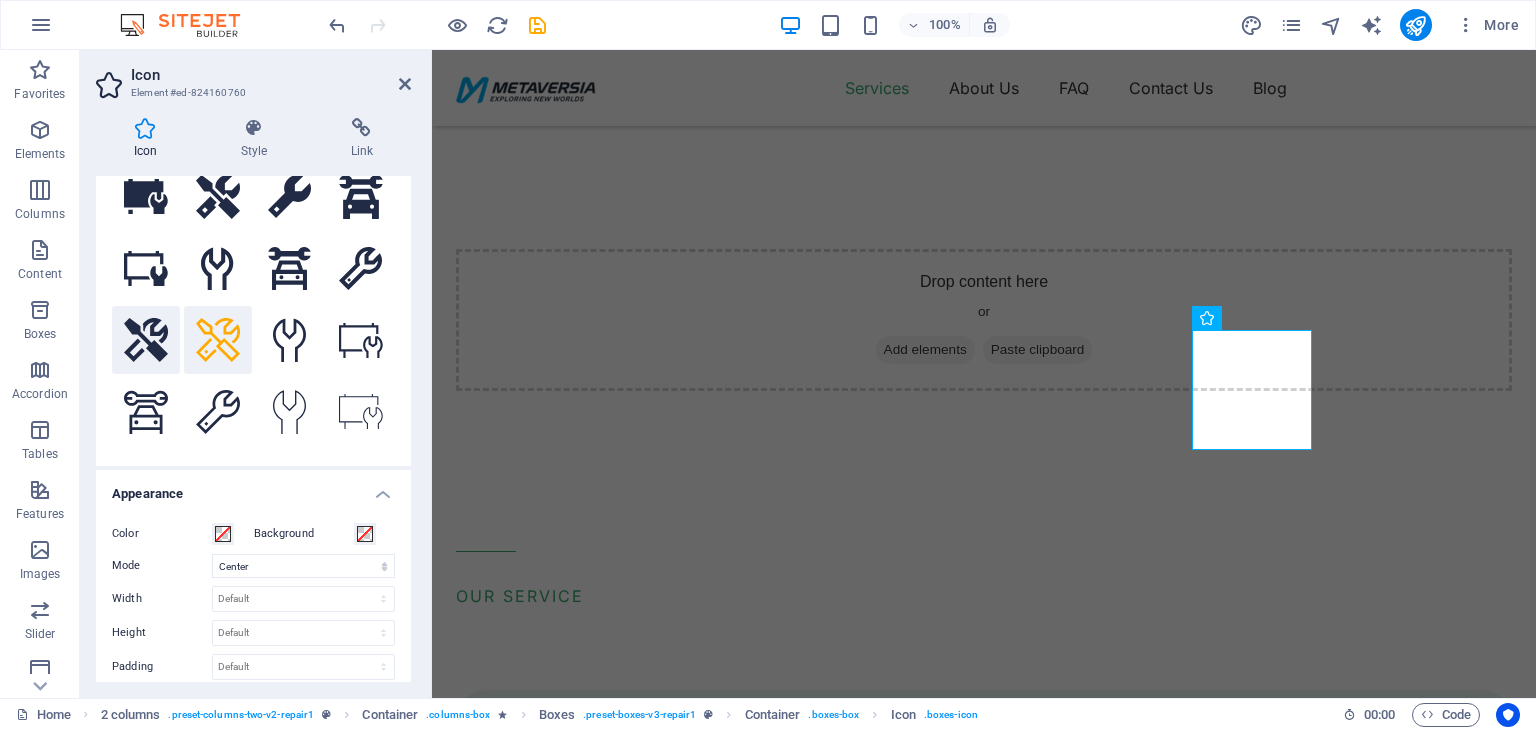 click 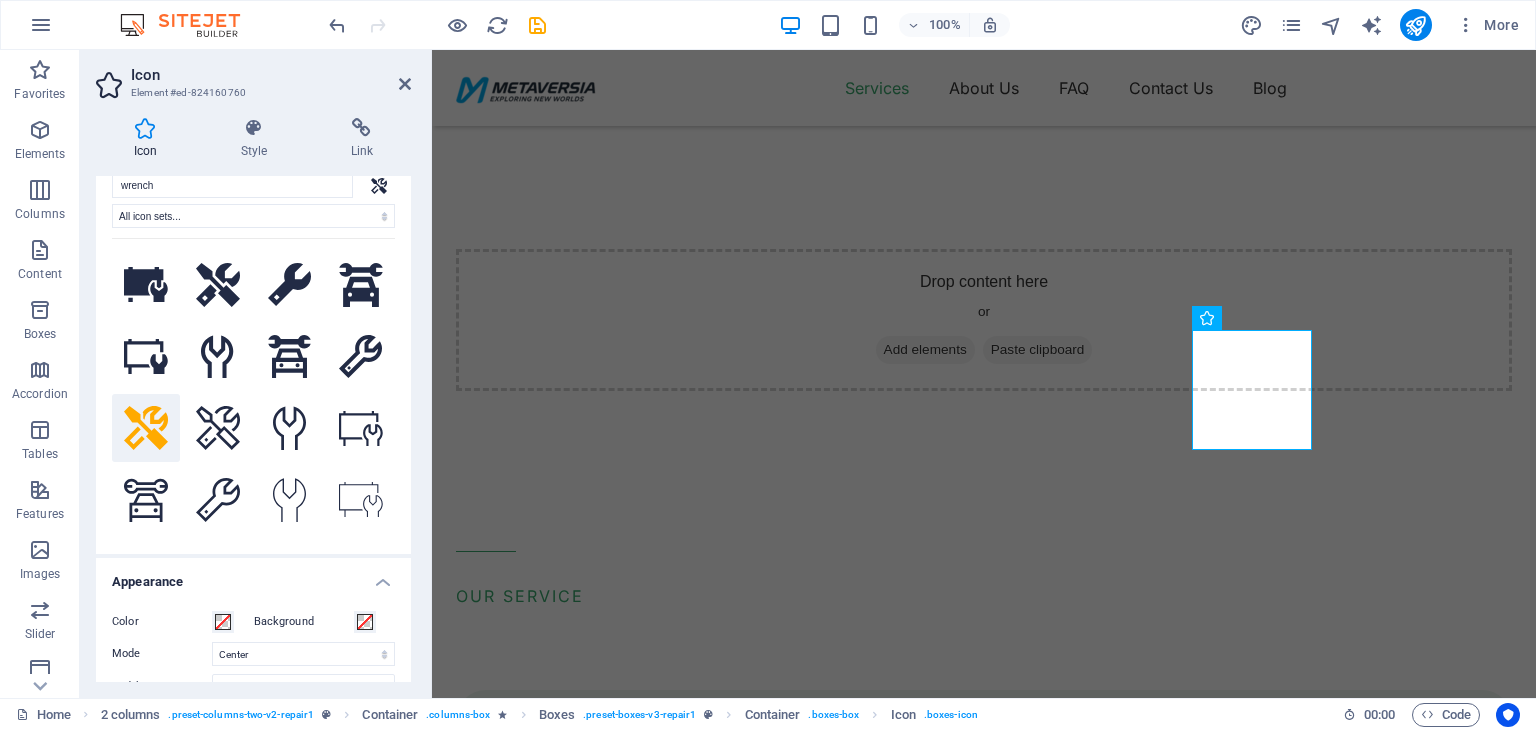 scroll, scrollTop: 0, scrollLeft: 0, axis: both 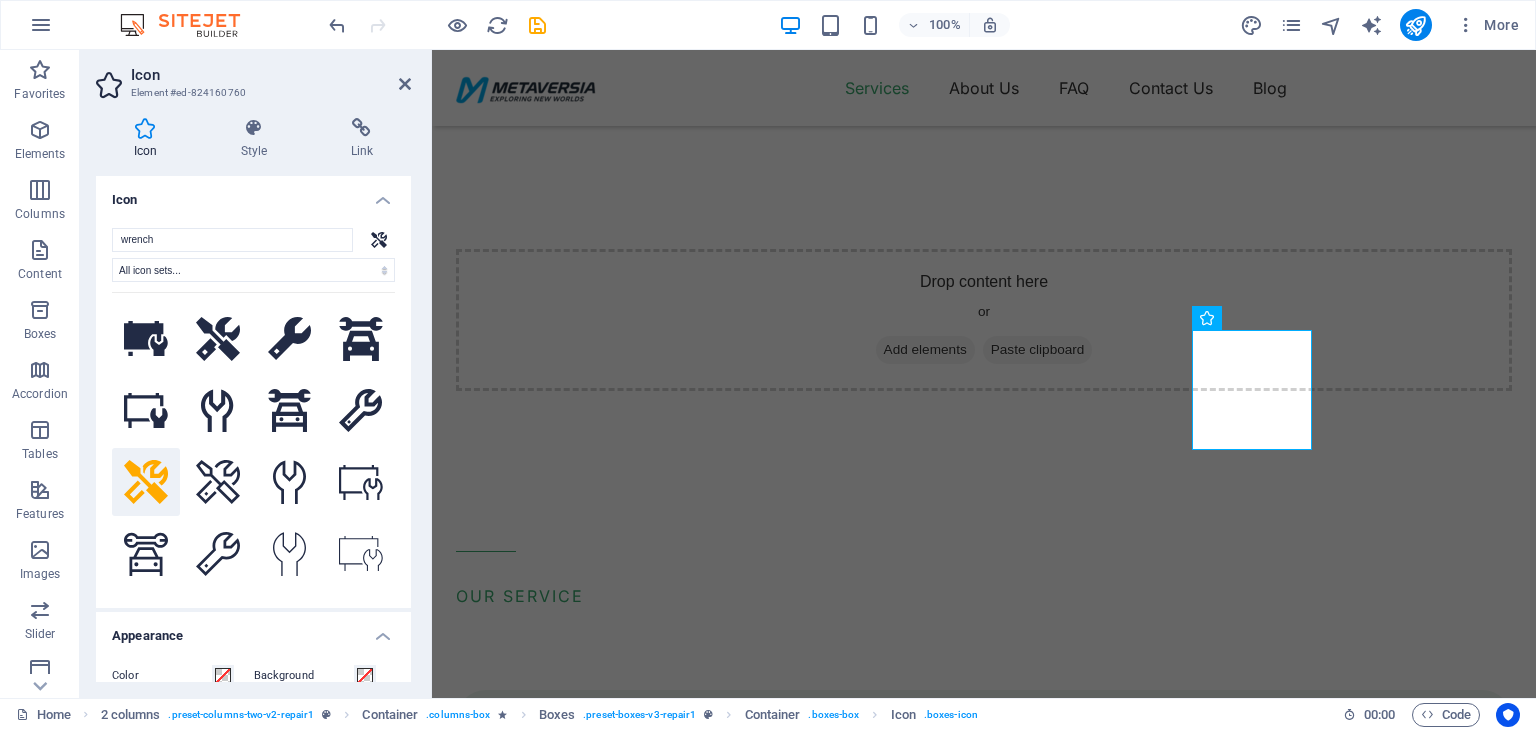 click at bounding box center [379, 240] 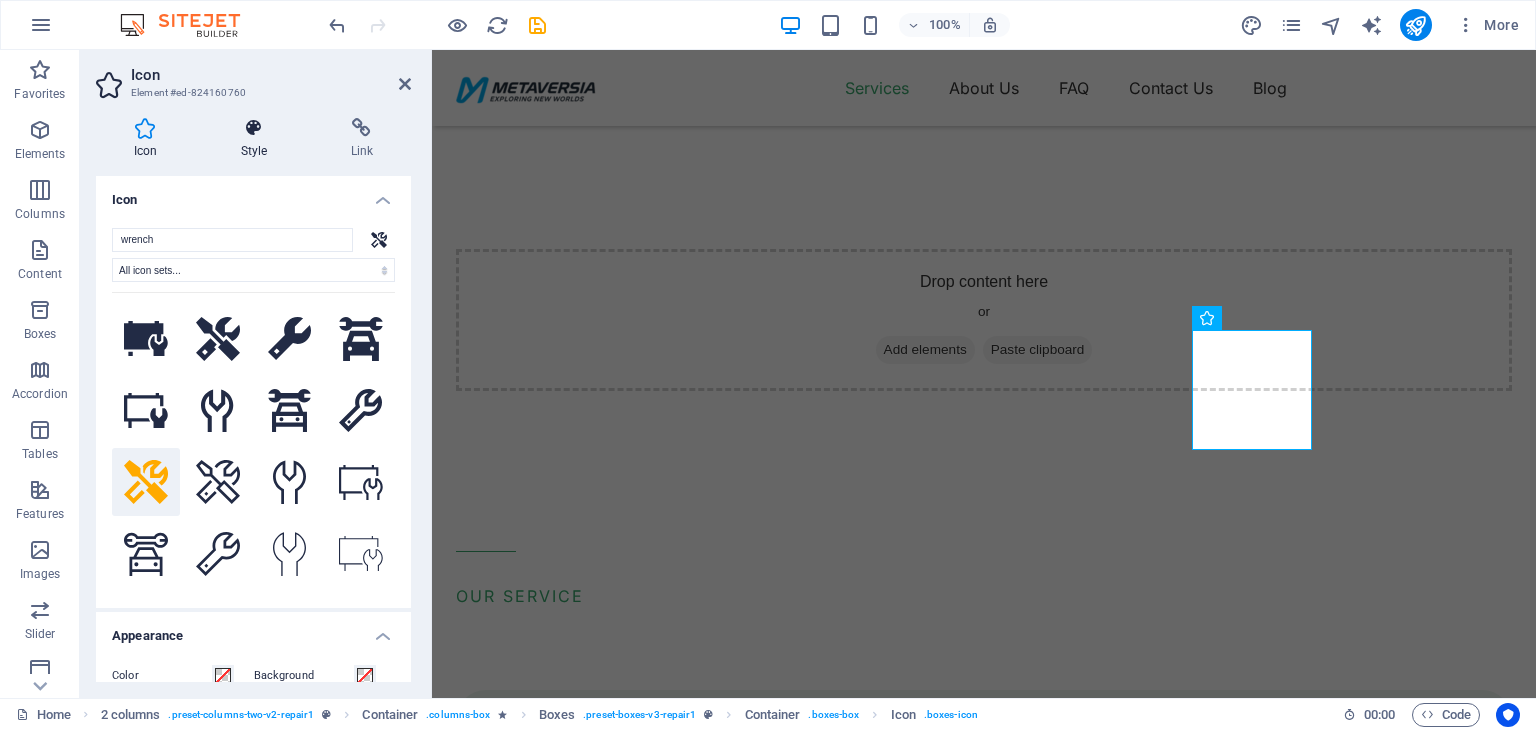 click at bounding box center [254, 128] 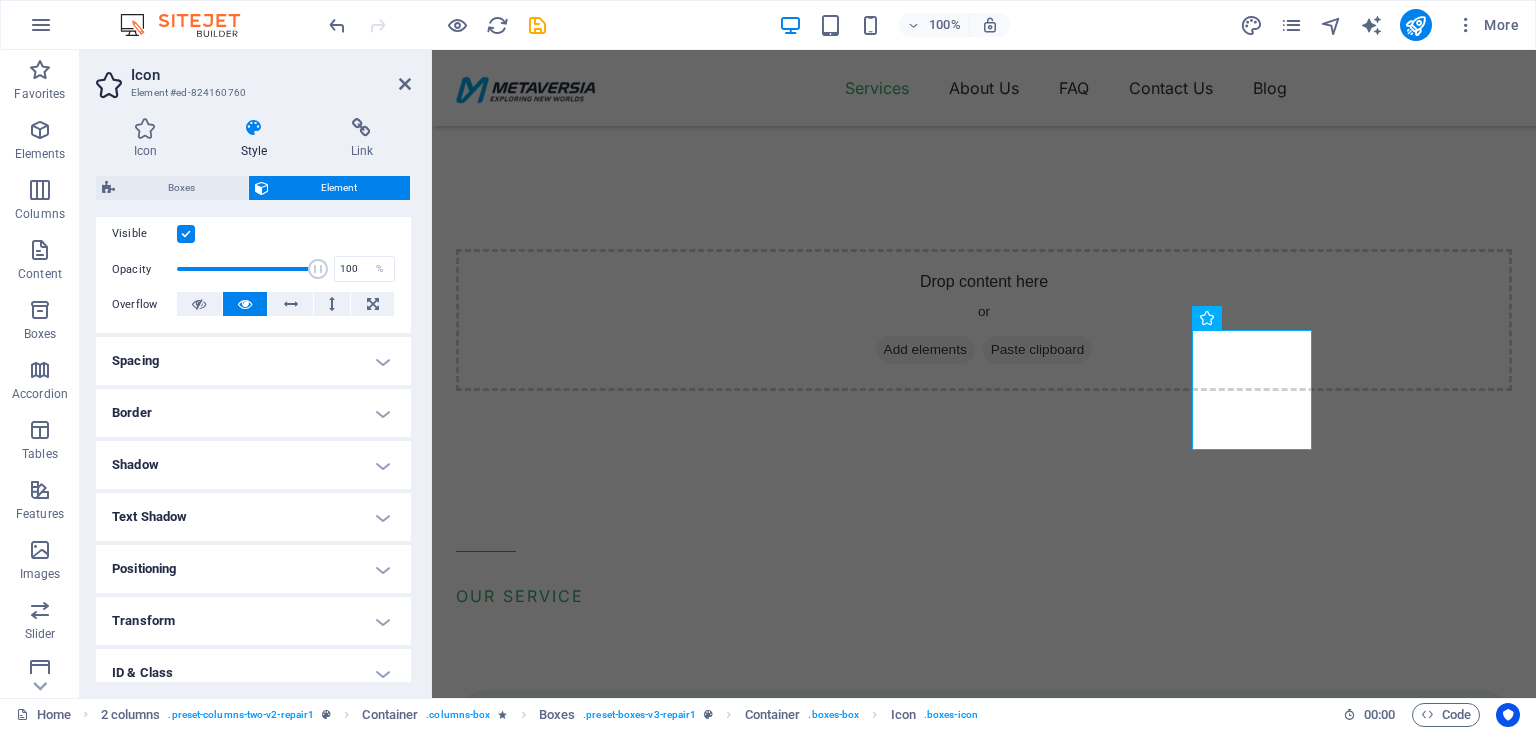 scroll, scrollTop: 300, scrollLeft: 0, axis: vertical 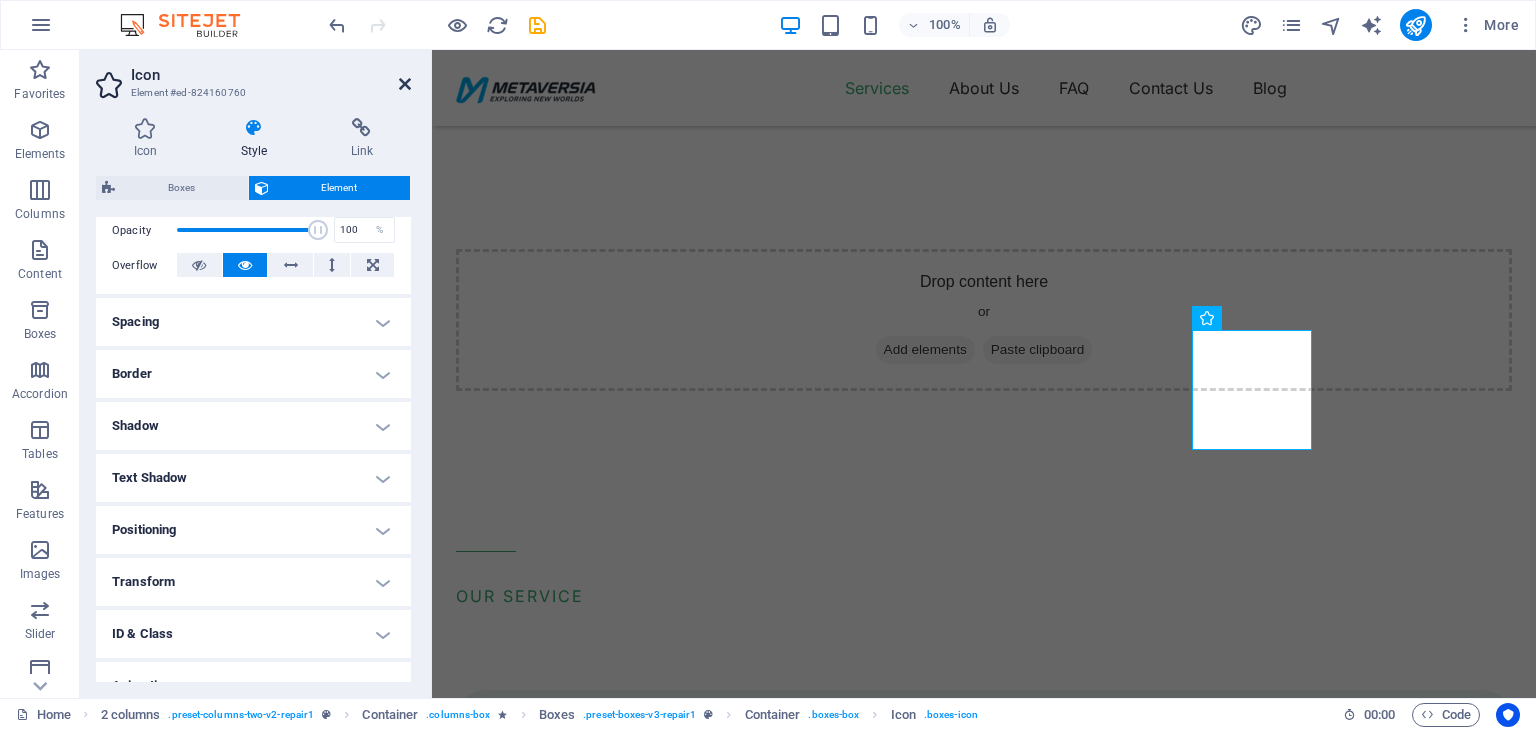 click at bounding box center (405, 84) 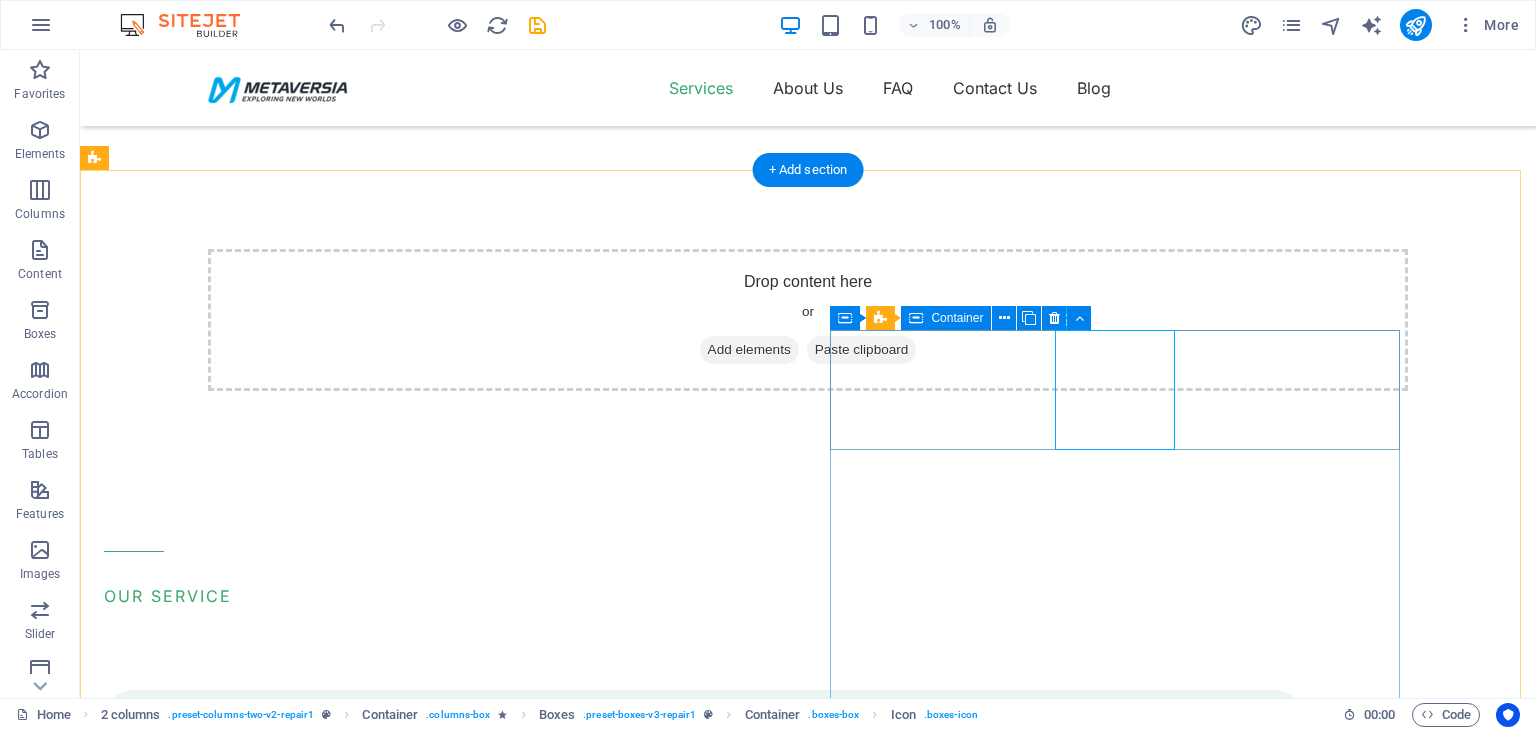 click at bounding box center (704, 1842) 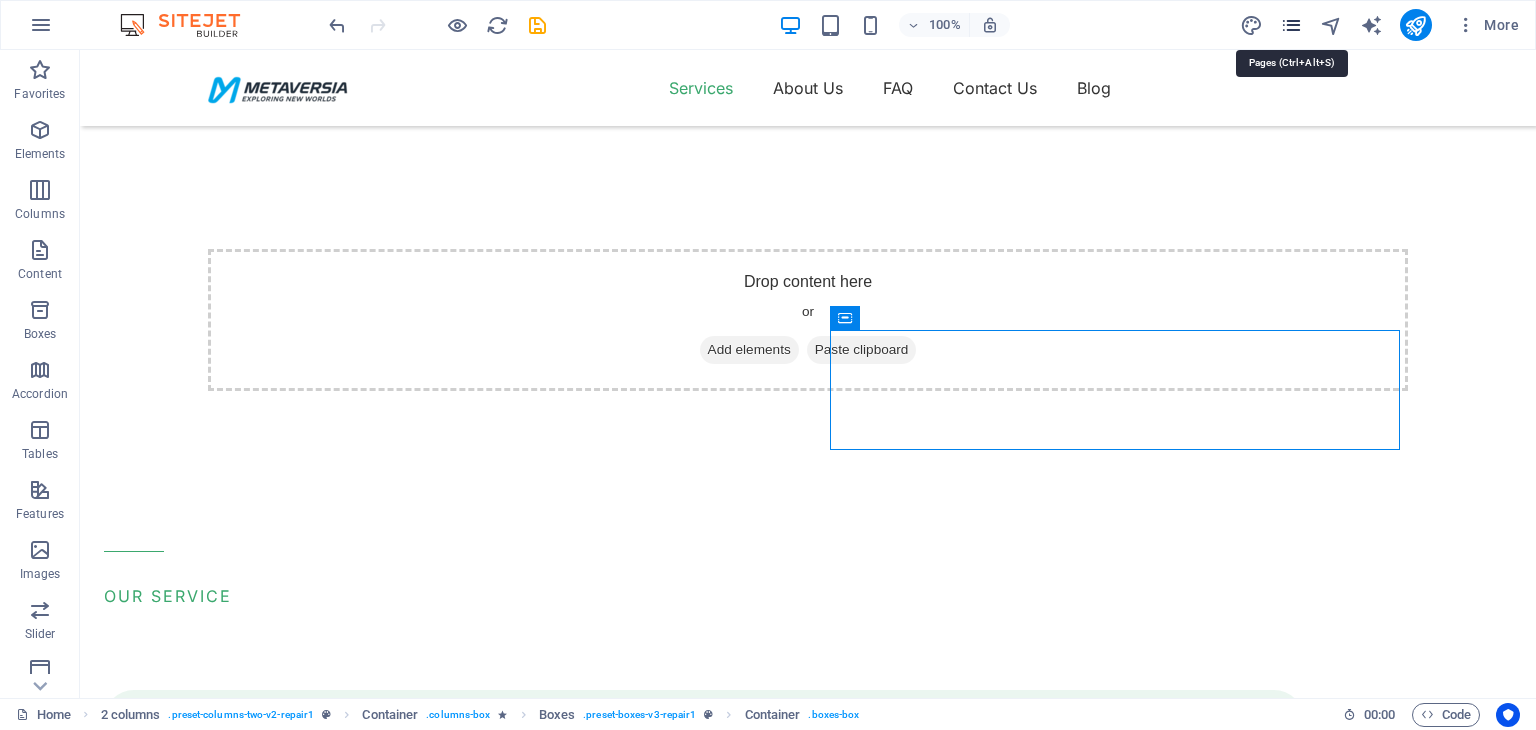 click at bounding box center [1291, 25] 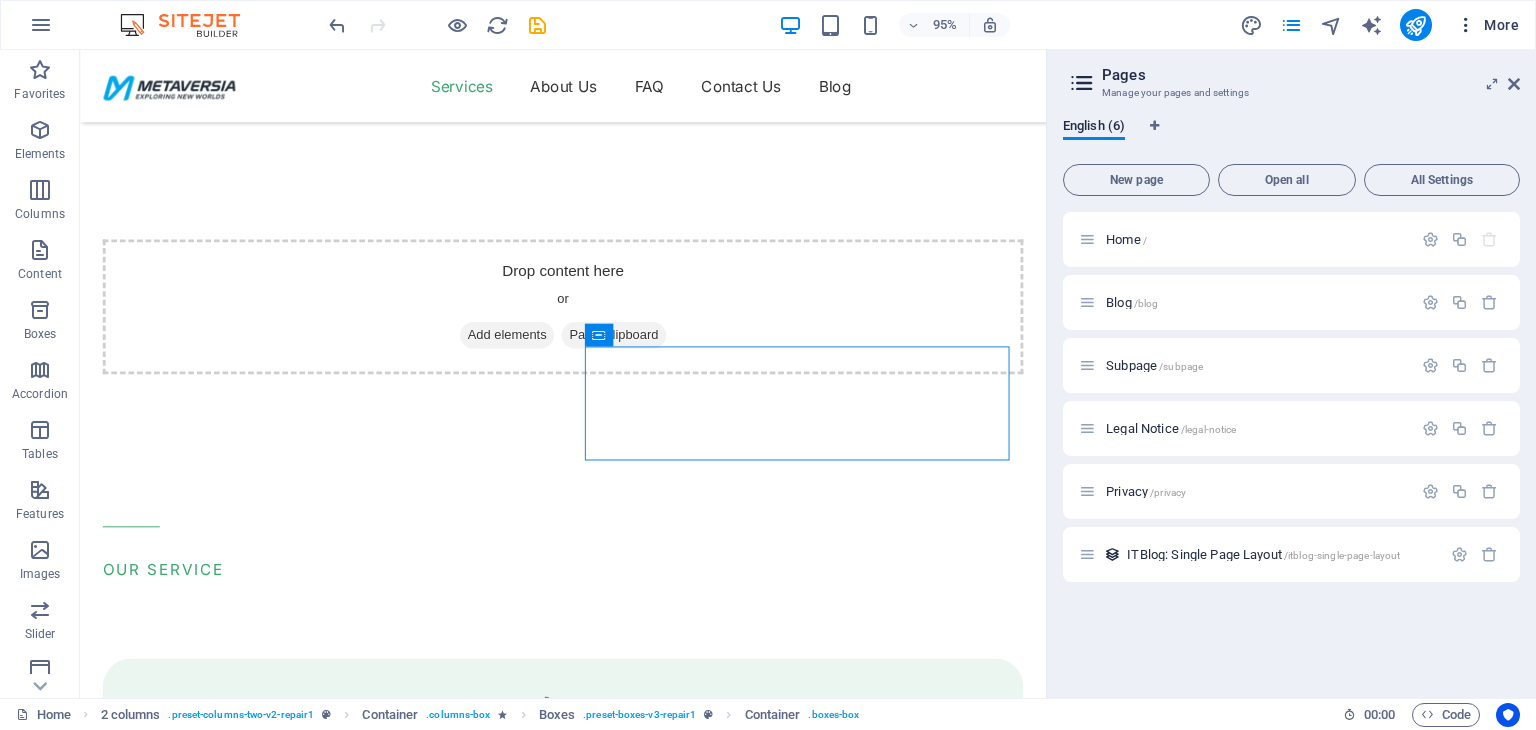 click at bounding box center (1466, 25) 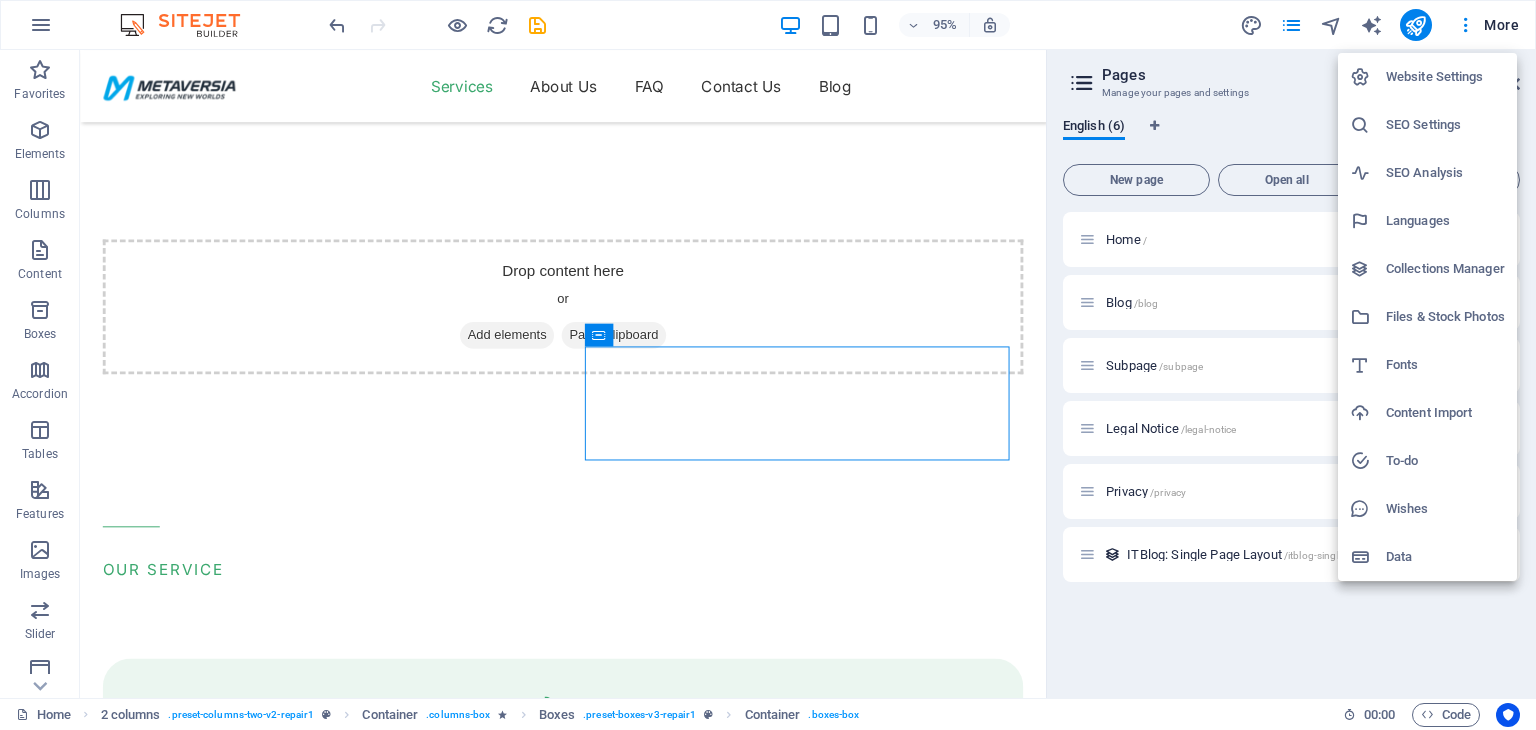 click at bounding box center (768, 365) 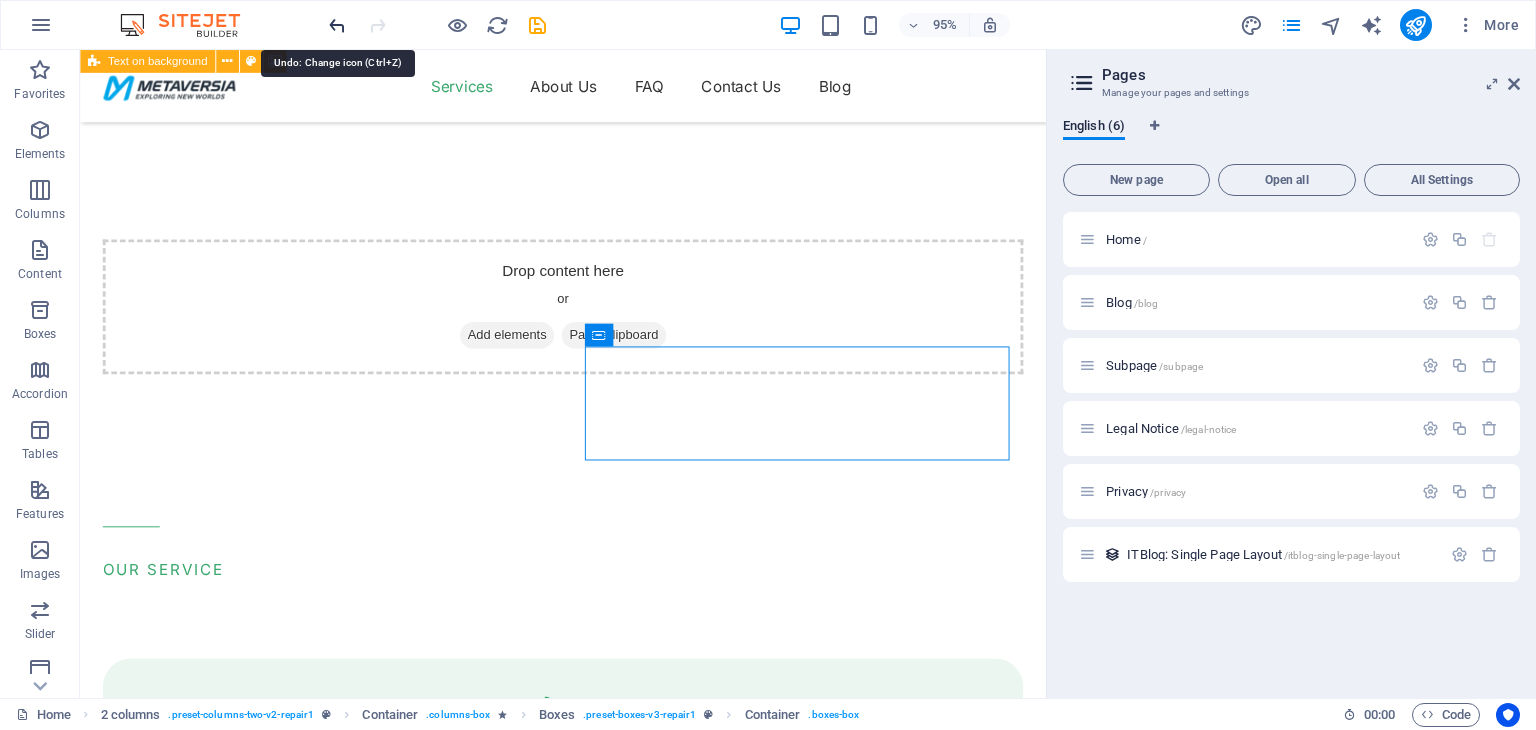 click at bounding box center [337, 25] 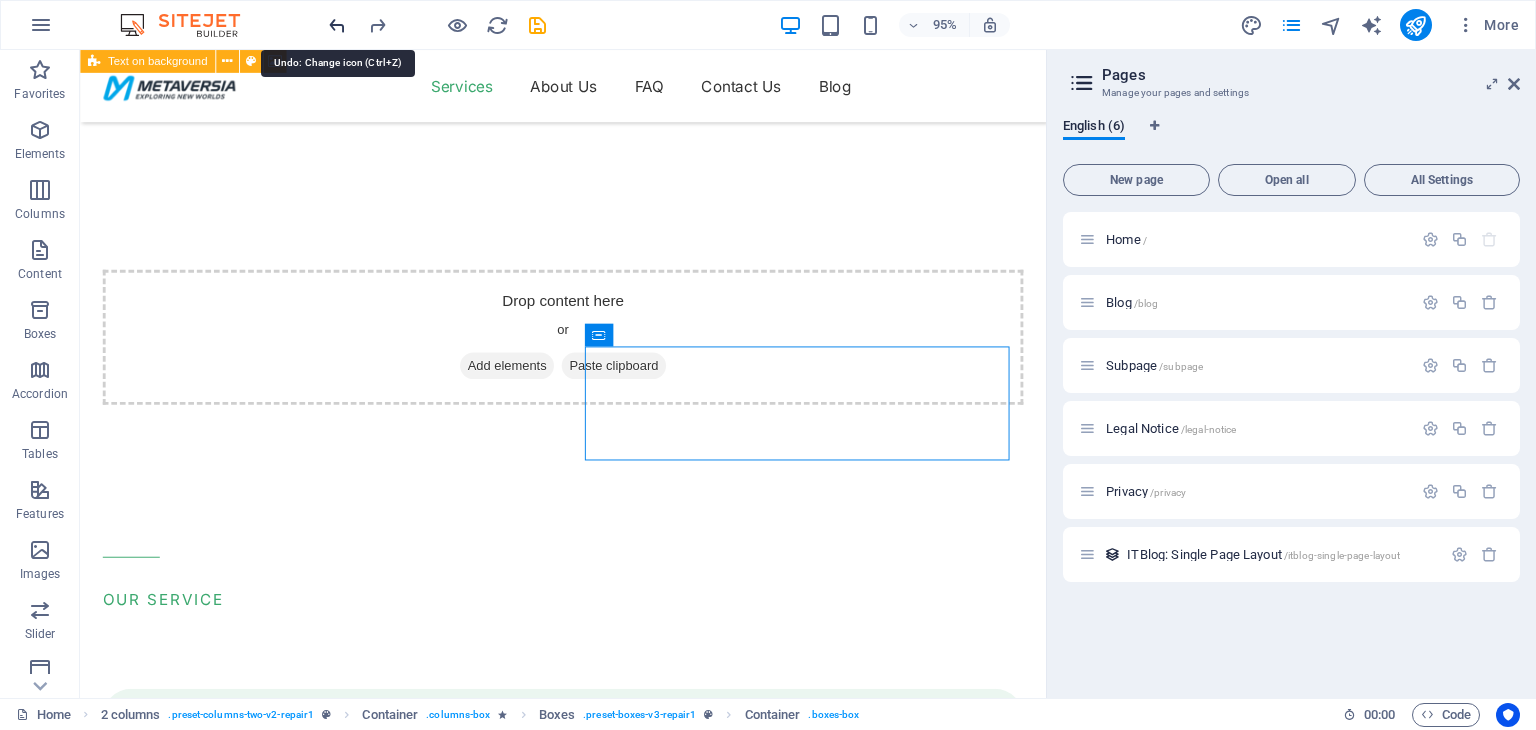 click at bounding box center [337, 25] 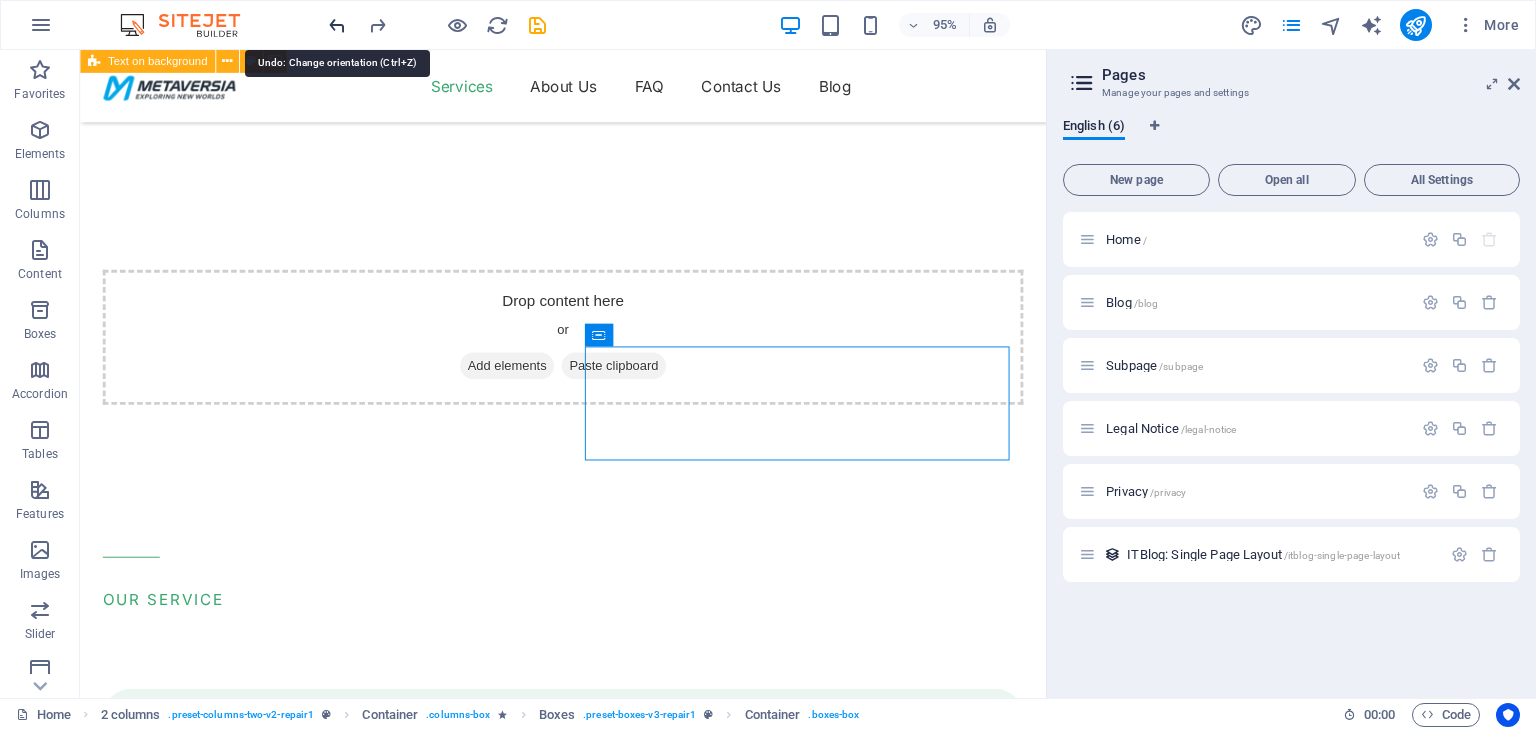 click at bounding box center (337, 25) 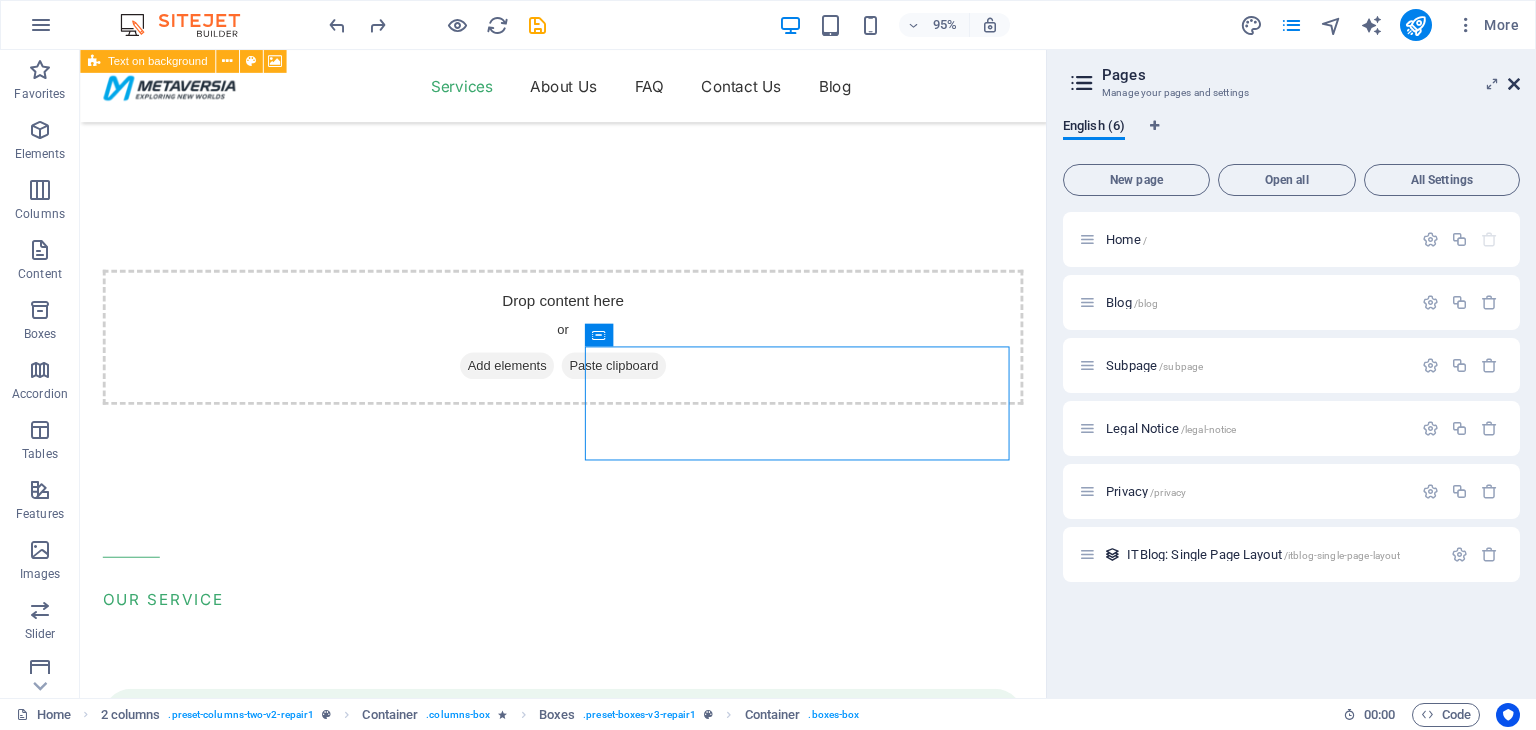 click at bounding box center [1514, 84] 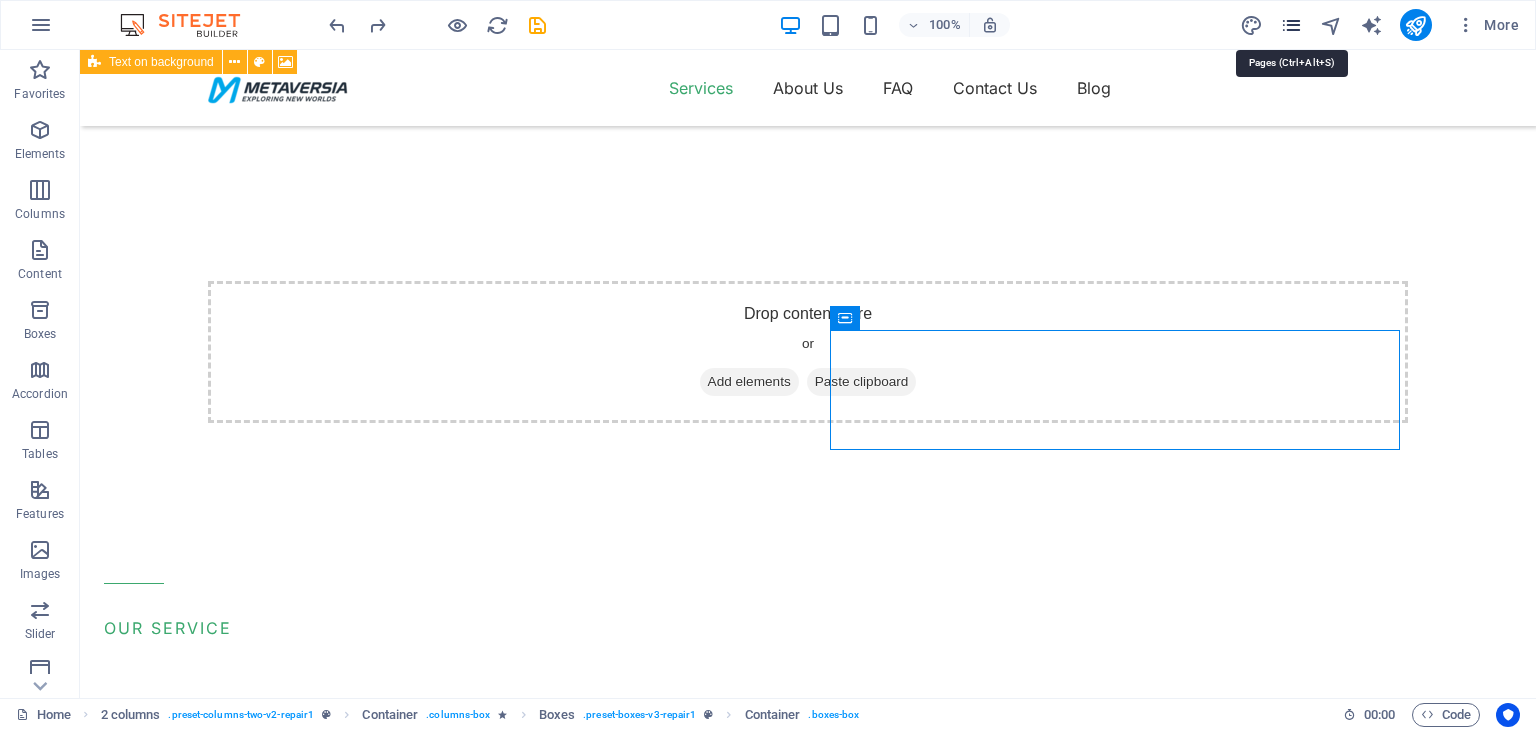 click at bounding box center (1291, 25) 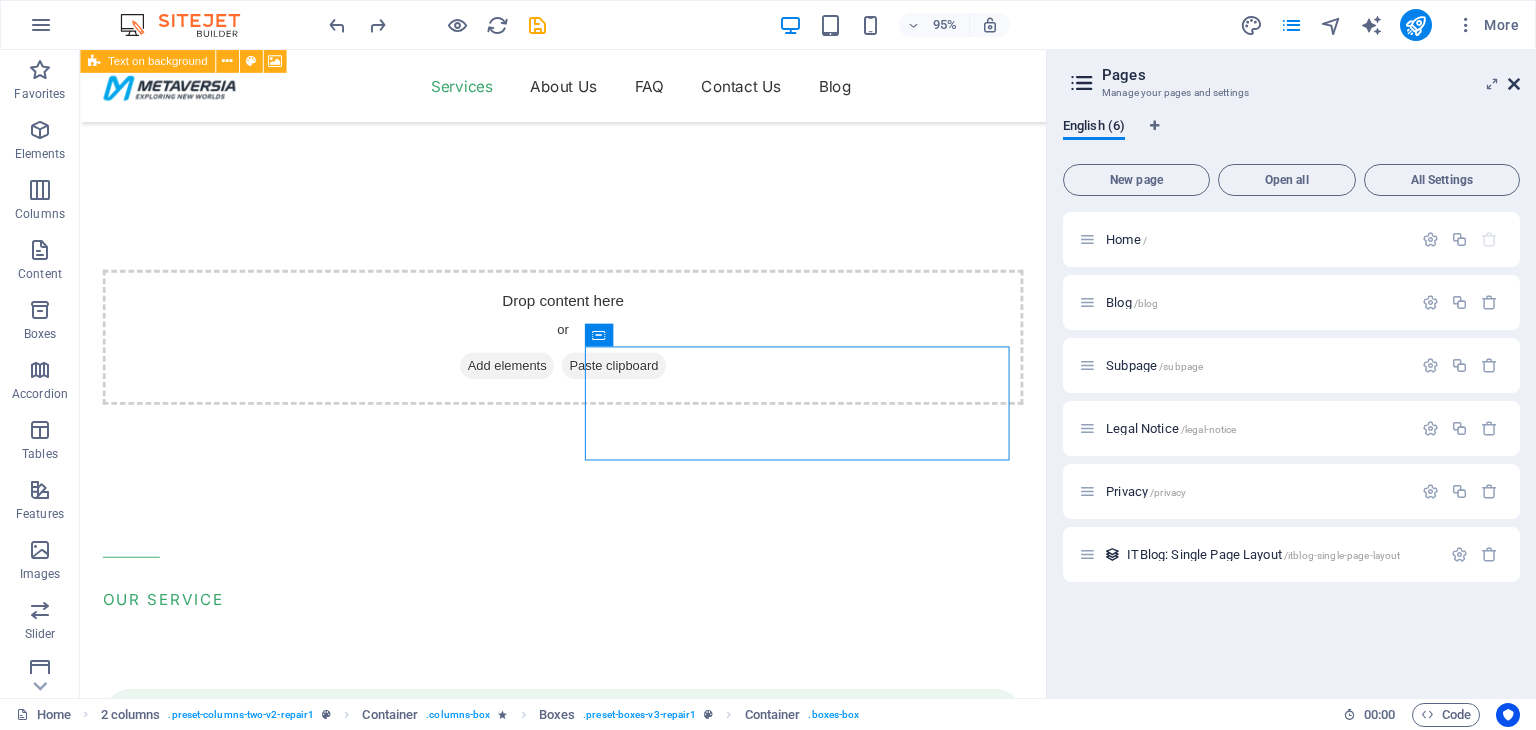 click at bounding box center (1514, 84) 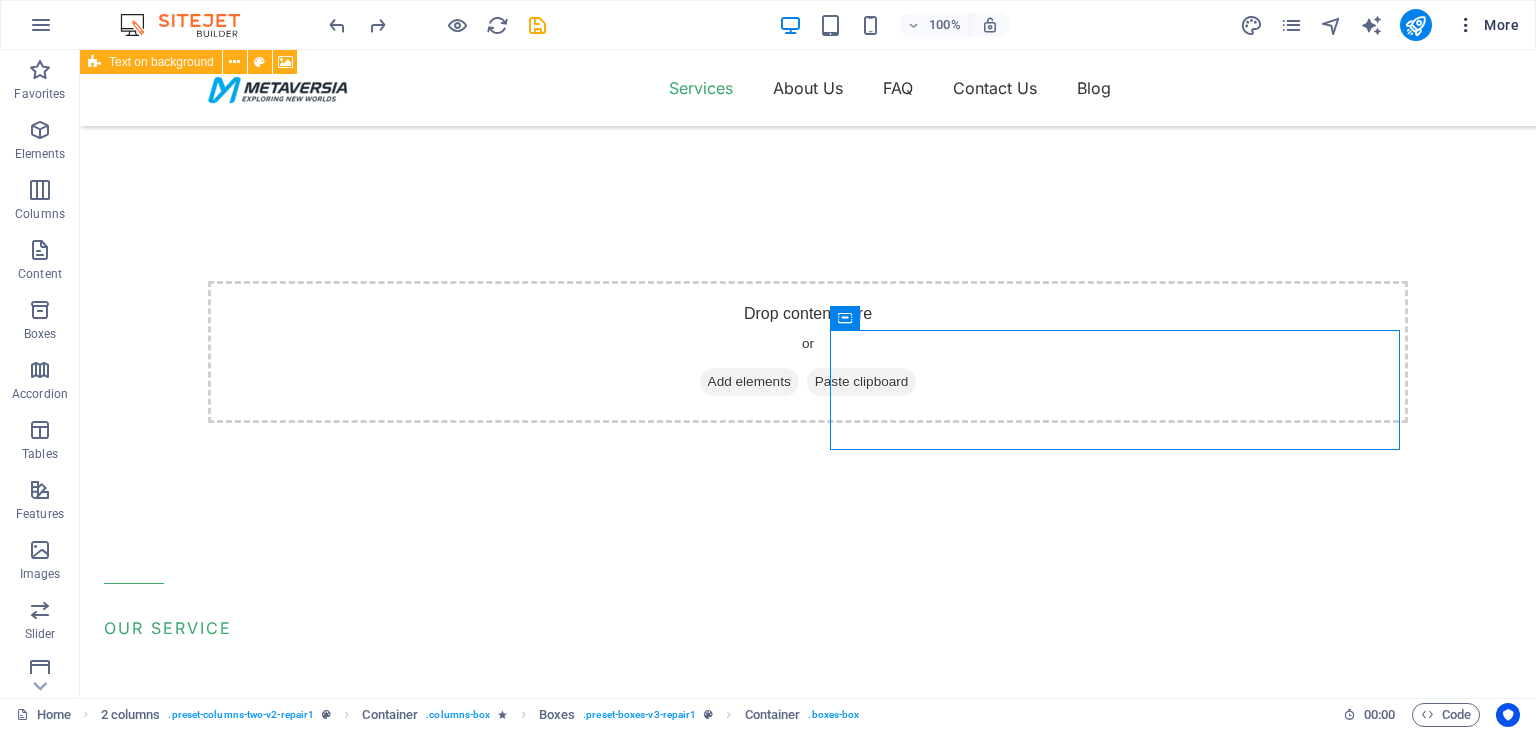 click at bounding box center (1466, 25) 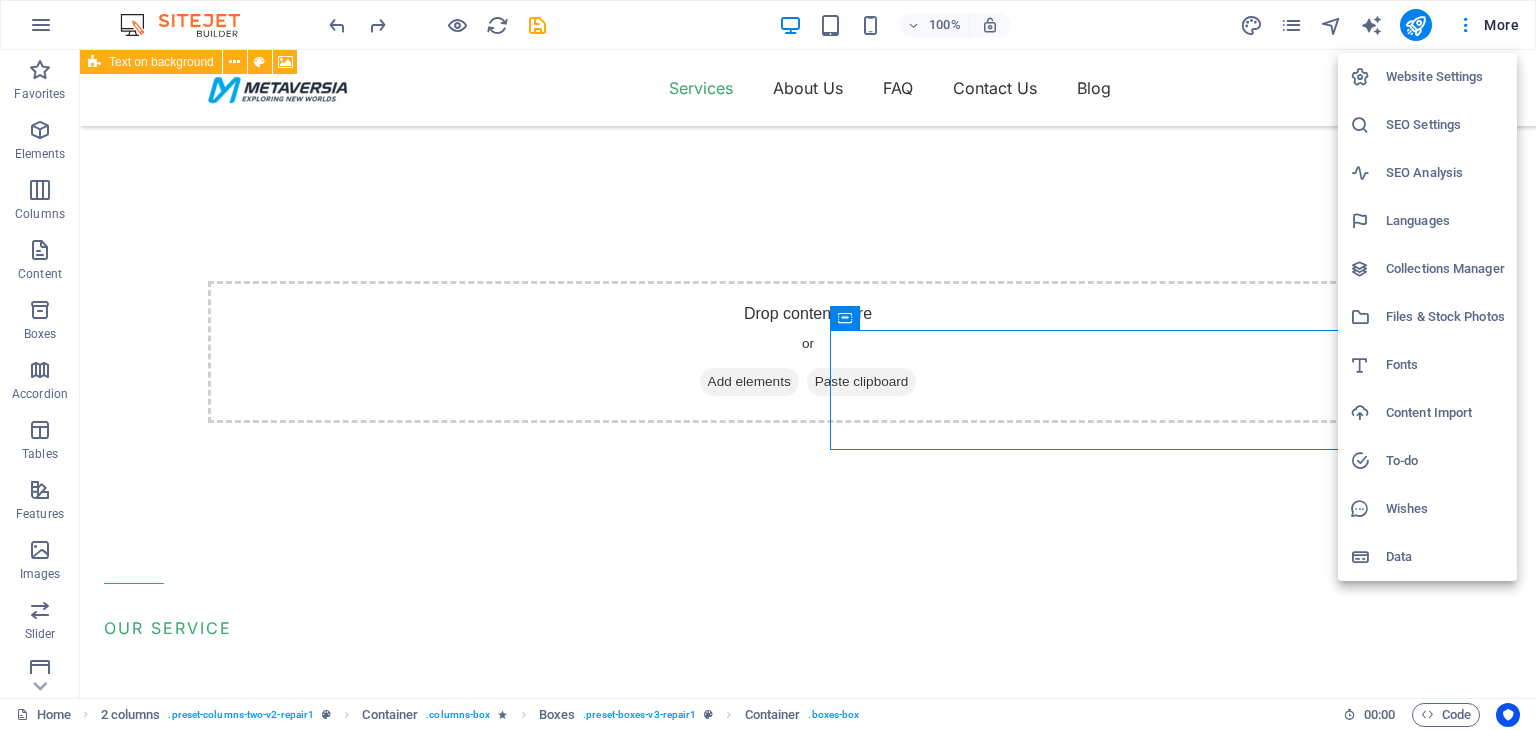 click on "Website Settings" at bounding box center (1445, 77) 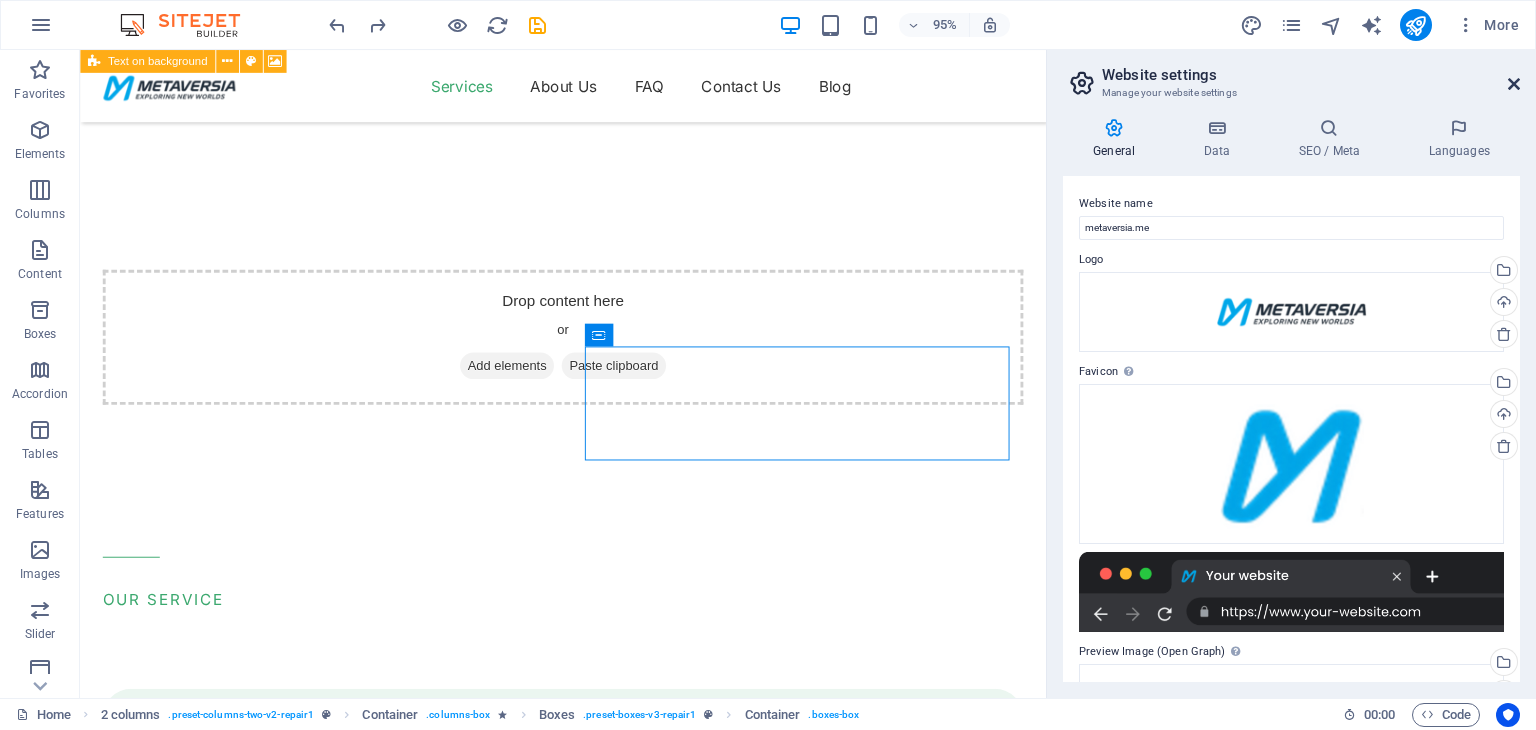 click at bounding box center [1514, 84] 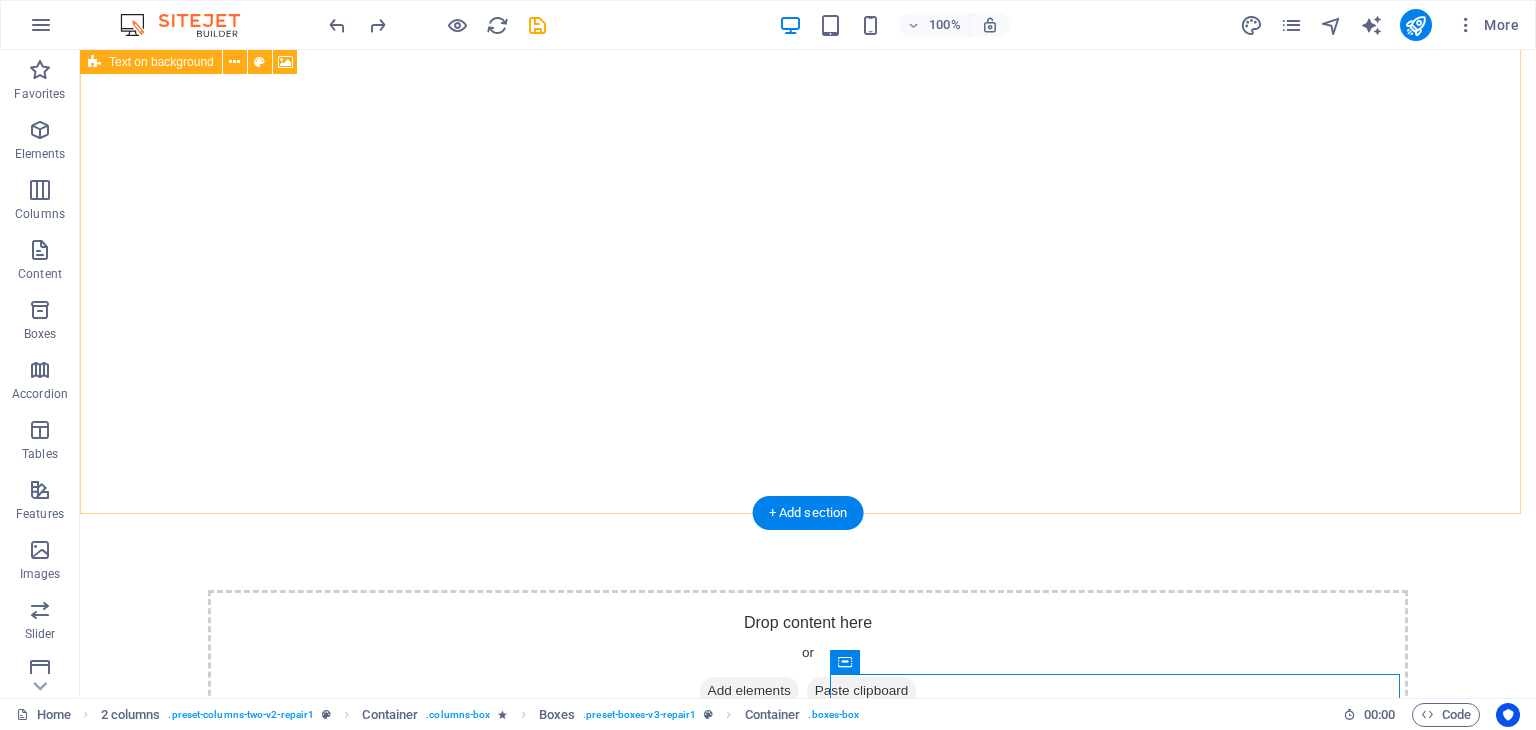 scroll, scrollTop: 0, scrollLeft: 0, axis: both 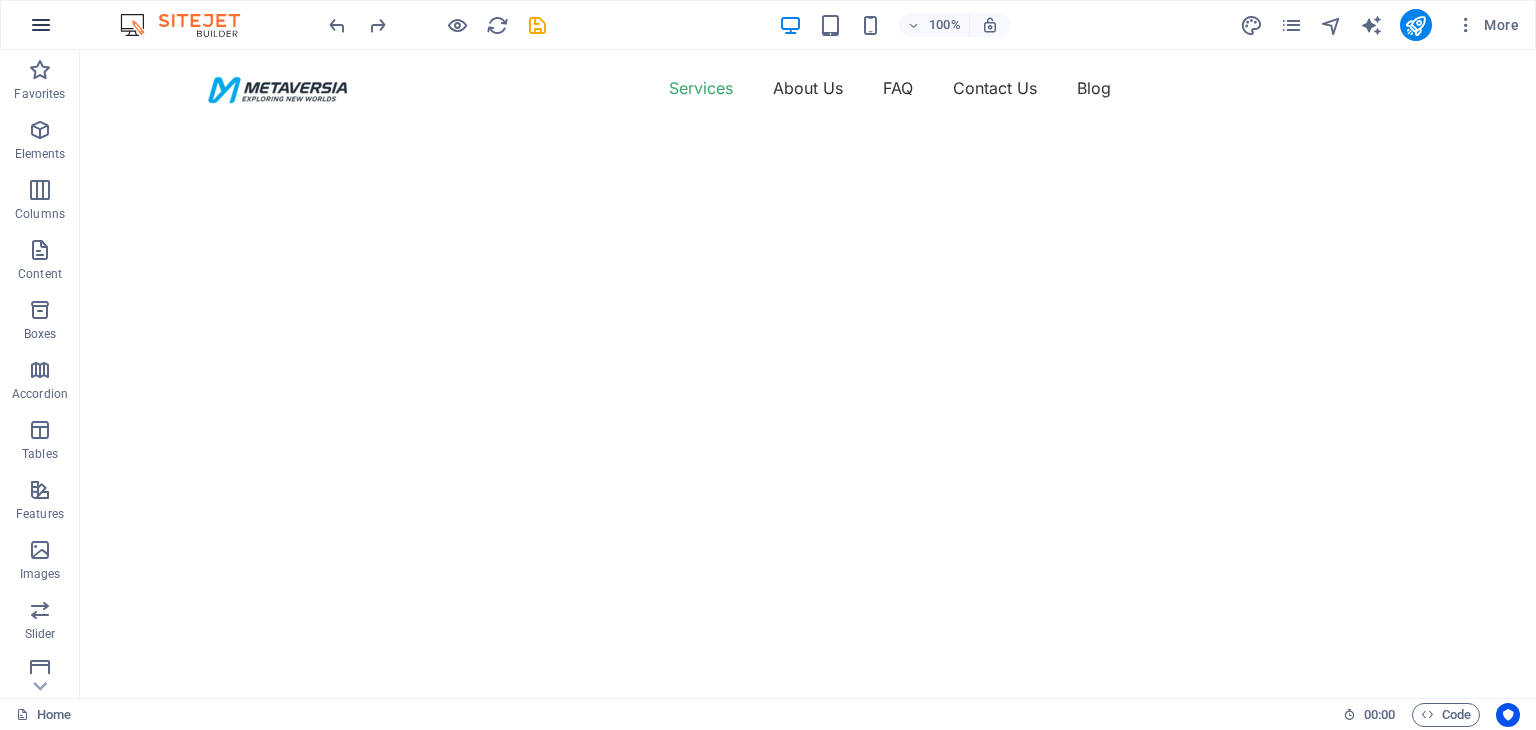 click at bounding box center (41, 25) 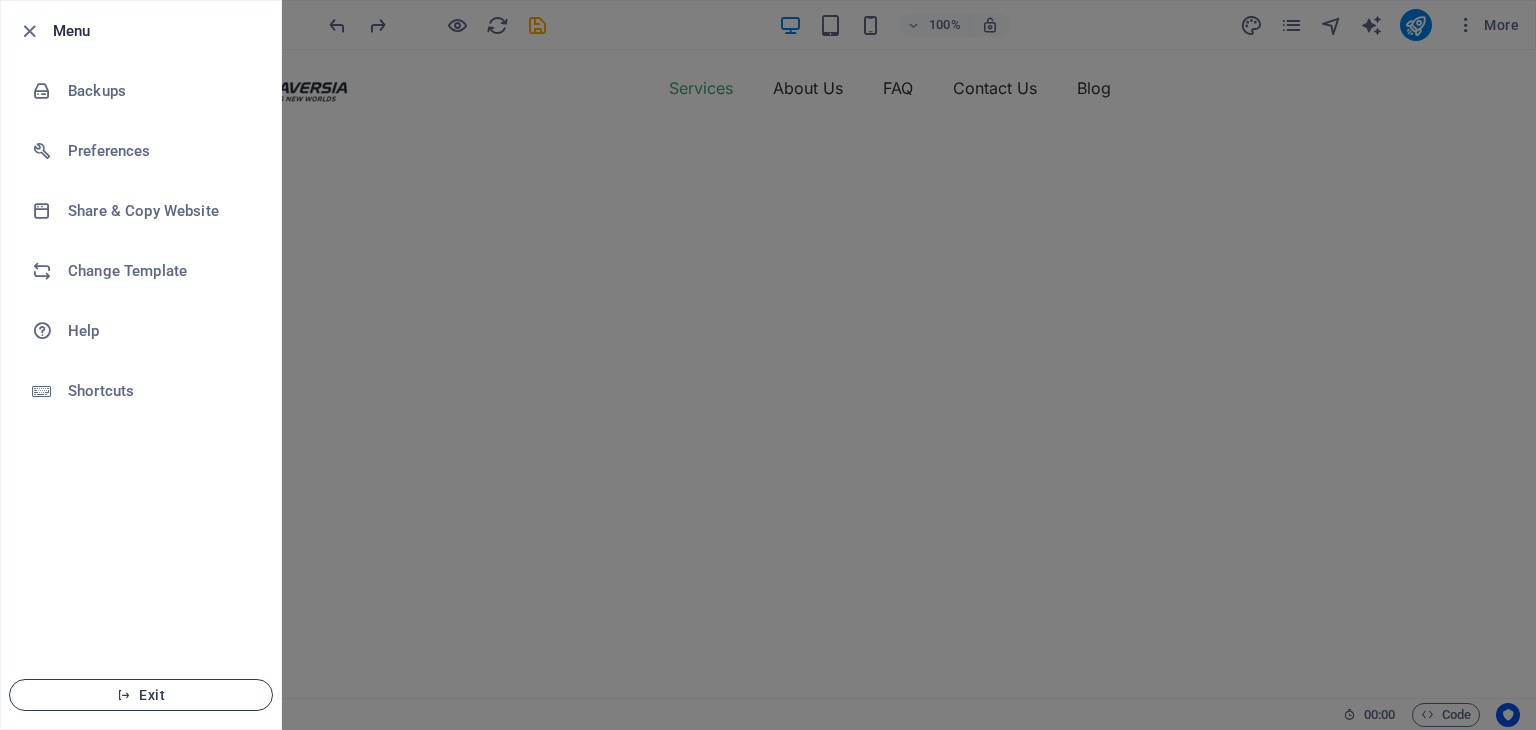 click on "Exit" at bounding box center [141, 695] 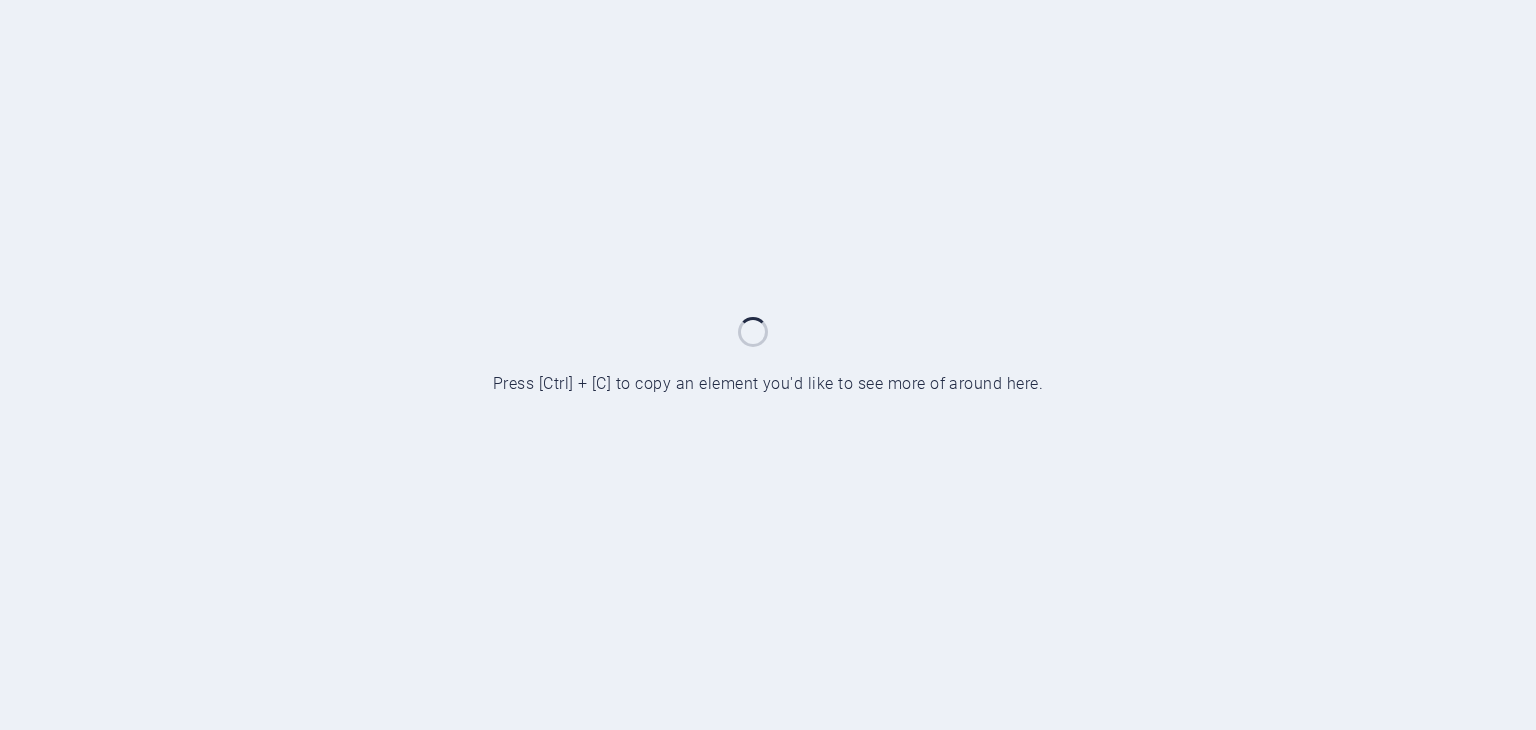 scroll, scrollTop: 0, scrollLeft: 0, axis: both 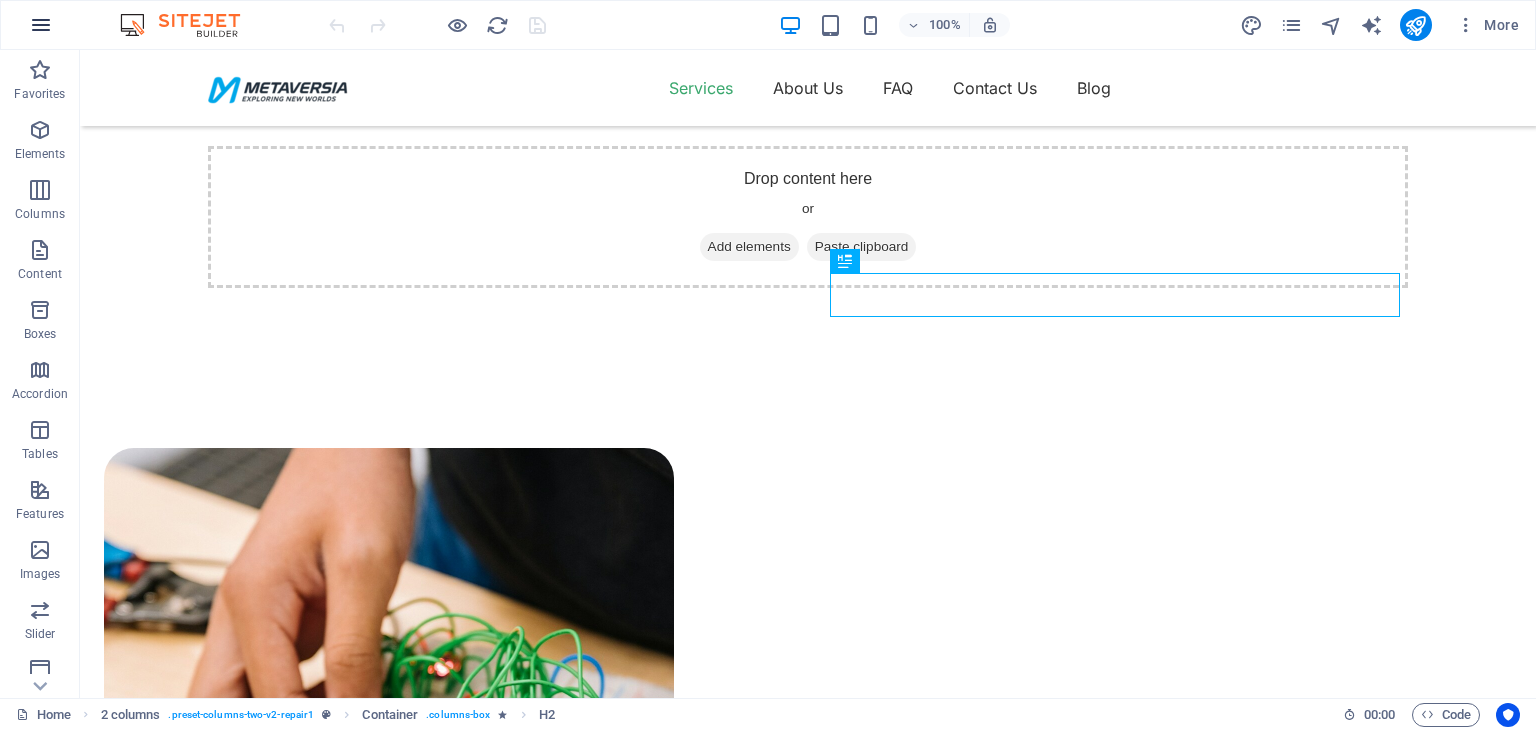 click at bounding box center [41, 25] 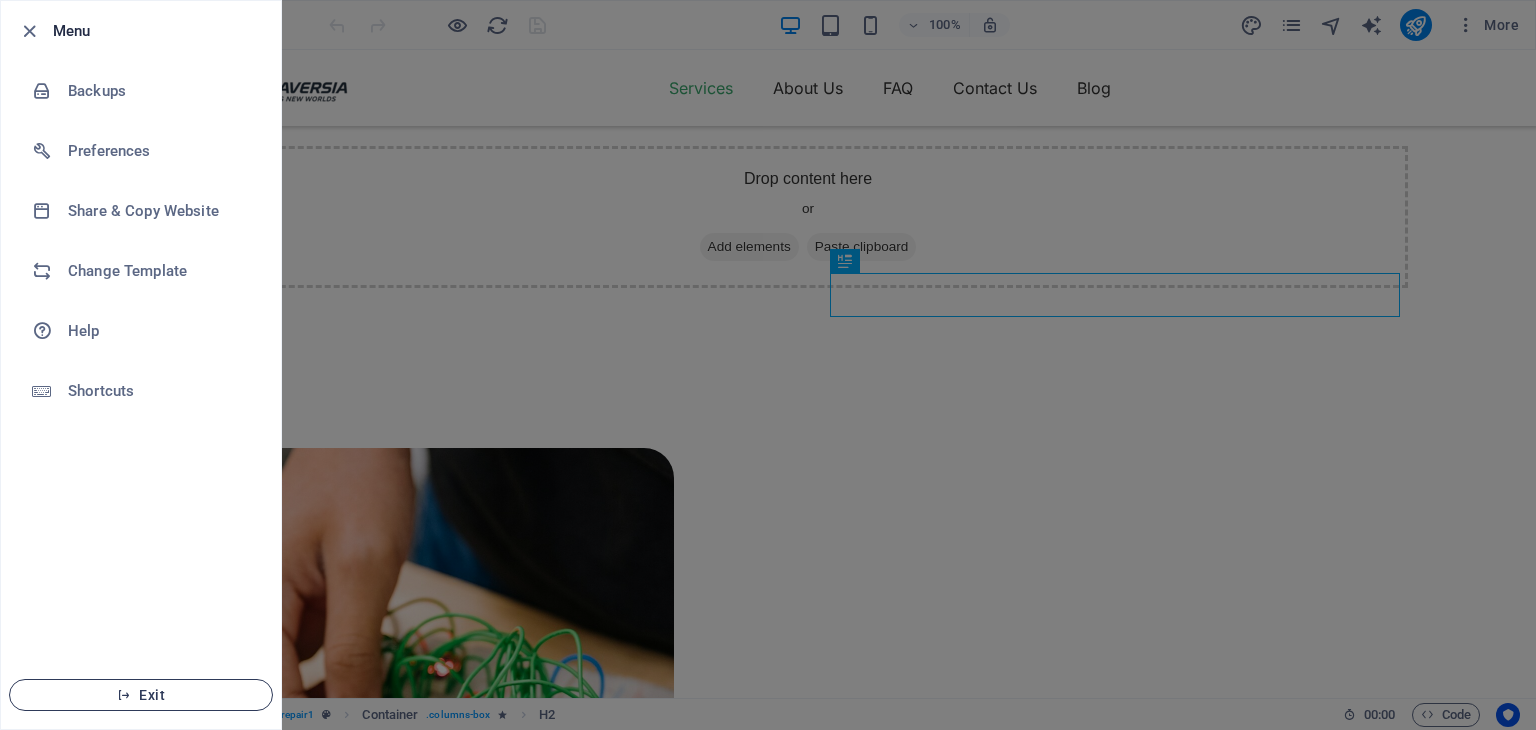 click on "Exit" at bounding box center (141, 695) 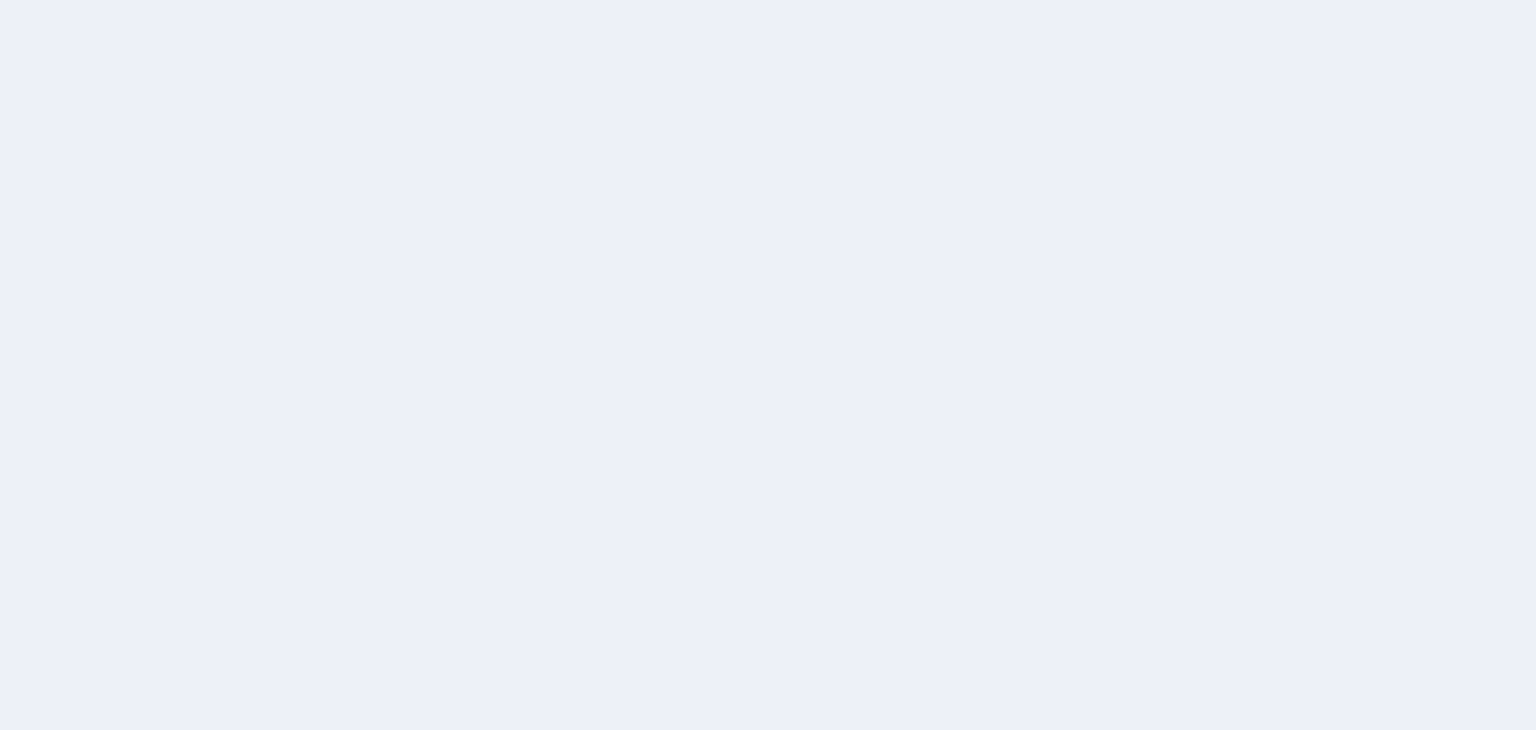 scroll, scrollTop: 0, scrollLeft: 0, axis: both 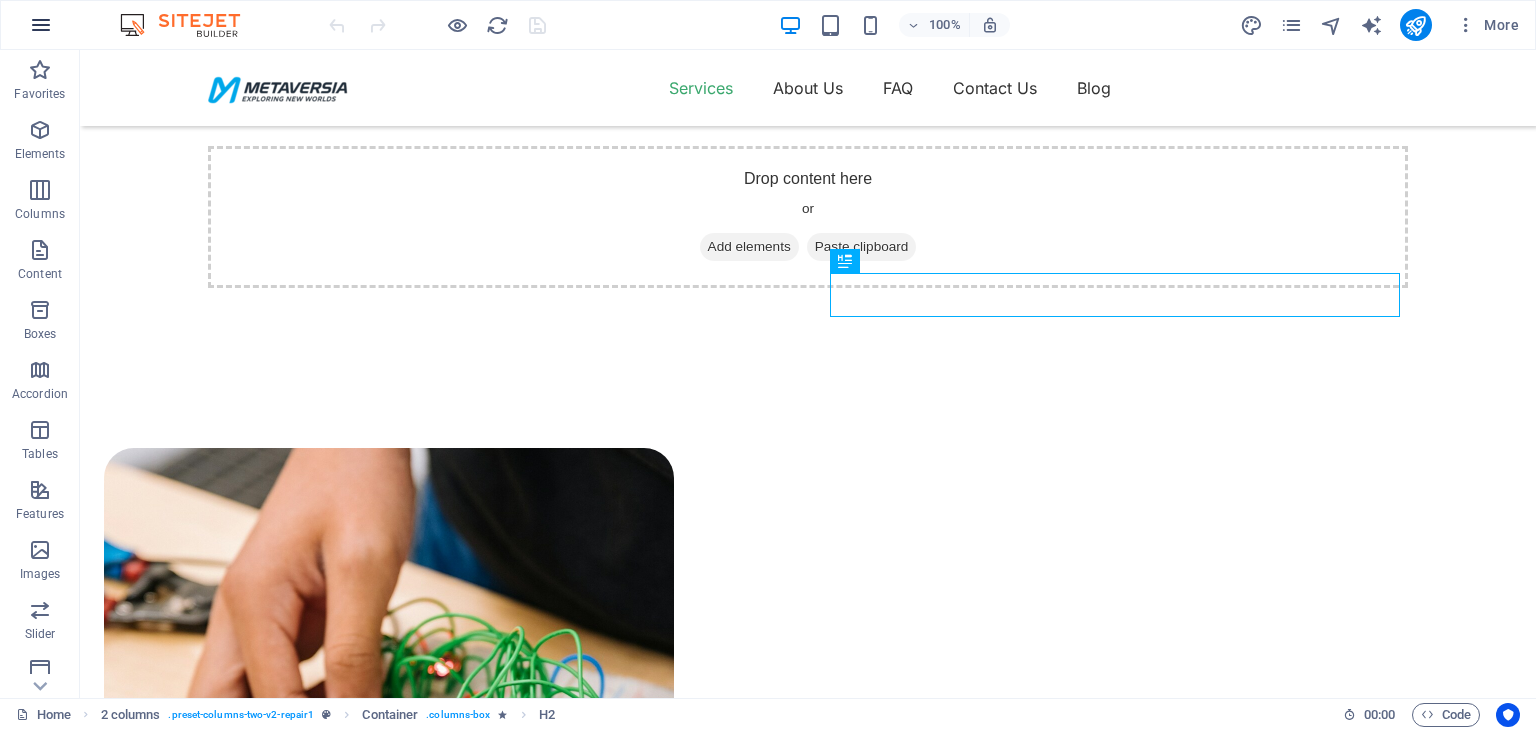 click at bounding box center [41, 25] 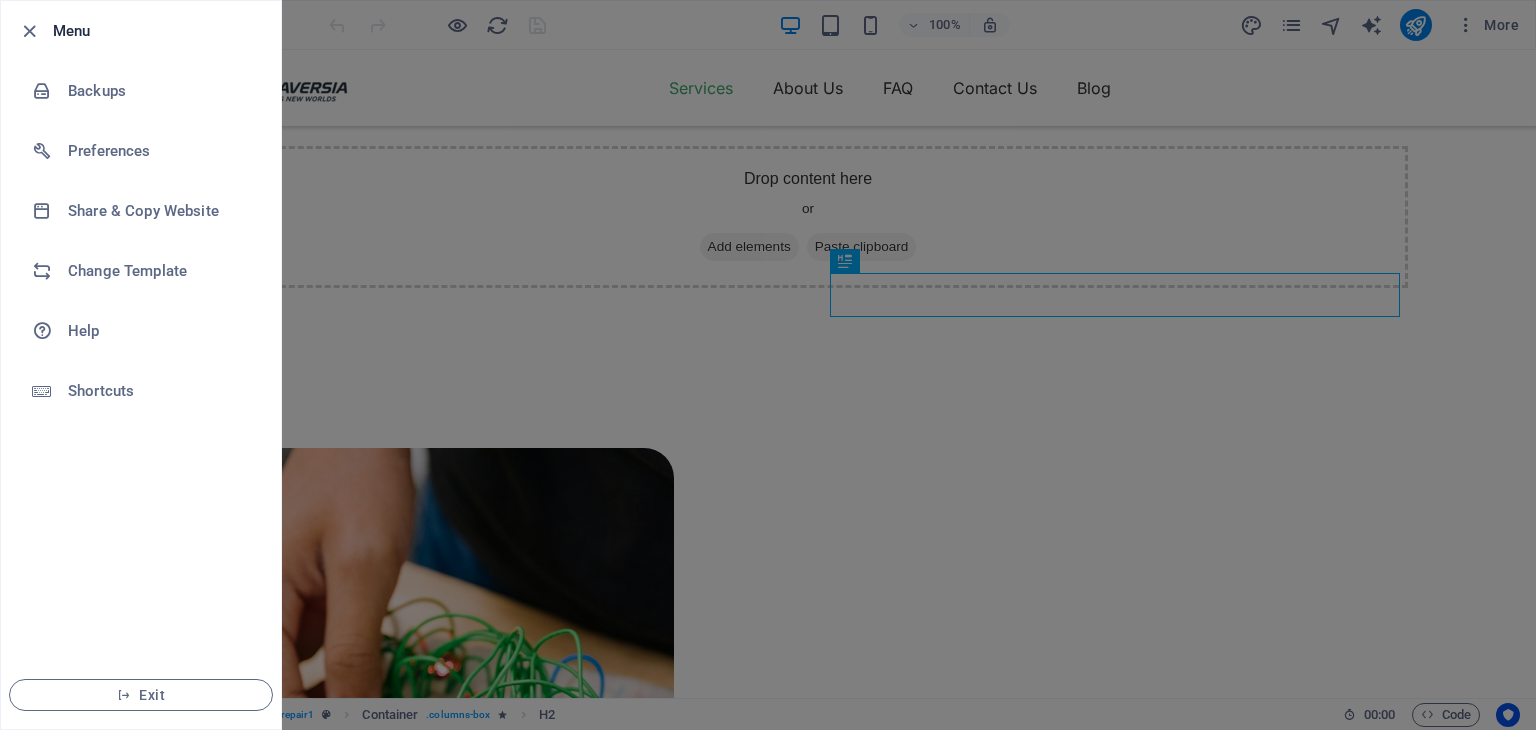 click at bounding box center (29, 31) 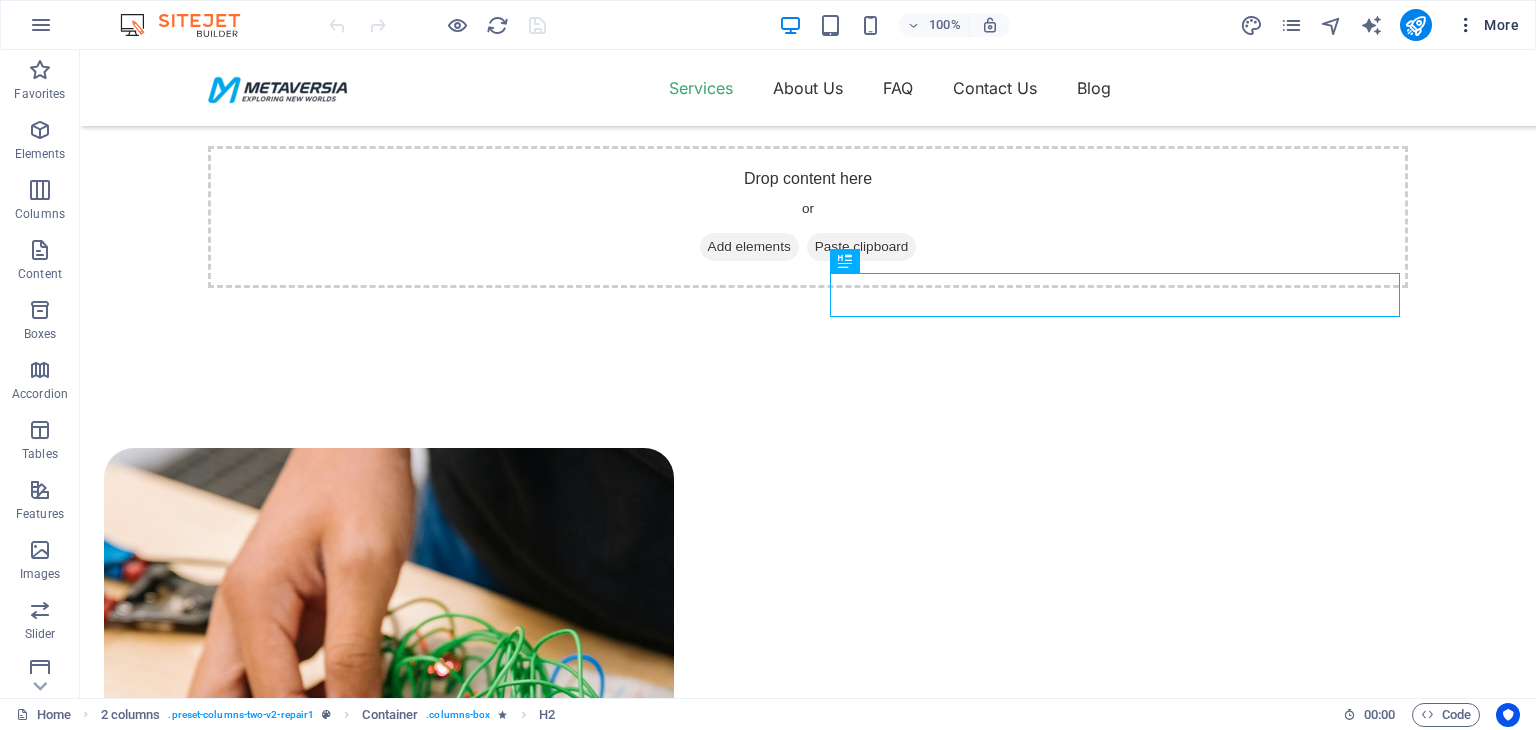 click on "More" at bounding box center (1487, 25) 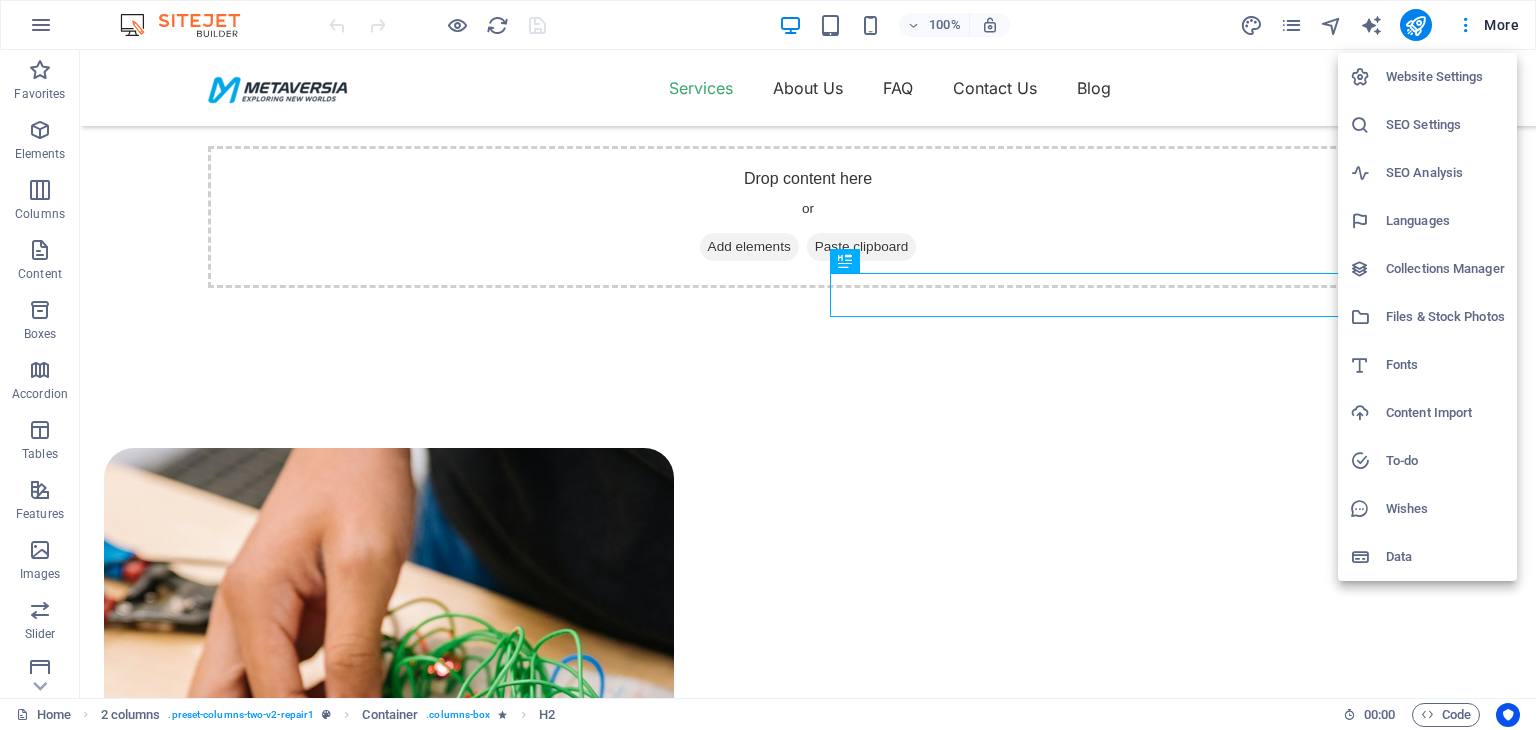 click at bounding box center [768, 365] 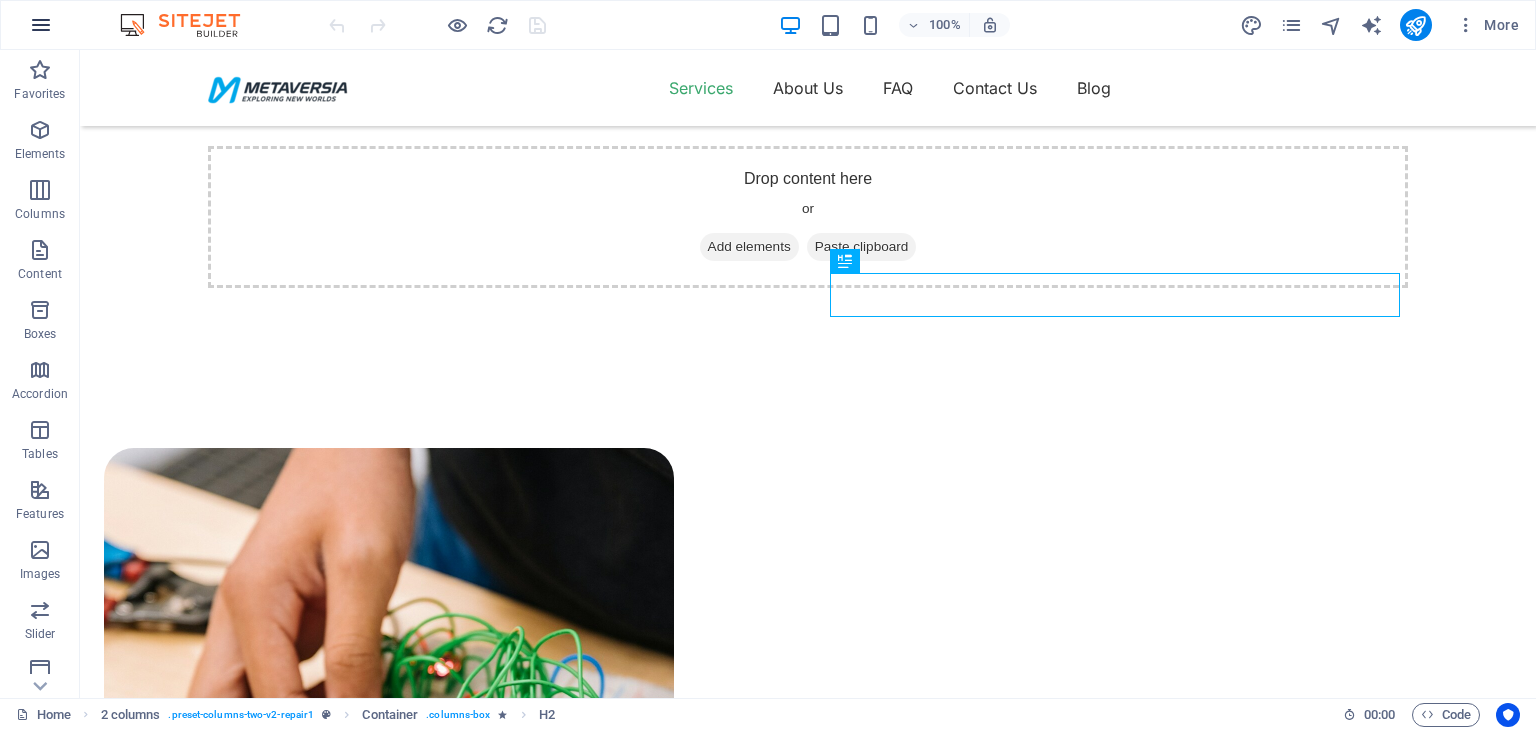 click at bounding box center [41, 25] 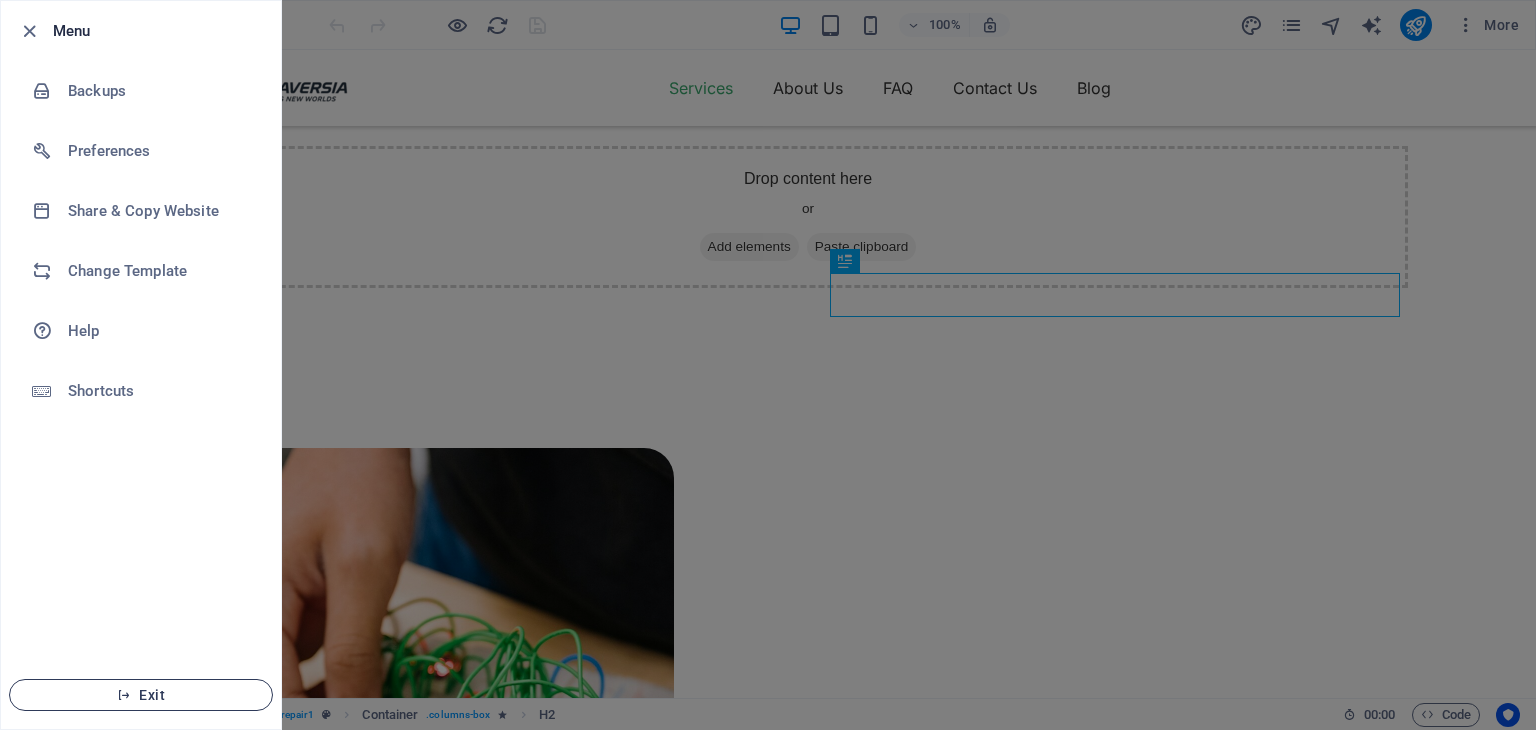 drag, startPoint x: 148, startPoint y: 693, endPoint x: 174, endPoint y: 689, distance: 26.305893 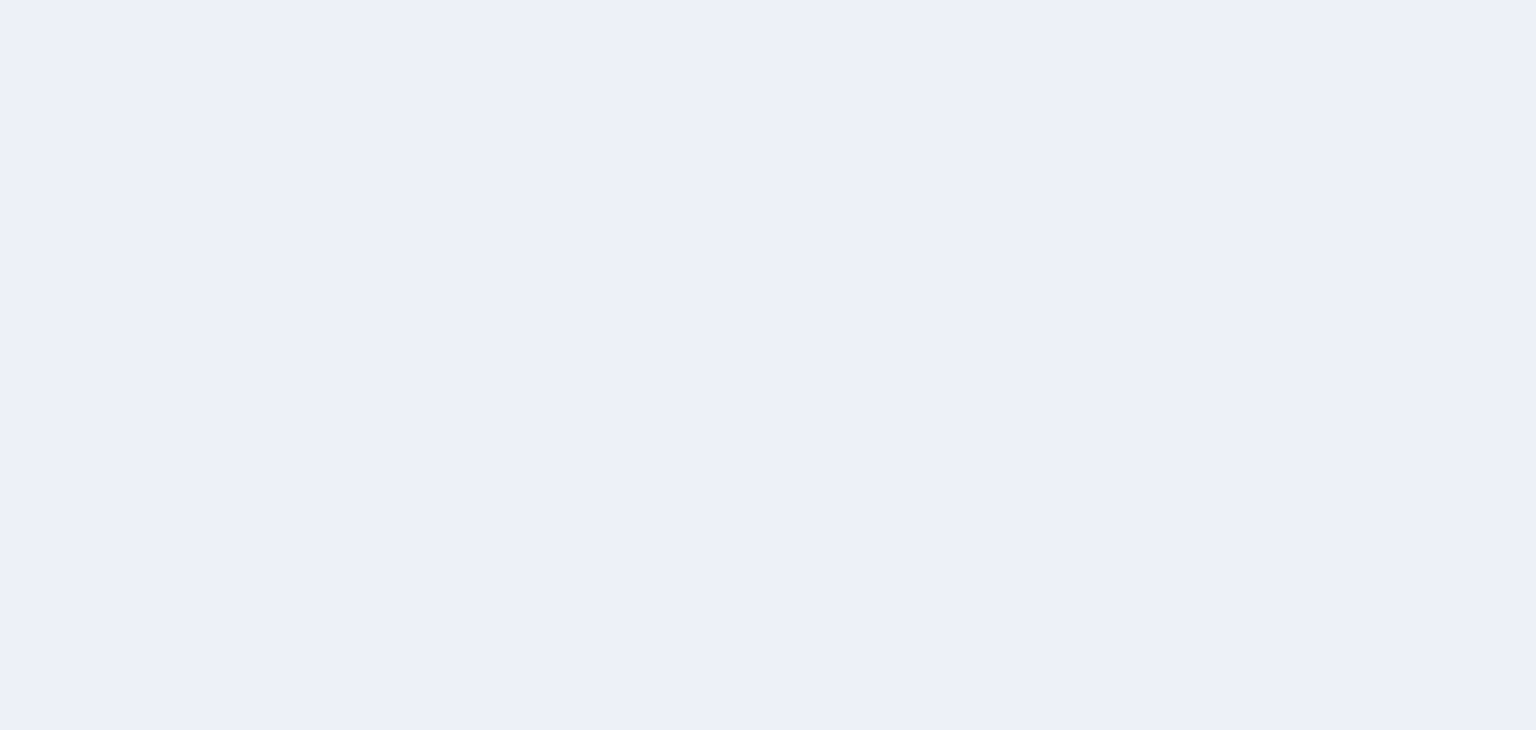 scroll, scrollTop: 0, scrollLeft: 0, axis: both 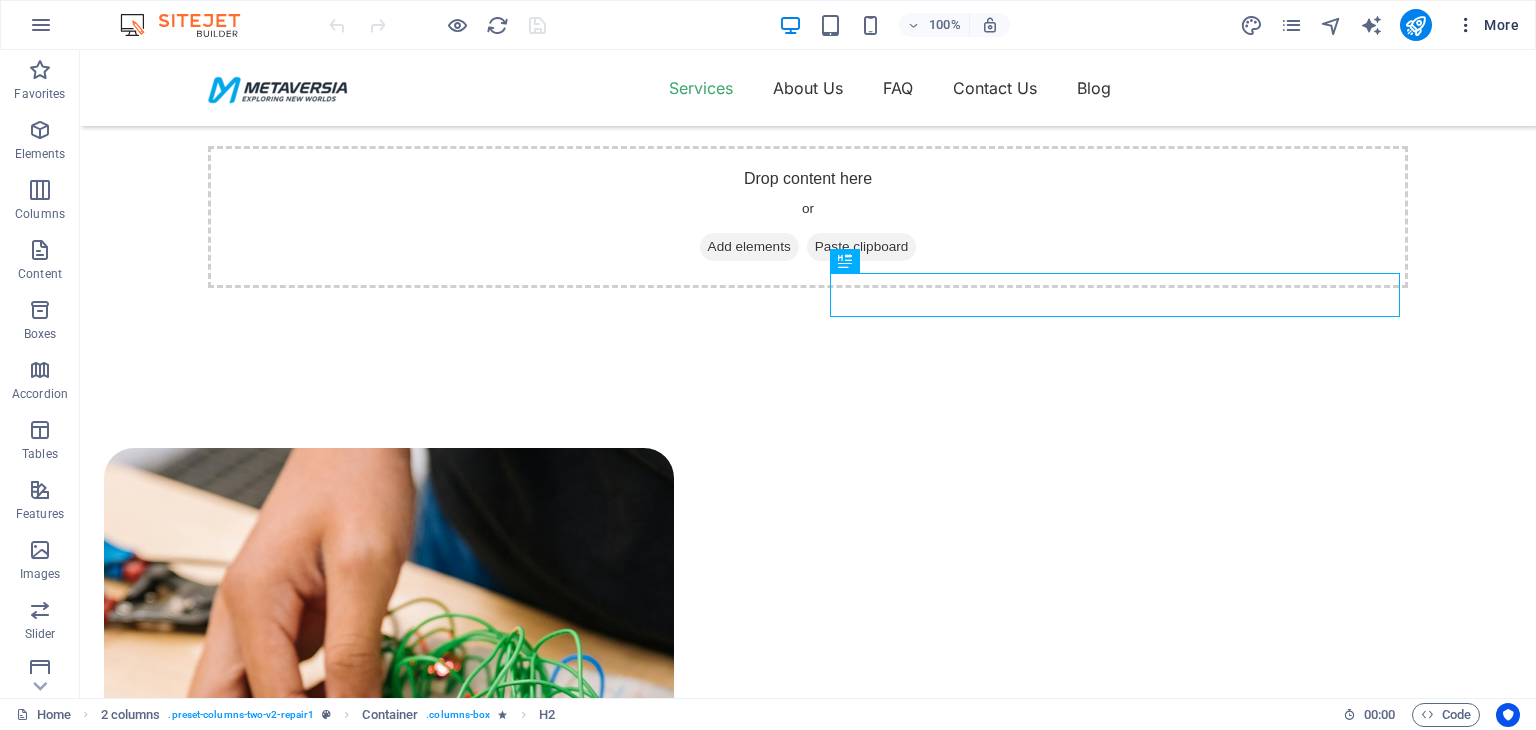click at bounding box center (1466, 25) 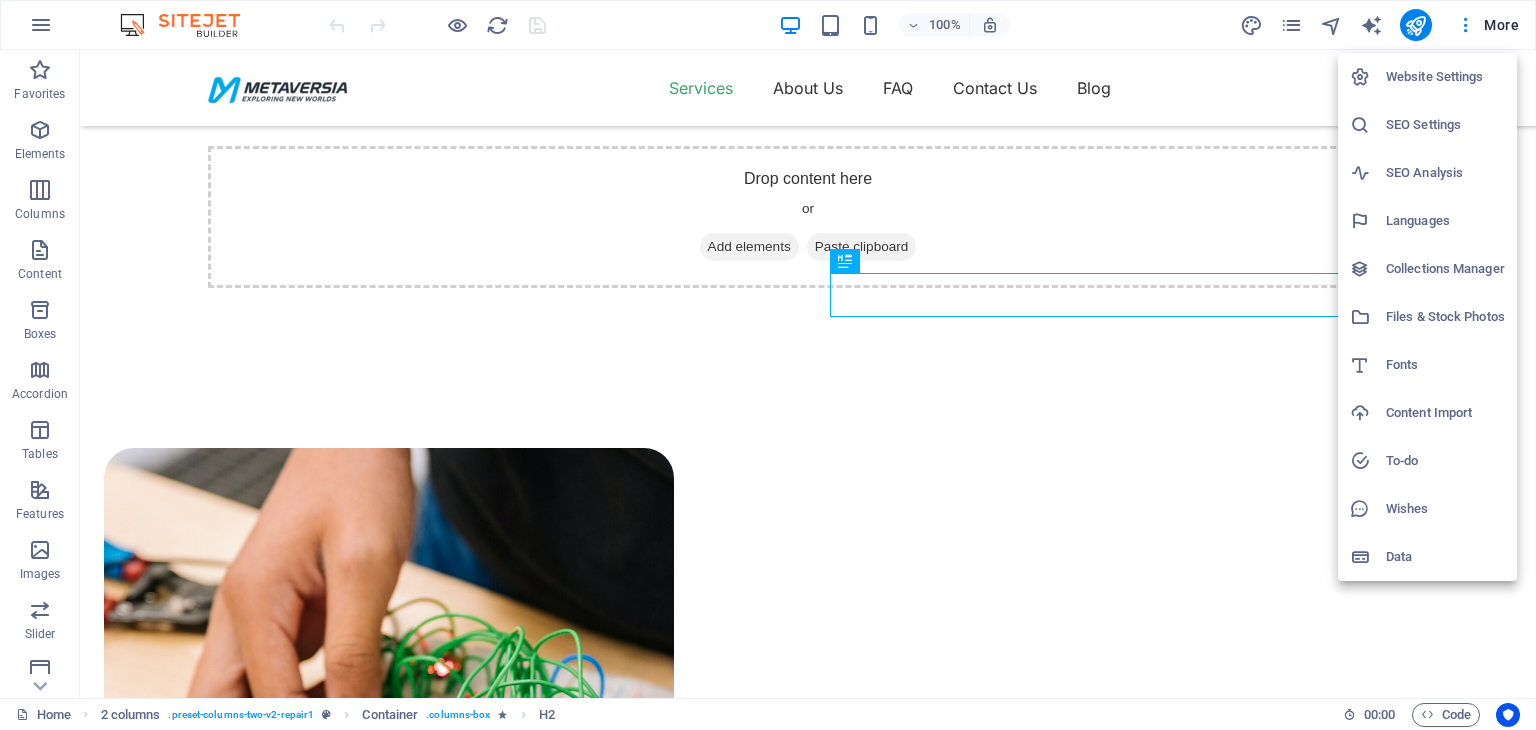 click on "Website Settings" at bounding box center [1445, 77] 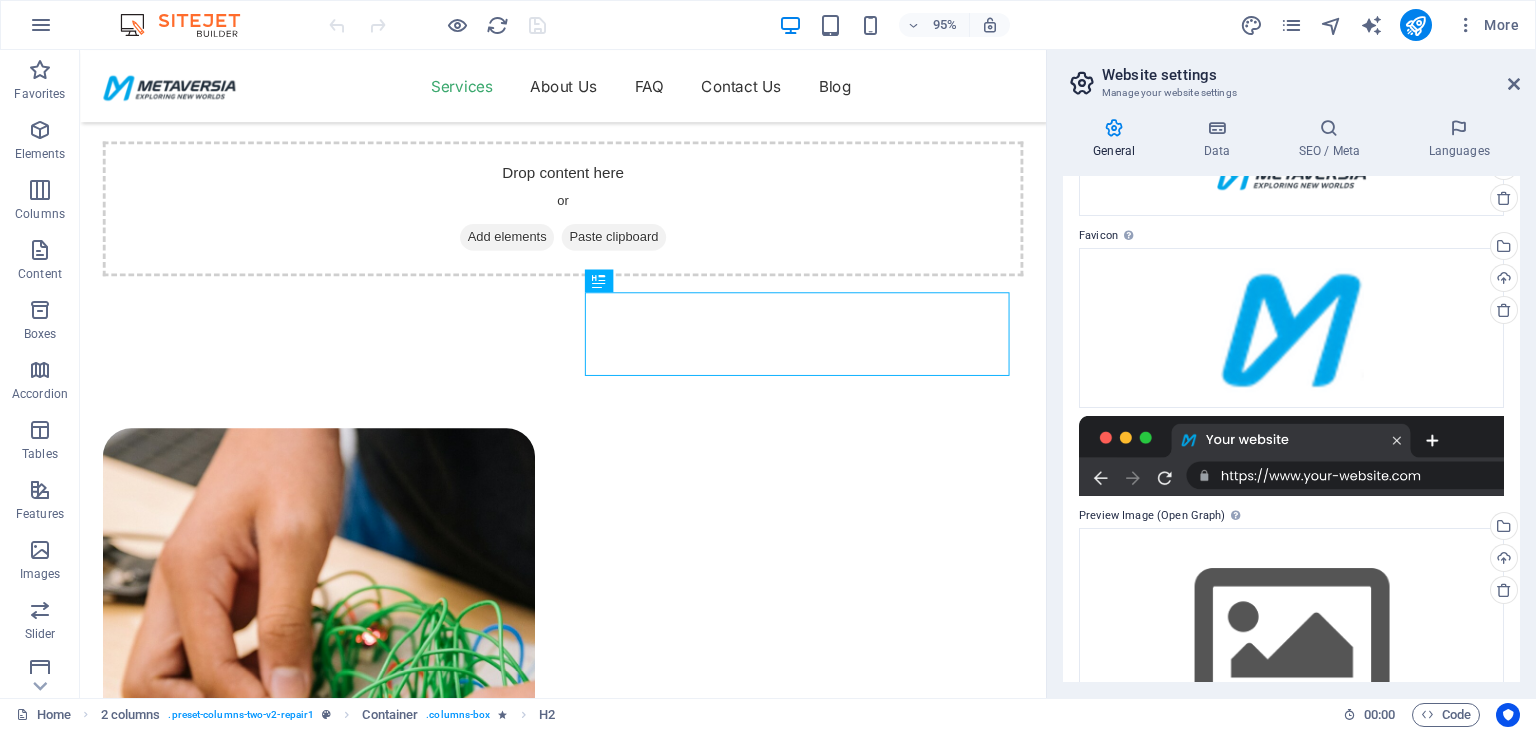 scroll, scrollTop: 227, scrollLeft: 0, axis: vertical 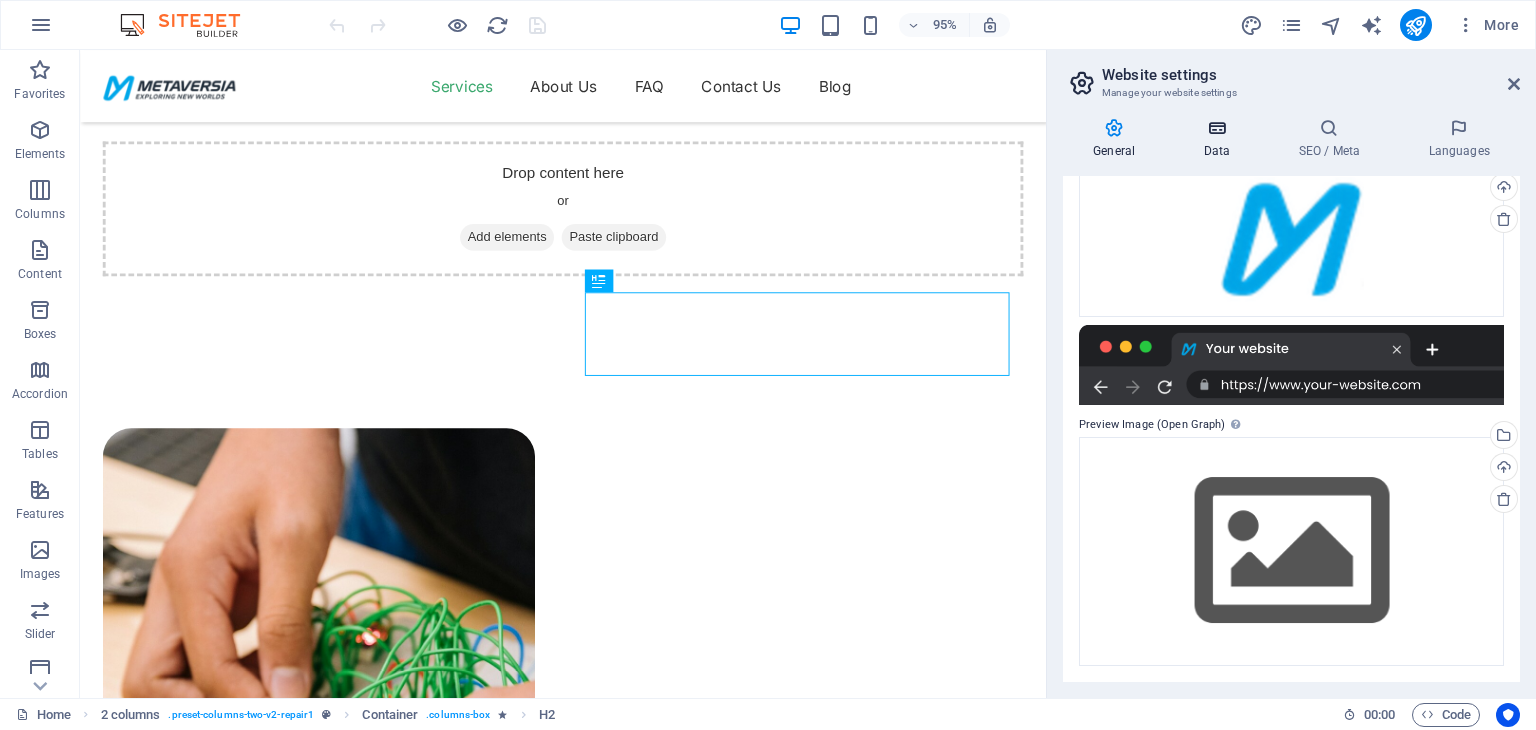 click at bounding box center [1216, 128] 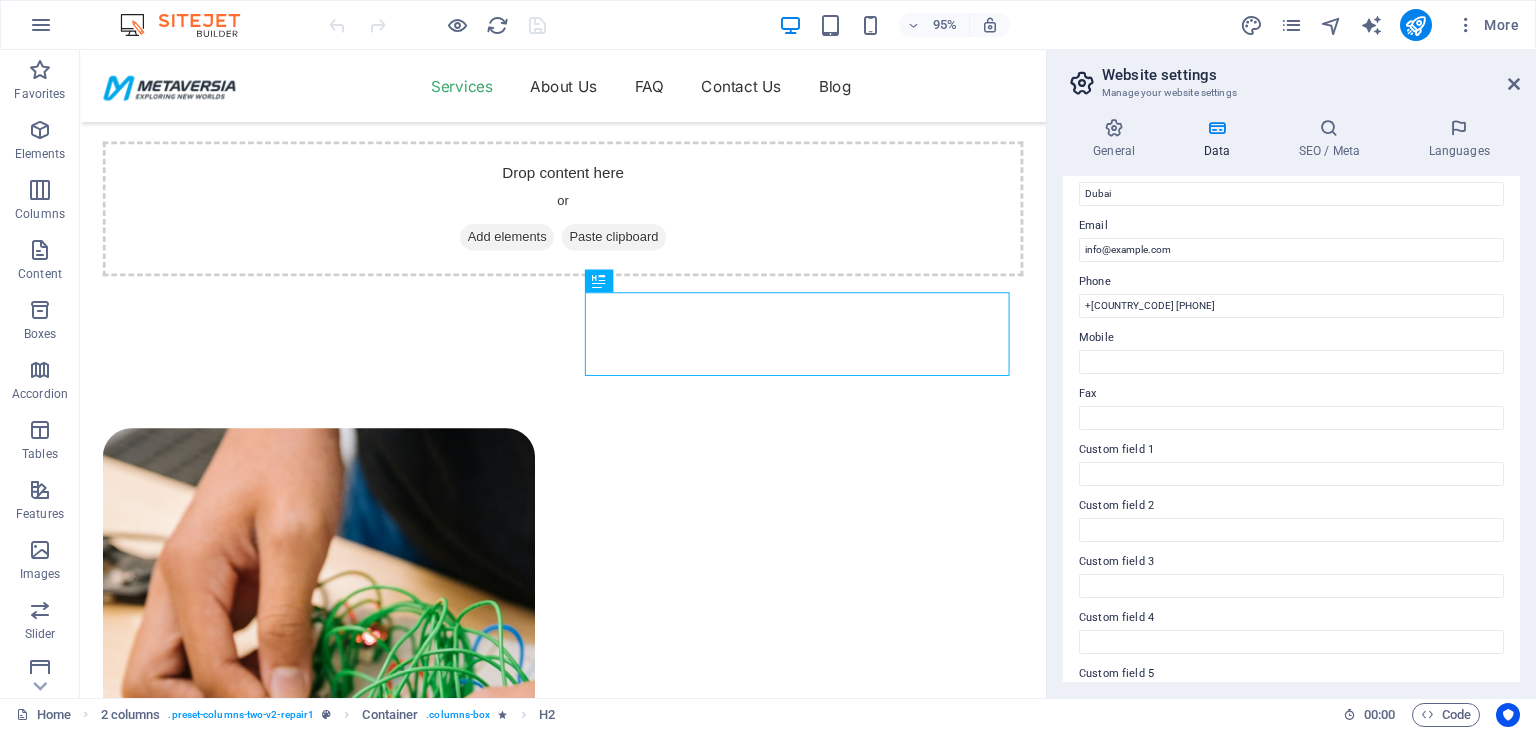 scroll, scrollTop: 454, scrollLeft: 0, axis: vertical 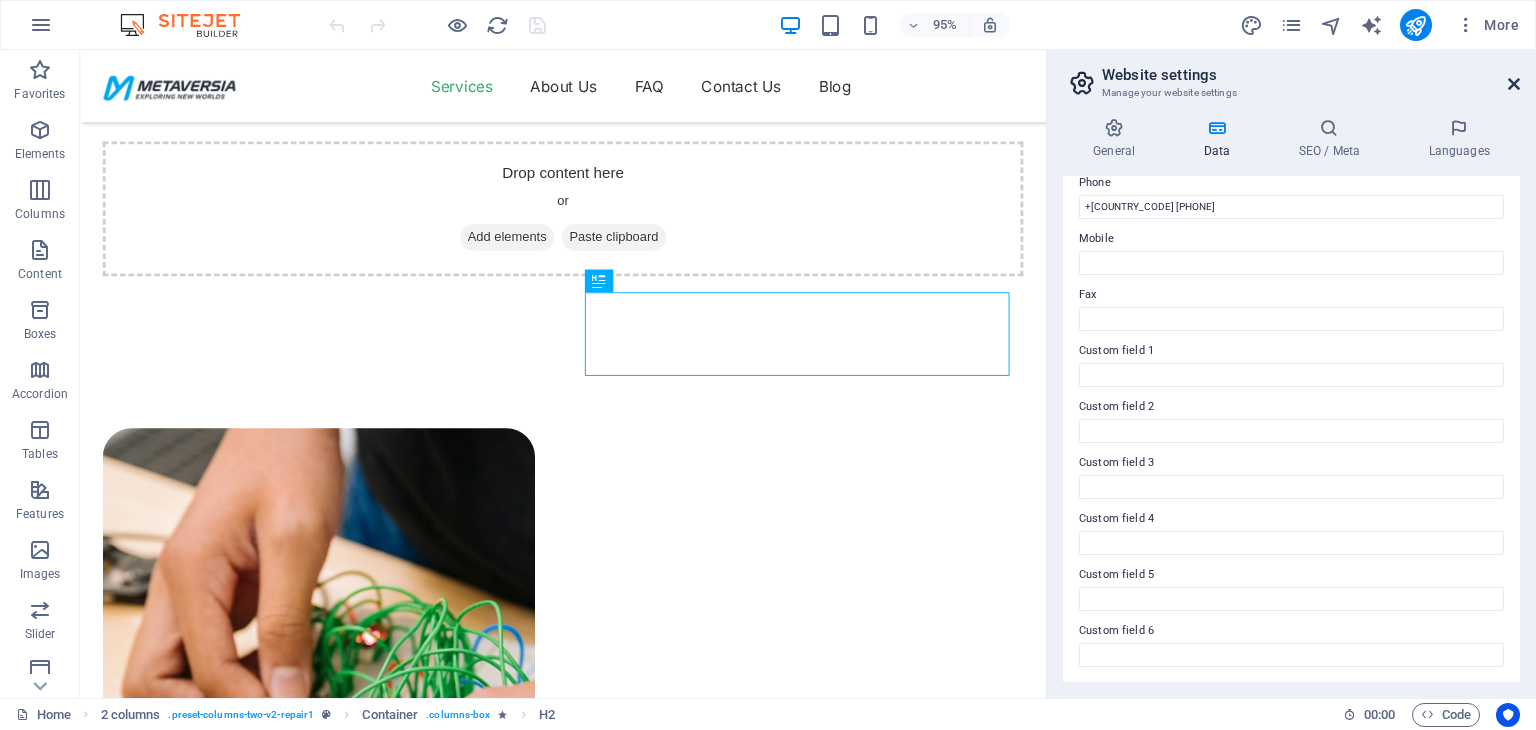 click at bounding box center [1514, 84] 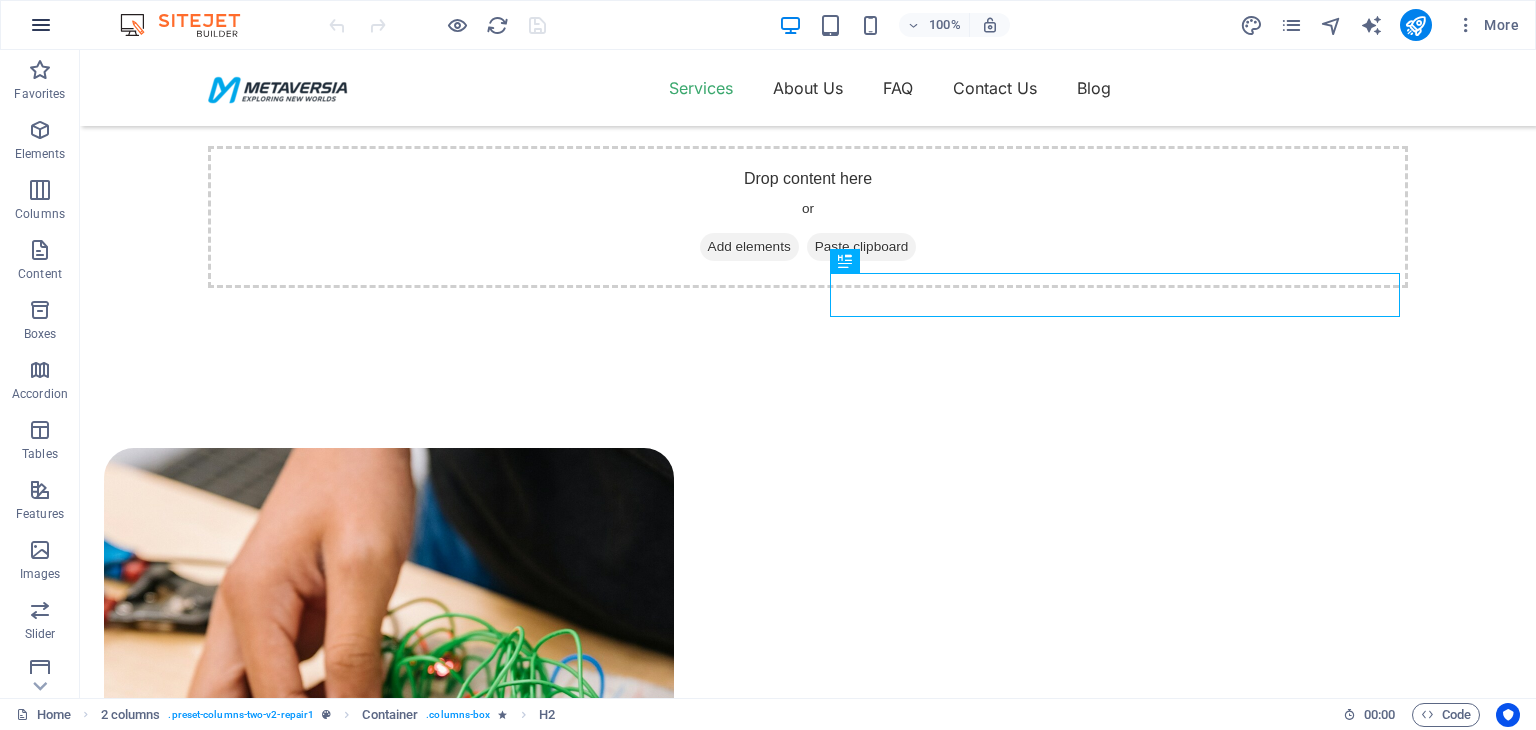 click at bounding box center [41, 25] 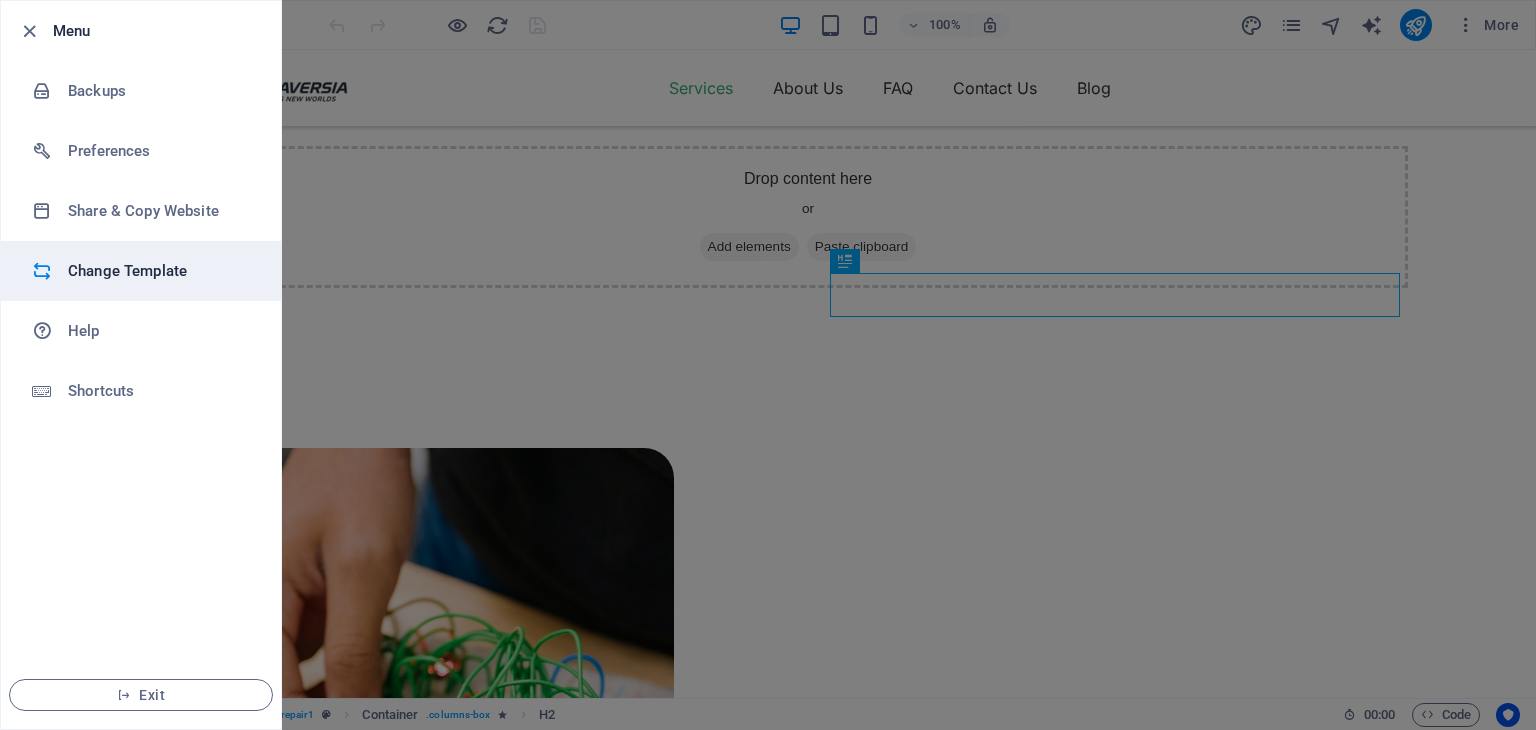 click on "Change Template" at bounding box center (141, 271) 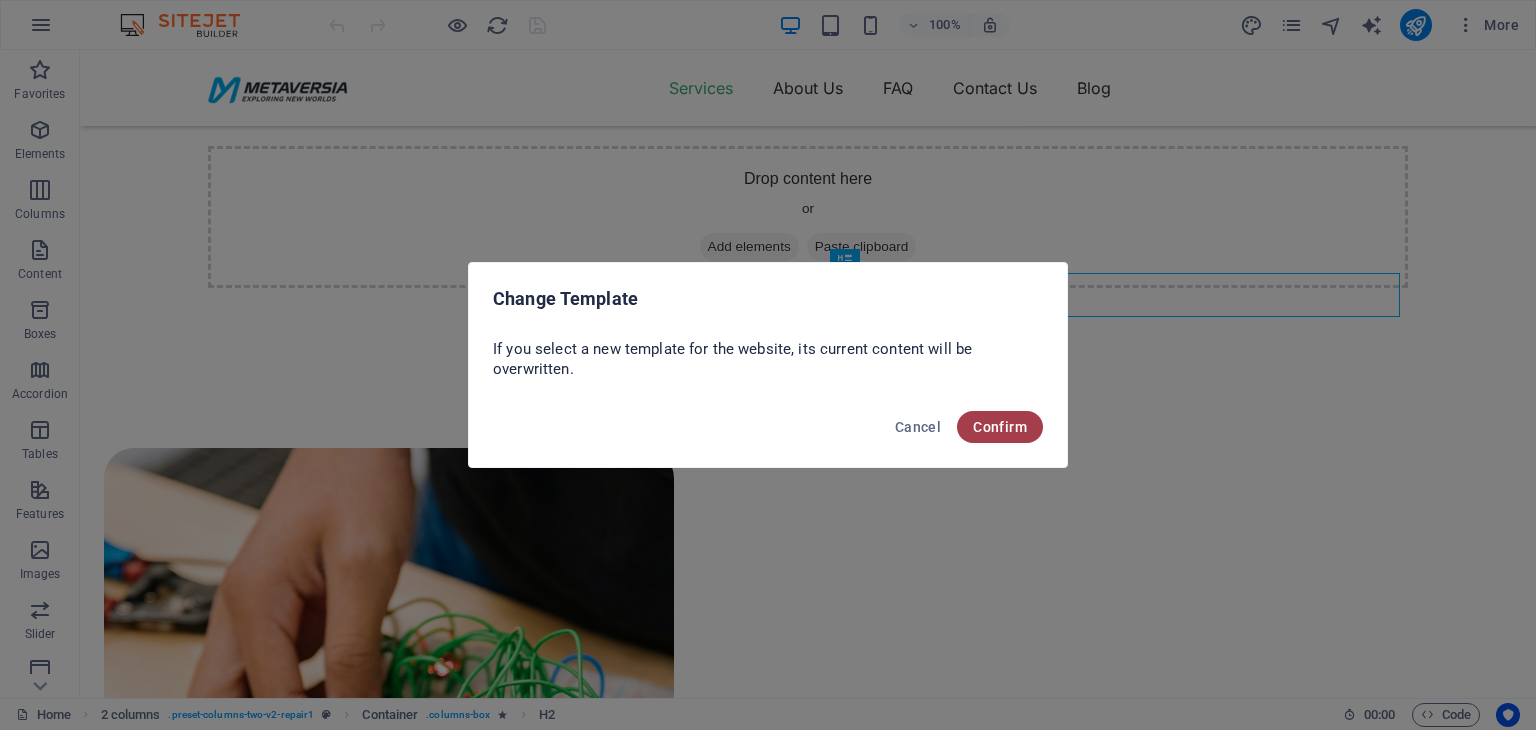 click on "Confirm" at bounding box center [1000, 427] 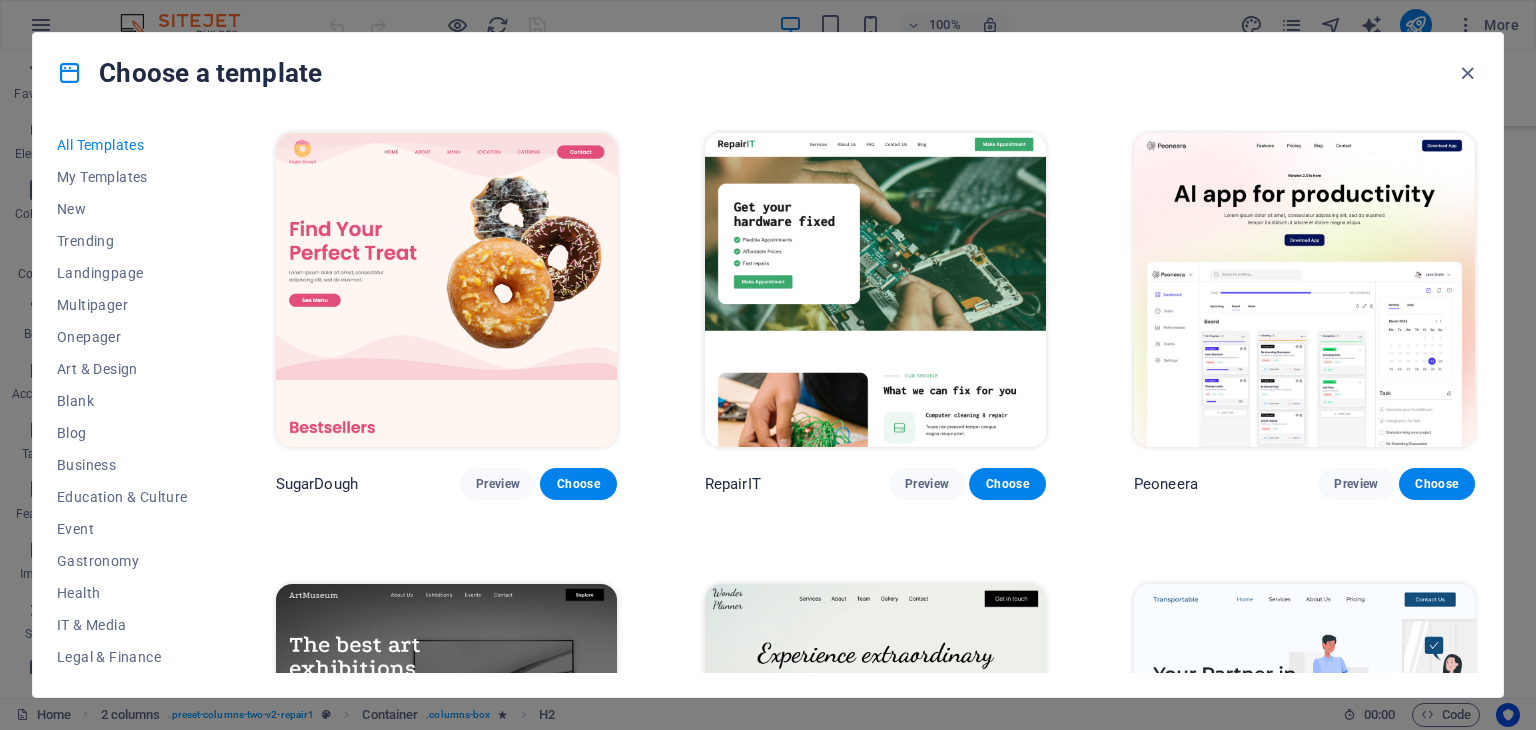 scroll, scrollTop: 100, scrollLeft: 0, axis: vertical 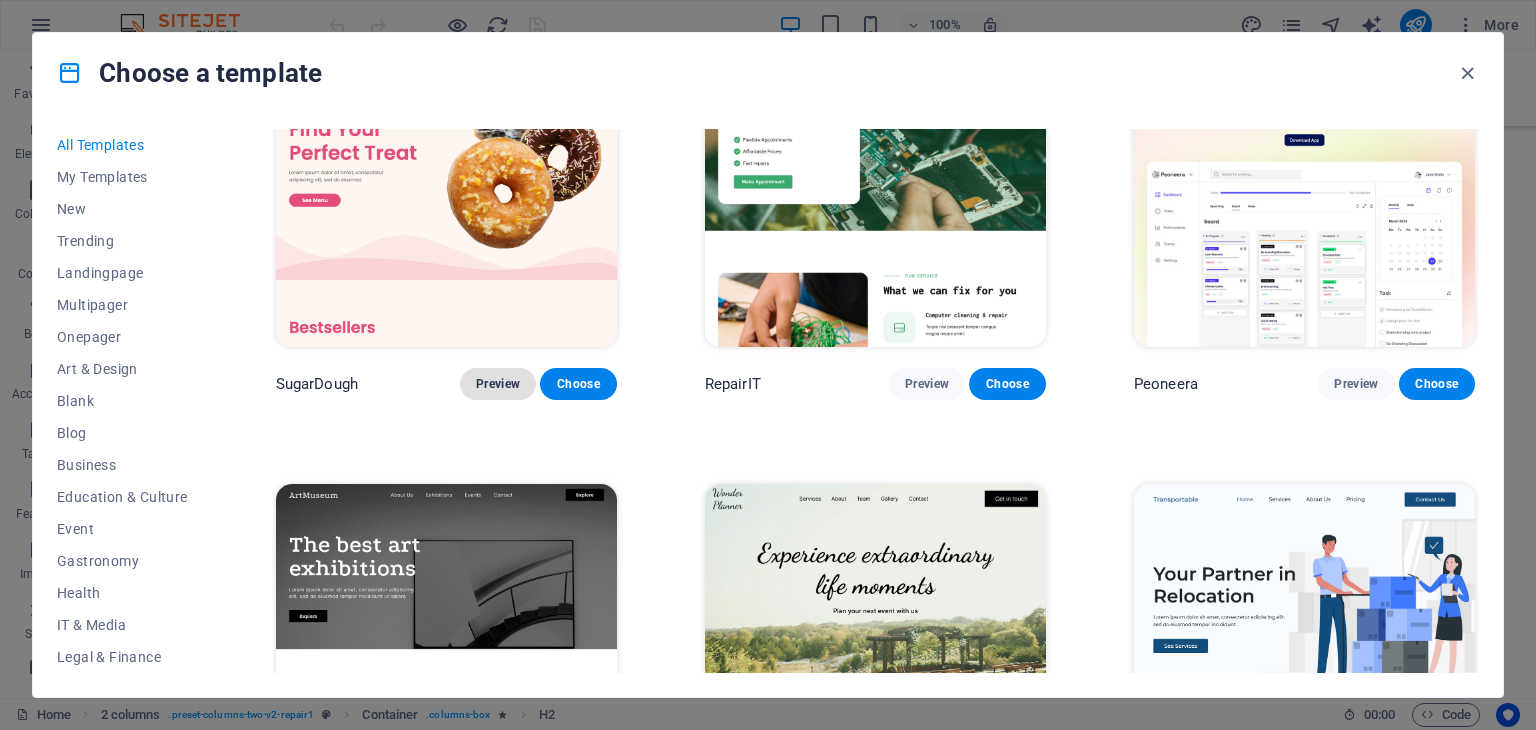 click on "Preview" at bounding box center [498, 384] 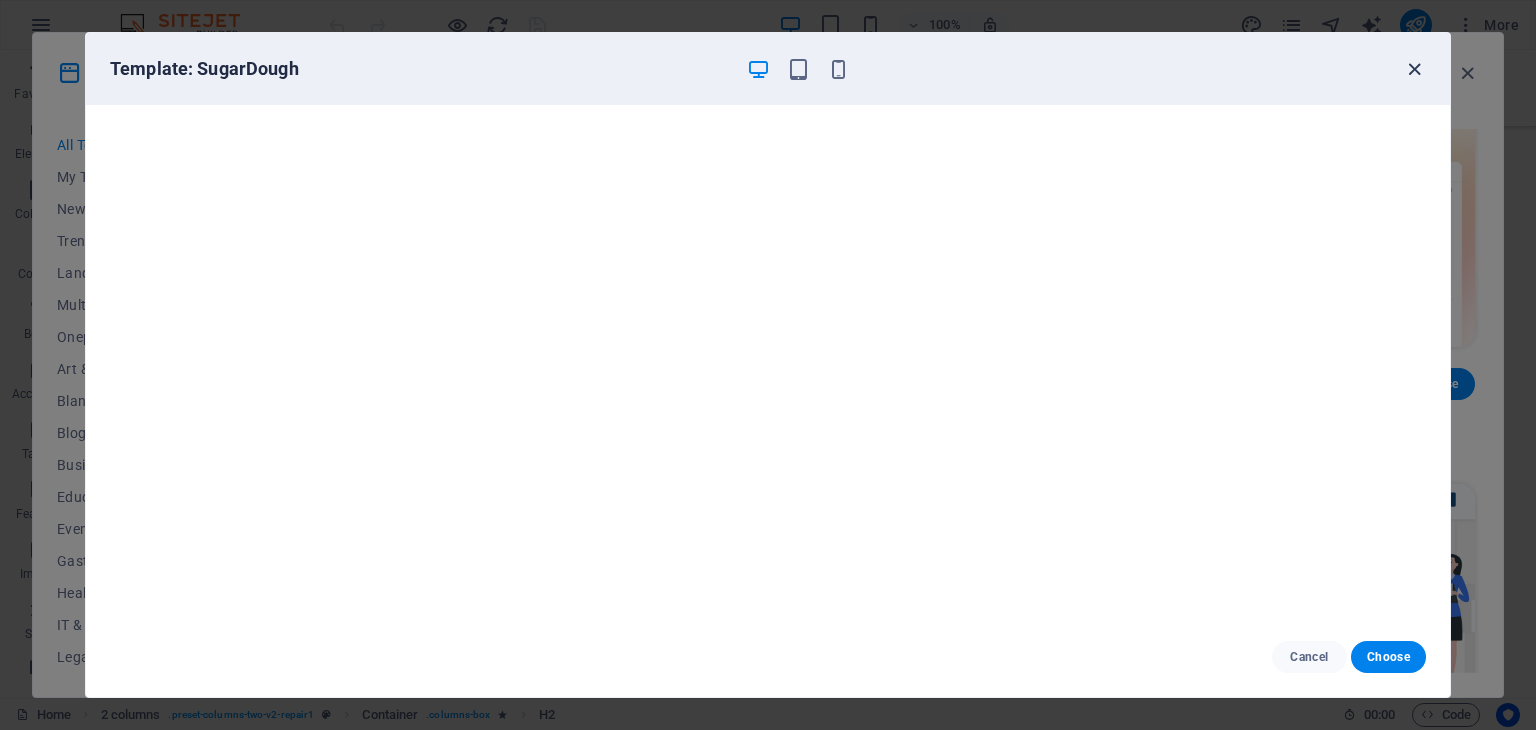 click at bounding box center [1414, 69] 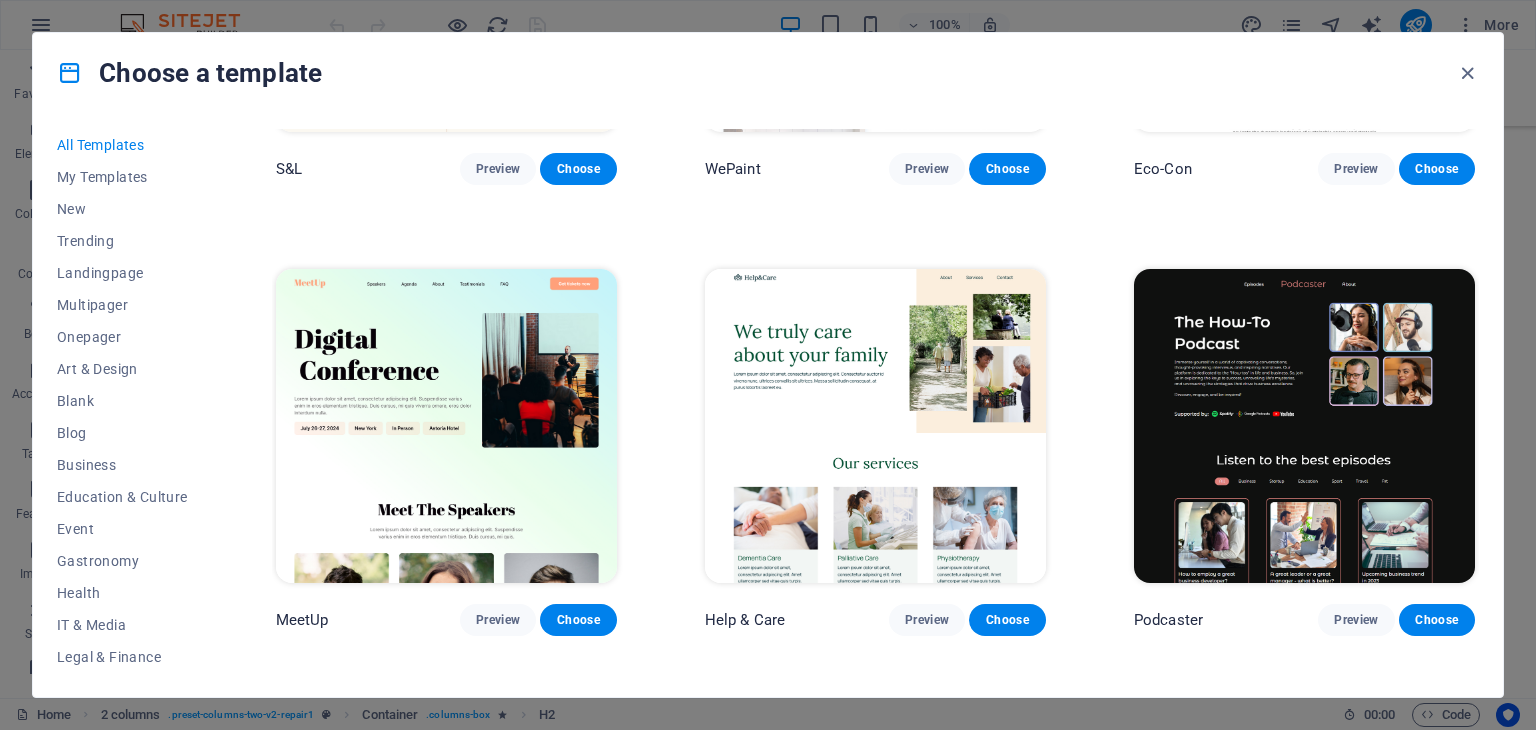 scroll, scrollTop: 1300, scrollLeft: 0, axis: vertical 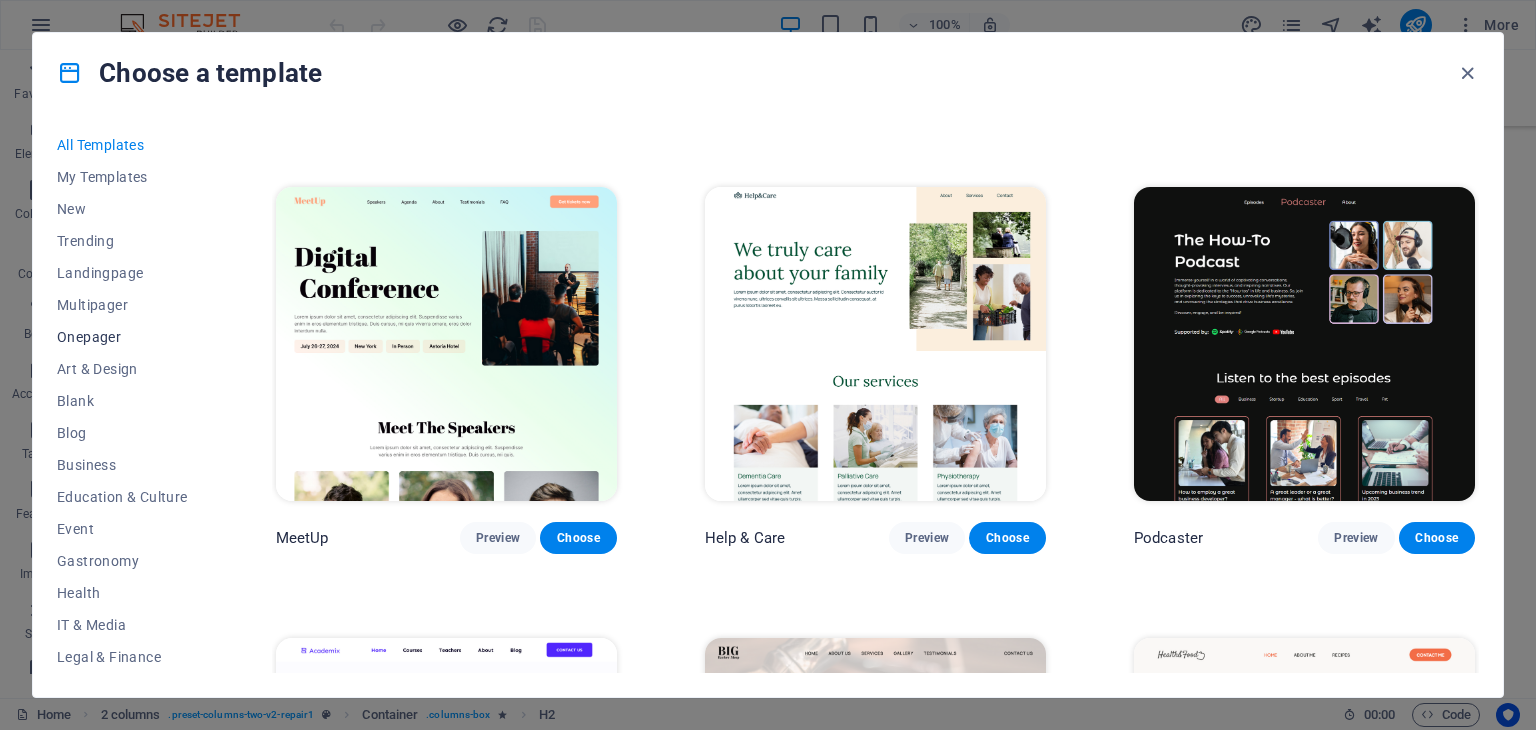 click on "Onepager" at bounding box center [122, 337] 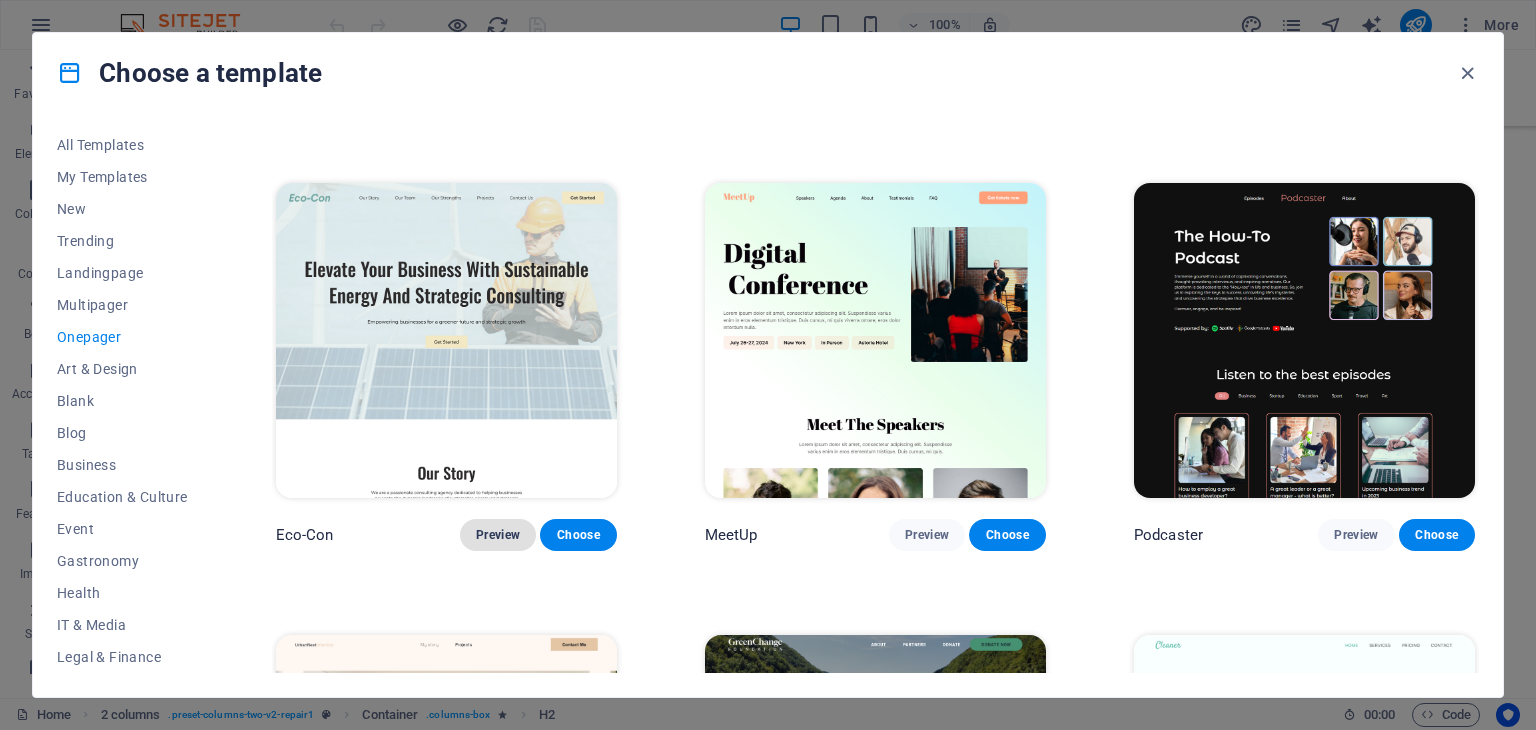 click on "Preview" at bounding box center [498, 535] 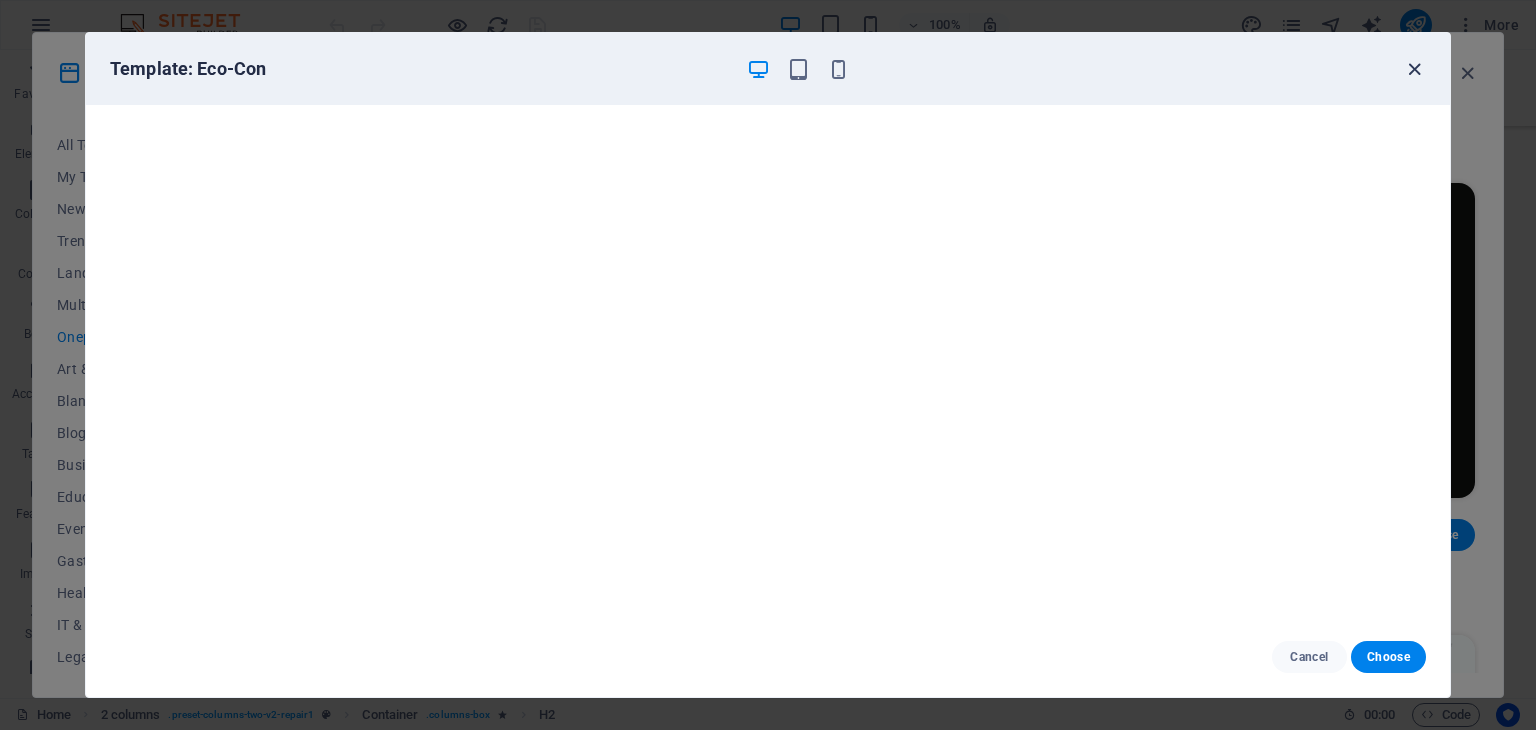 click at bounding box center (1414, 69) 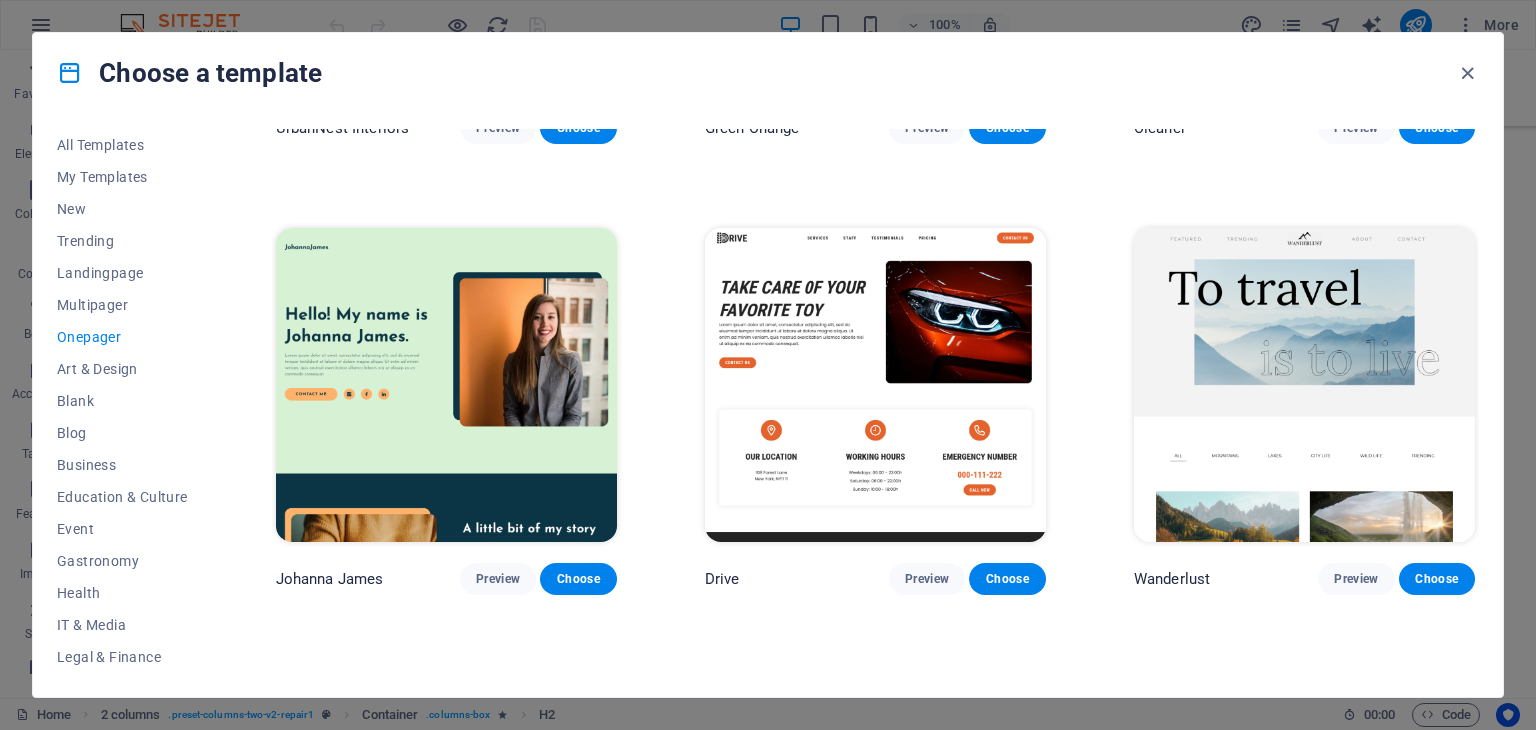 scroll, scrollTop: 1301, scrollLeft: 0, axis: vertical 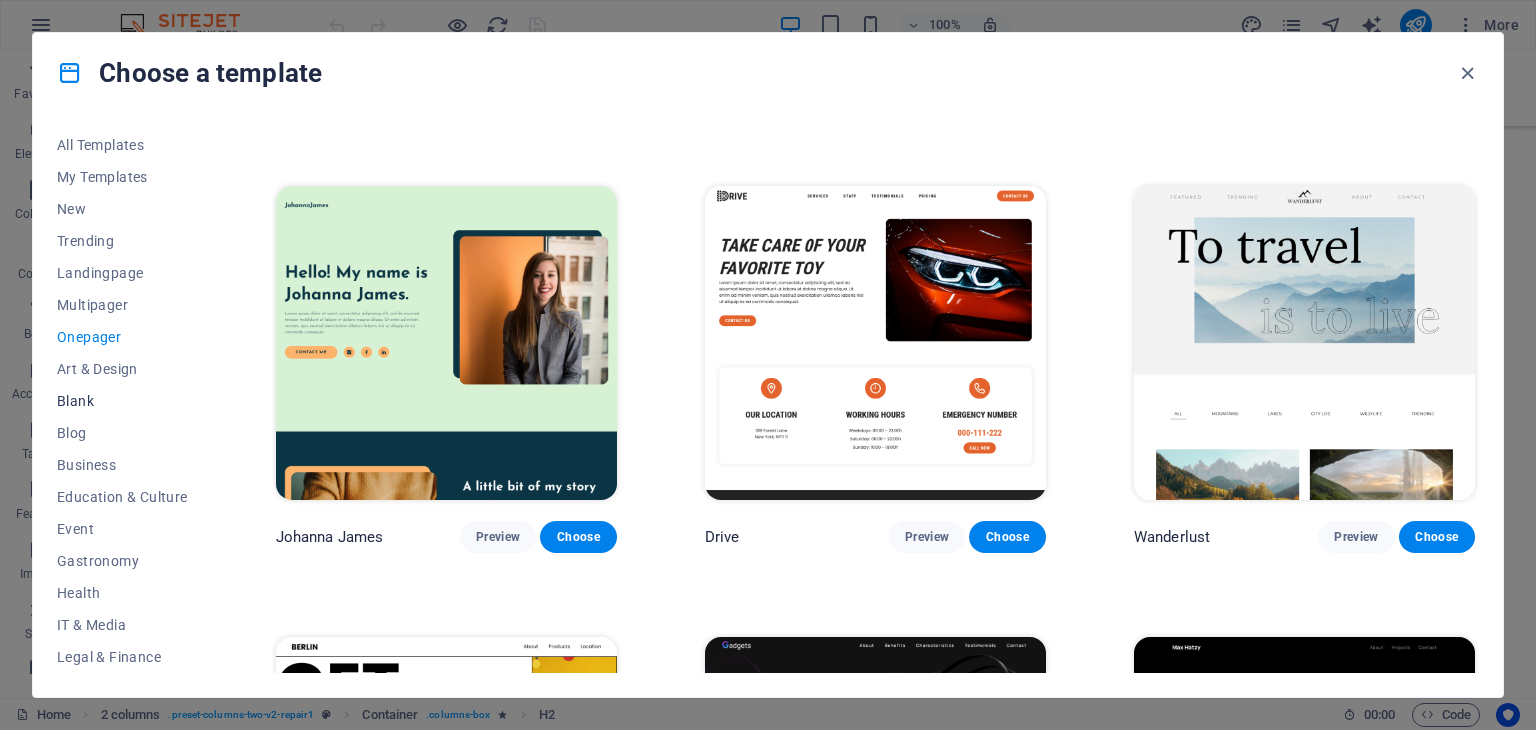 click on "Blank" at bounding box center (122, 401) 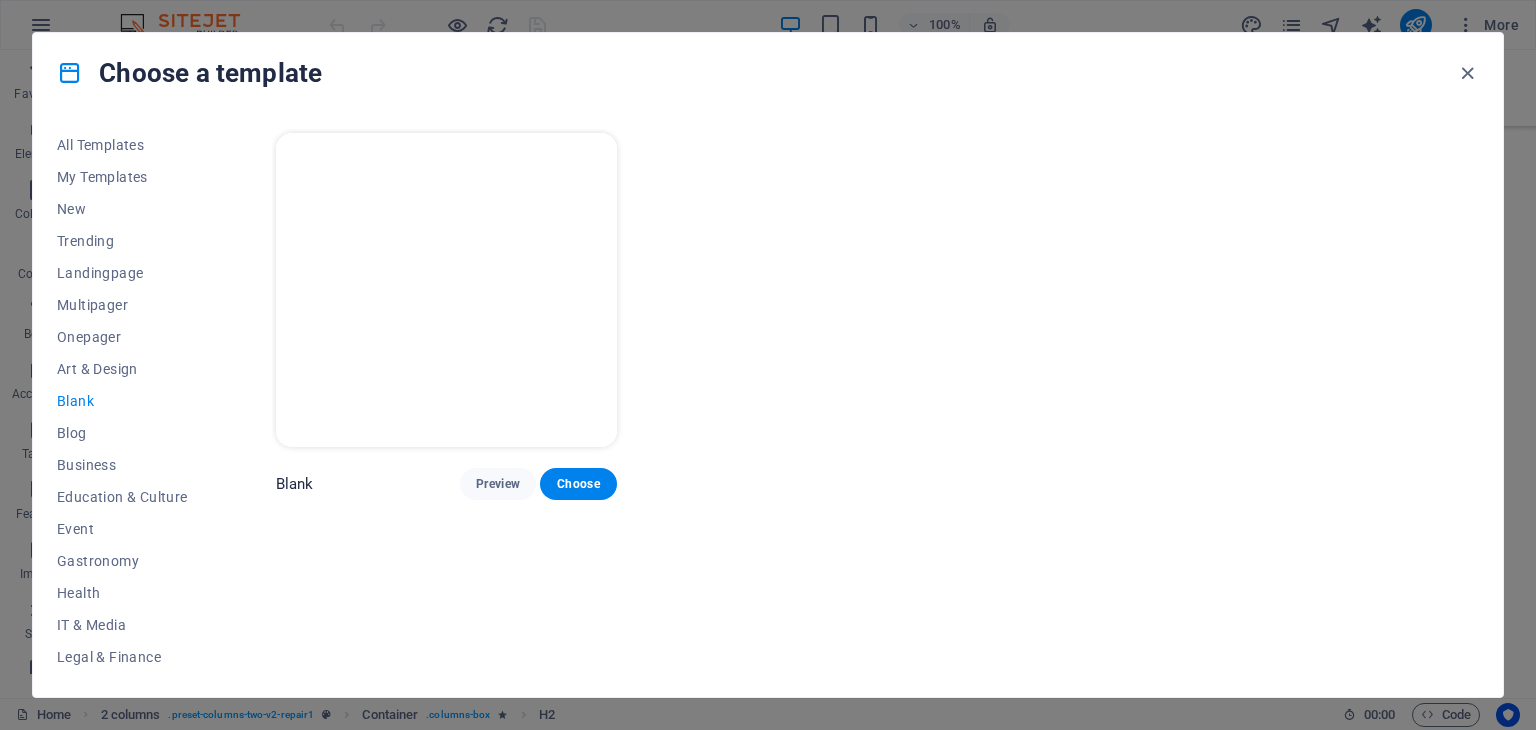 scroll, scrollTop: 0, scrollLeft: 0, axis: both 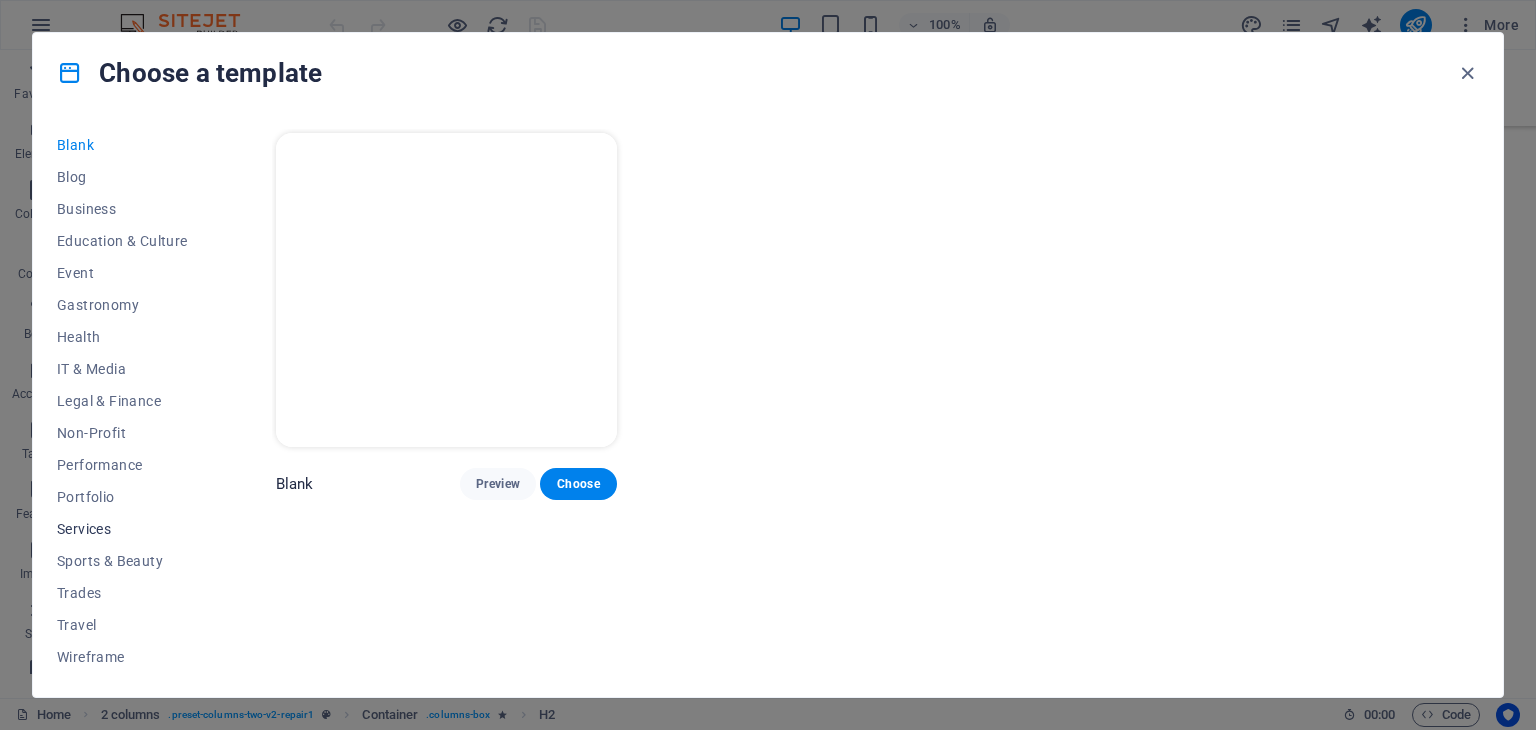 click on "Services" at bounding box center [122, 529] 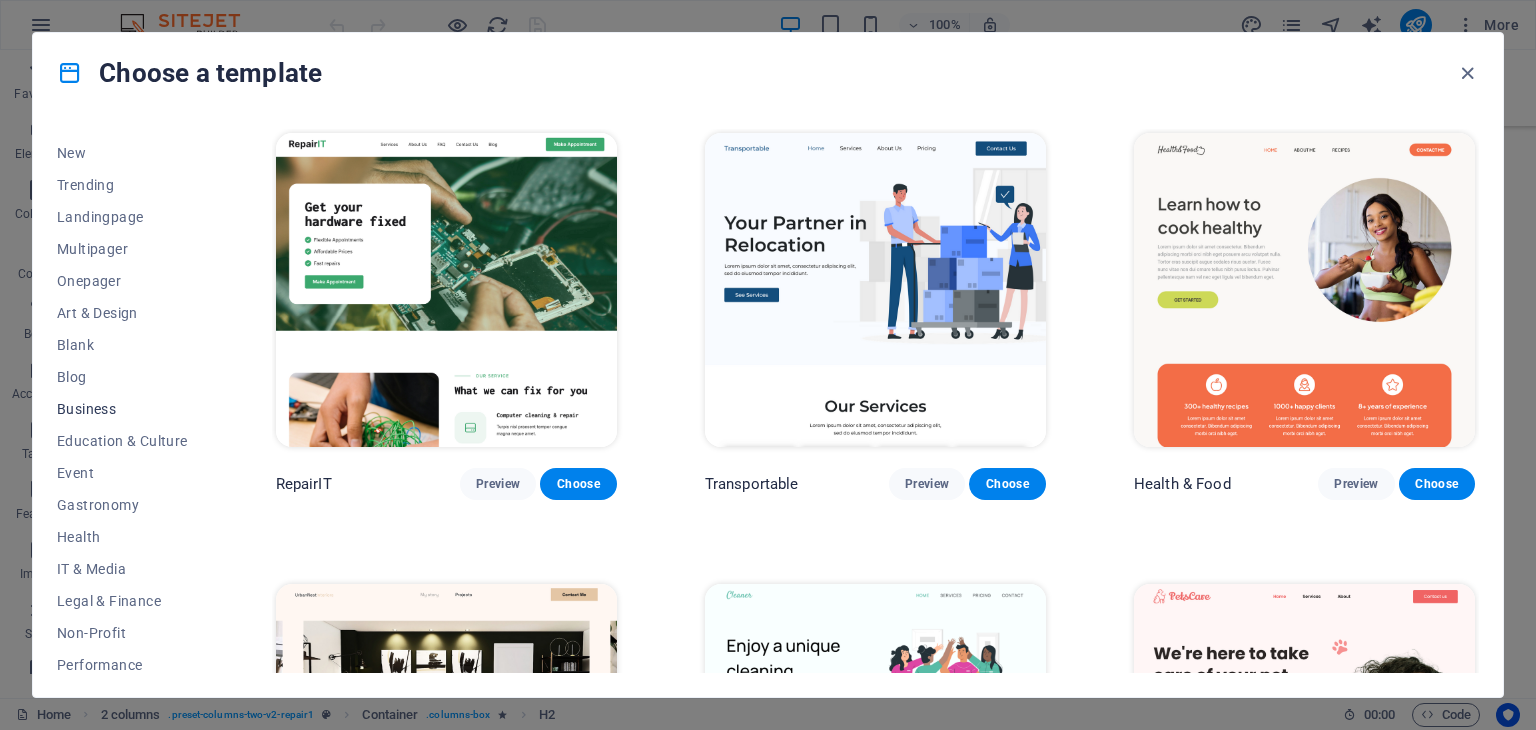 scroll, scrollTop: 0, scrollLeft: 0, axis: both 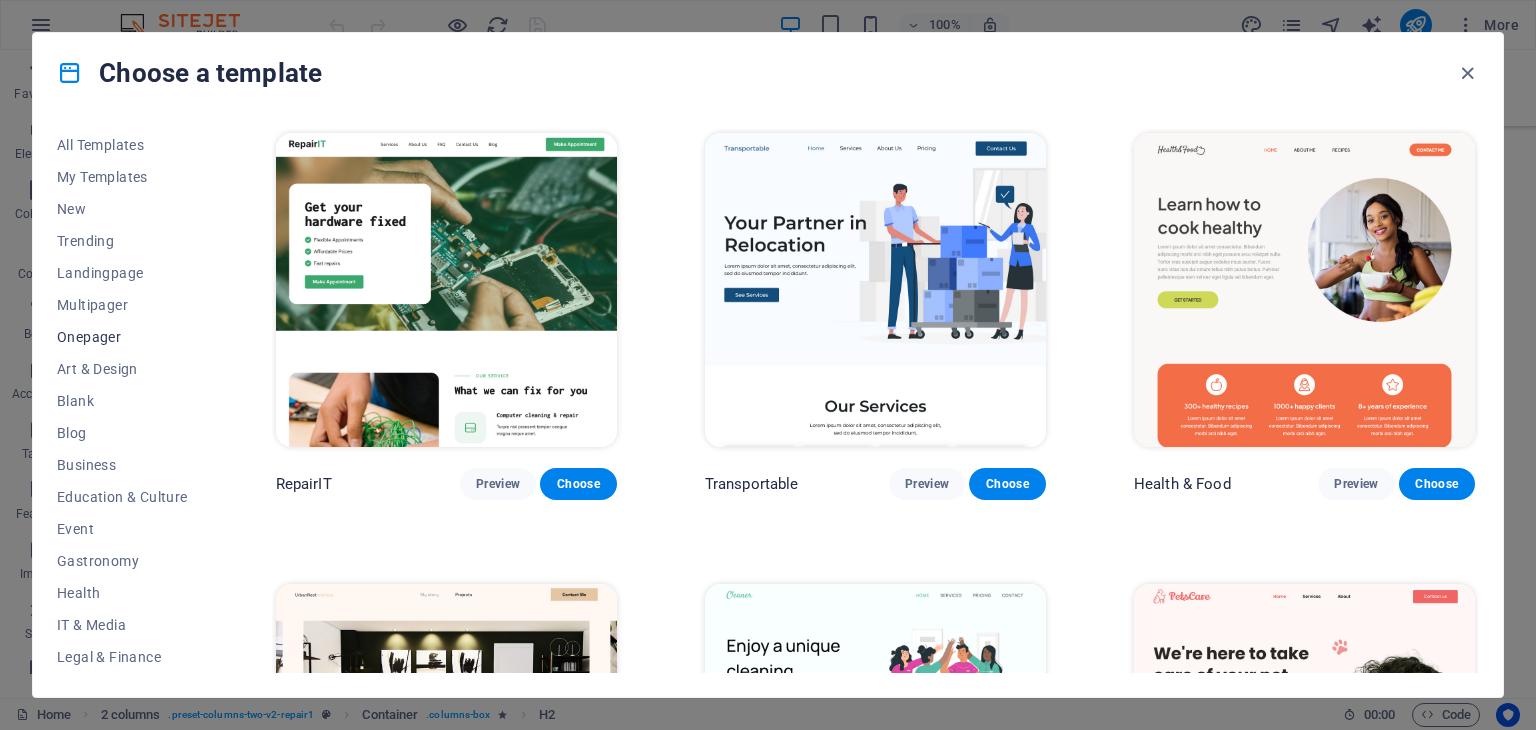 click on "Onepager" at bounding box center [122, 337] 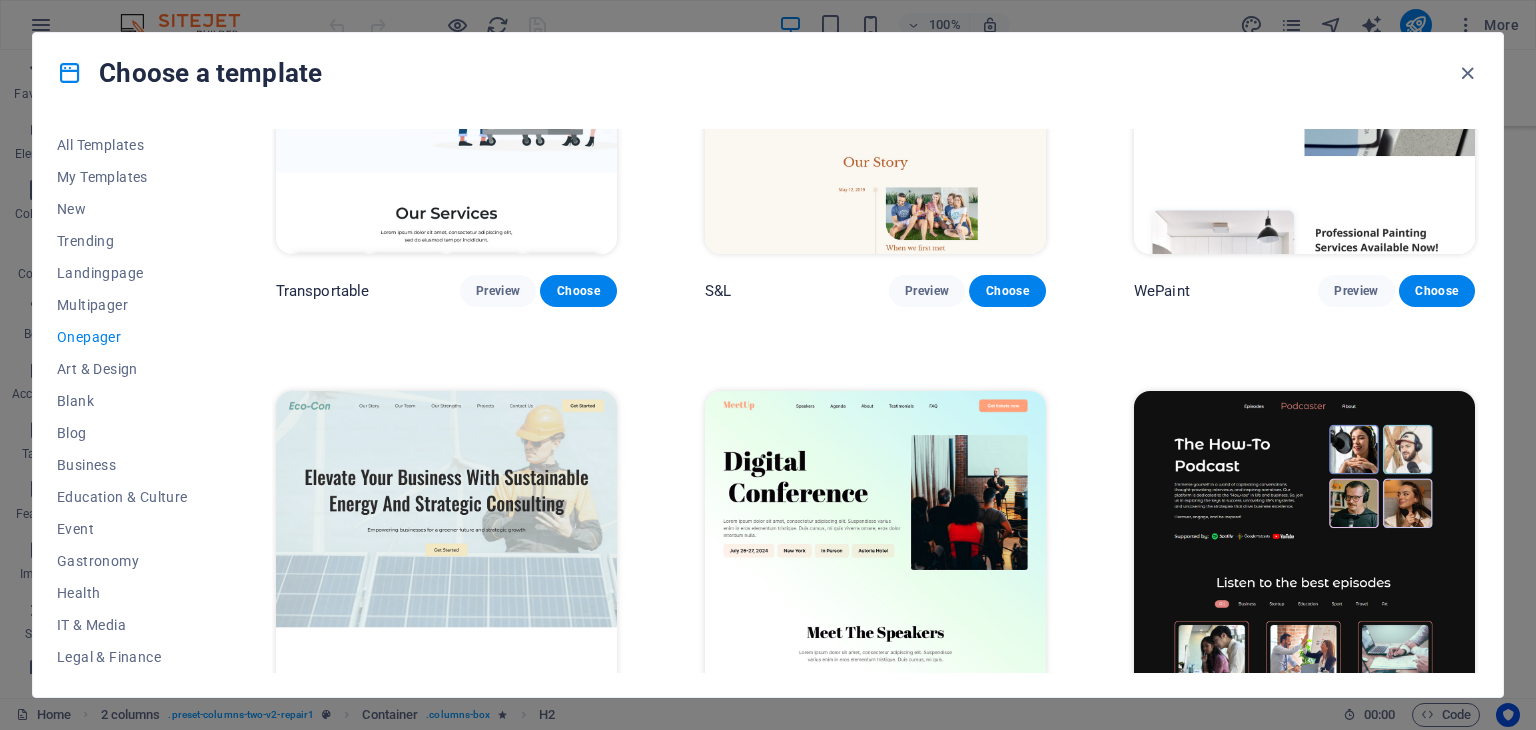 scroll, scrollTop: 0, scrollLeft: 0, axis: both 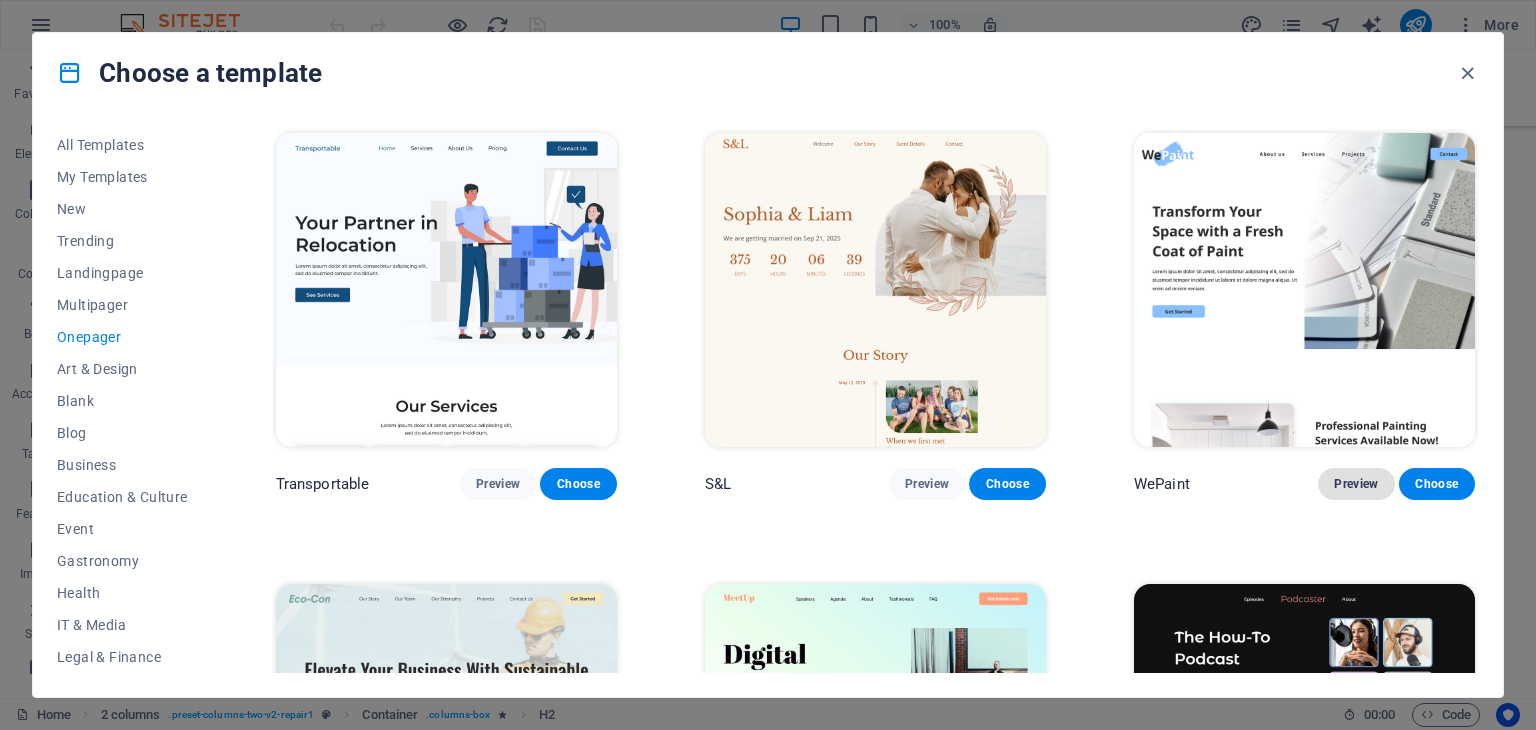click on "Preview" at bounding box center [1356, 484] 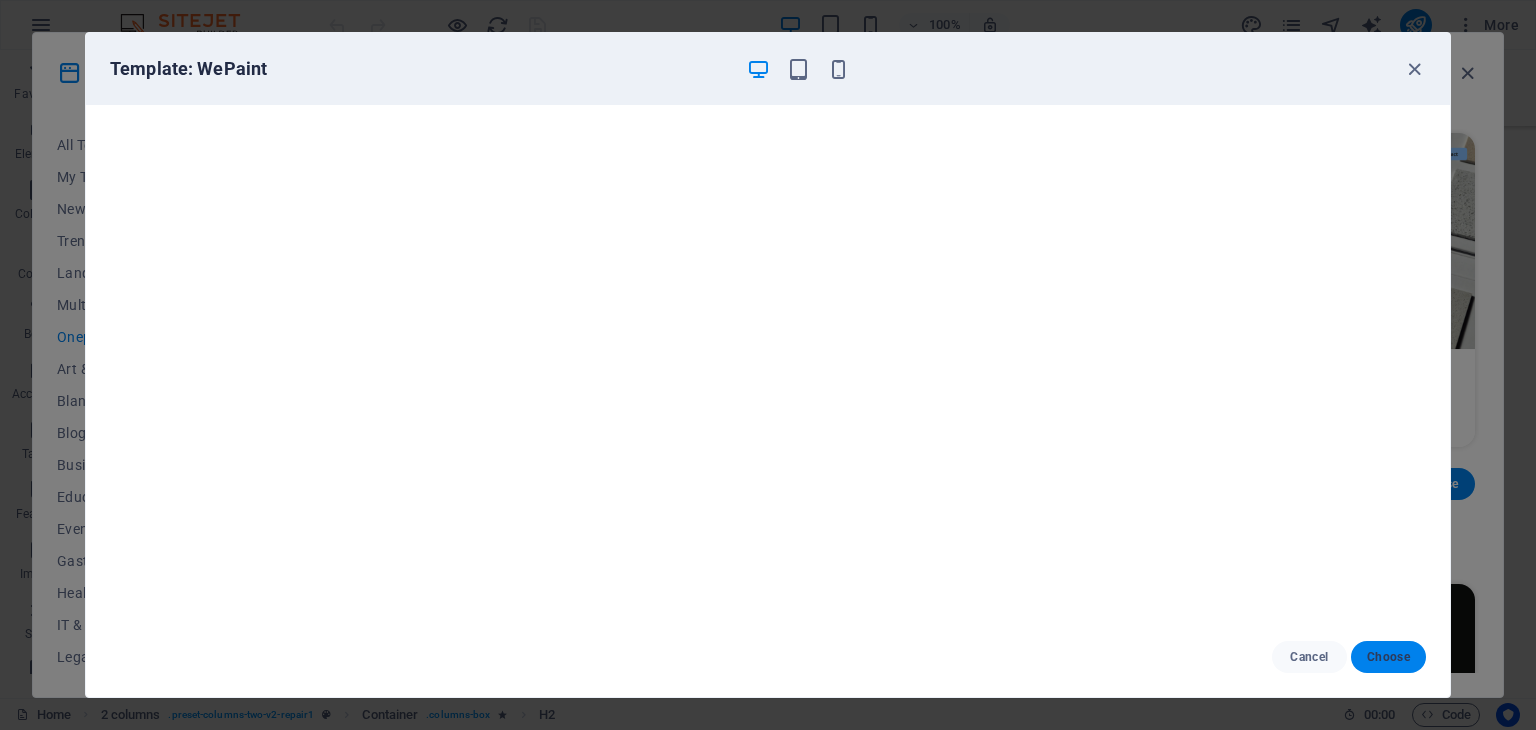 click on "Choose" at bounding box center (1388, 657) 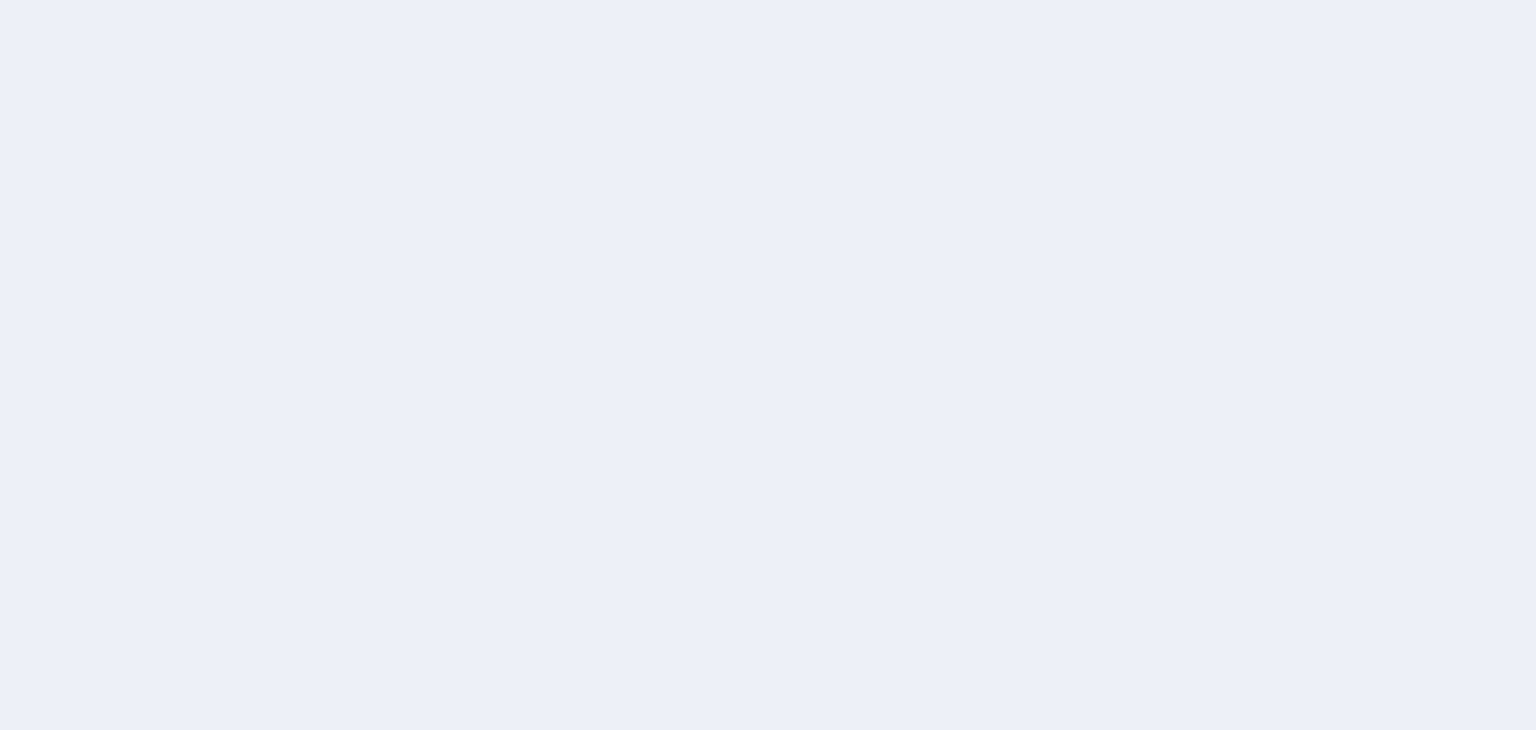 scroll, scrollTop: 0, scrollLeft: 0, axis: both 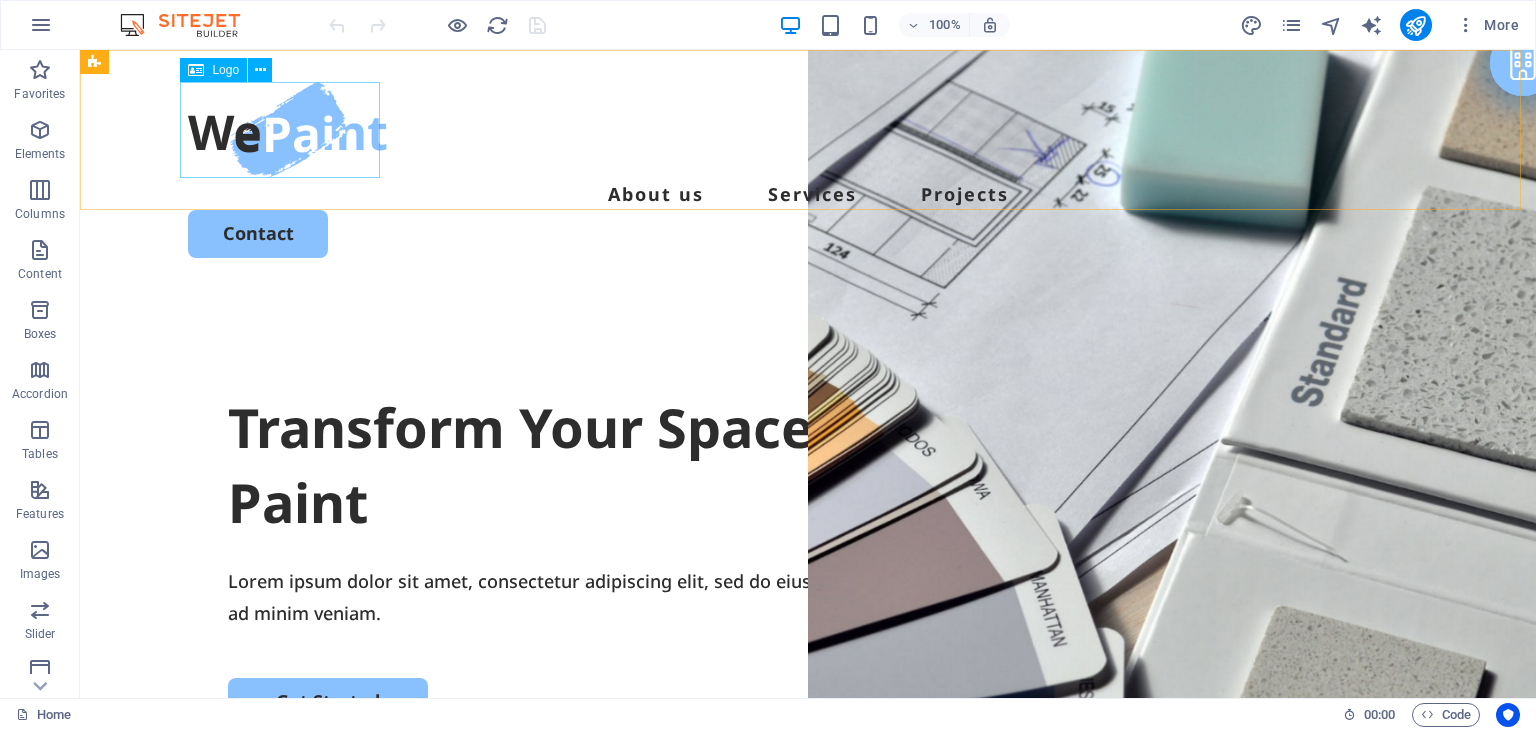 click on "Logo" at bounding box center [225, 70] 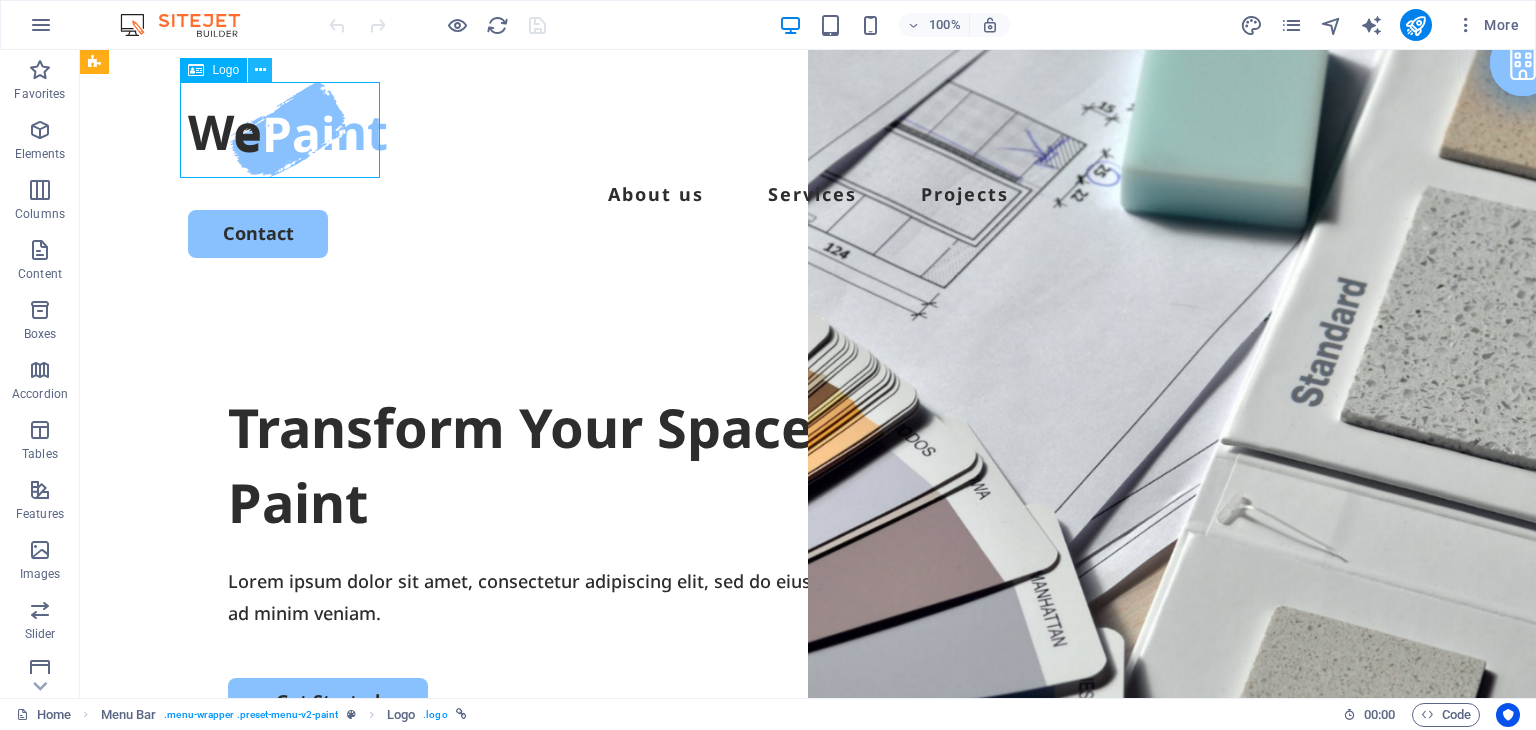 click at bounding box center (260, 70) 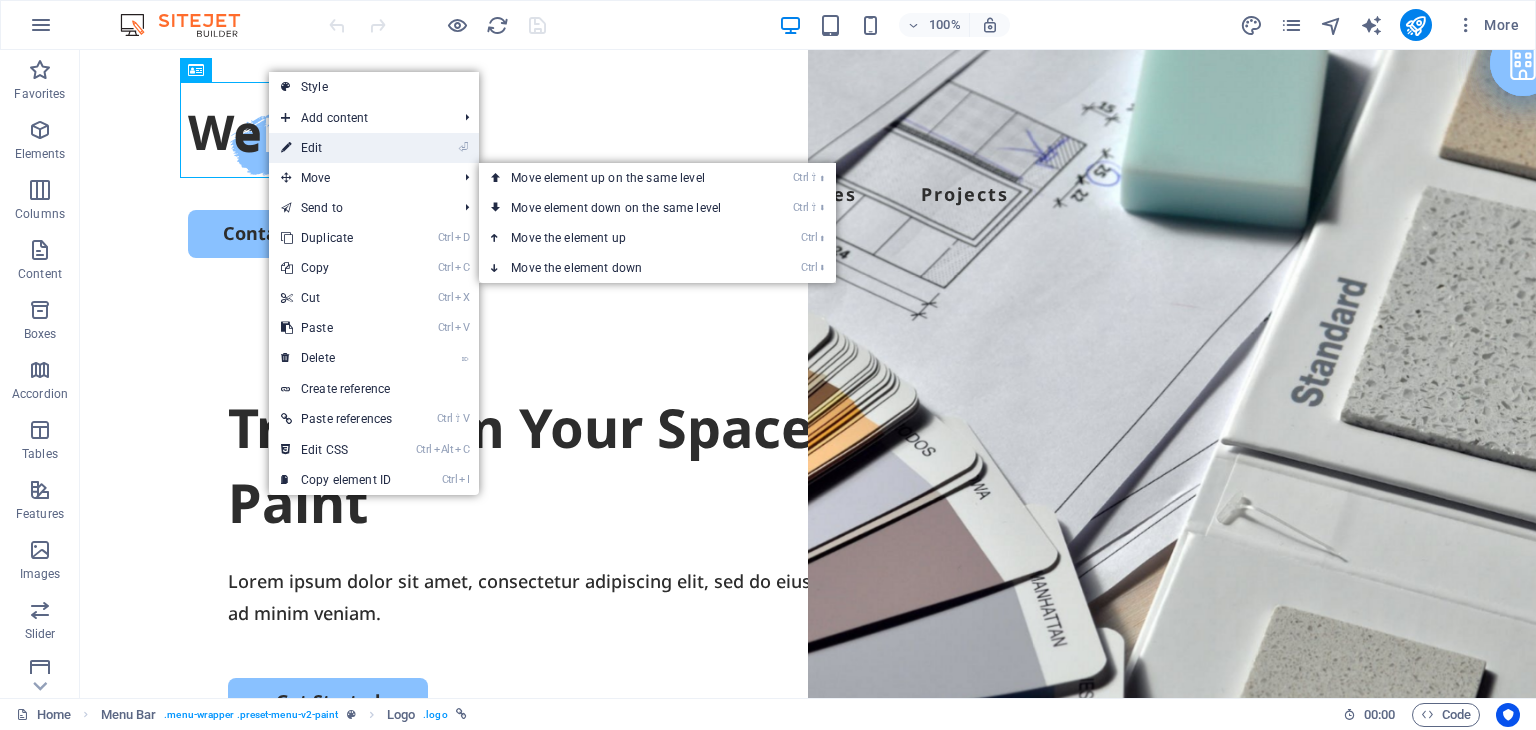 click on "⏎  Edit" at bounding box center [336, 148] 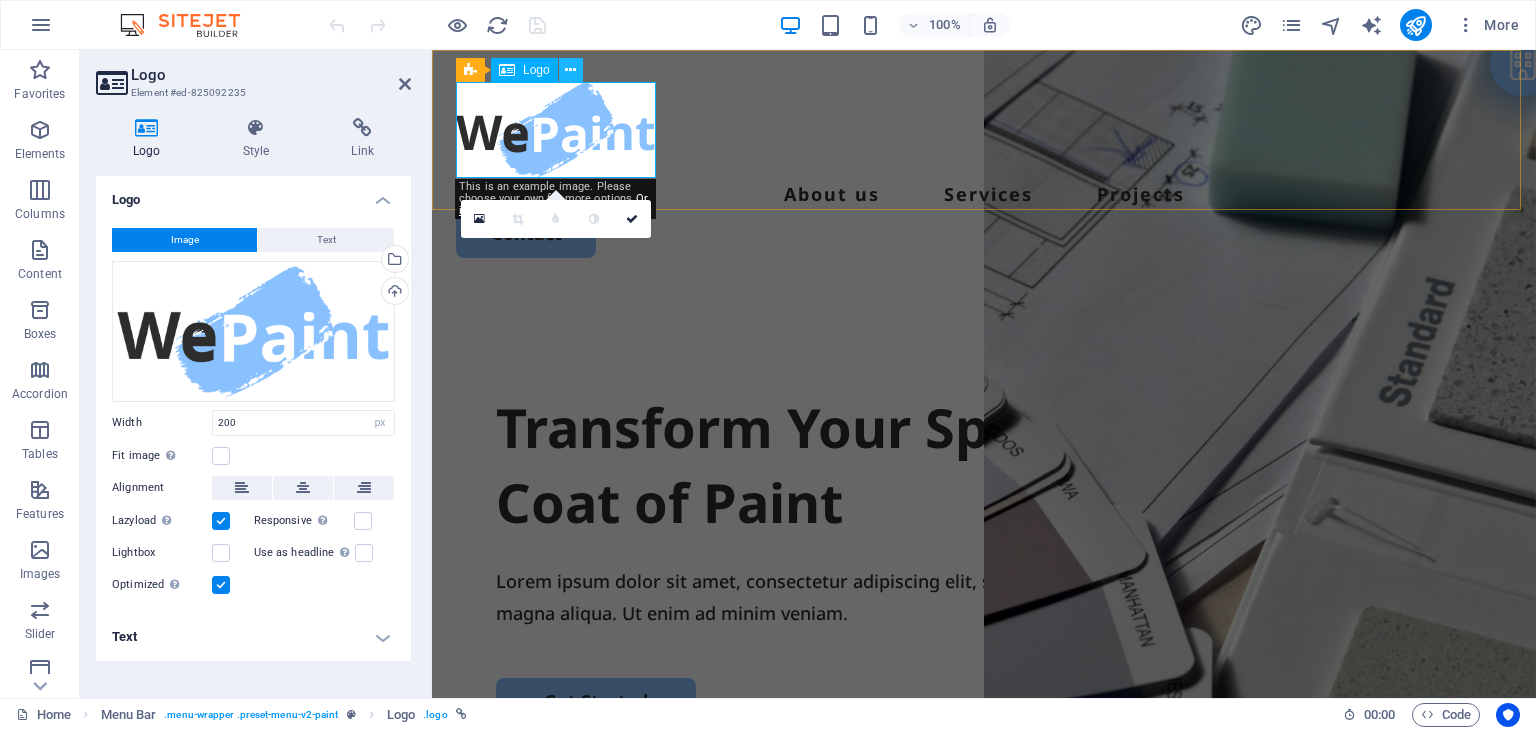 click at bounding box center (570, 70) 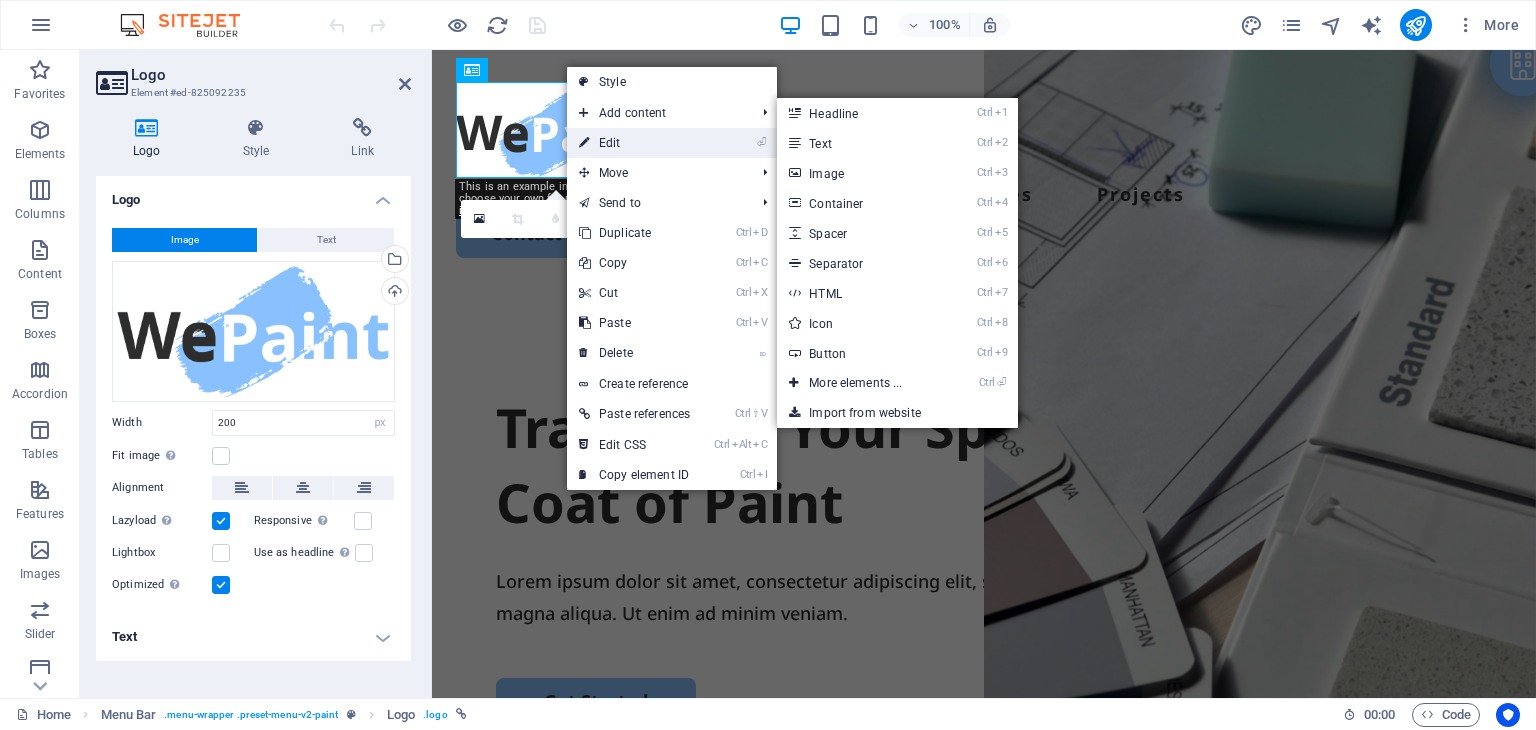 click on "⏎  Edit" at bounding box center [634, 143] 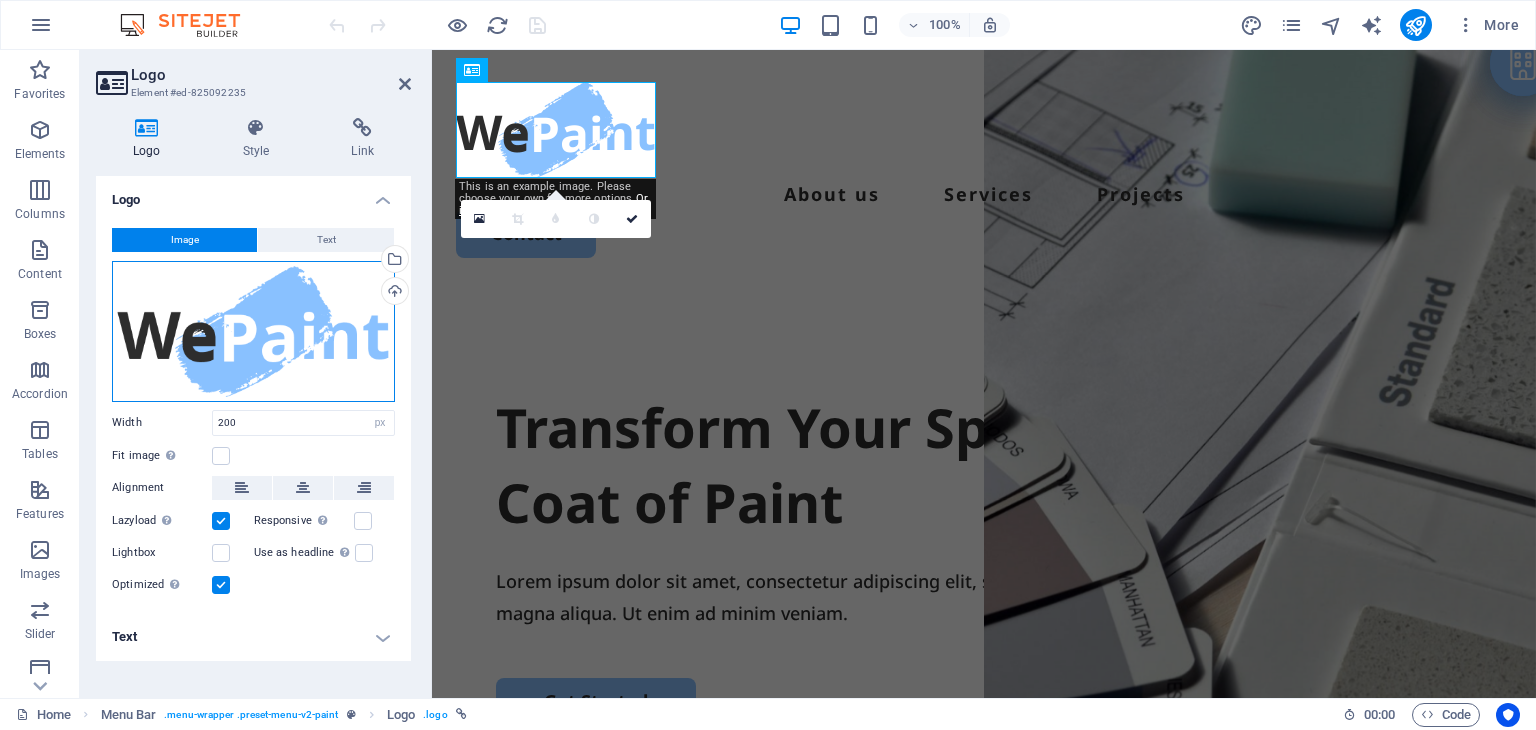 click on "Drag files here, click to choose files or select files from Files or our free stock photos & videos" at bounding box center (253, 331) 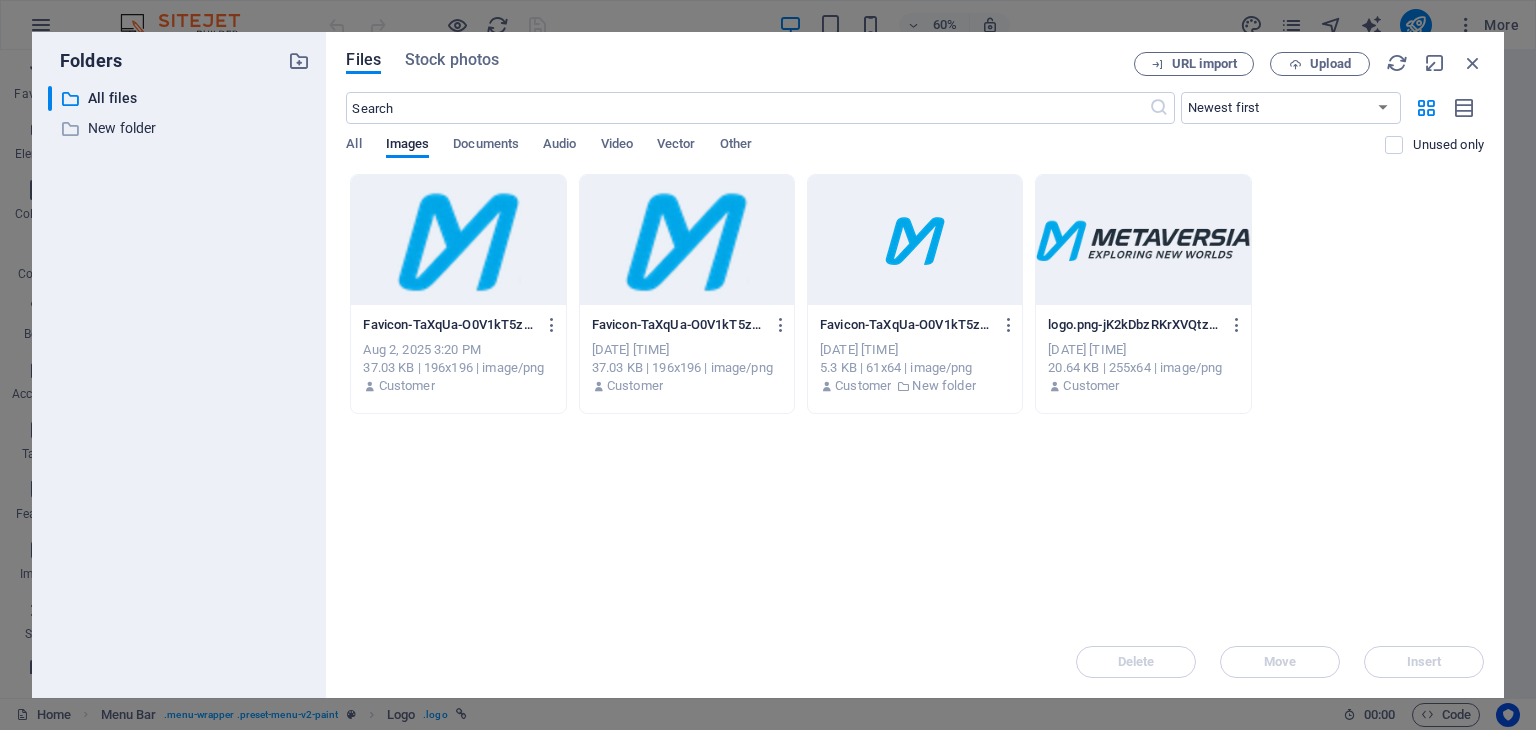 click at bounding box center [1143, 240] 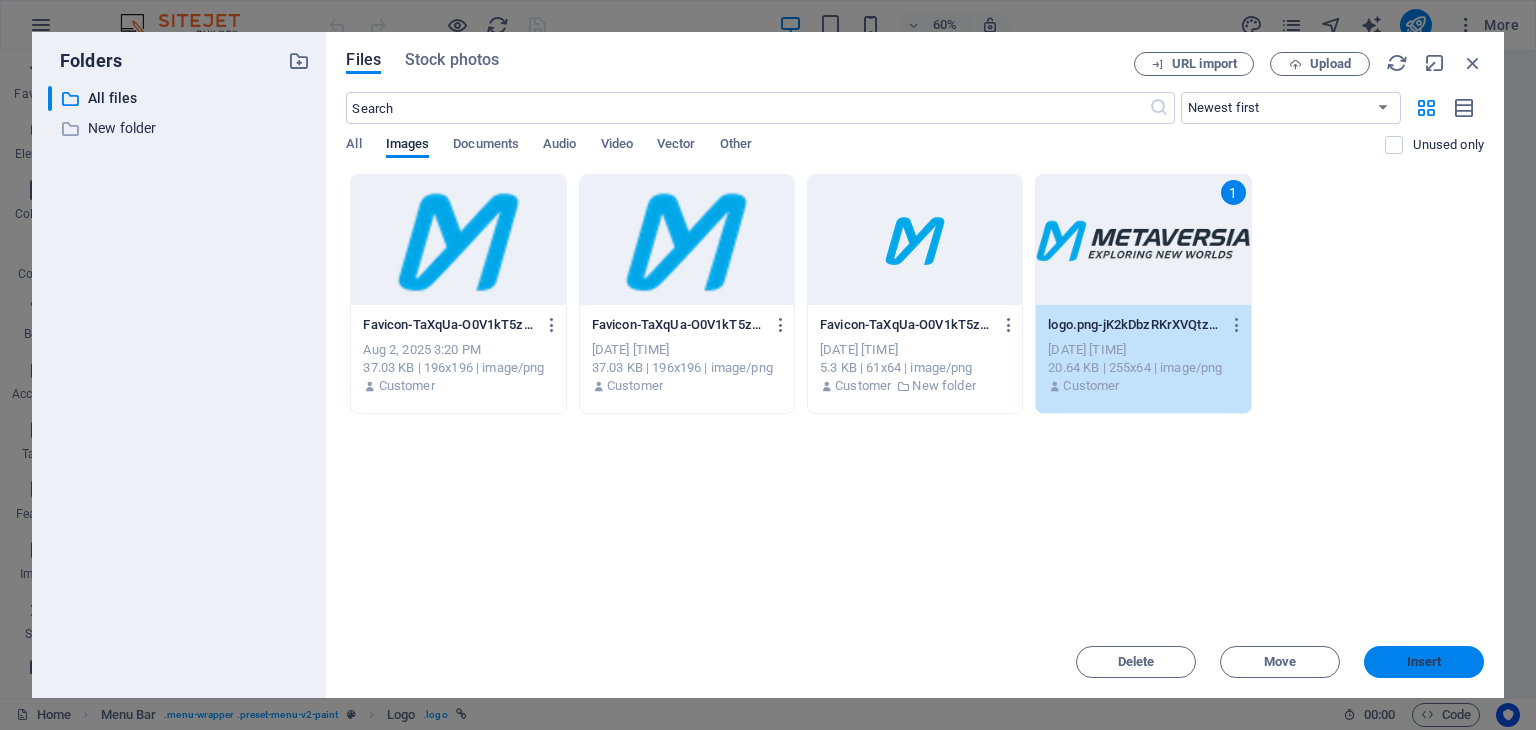 click on "Insert" at bounding box center (1424, 662) 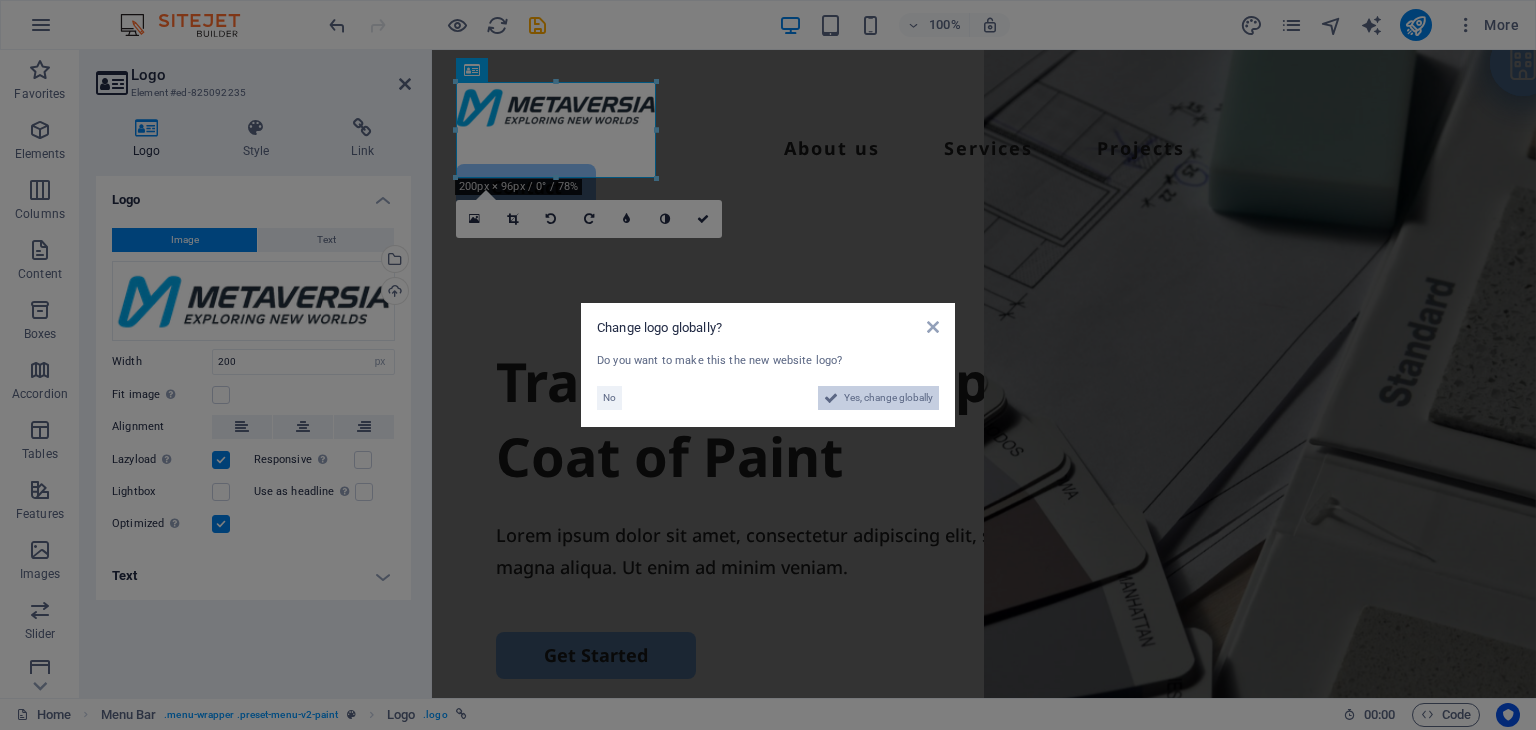 click on "Yes, change globally" at bounding box center [888, 398] 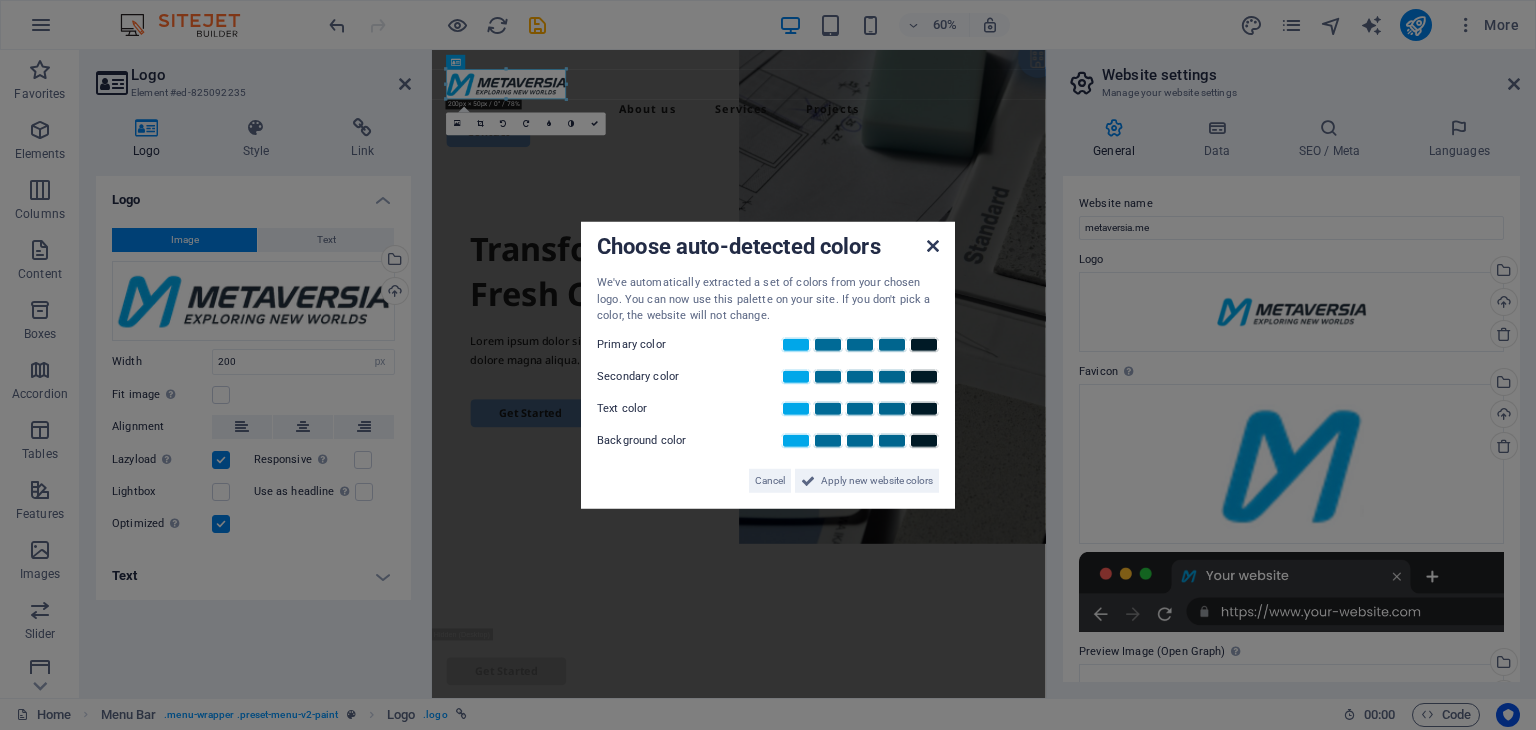 click at bounding box center (933, 246) 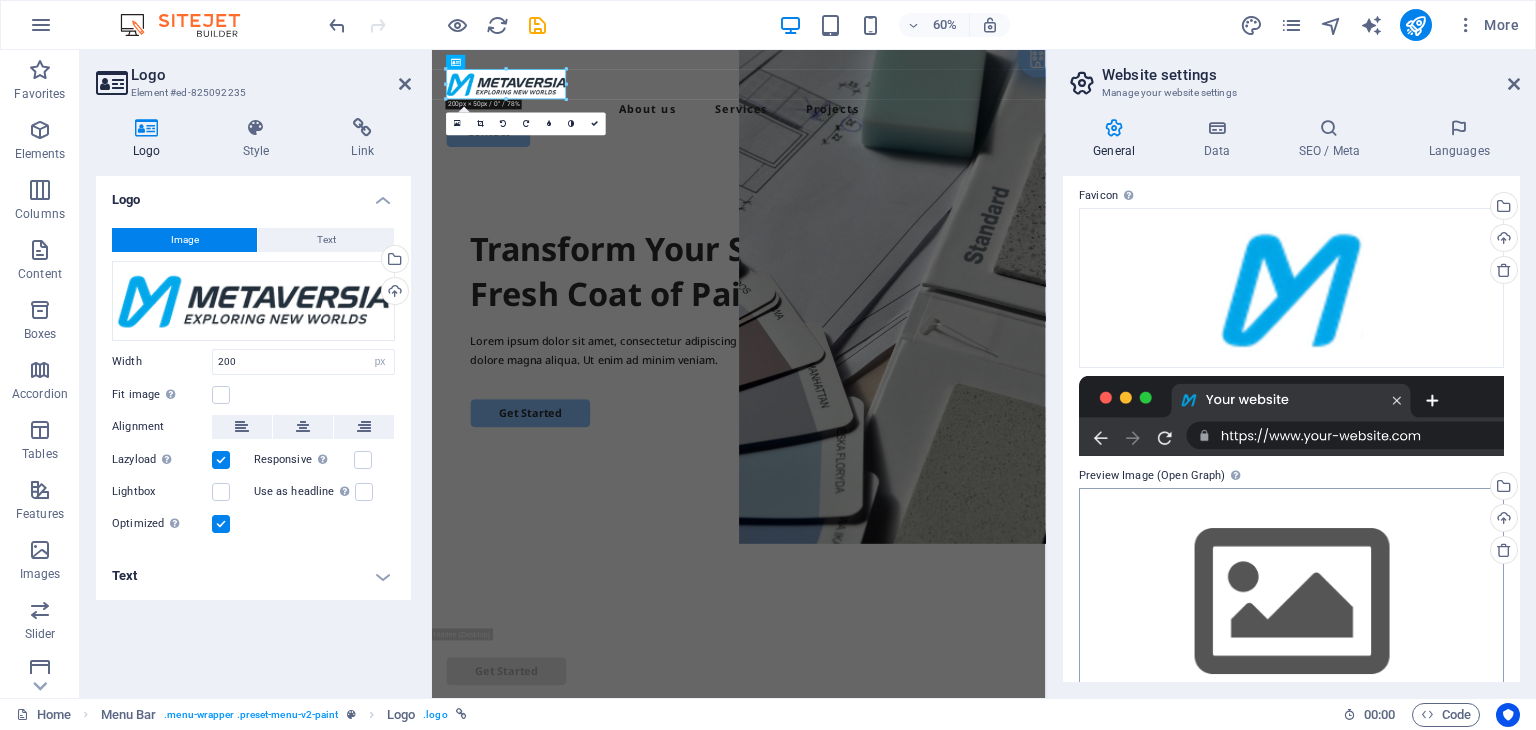 scroll, scrollTop: 227, scrollLeft: 0, axis: vertical 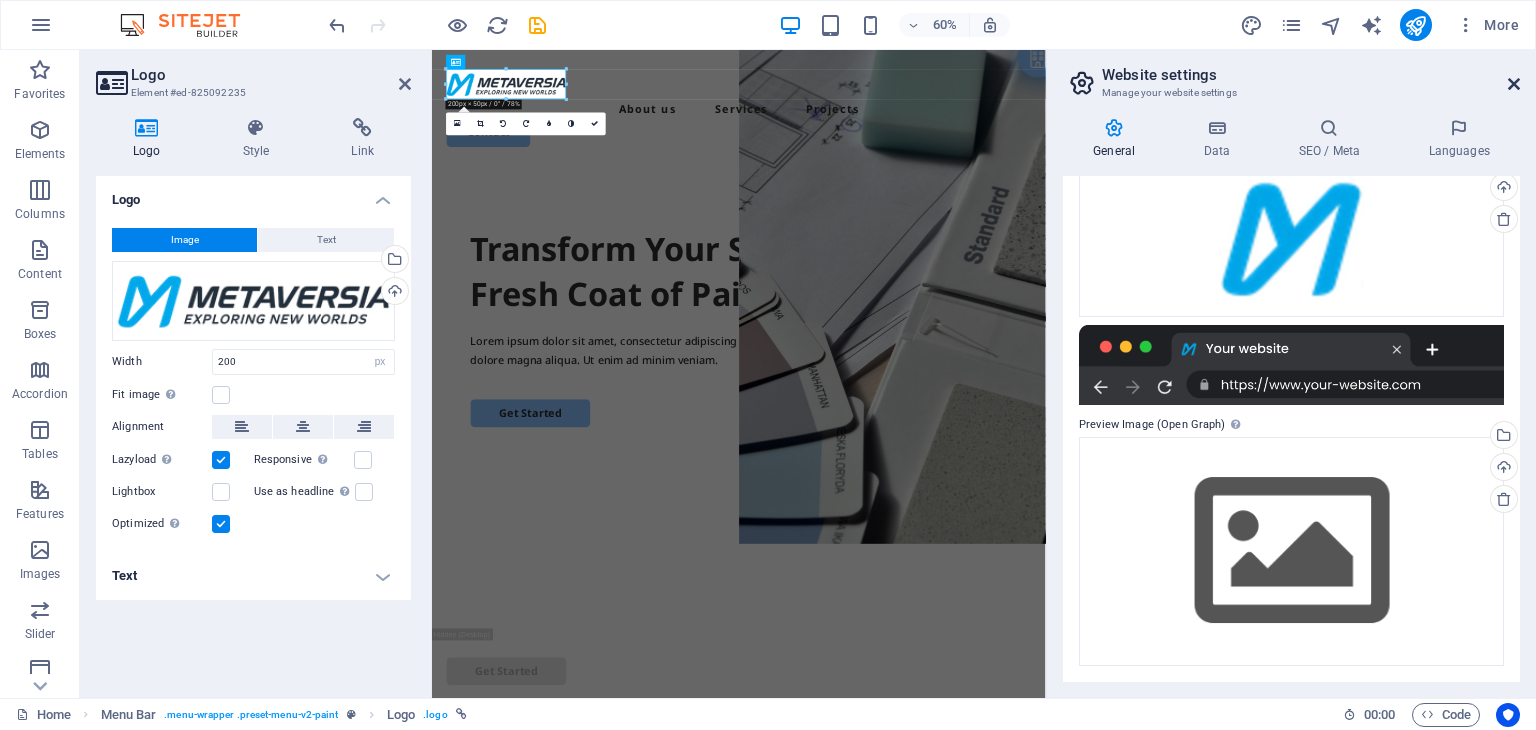 click at bounding box center (1514, 84) 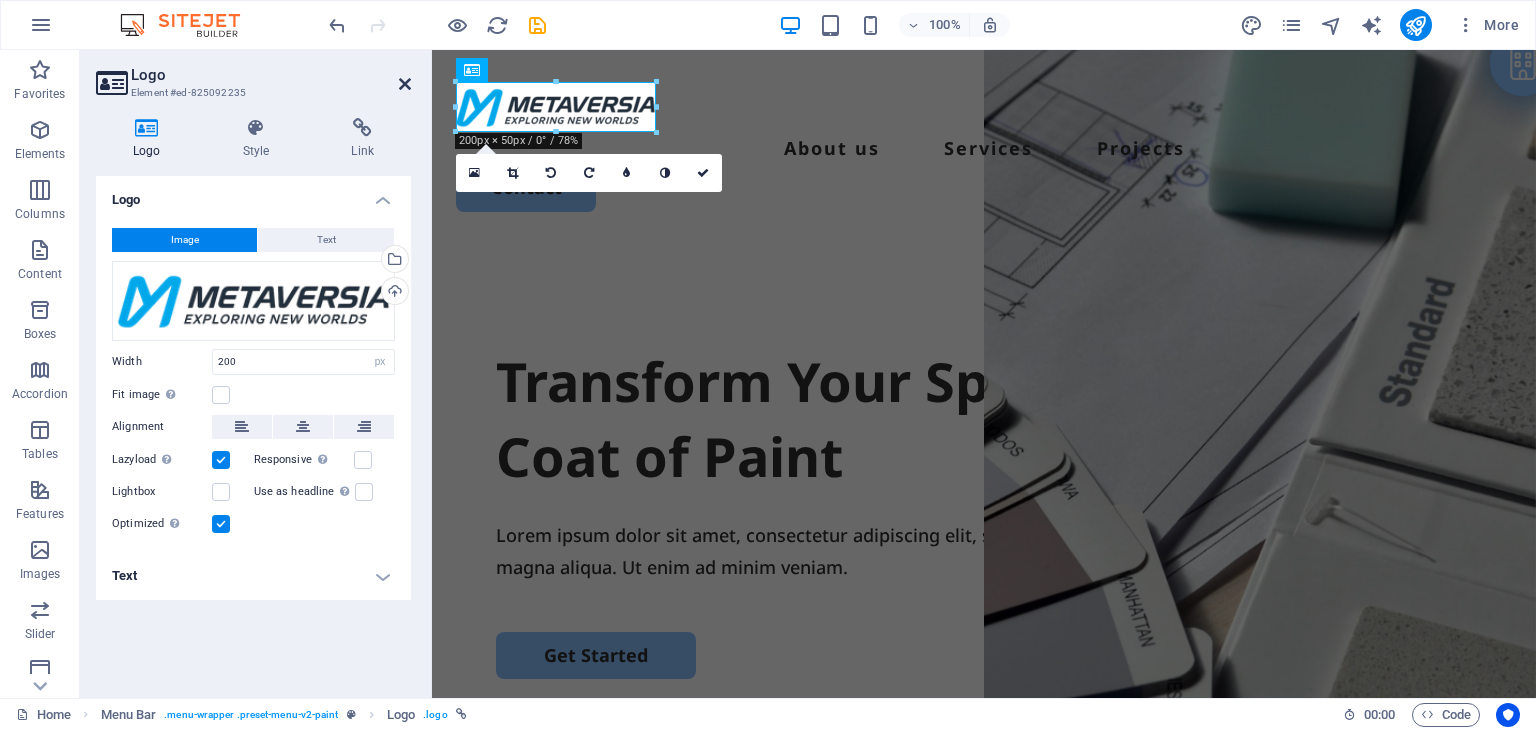 click at bounding box center (405, 84) 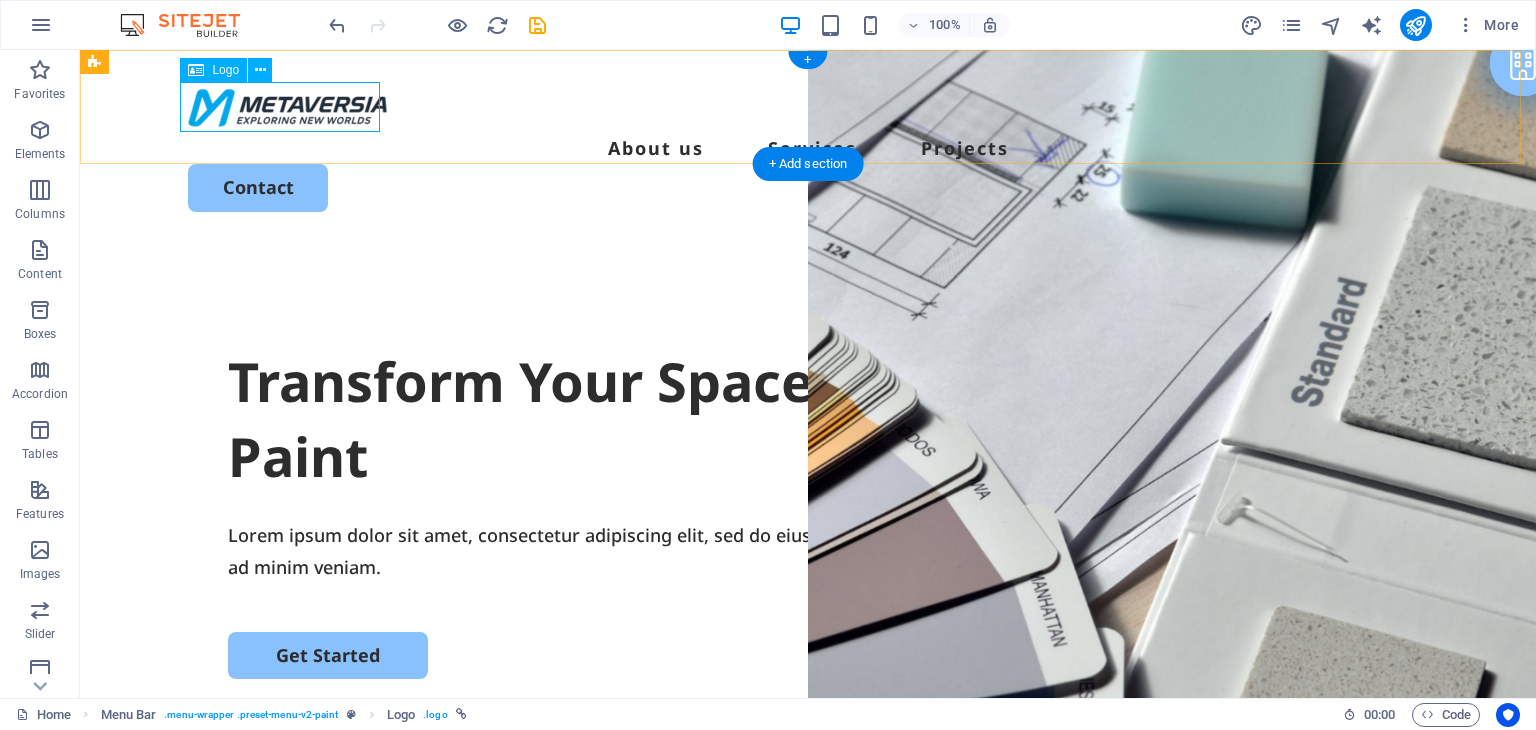 click at bounding box center (808, 107) 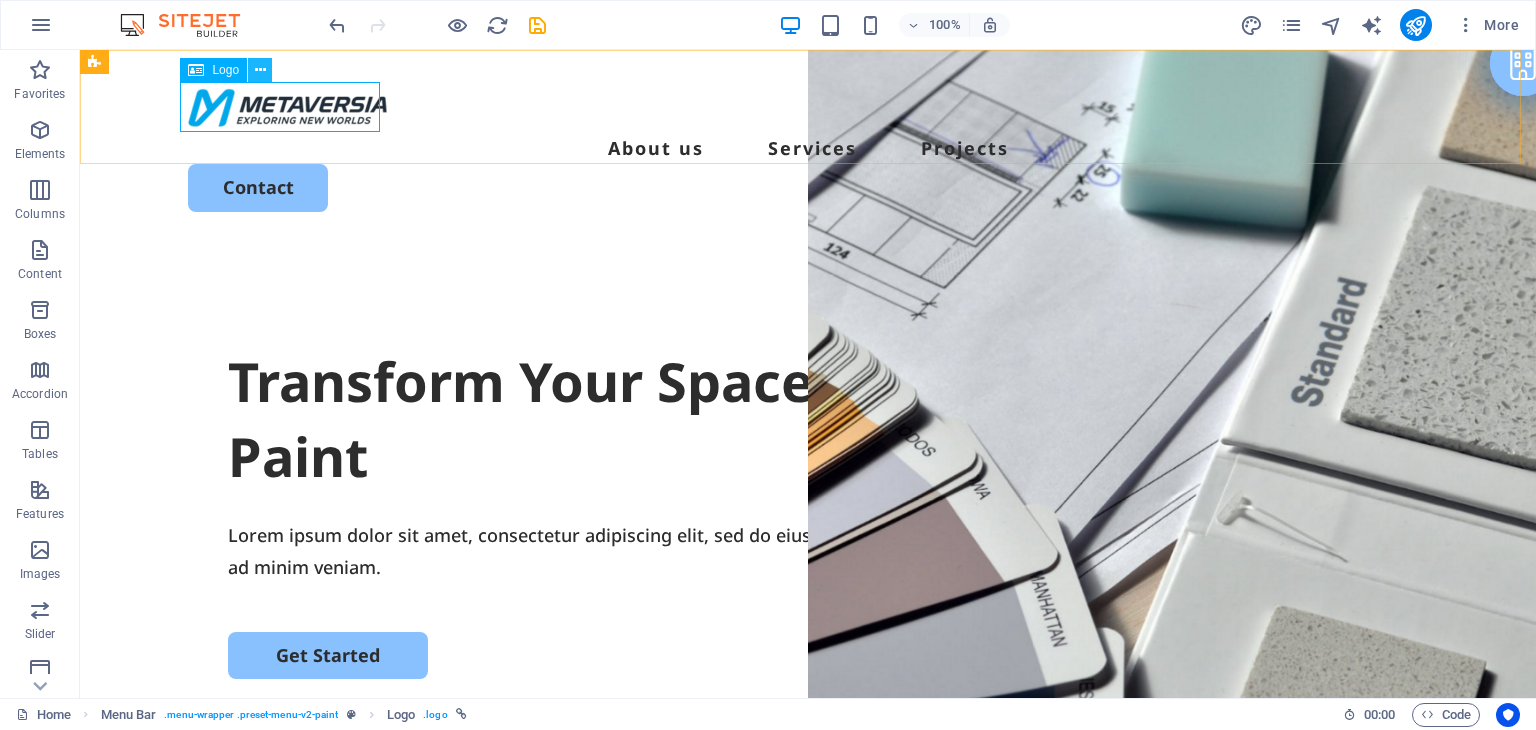 click at bounding box center [260, 70] 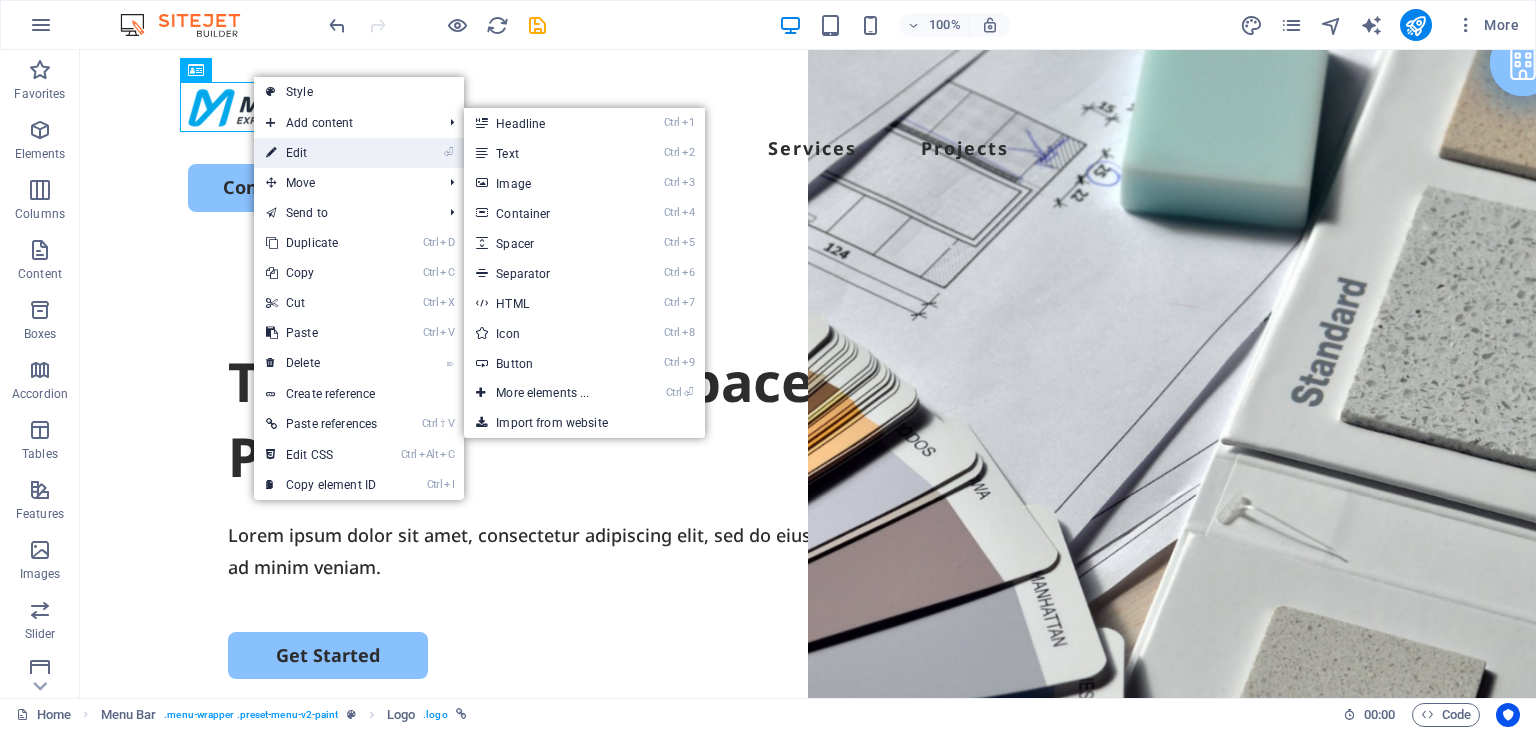 click on "⏎  Edit" at bounding box center [321, 153] 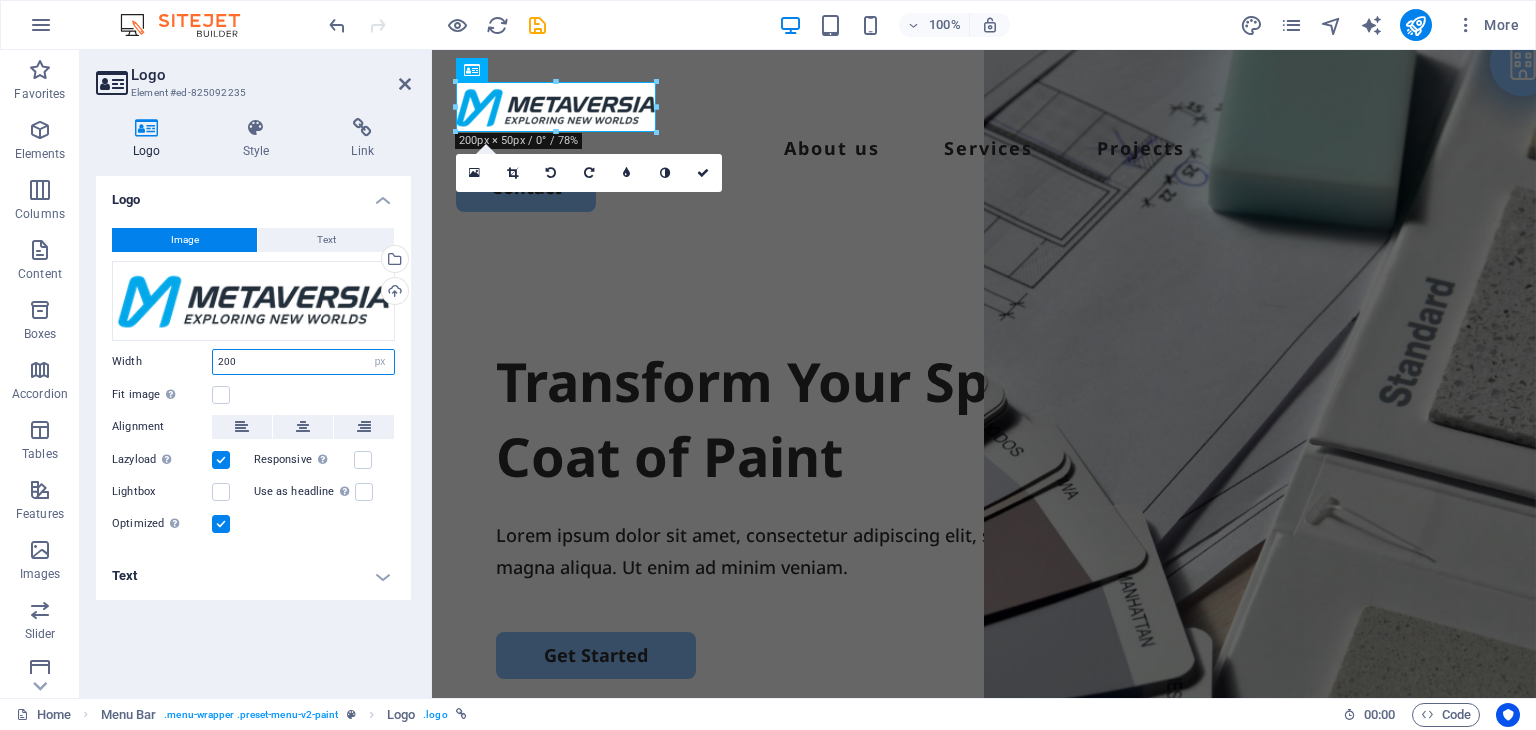 click on "200" at bounding box center [303, 362] 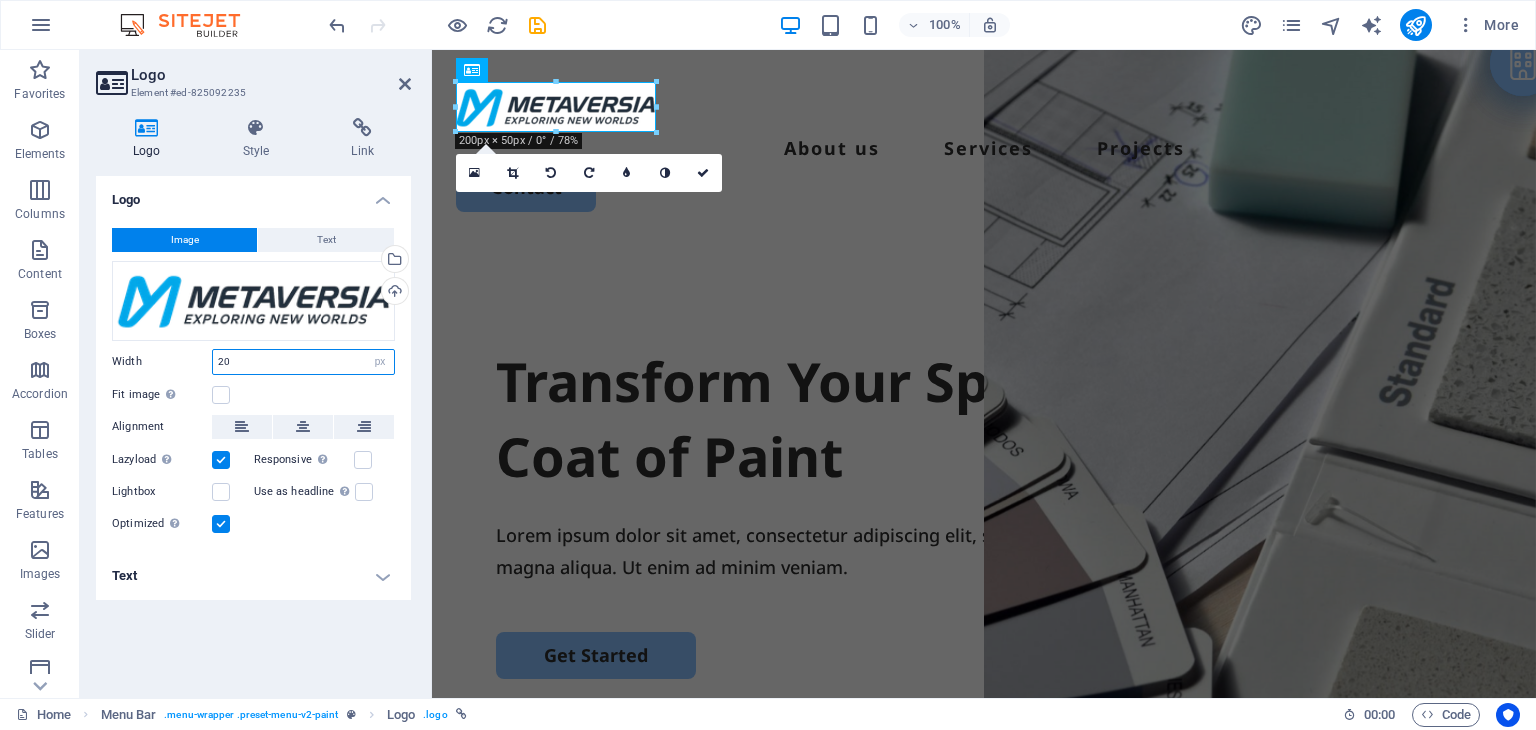 type on "2" 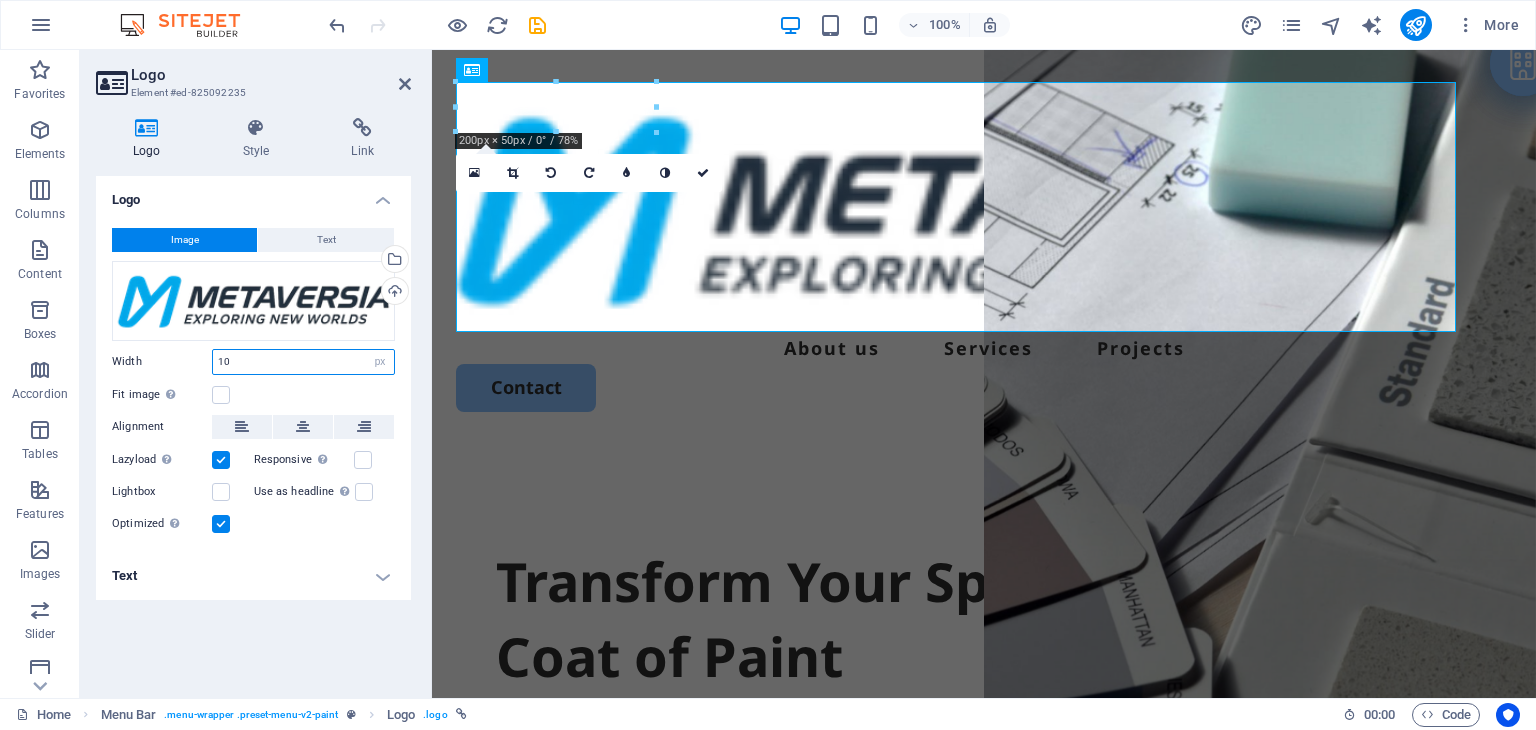 type on "1" 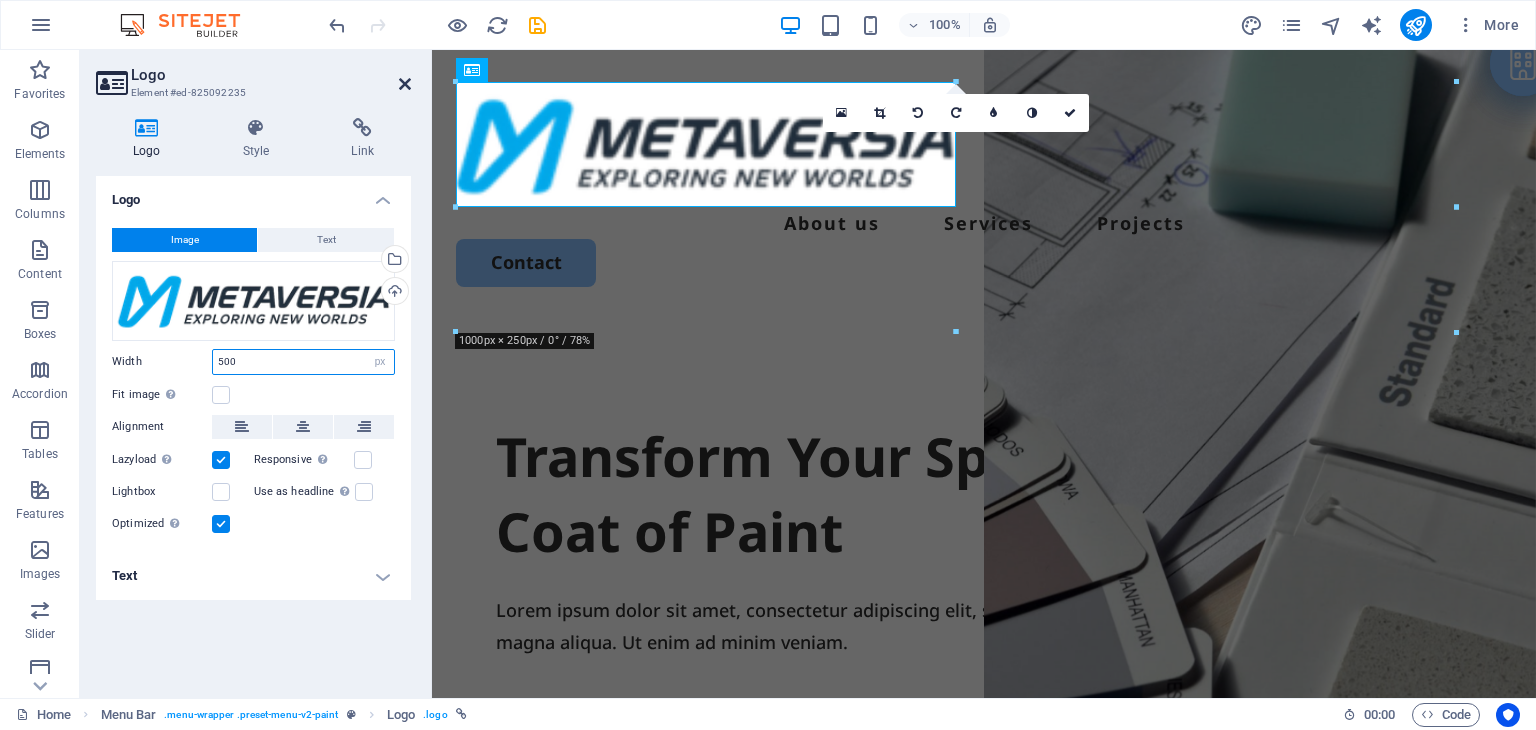 type on "500" 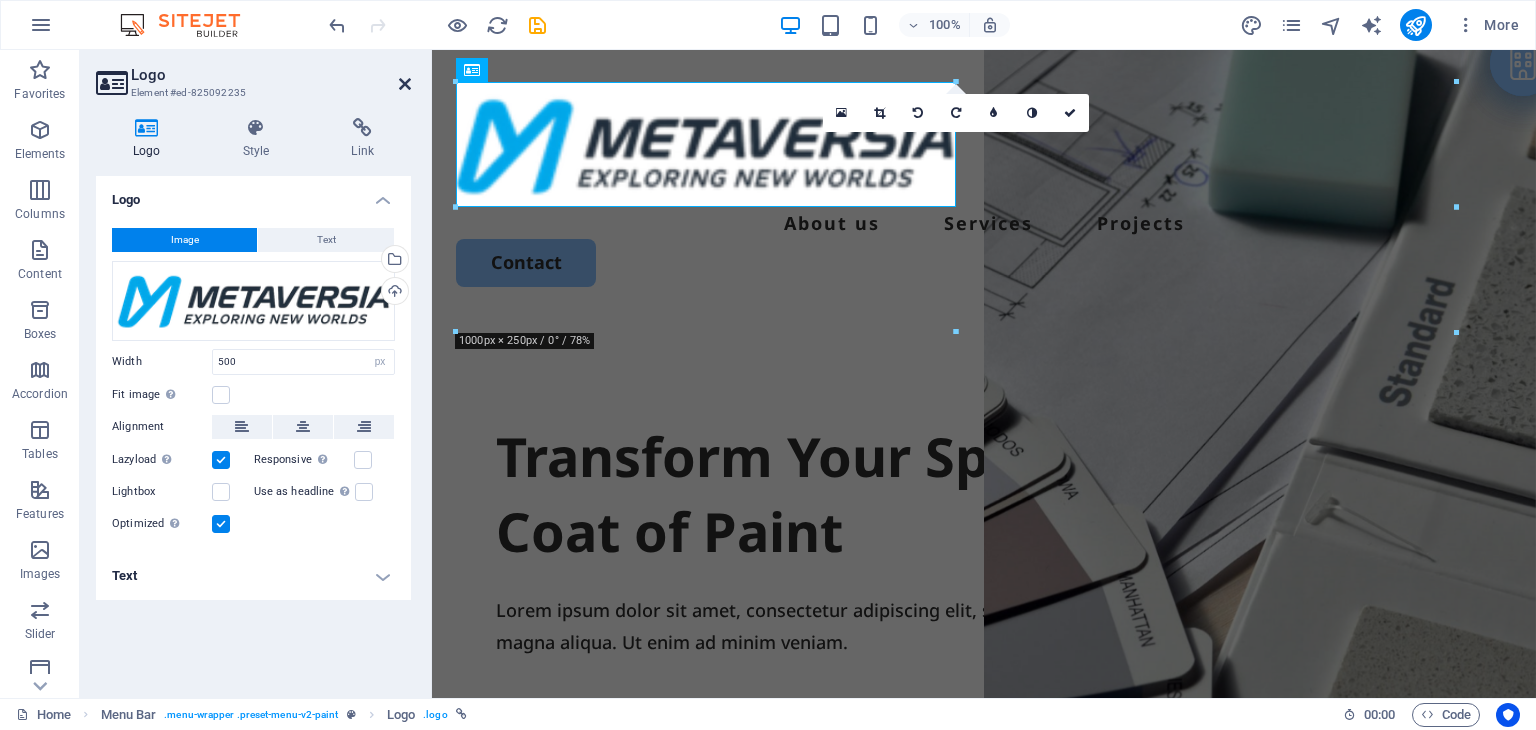drag, startPoint x: 404, startPoint y: 85, endPoint x: 338, endPoint y: 119, distance: 74.24284 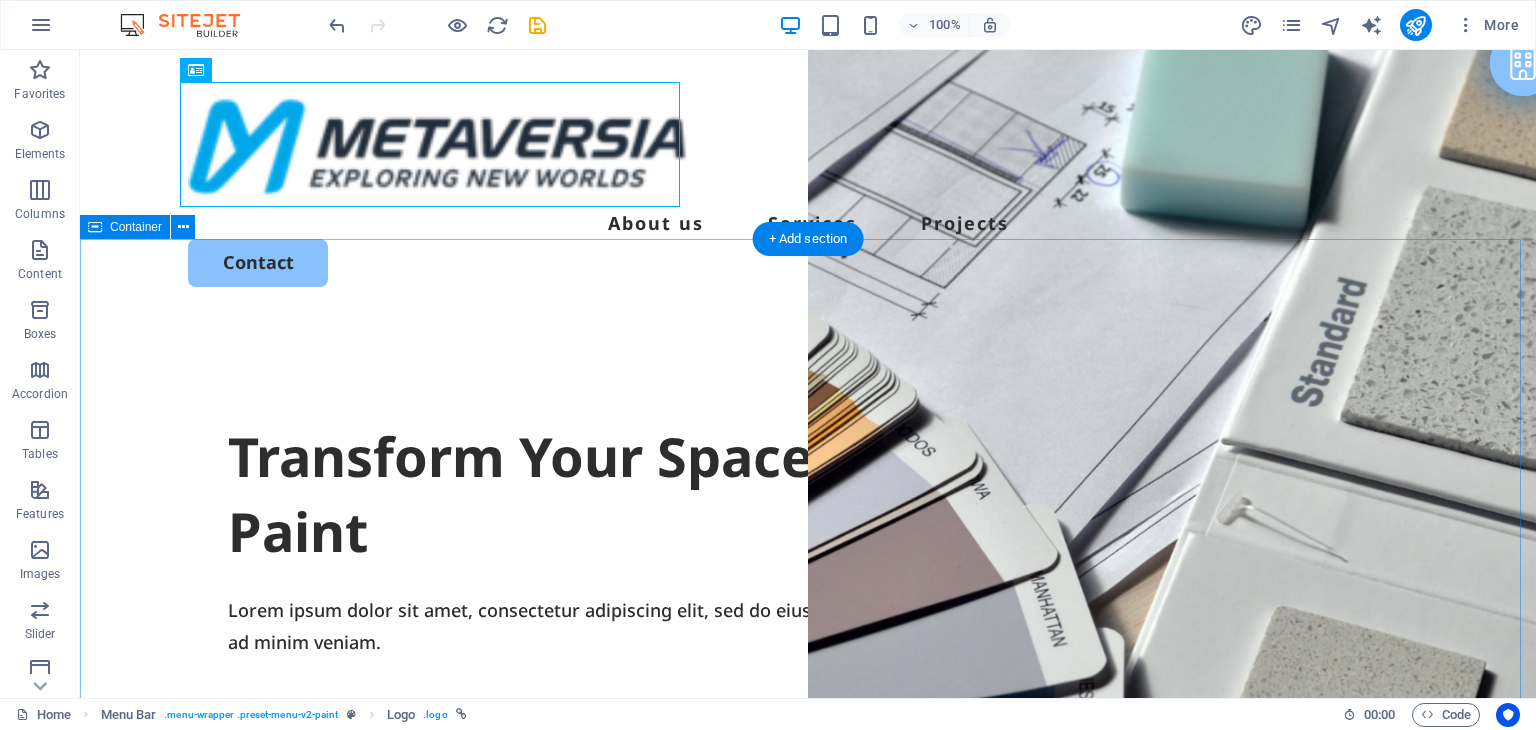 click on "Transform Your Space with a Fresh Coat of Paint Lorem ipsum dolor sit amet, consectetur adipiscing elit, sed do eiusmod tempor incididunt ut labore et dolore magna aliqua. Ut enim ad minim veniam. Get Started" at bounding box center [808, 704] 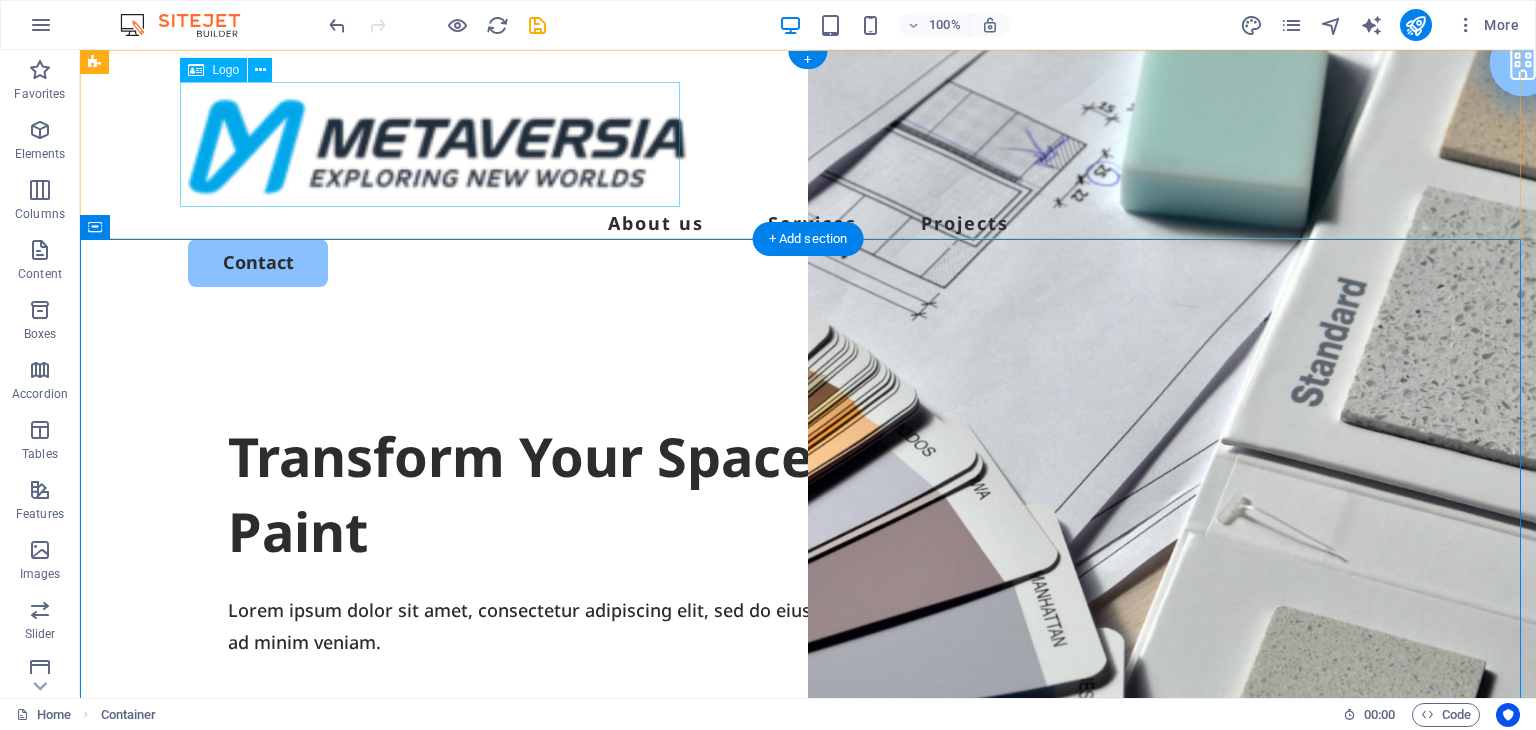 click at bounding box center [808, 144] 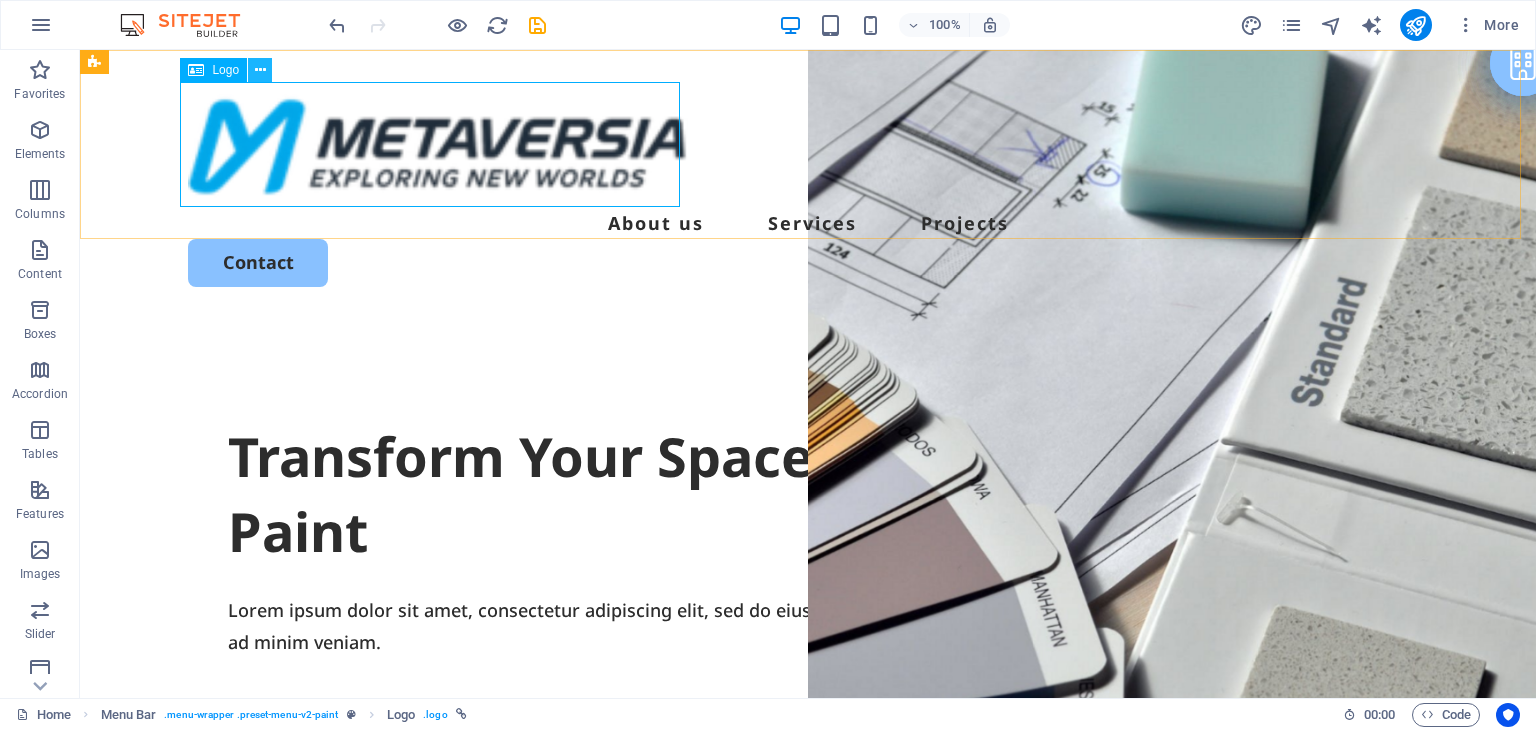click at bounding box center [260, 70] 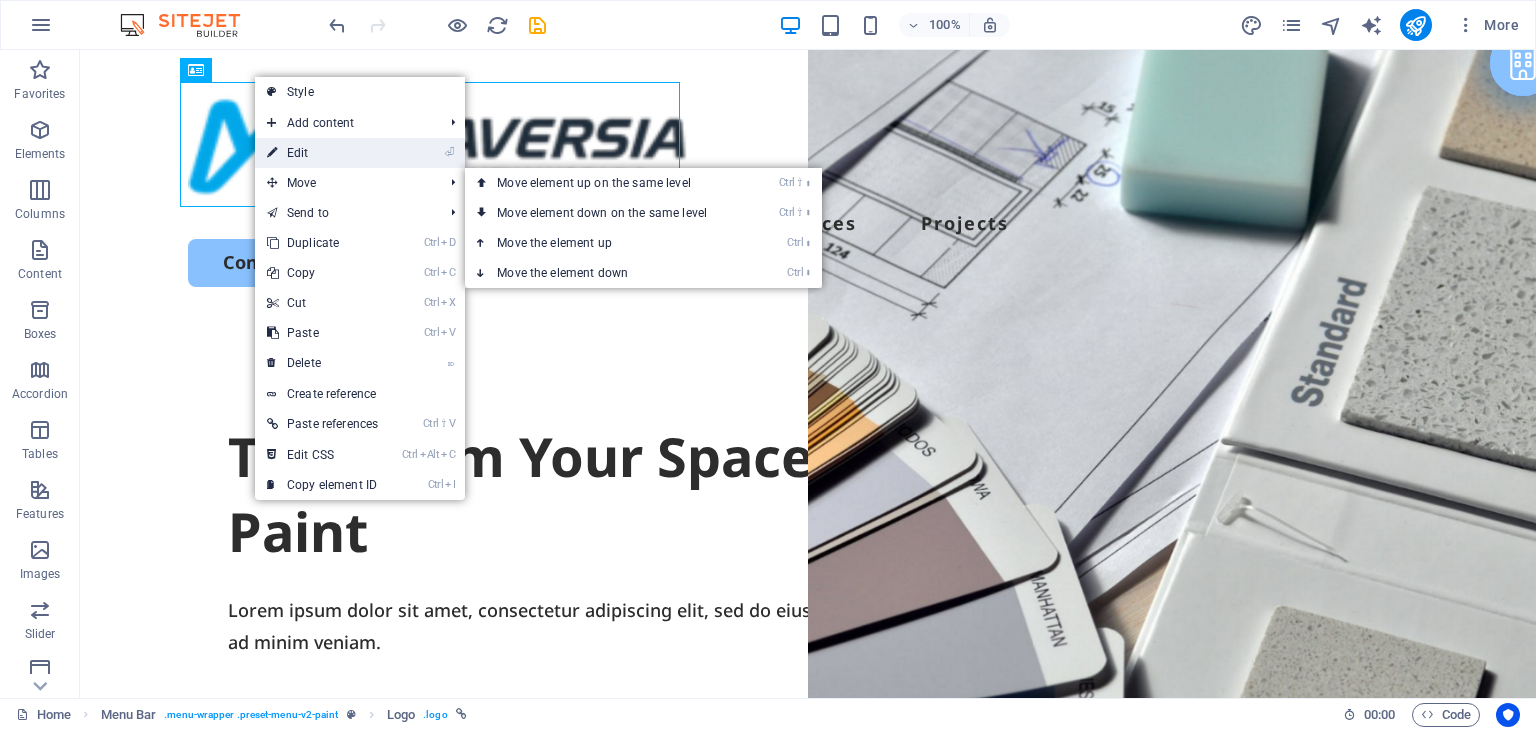 click on "⏎  Edit" at bounding box center [322, 153] 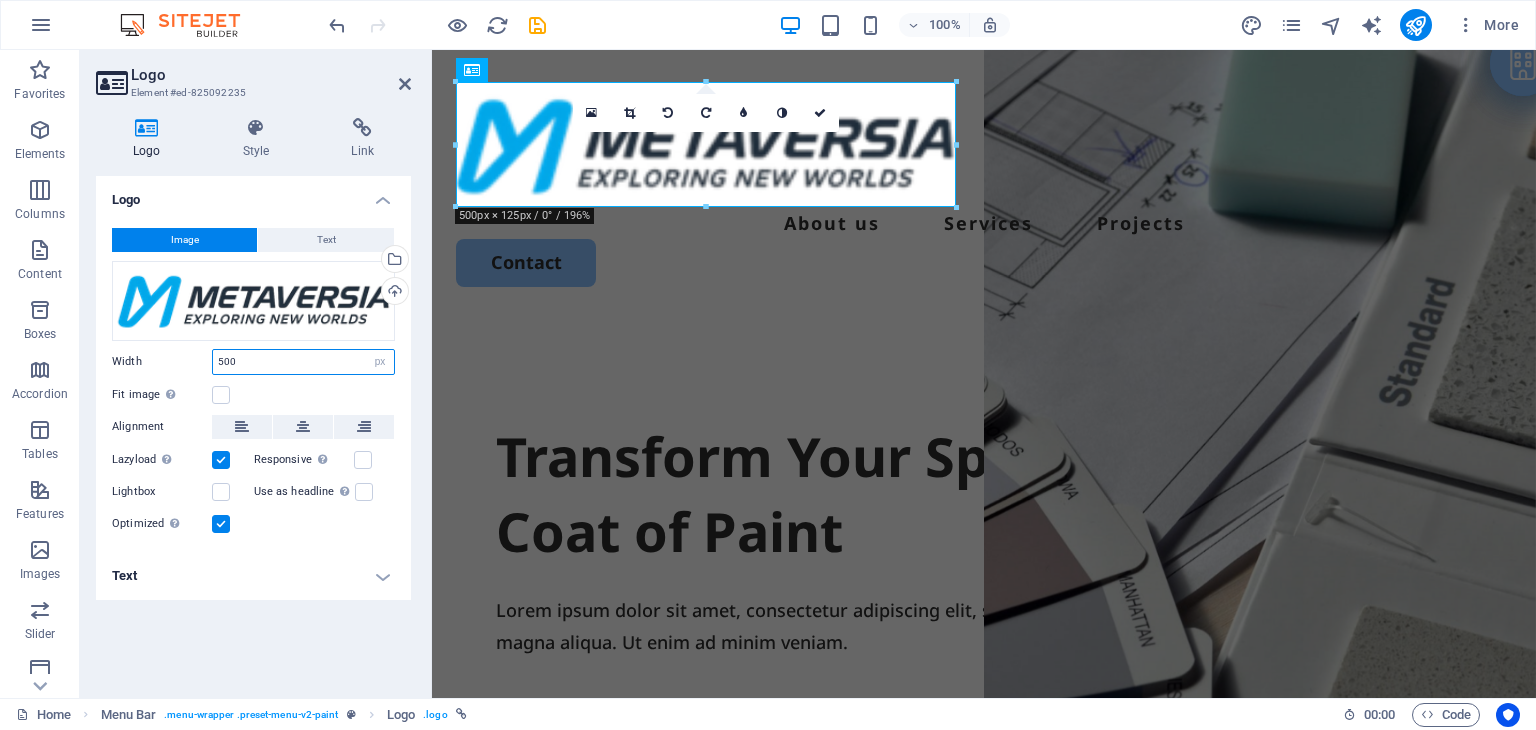 click on "500" at bounding box center [303, 362] 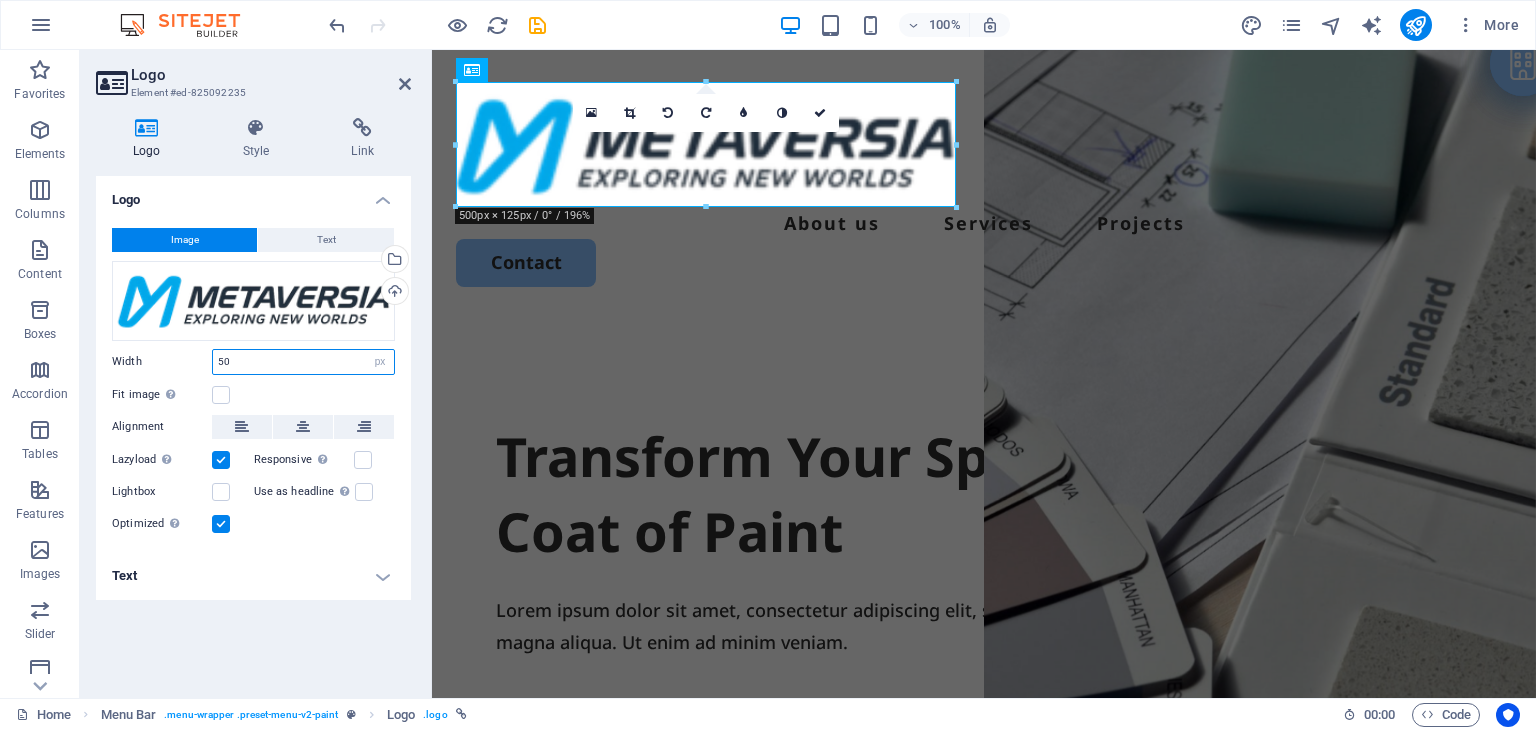 type on "5" 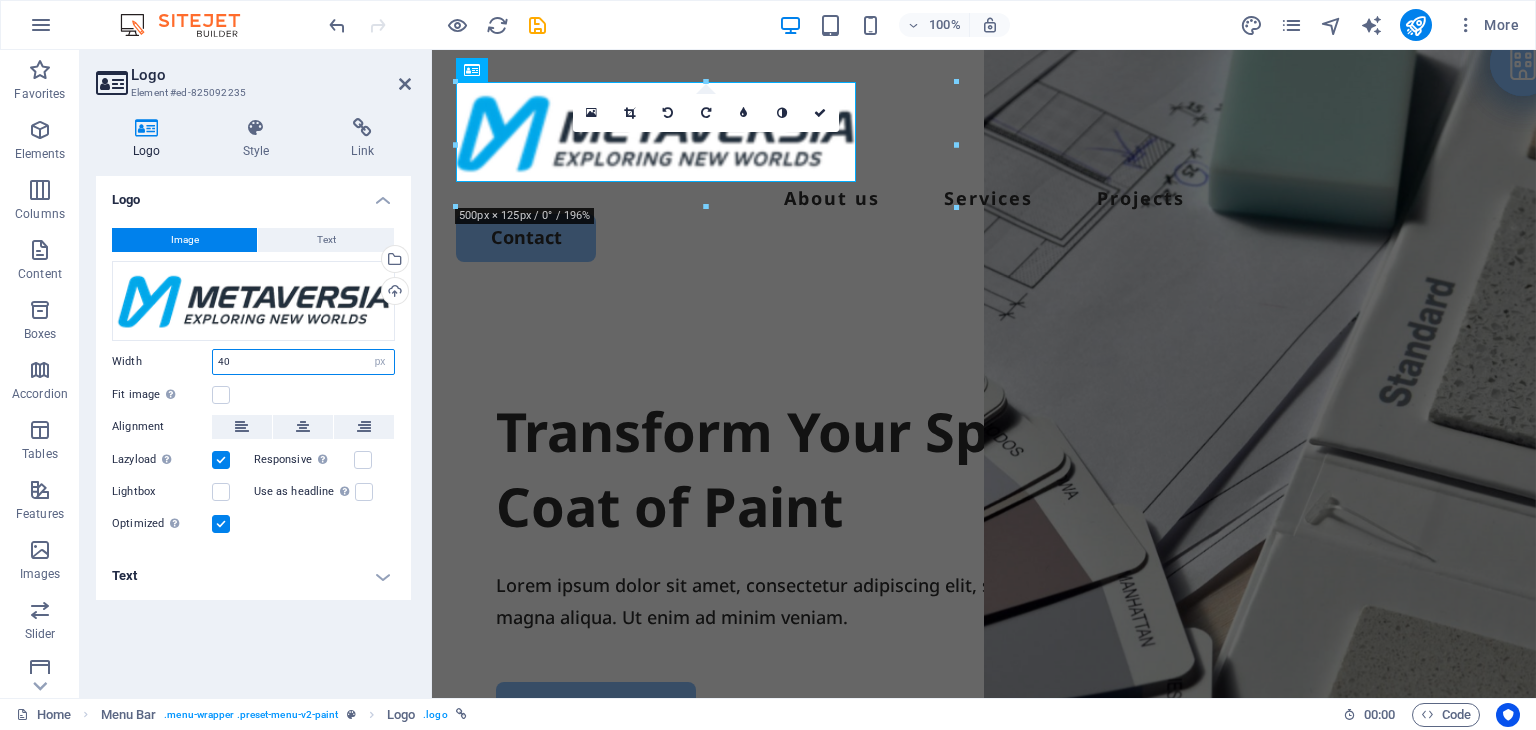 type on "4" 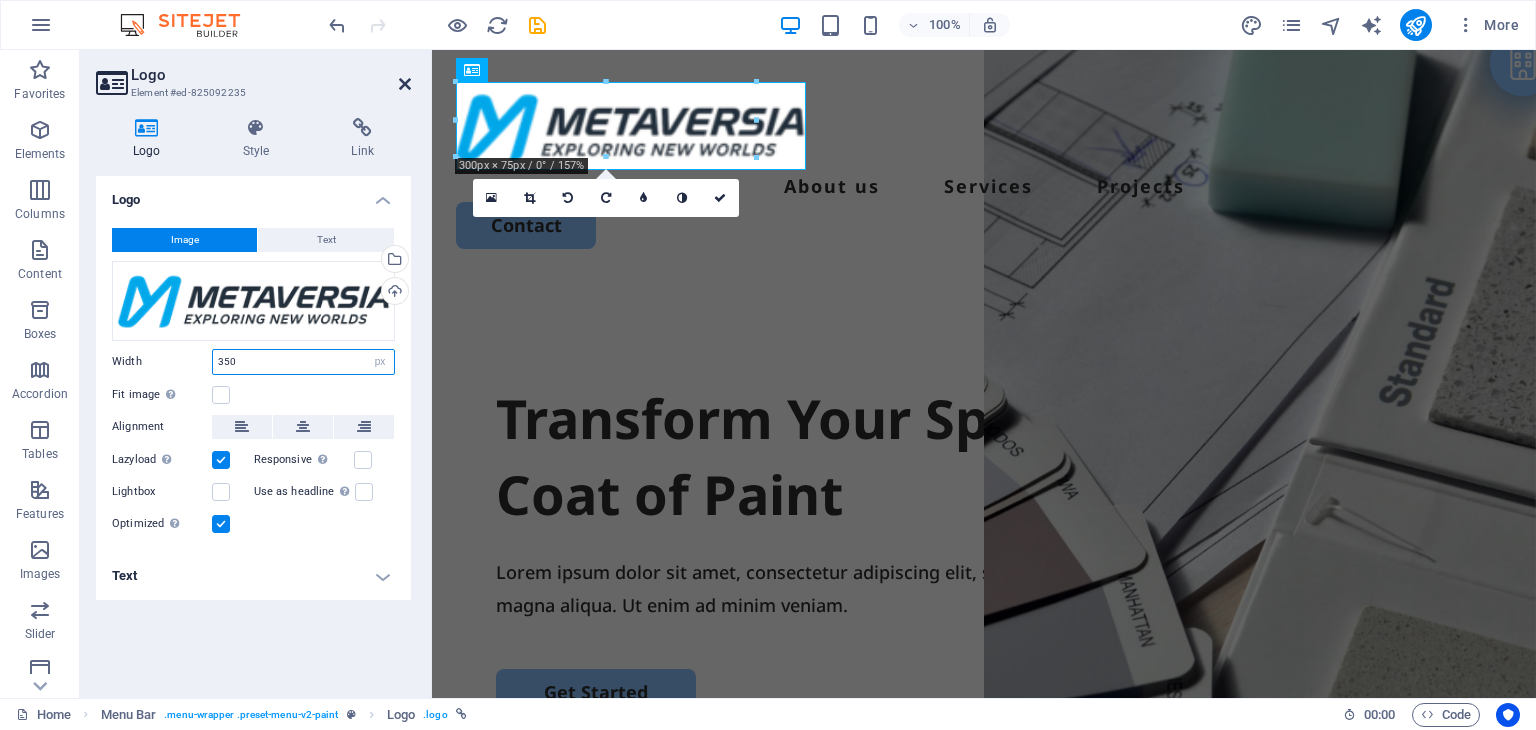 type on "350" 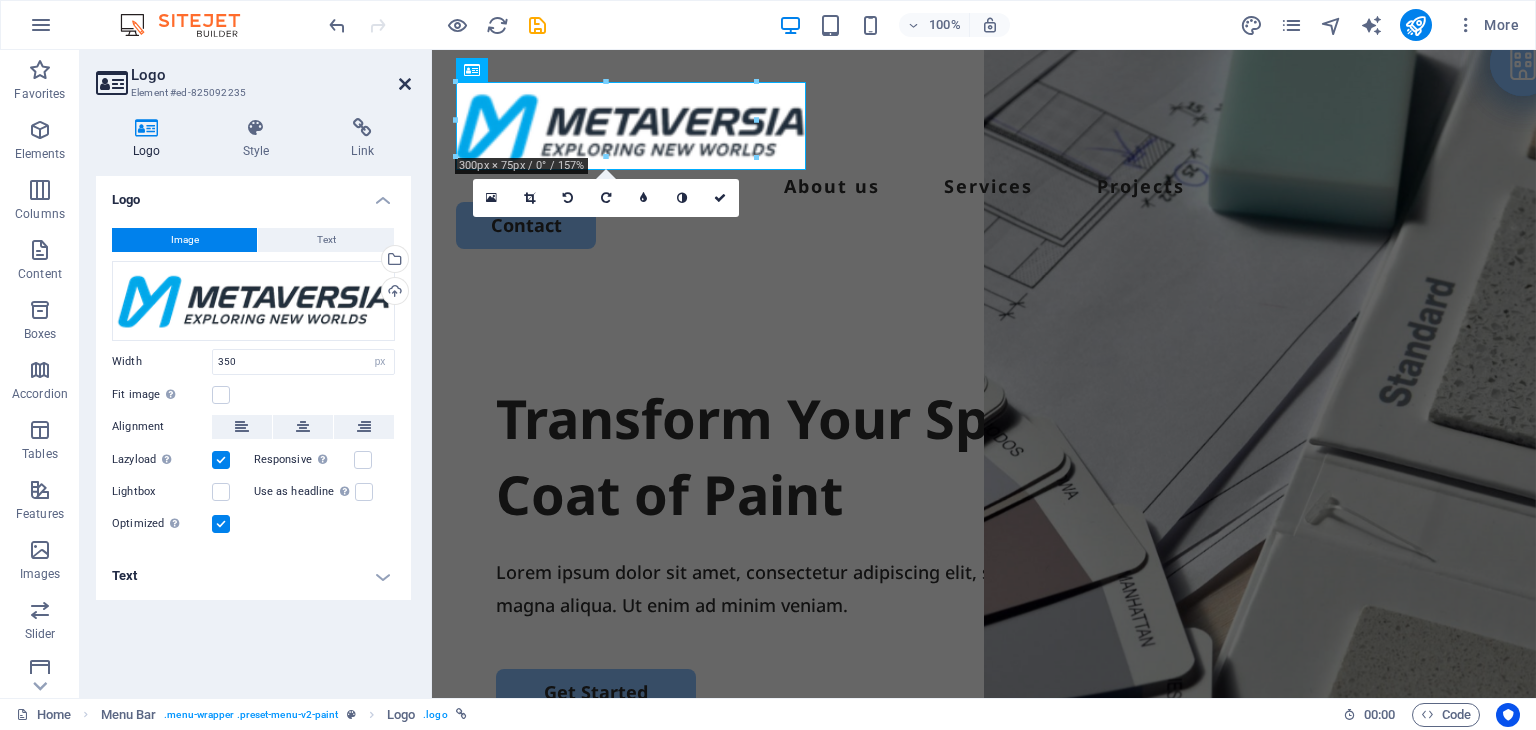 click at bounding box center (405, 84) 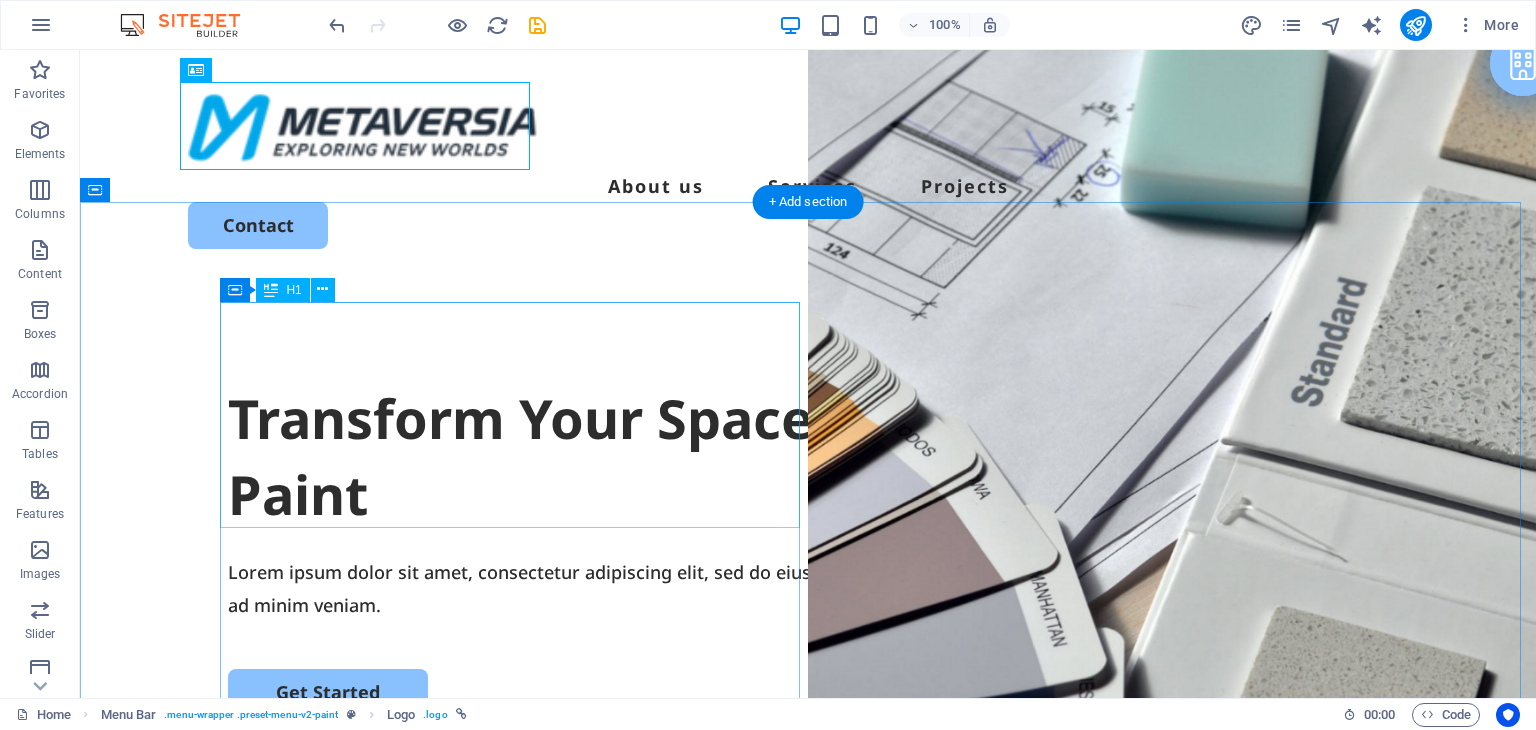 click on "Transform Your Space with a Fresh Coat of Paint" at bounding box center (808, 456) 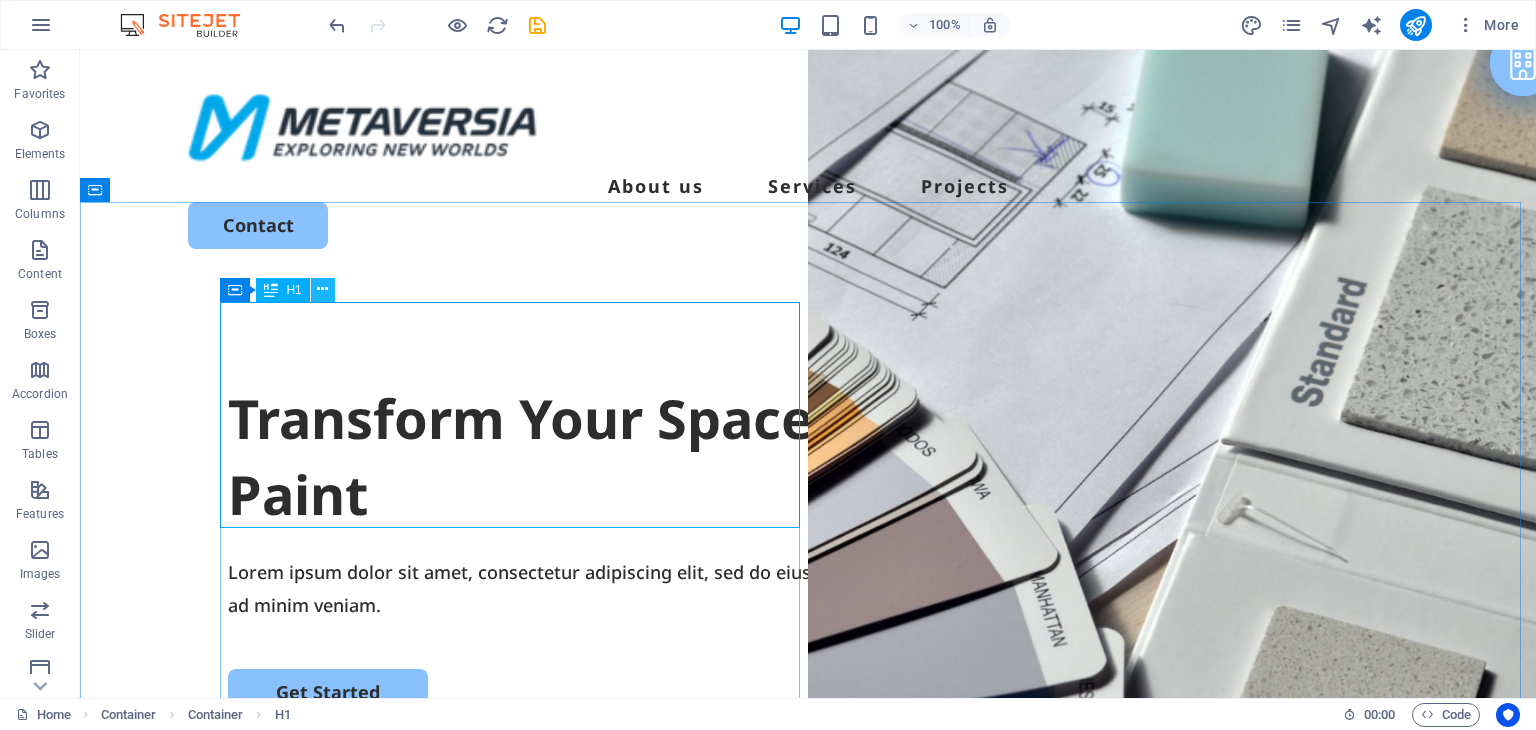 click at bounding box center (322, 289) 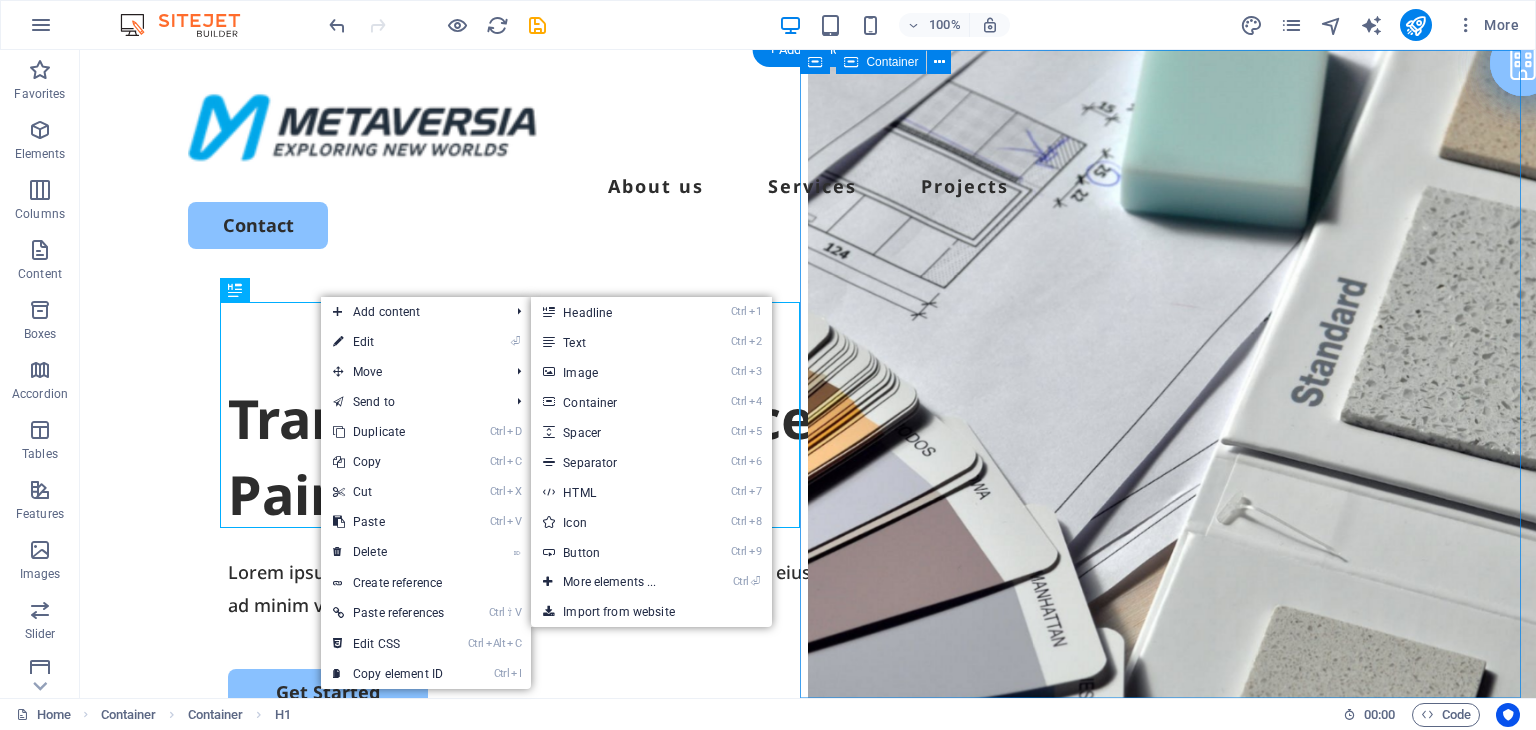click on "Drop content here or  Add elements  Paste clipboard" at bounding box center [1172, 1197] 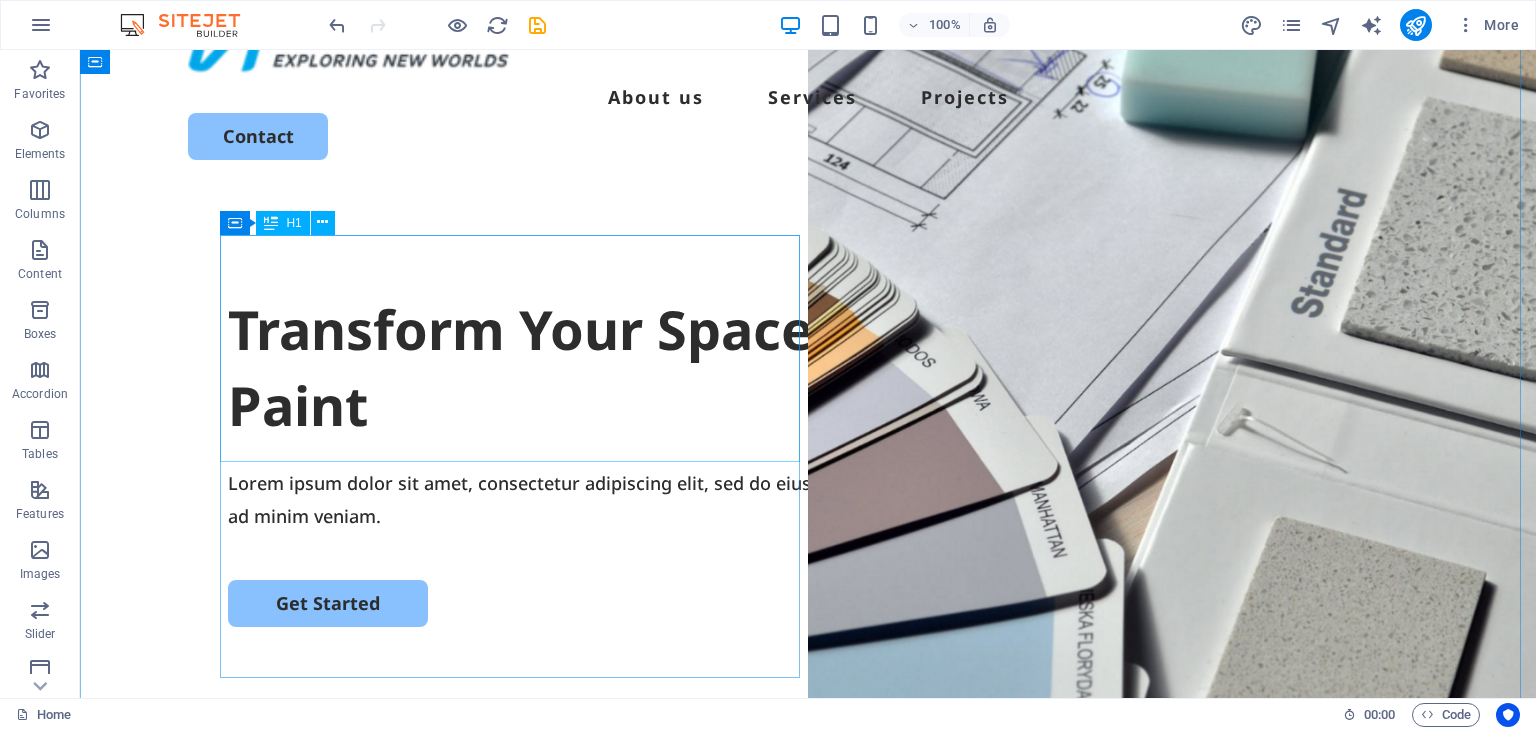 scroll, scrollTop: 0, scrollLeft: 0, axis: both 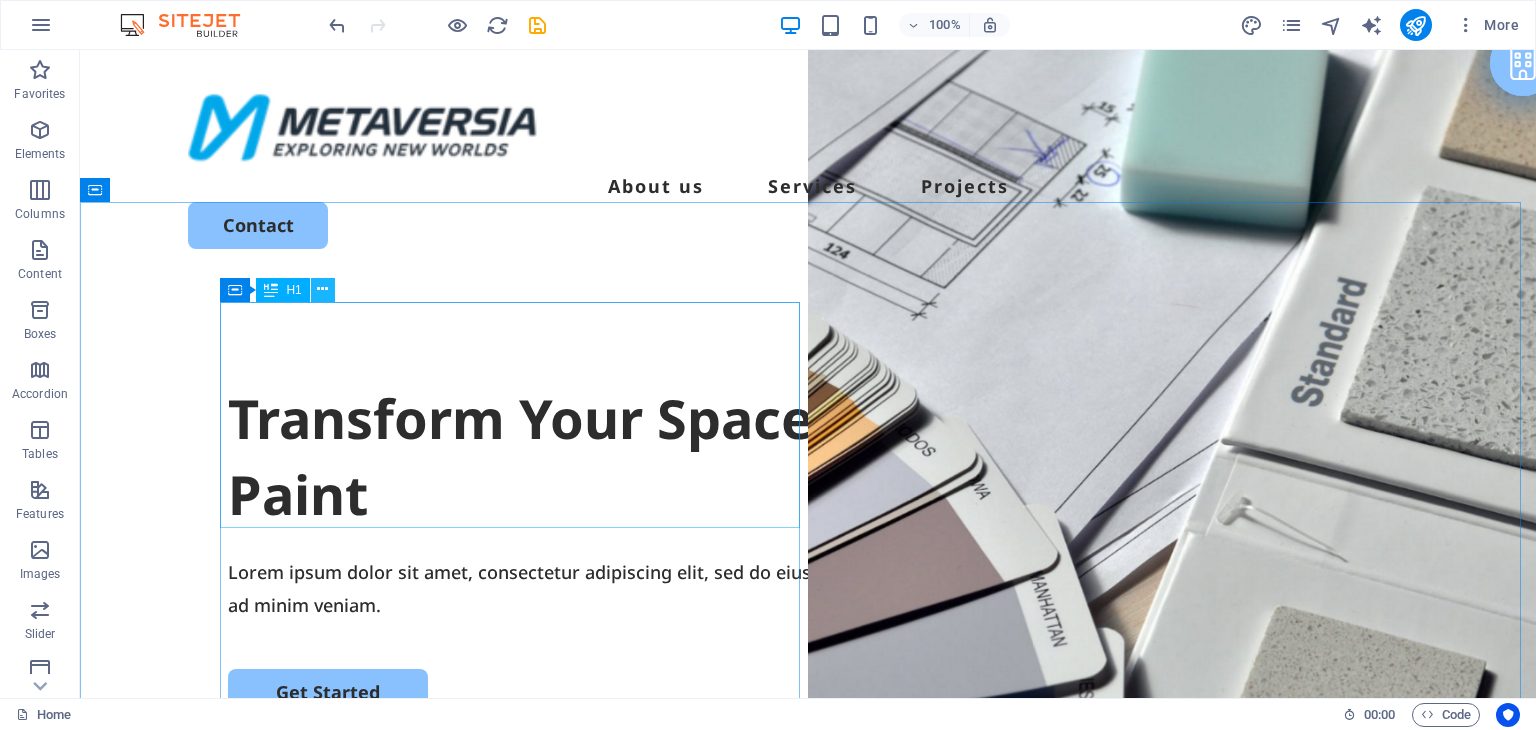 click at bounding box center [322, 289] 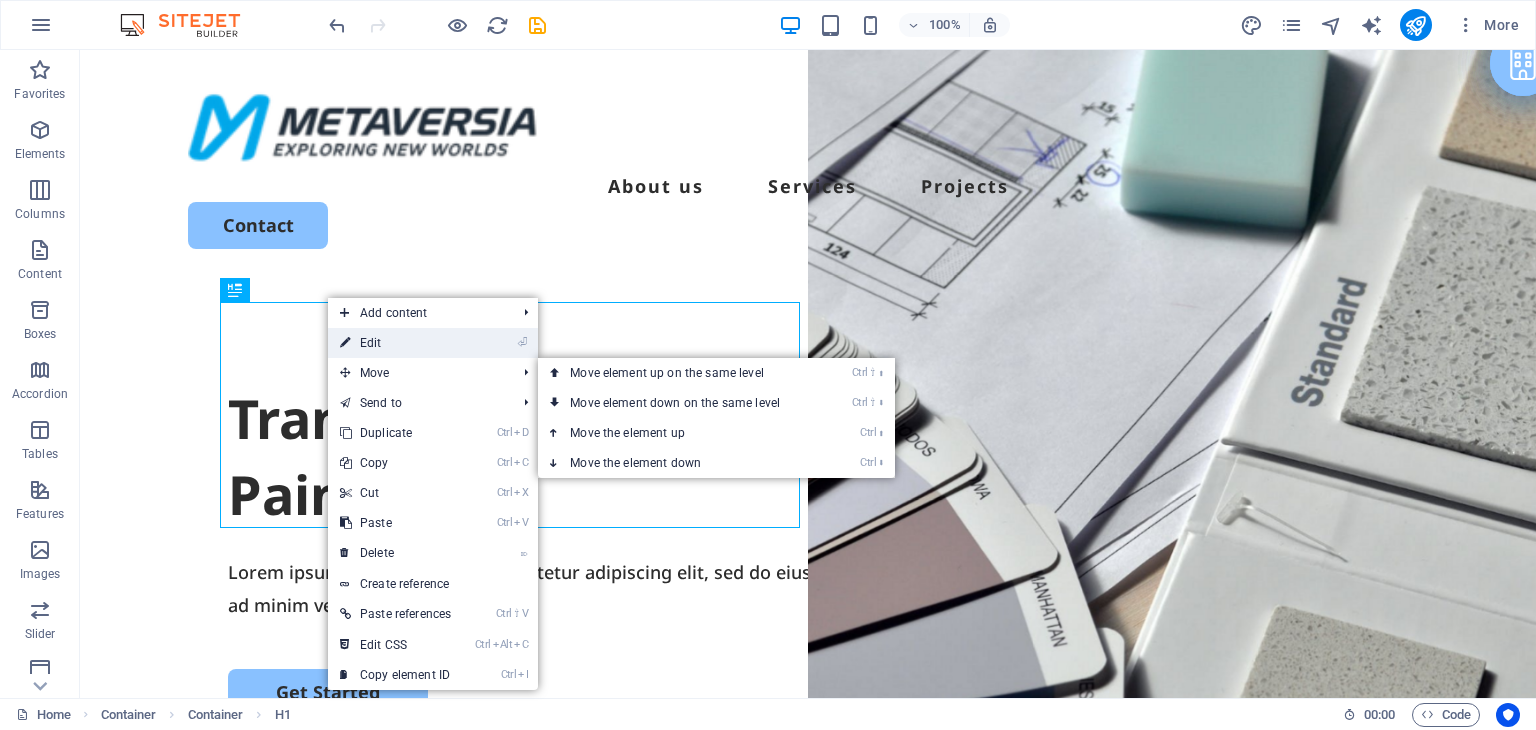 click on "⏎  Edit" at bounding box center (395, 343) 